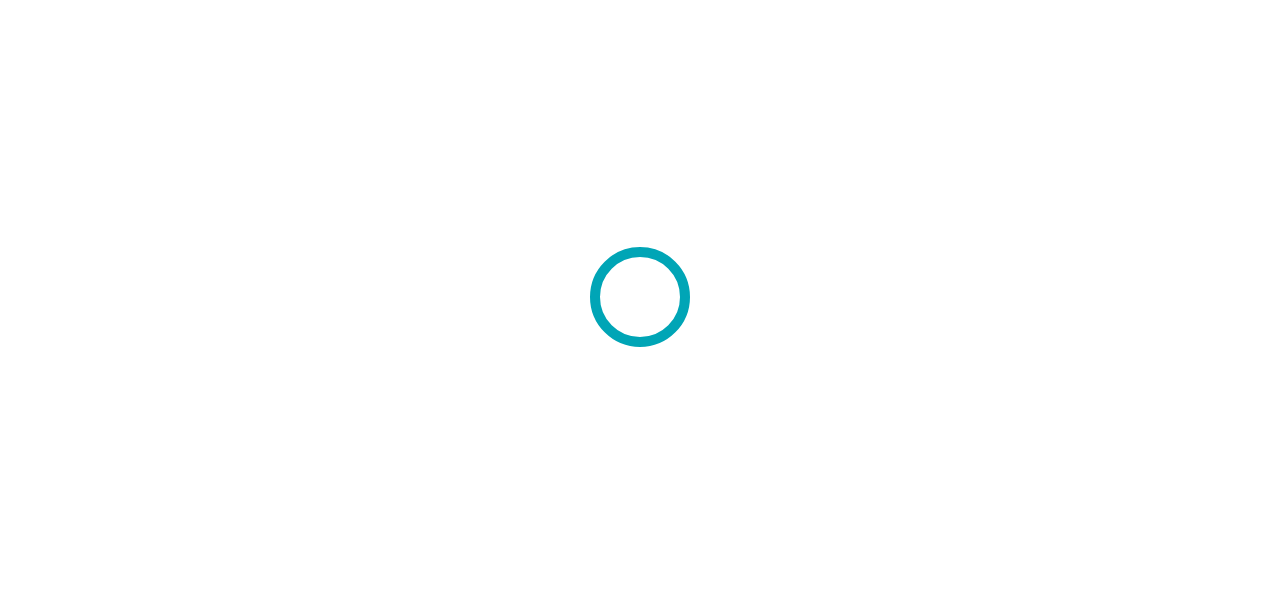 scroll, scrollTop: 0, scrollLeft: 0, axis: both 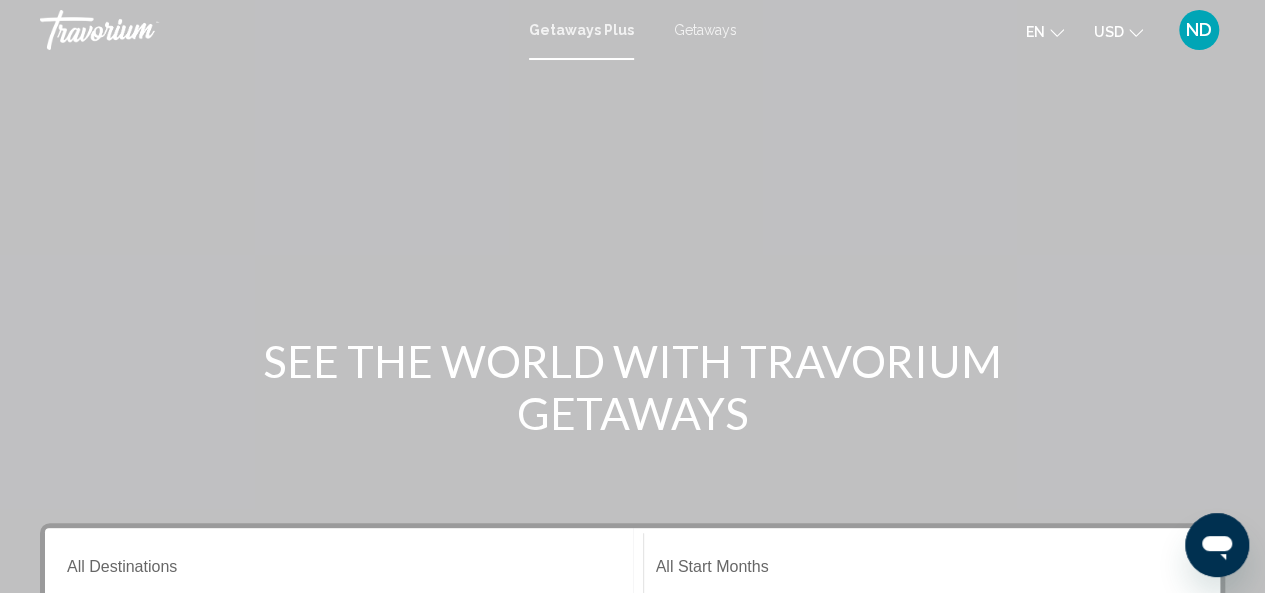 click on "Getaways" at bounding box center [705, 30] 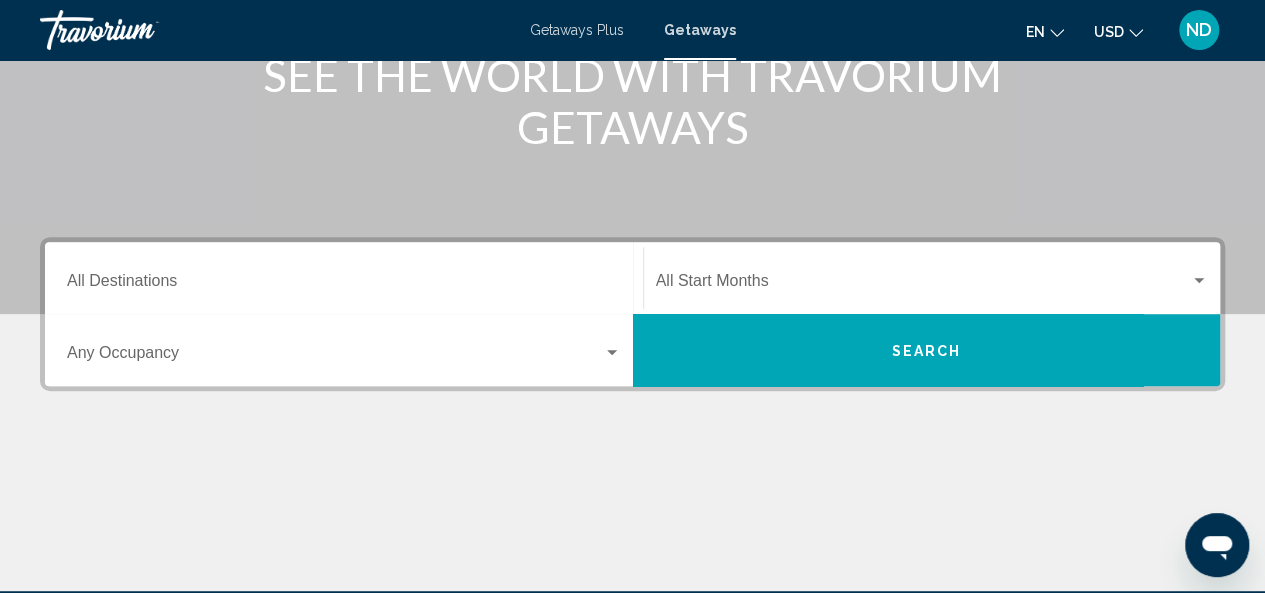 scroll, scrollTop: 295, scrollLeft: 0, axis: vertical 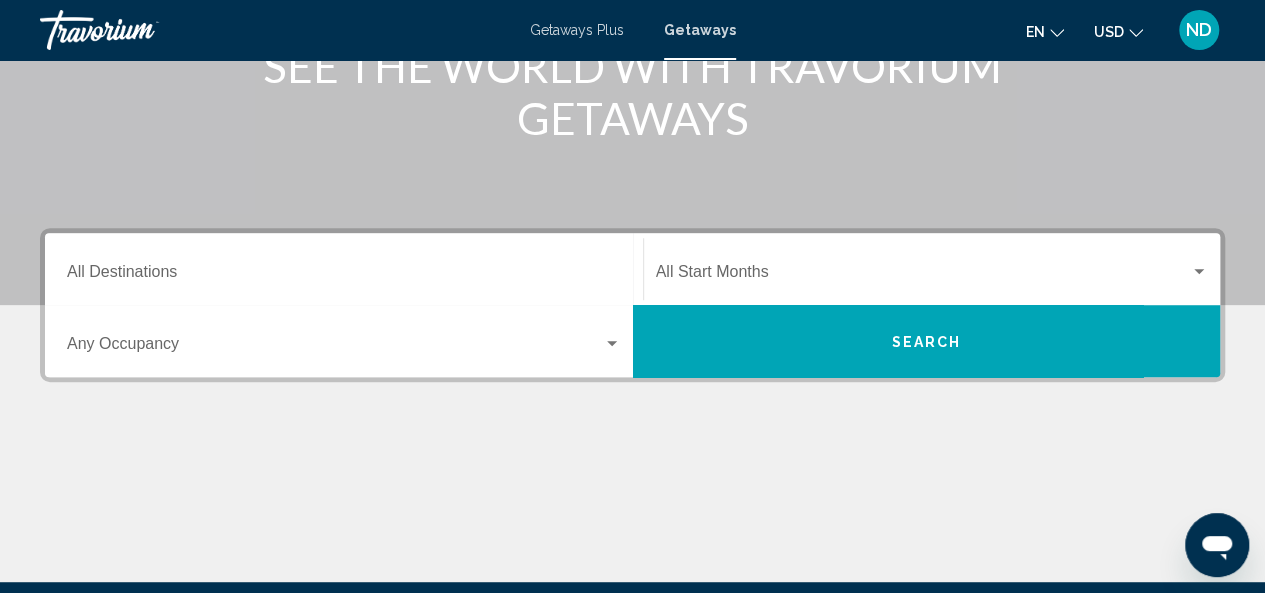 click on "Destination All Destinations" at bounding box center [344, 276] 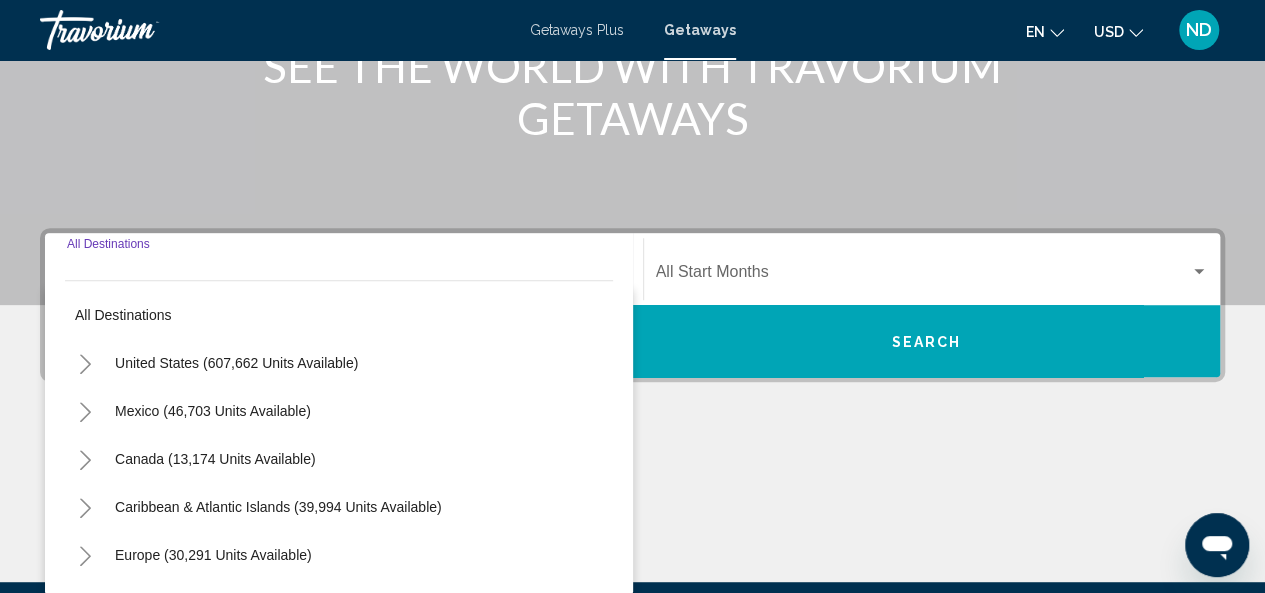scroll, scrollTop: 458, scrollLeft: 0, axis: vertical 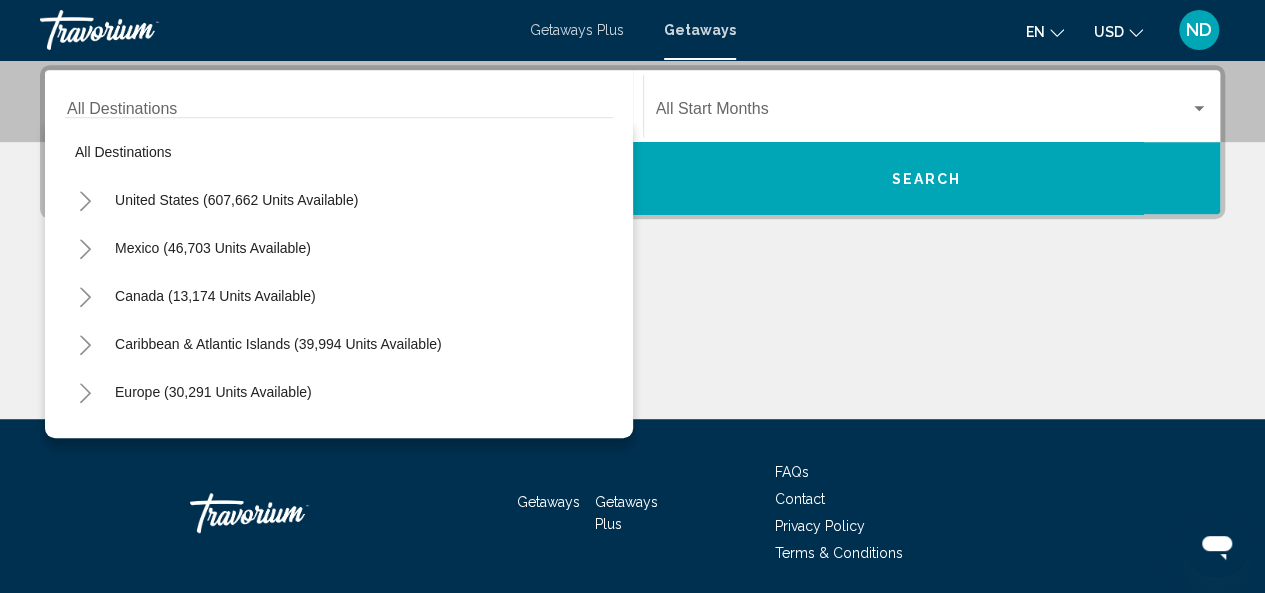 click 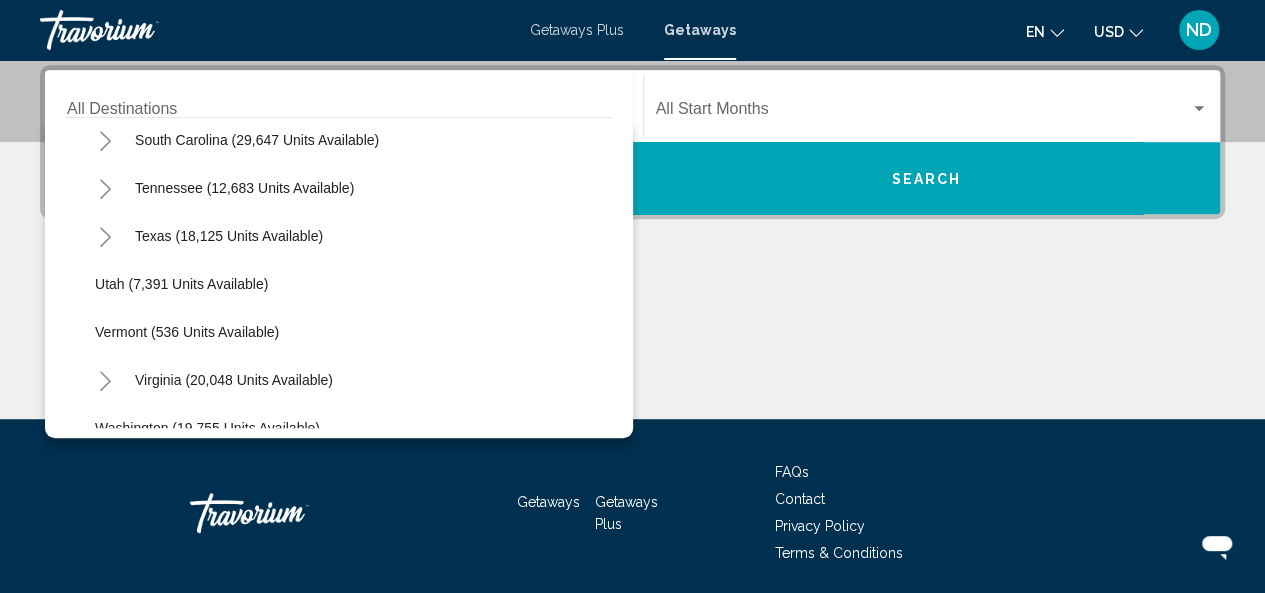scroll, scrollTop: 1816, scrollLeft: 0, axis: vertical 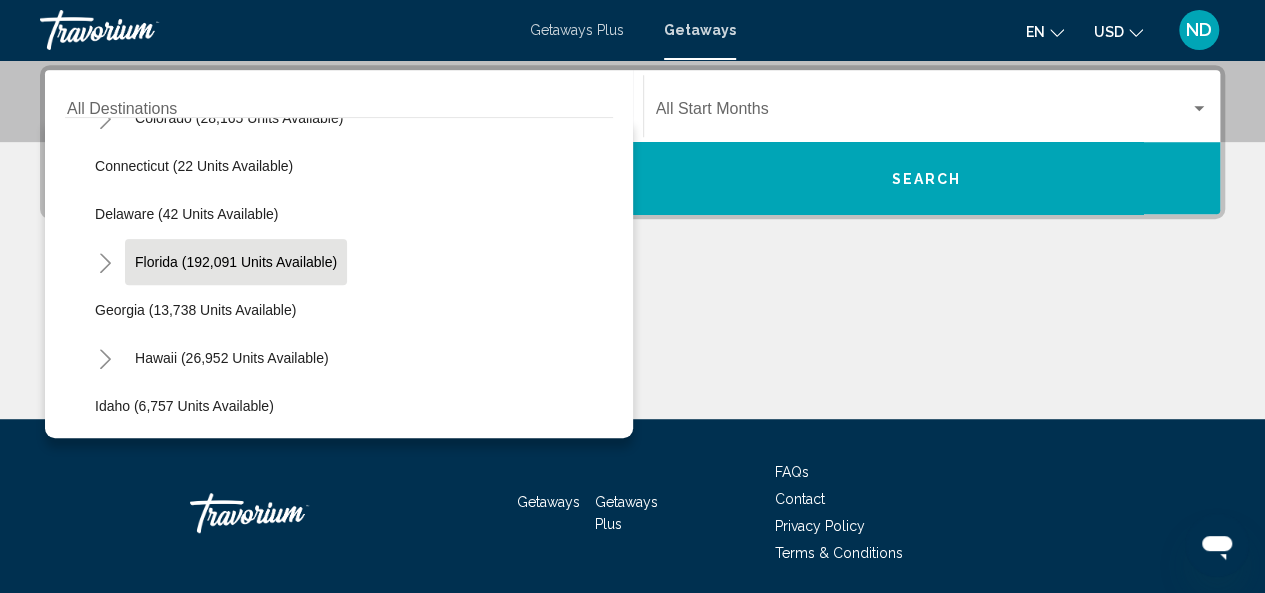 click on "Florida (192,091 units available)" 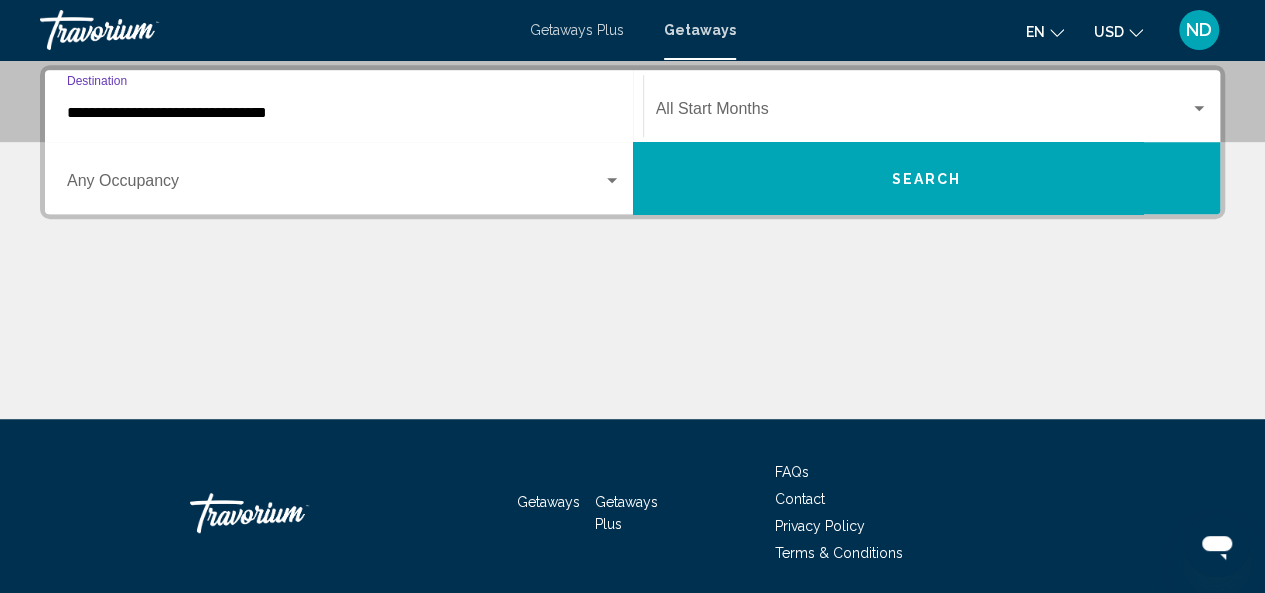 click at bounding box center (612, 180) 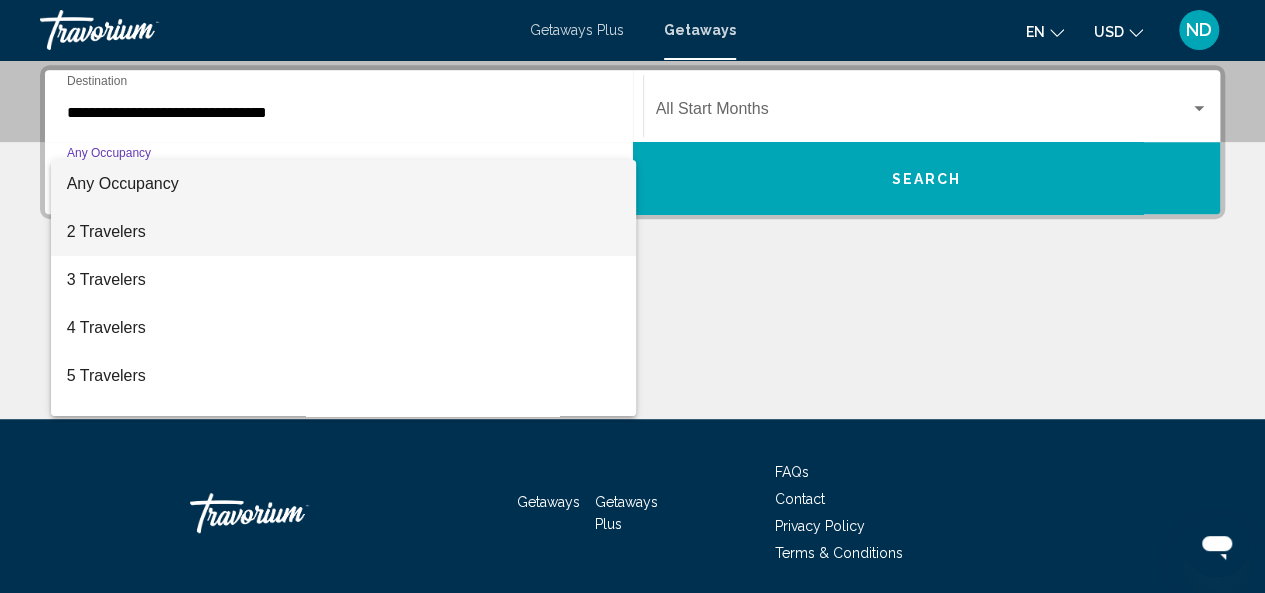 click on "2 Travelers" at bounding box center (344, 232) 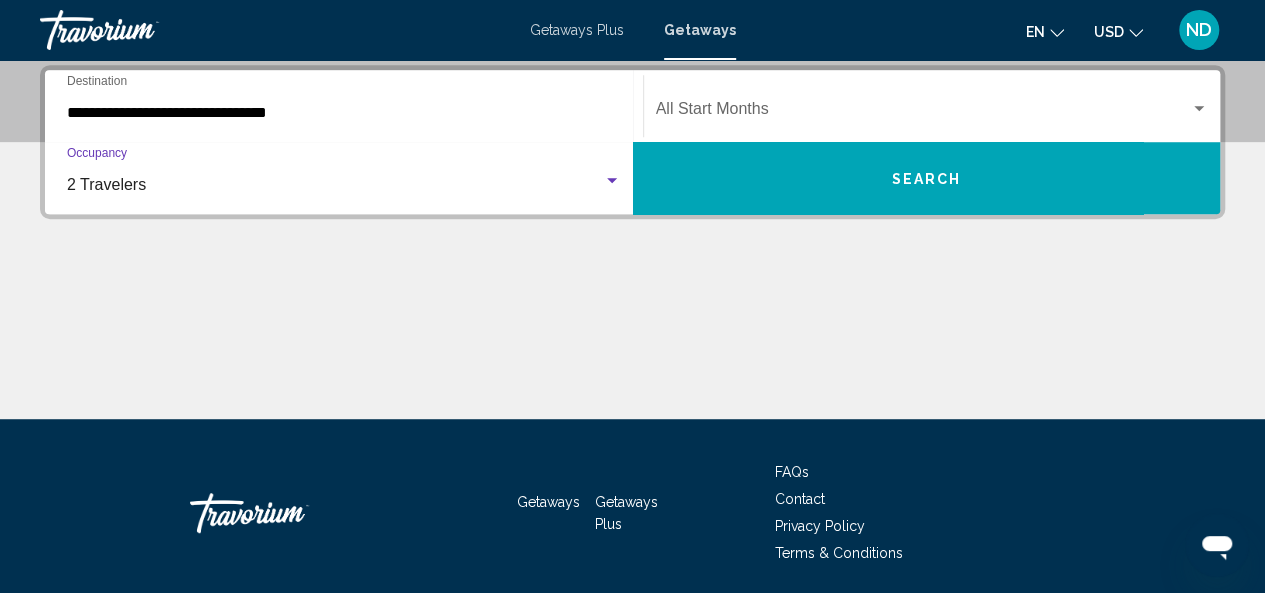 click at bounding box center (1199, 108) 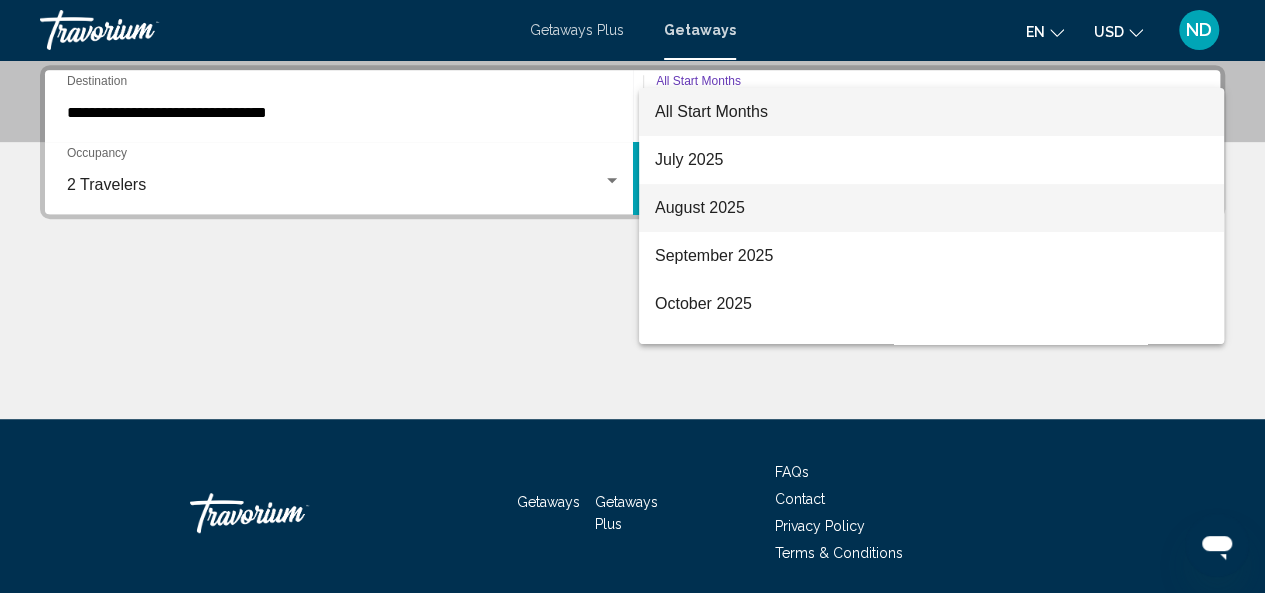 click on "August 2025" at bounding box center [931, 208] 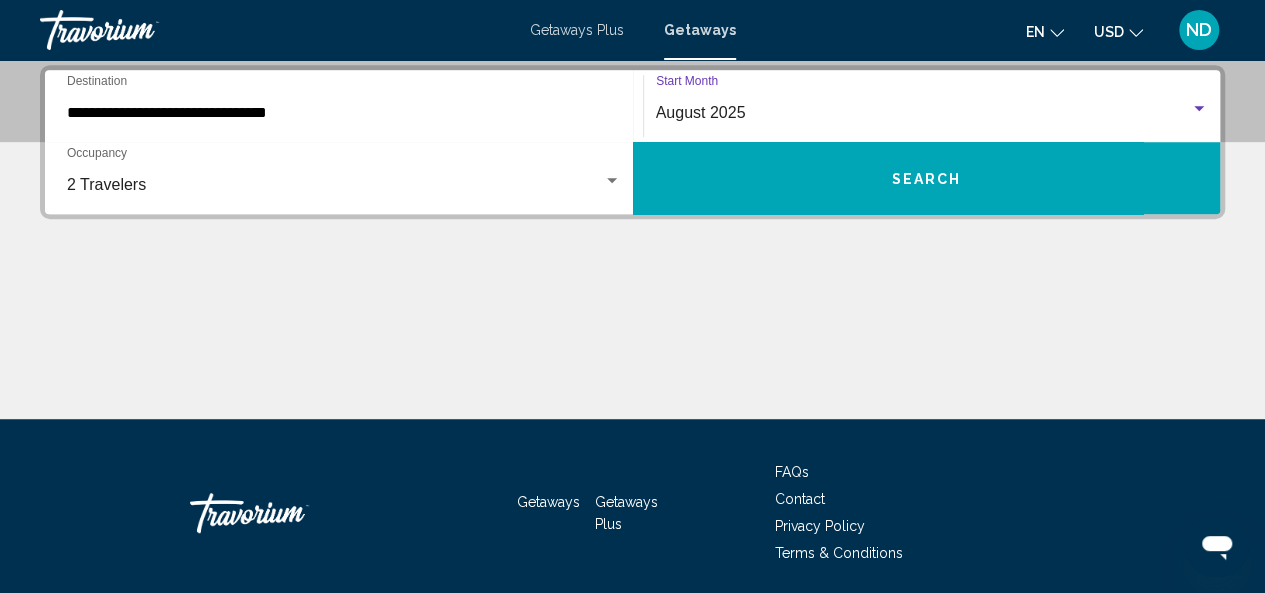 click on "Search" at bounding box center [927, 178] 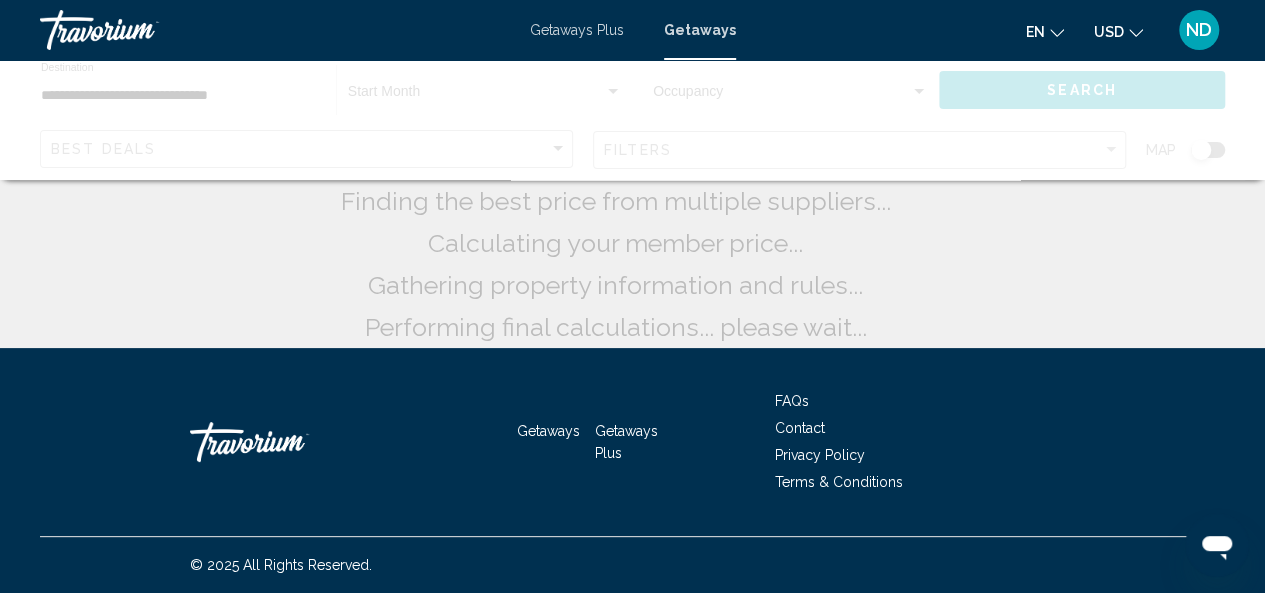 scroll, scrollTop: 0, scrollLeft: 0, axis: both 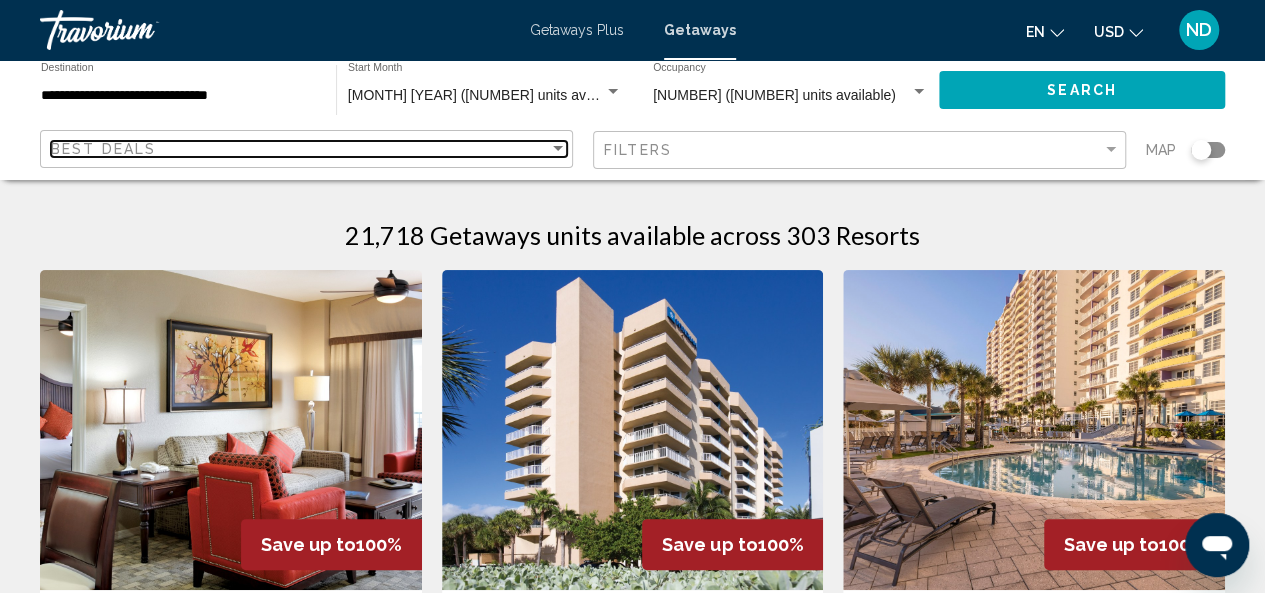 click at bounding box center (558, 148) 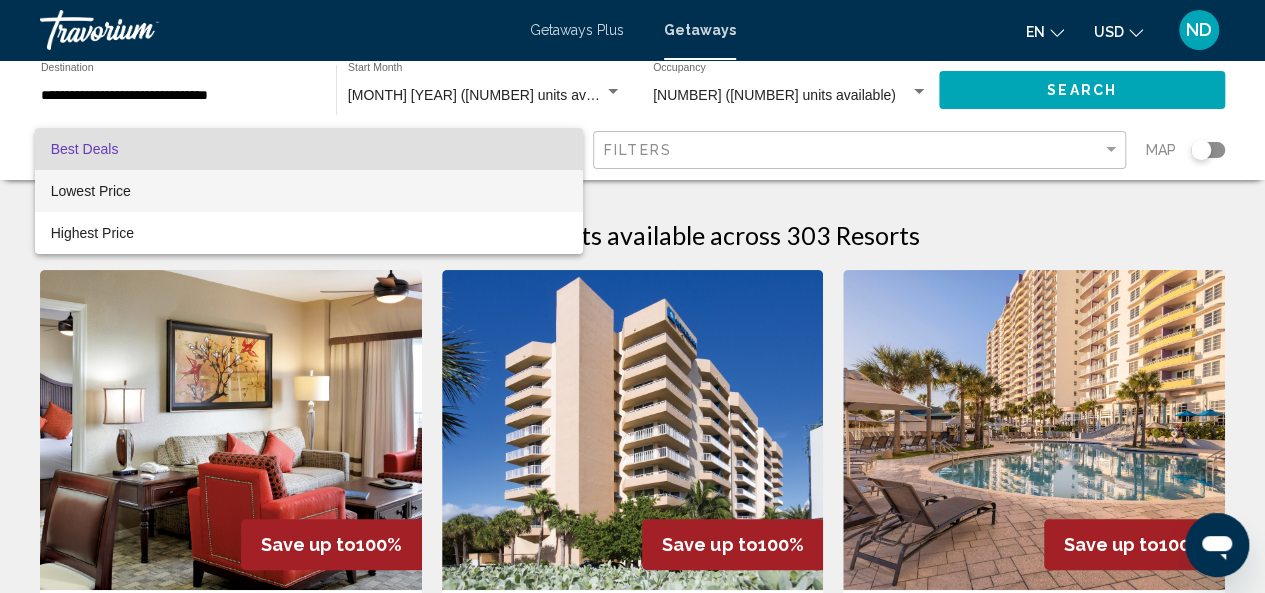 click on "Lowest Price" at bounding box center [309, 191] 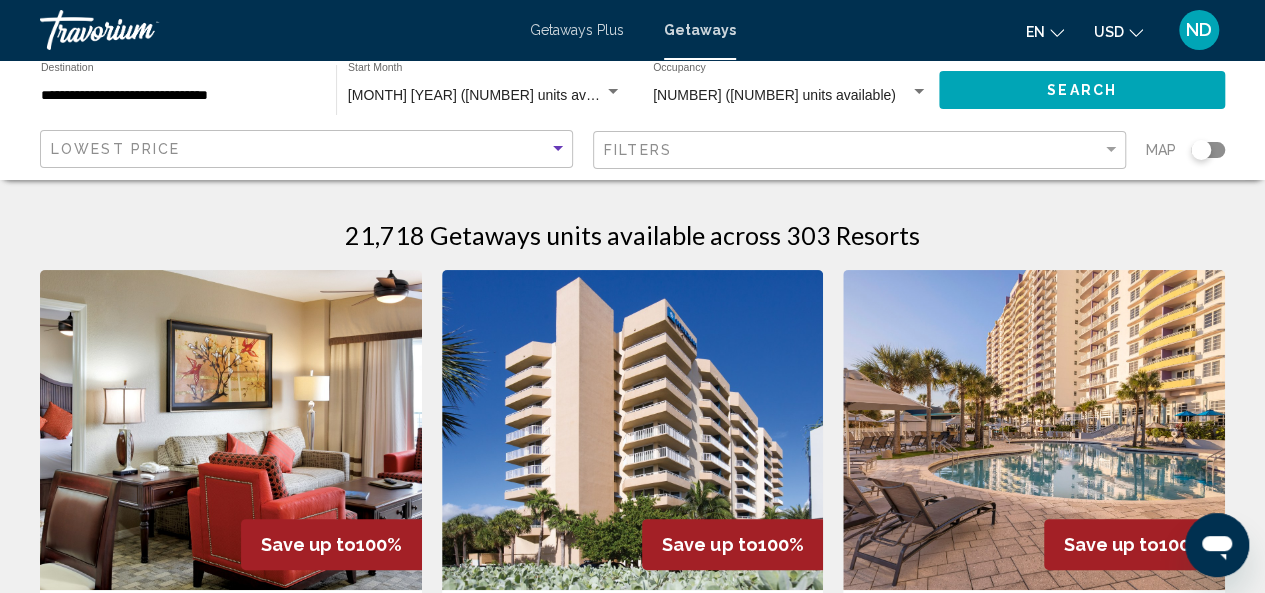 click on "Filters" 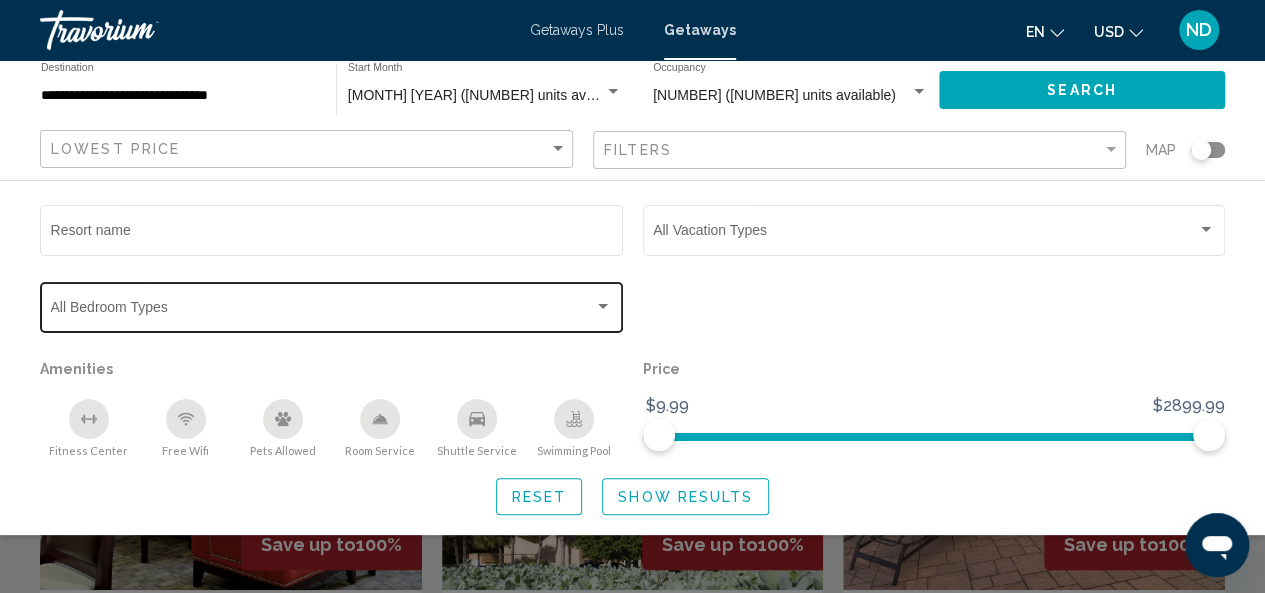 click at bounding box center (603, 306) 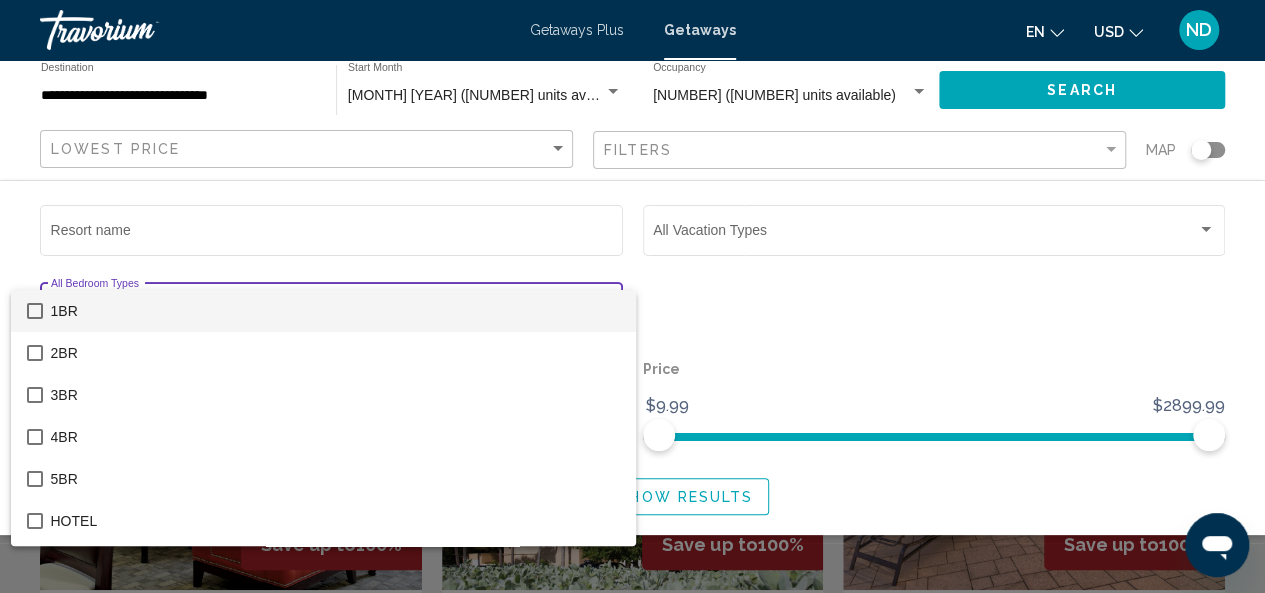 click at bounding box center [35, 311] 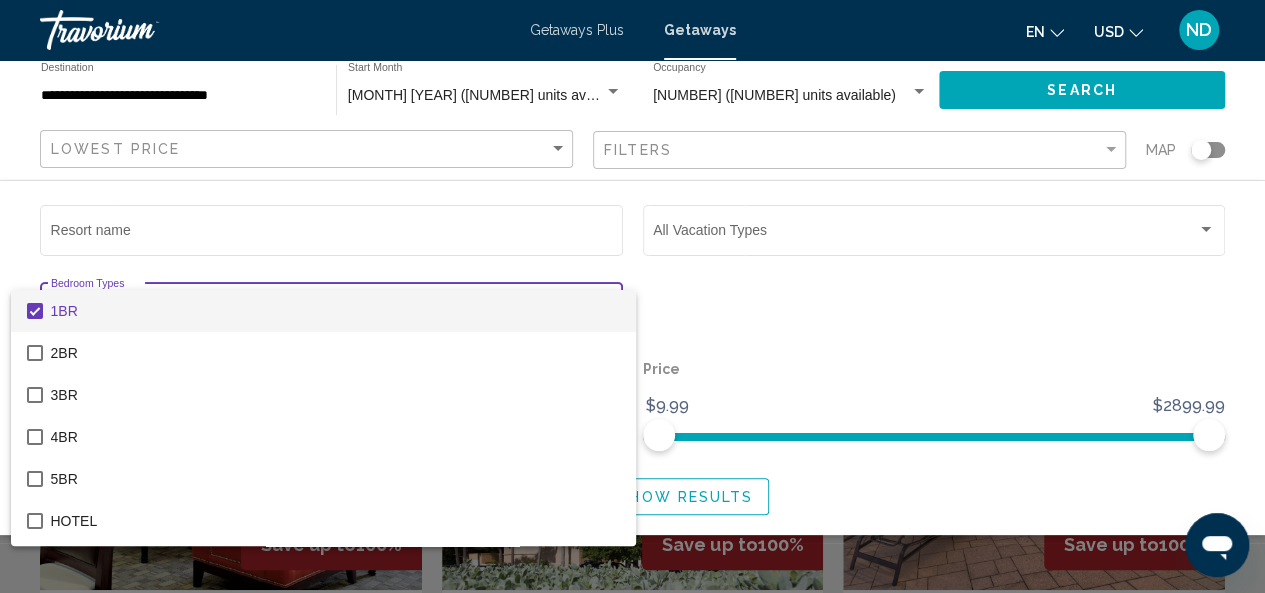 click at bounding box center [632, 296] 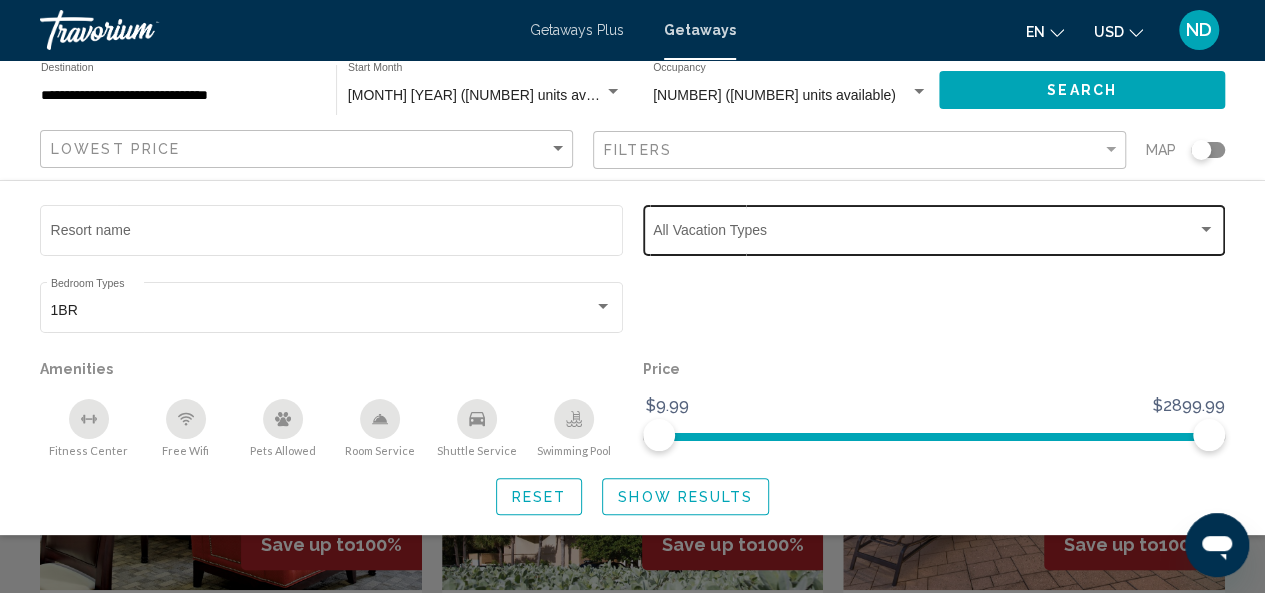 click at bounding box center (925, 234) 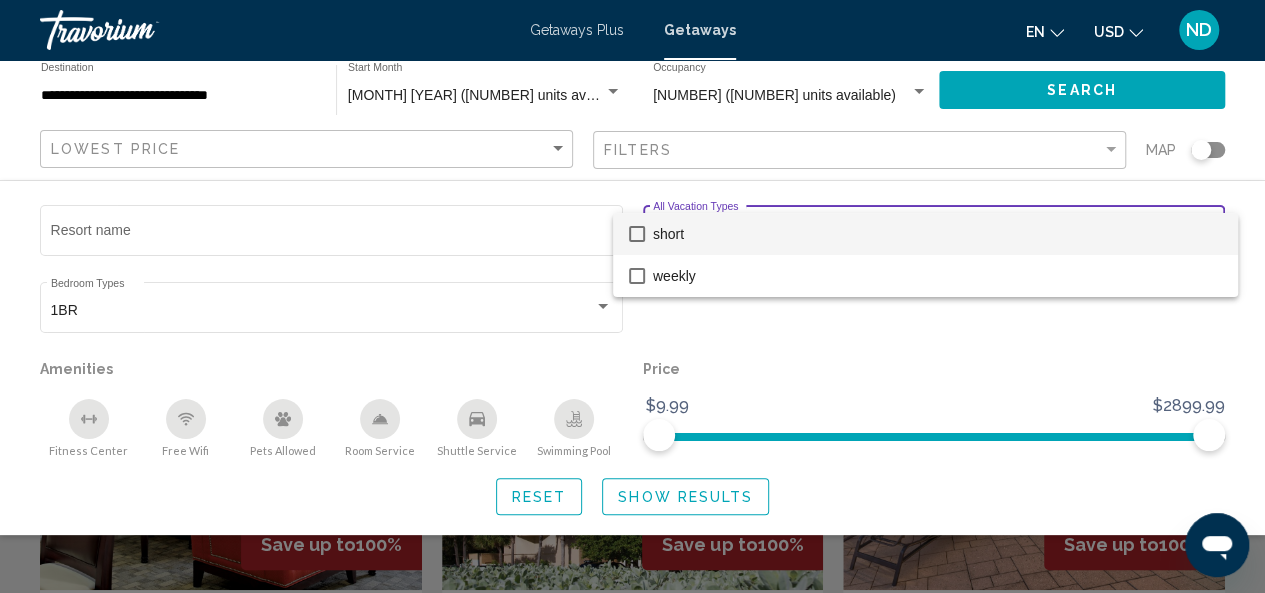 click at bounding box center [637, 234] 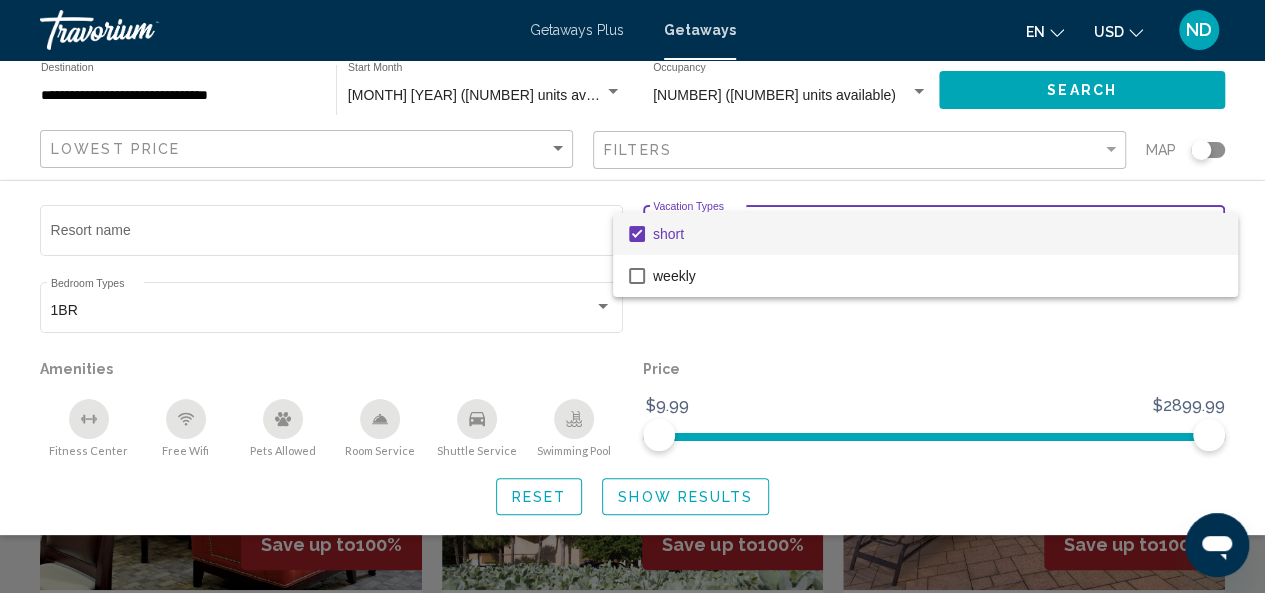 drag, startPoint x: 1205, startPoint y: 434, endPoint x: 1100, endPoint y: 423, distance: 105.574615 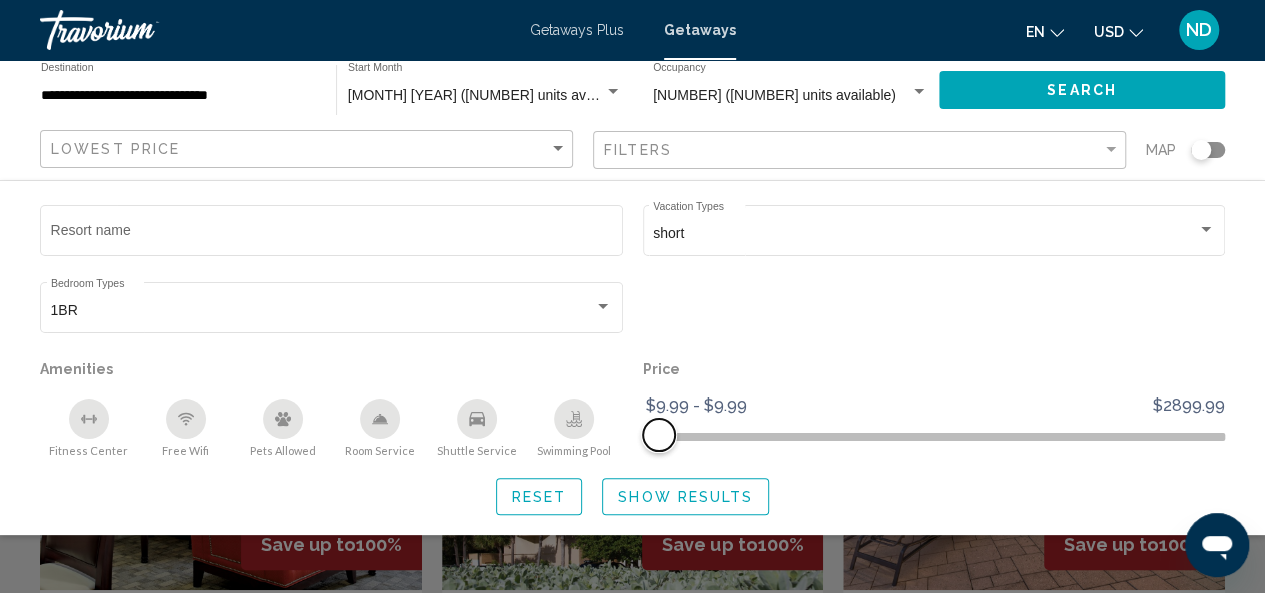 drag, startPoint x: 1211, startPoint y: 435, endPoint x: 649, endPoint y: 439, distance: 562.0142 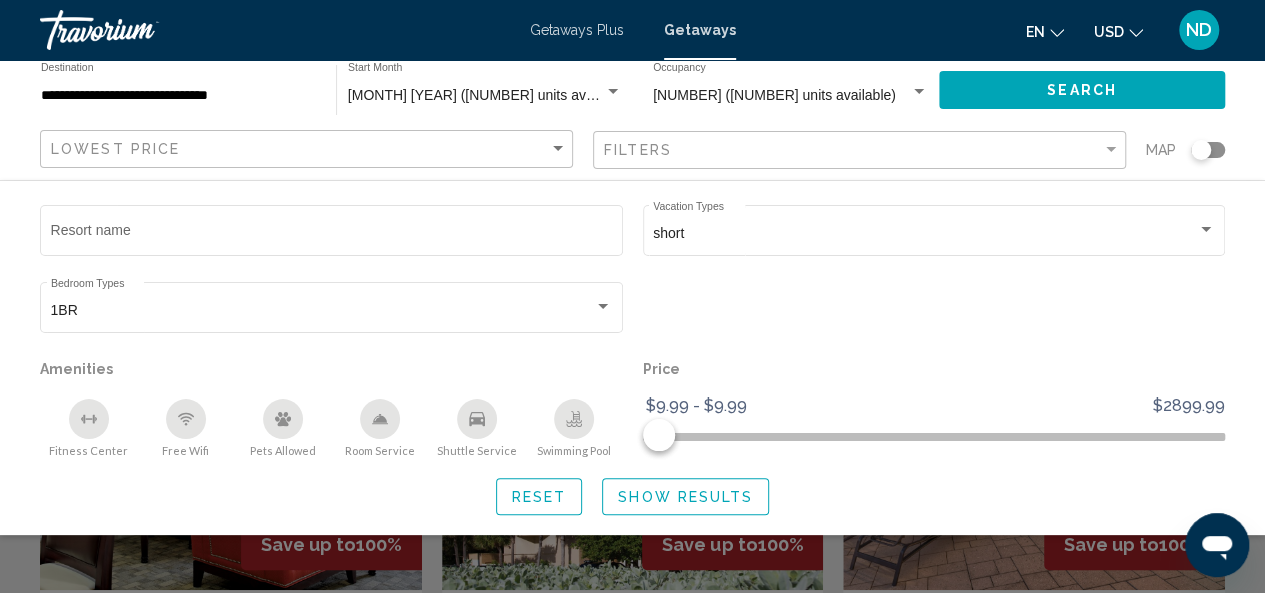 click 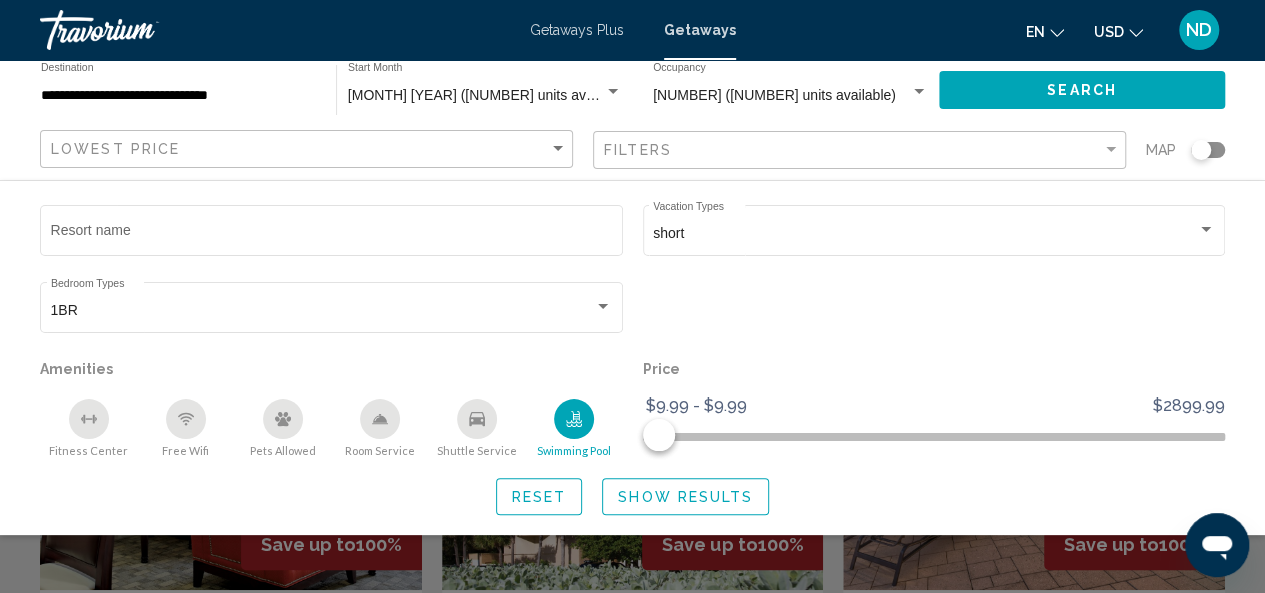 click 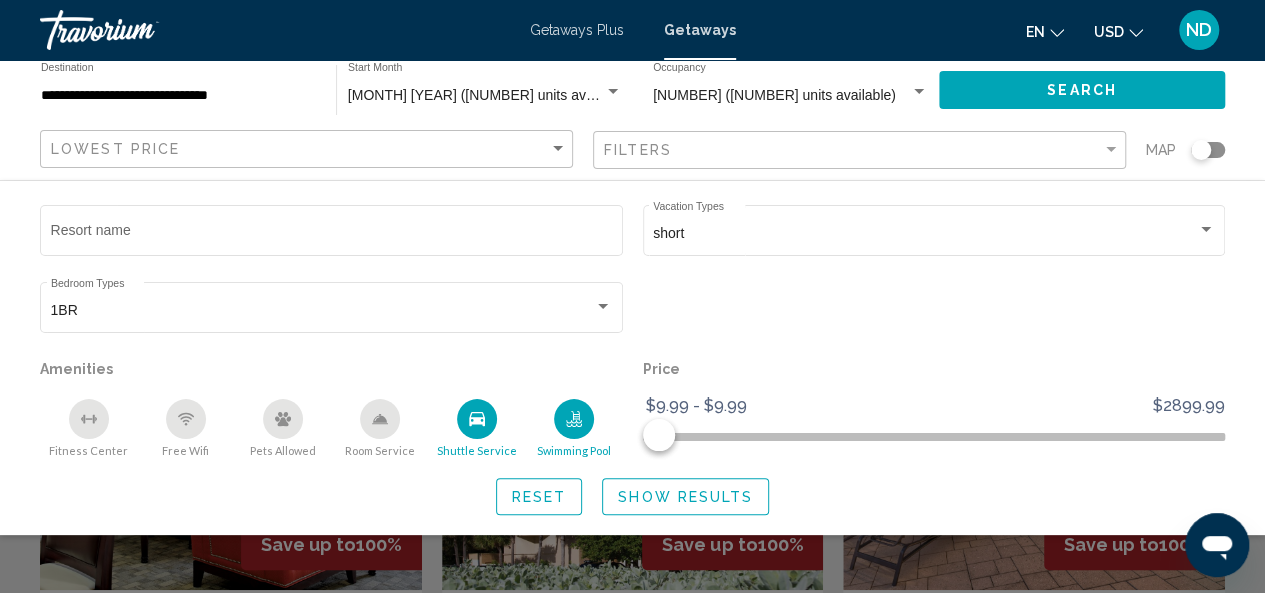 click 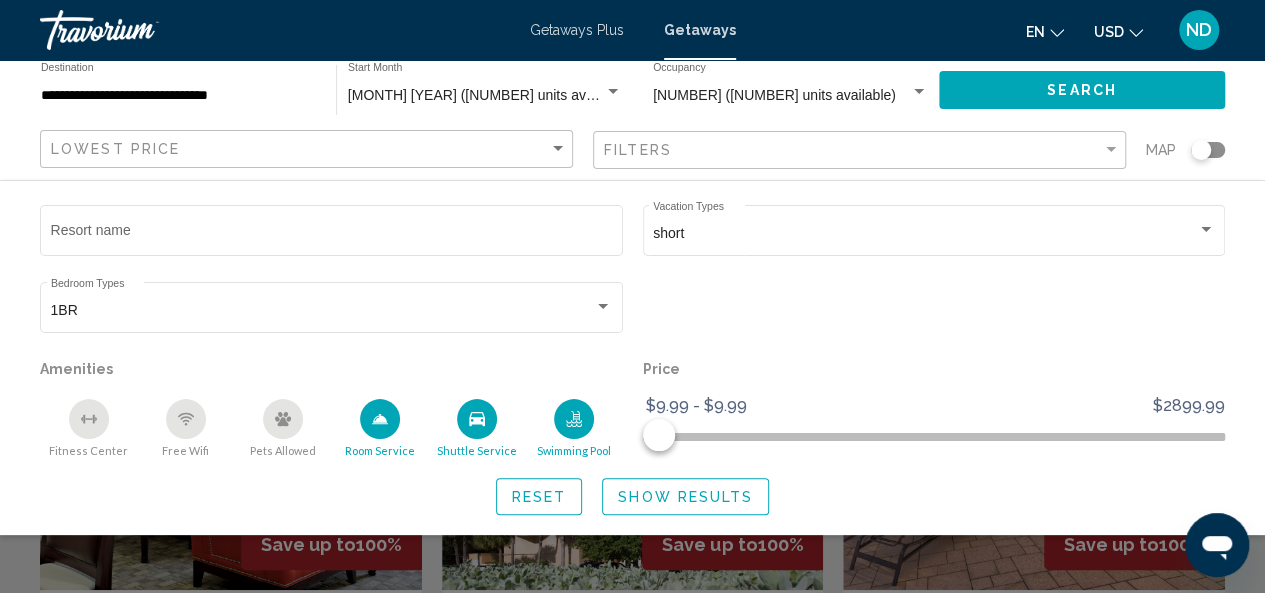 click 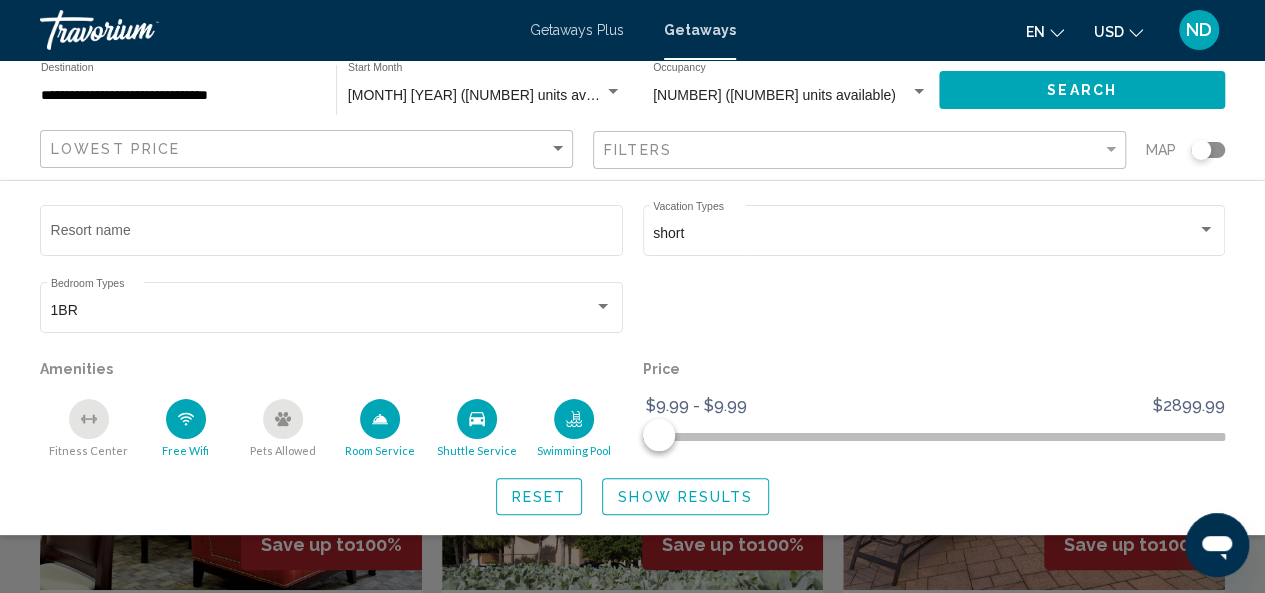 click on "Show Results" 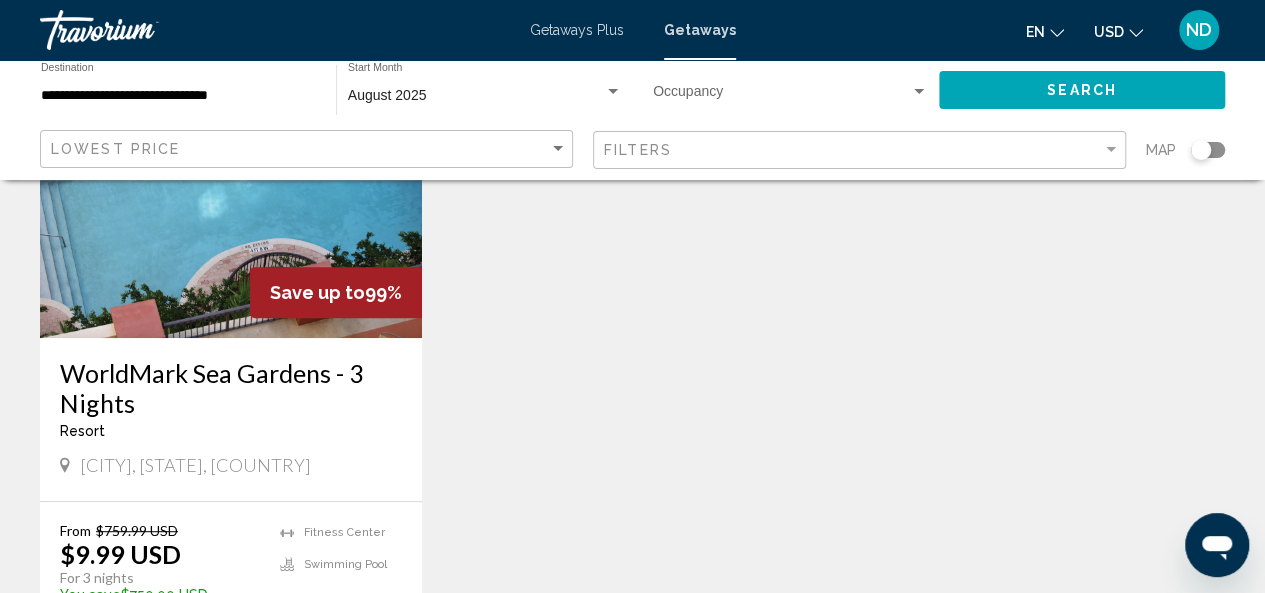 scroll, scrollTop: 258, scrollLeft: 0, axis: vertical 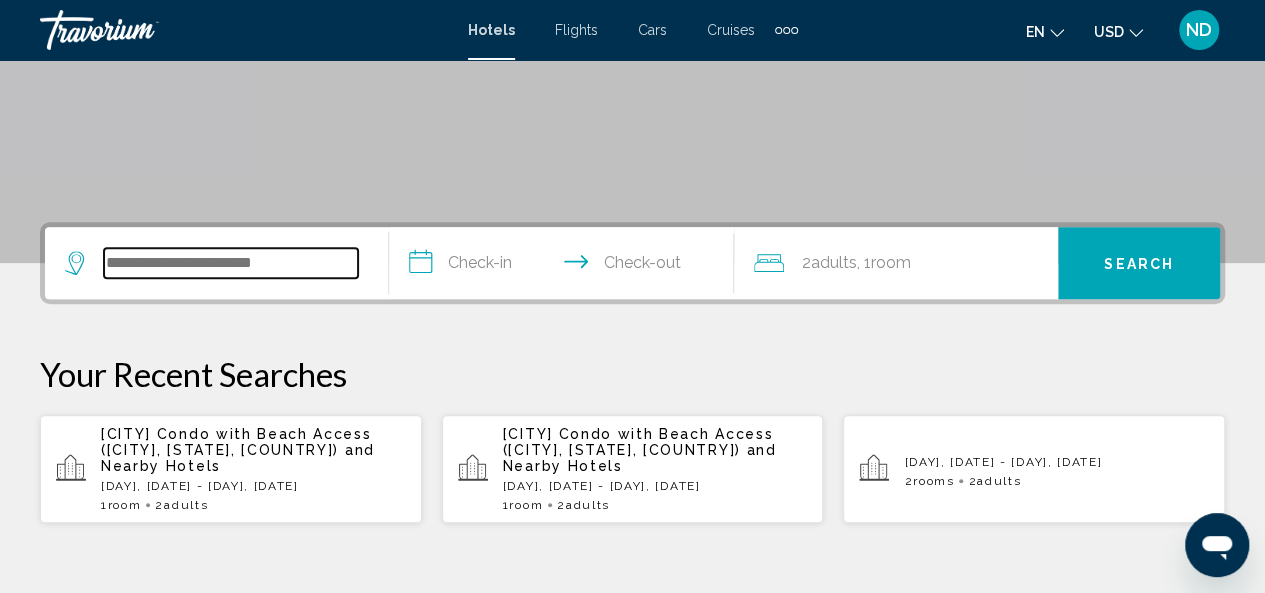 click at bounding box center [231, 263] 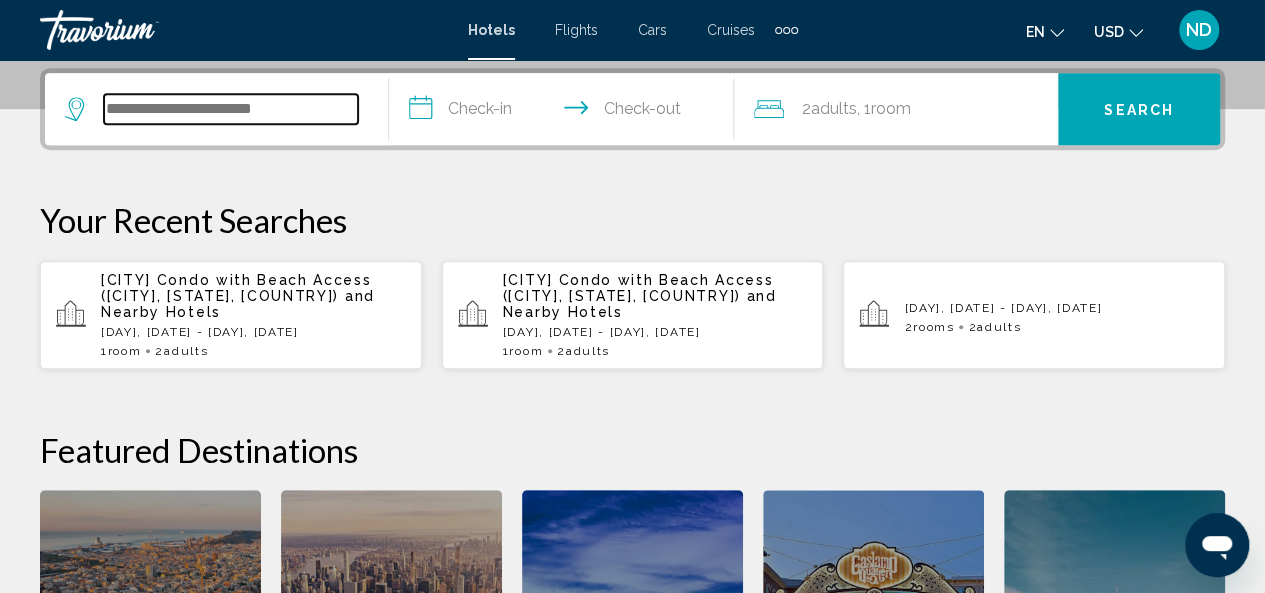 scroll, scrollTop: 494, scrollLeft: 0, axis: vertical 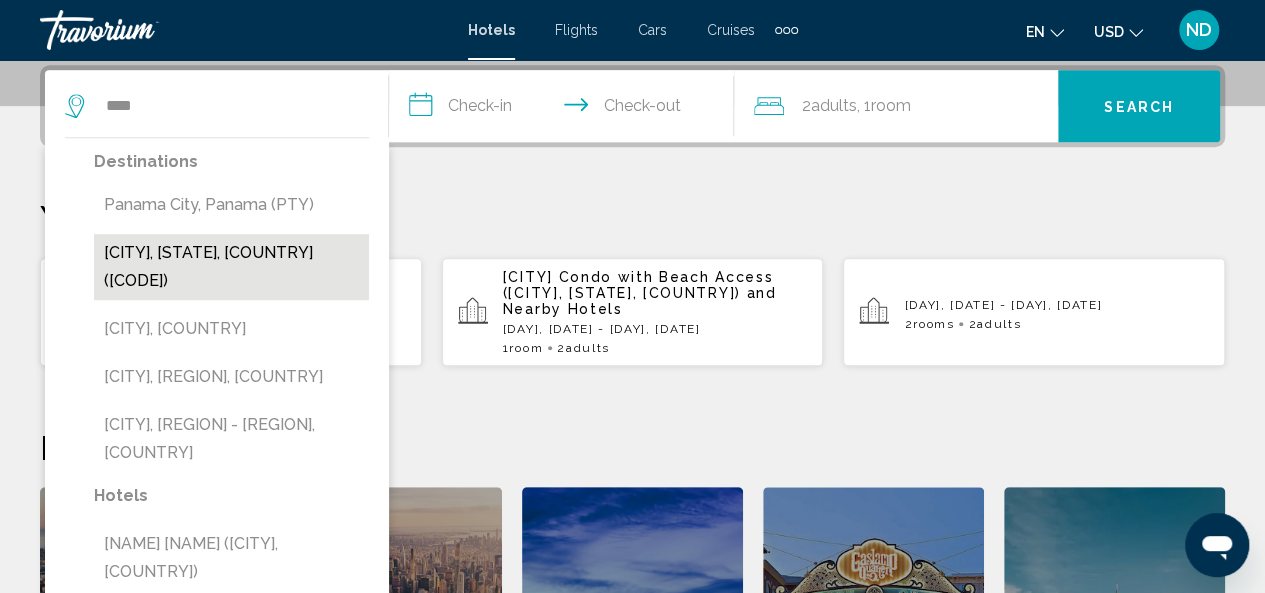 click on "[CITY], [STATE], [COUNTRY] ([CODE])" at bounding box center [231, 267] 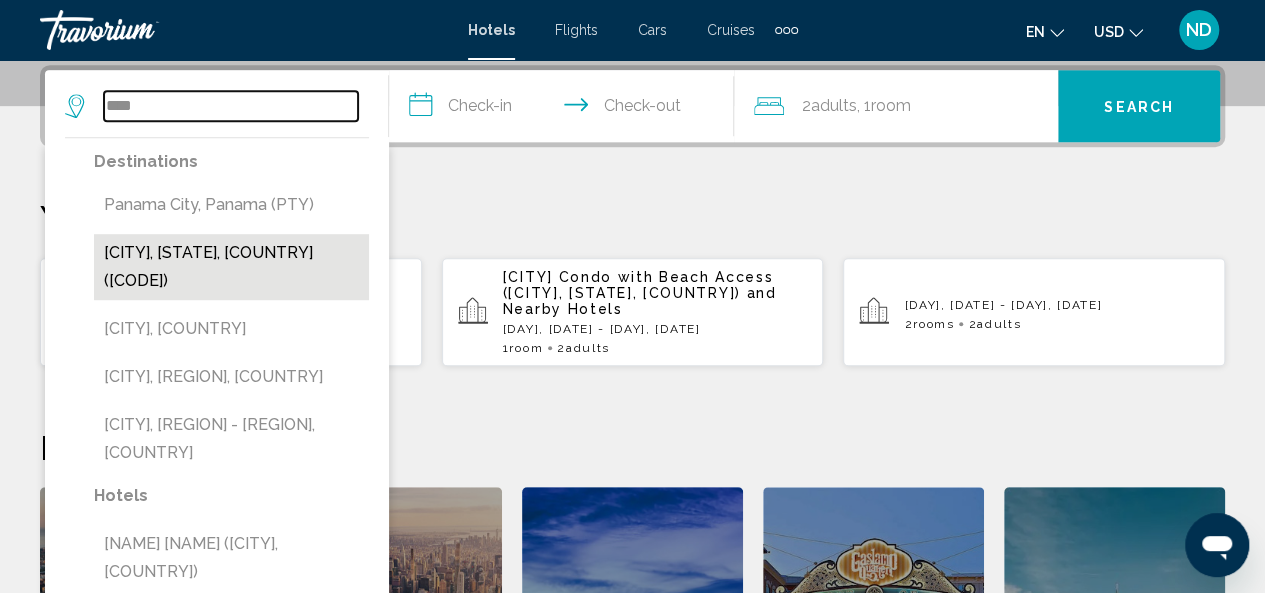type on "**********" 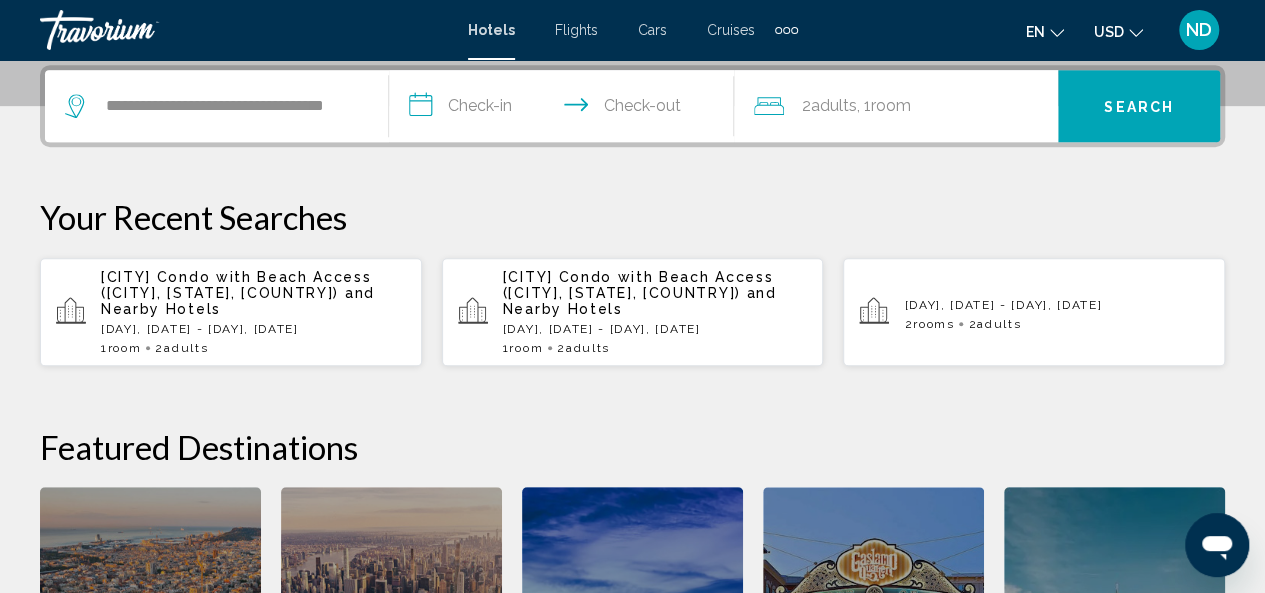 click on "**********" at bounding box center (565, 109) 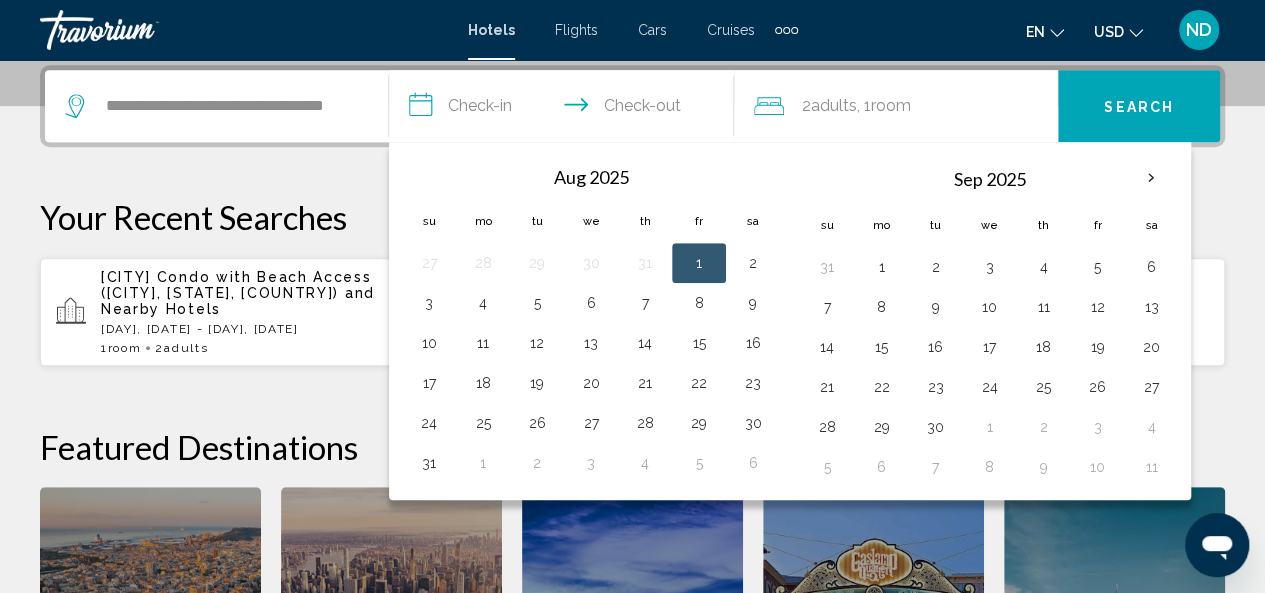 click on "1" at bounding box center [699, 263] 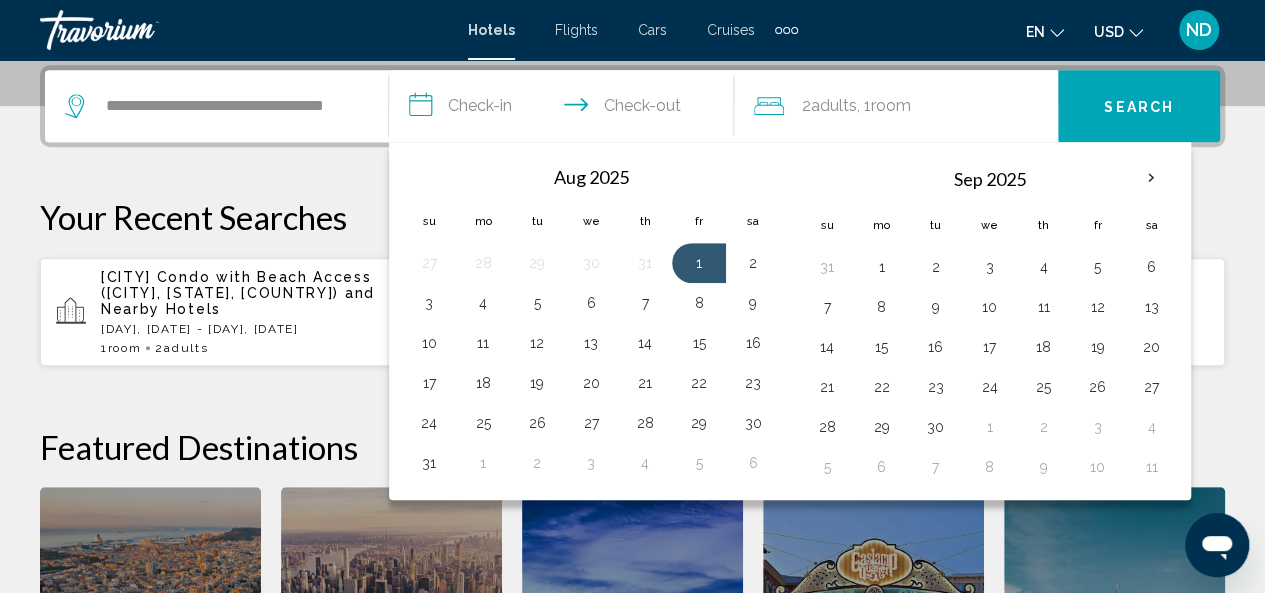click on "**********" at bounding box center (565, 109) 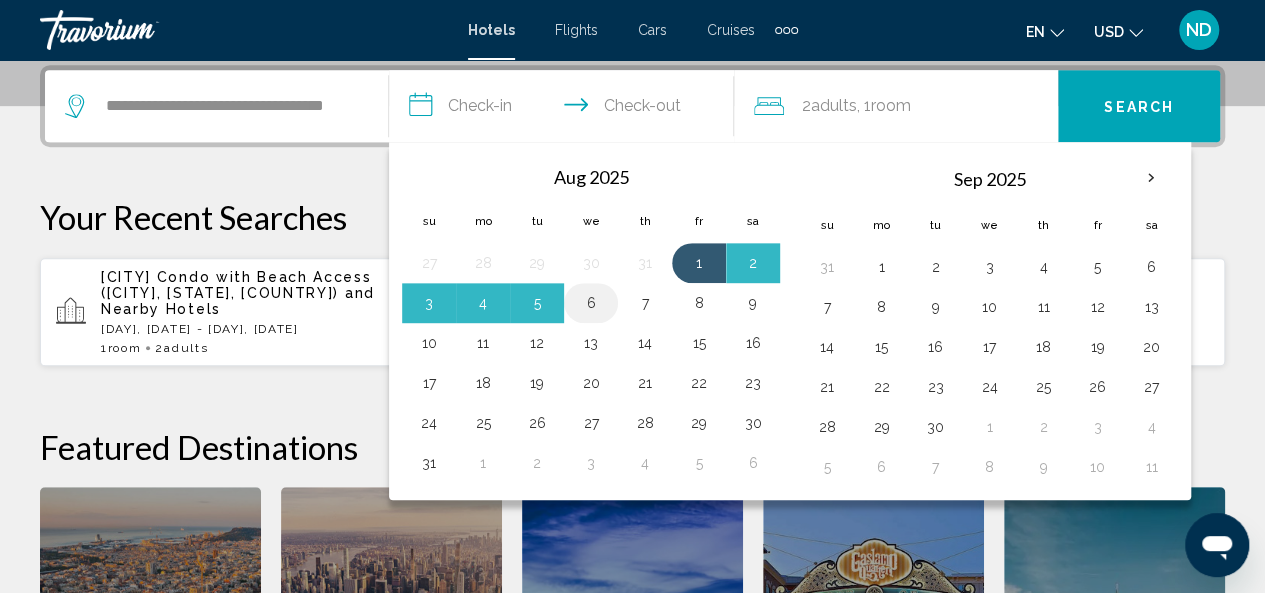 click on "6" at bounding box center (591, 303) 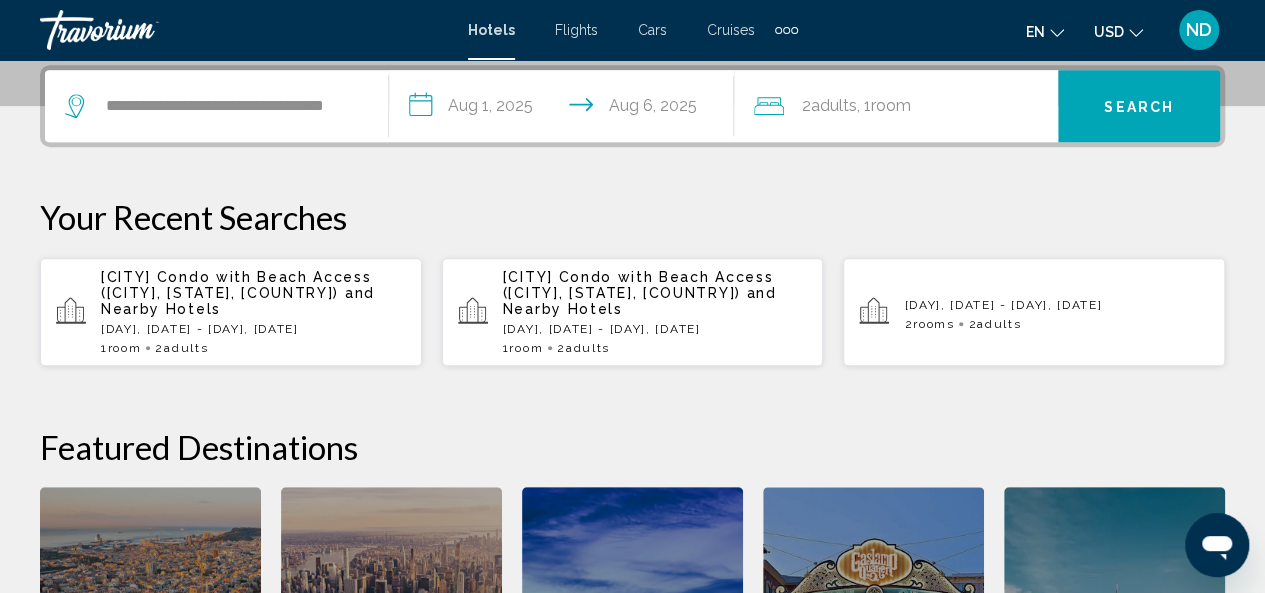 click on "Search" at bounding box center [1139, 107] 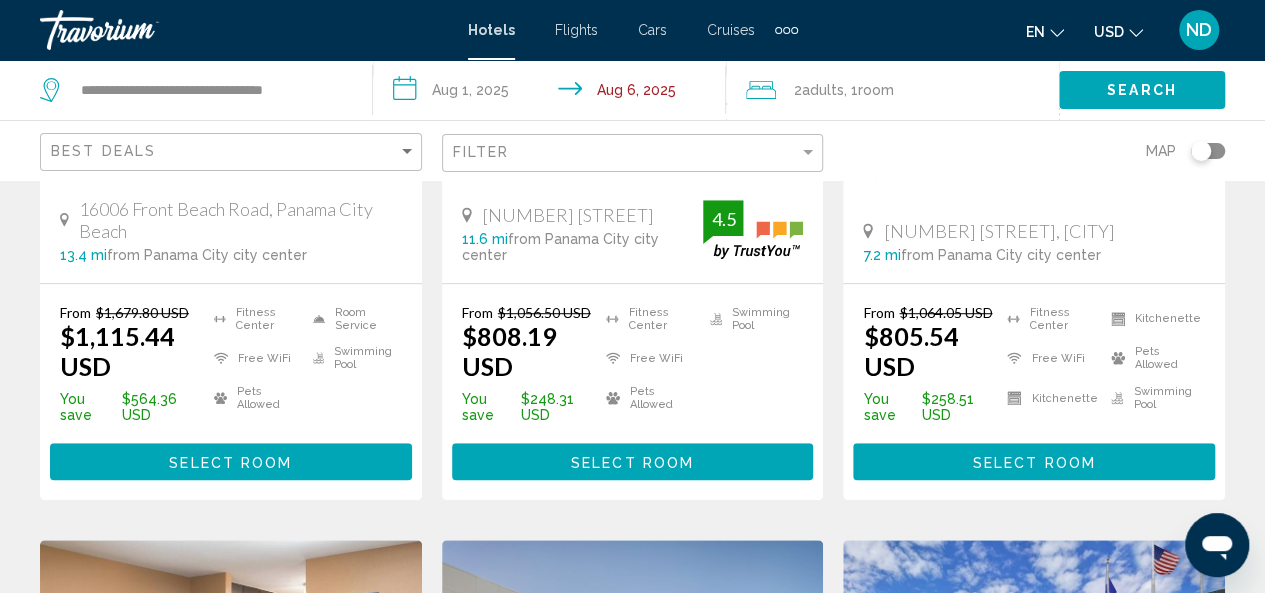scroll, scrollTop: 0, scrollLeft: 0, axis: both 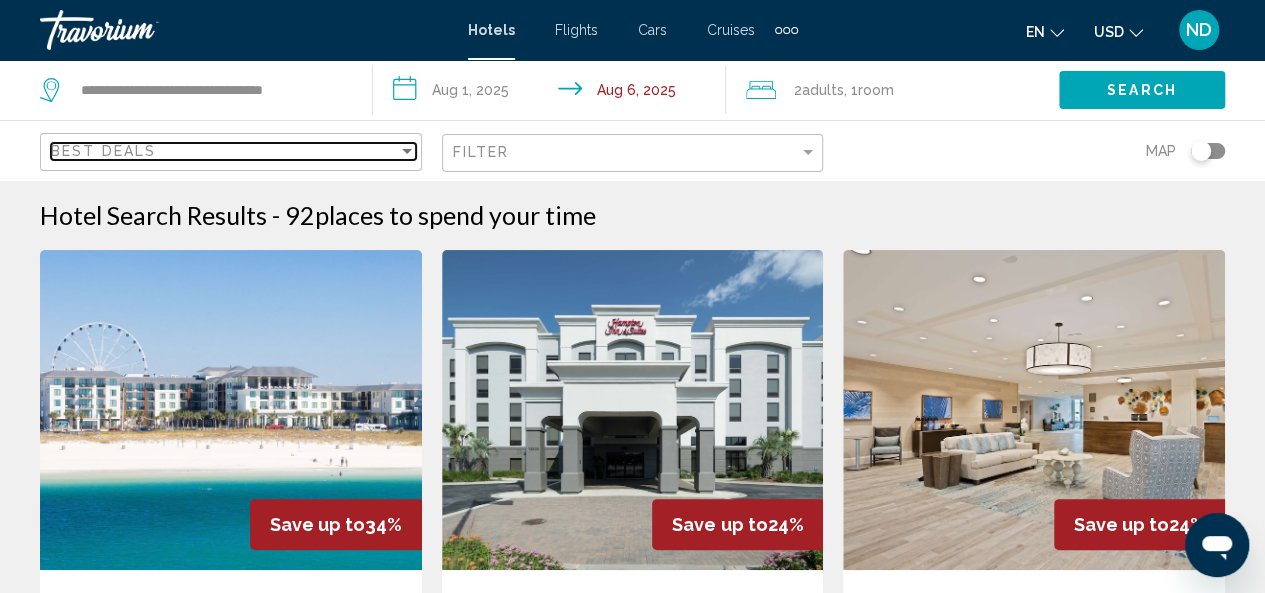 click at bounding box center (407, 151) 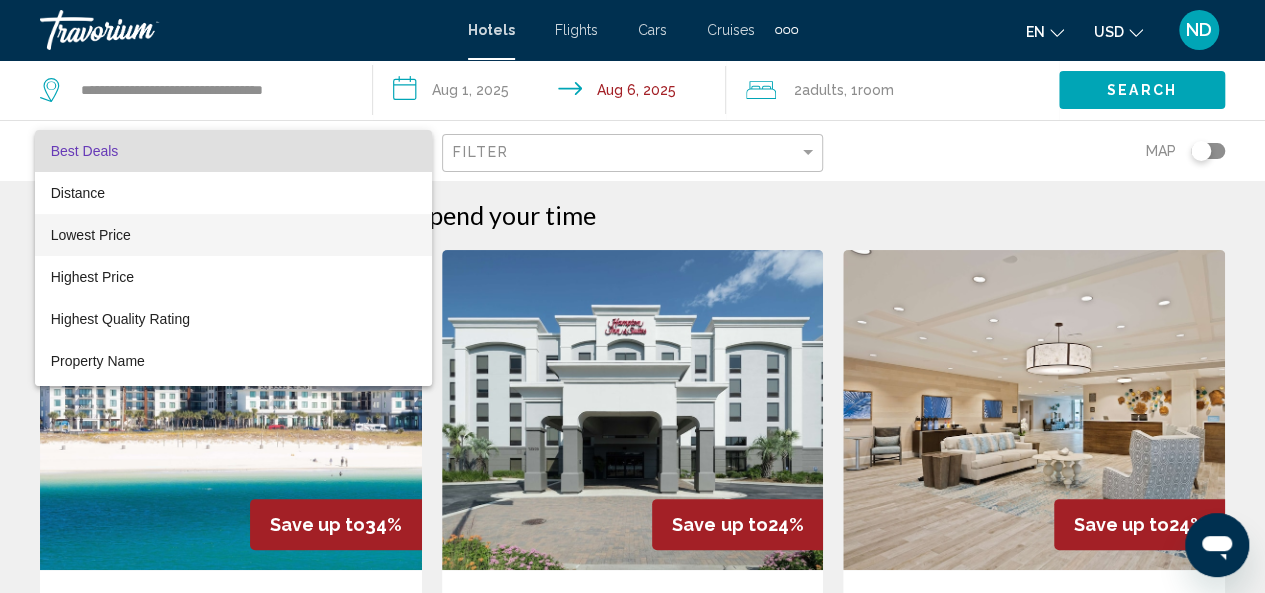 click on "Lowest Price" at bounding box center [233, 235] 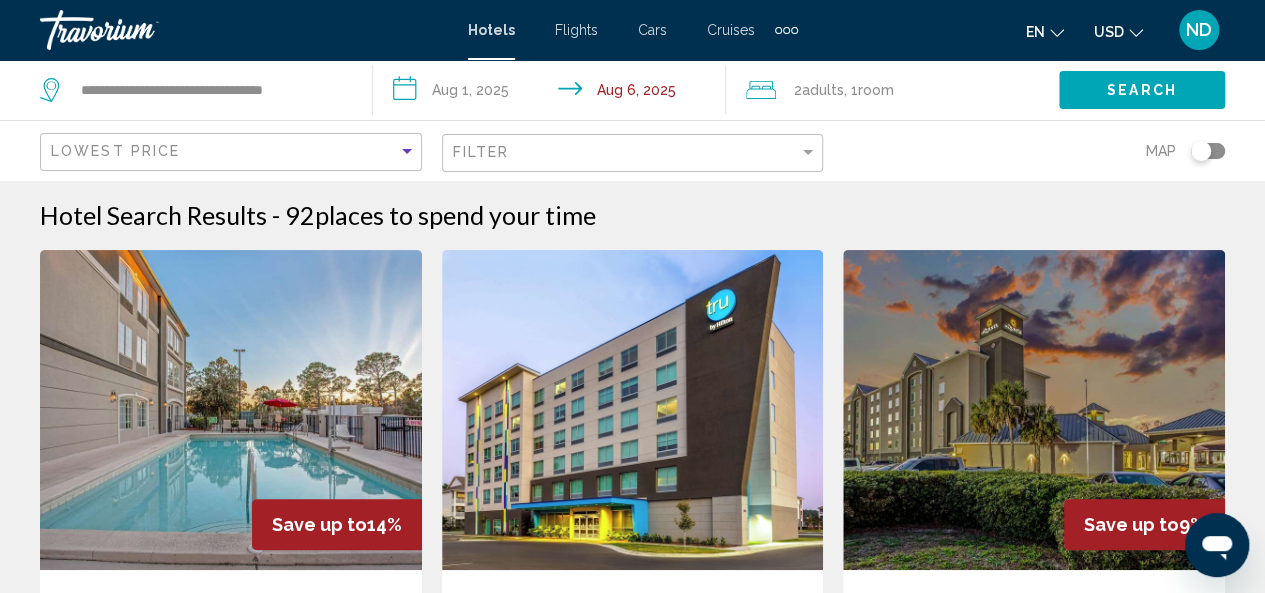 click on "Filter" 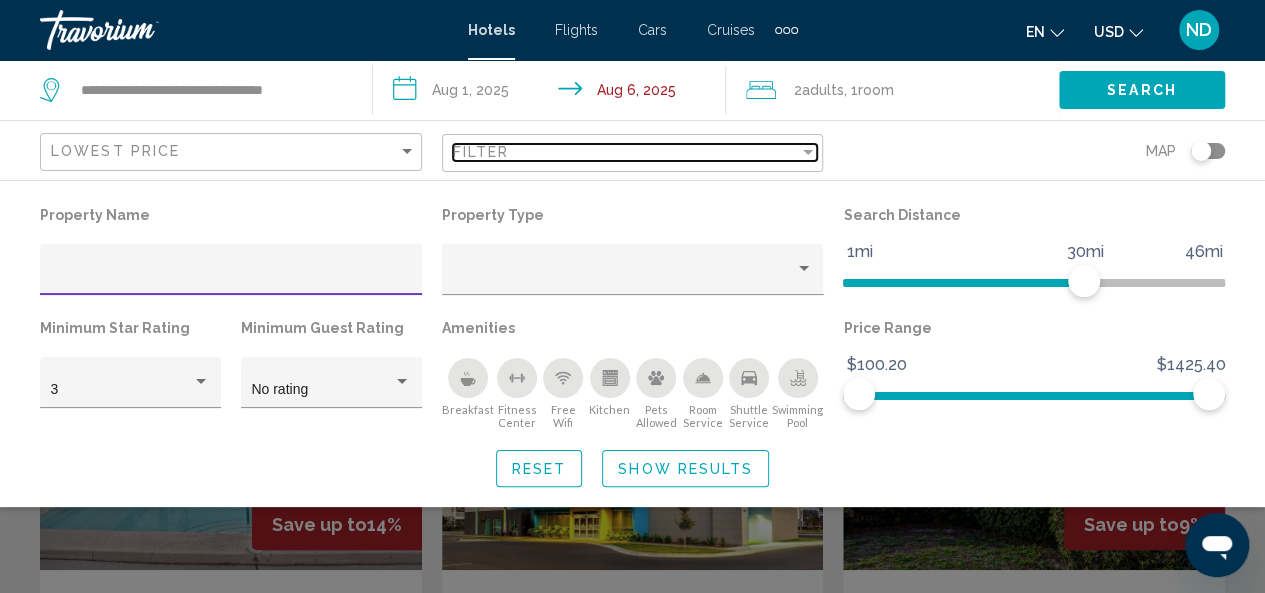 click at bounding box center [808, 152] 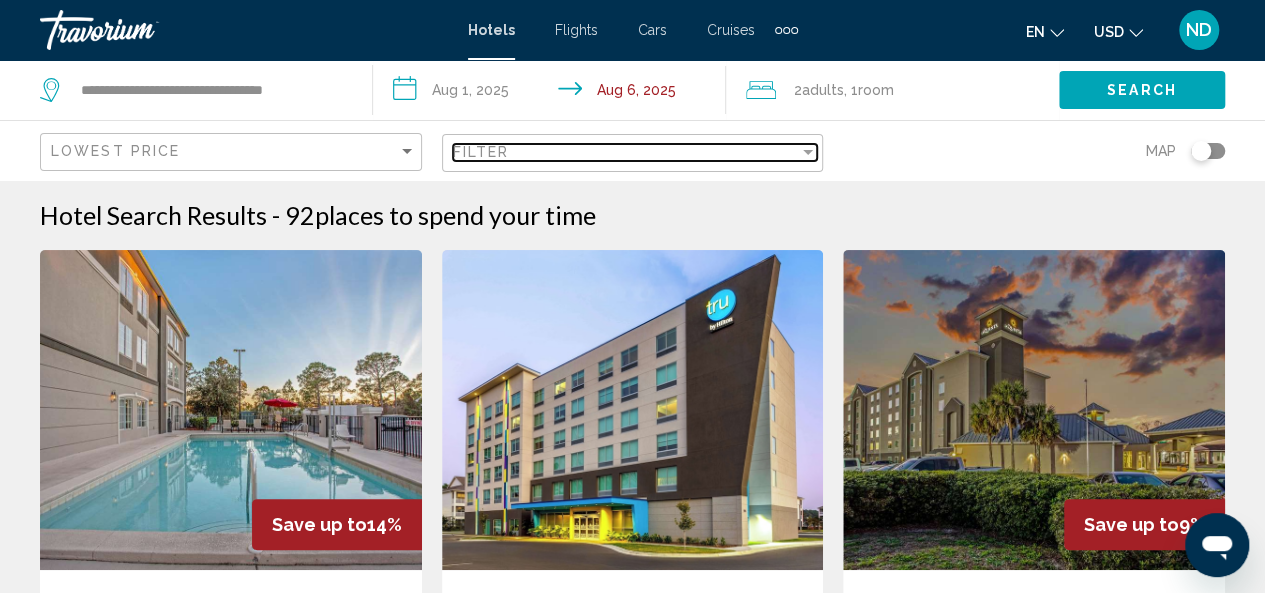 click at bounding box center (808, 152) 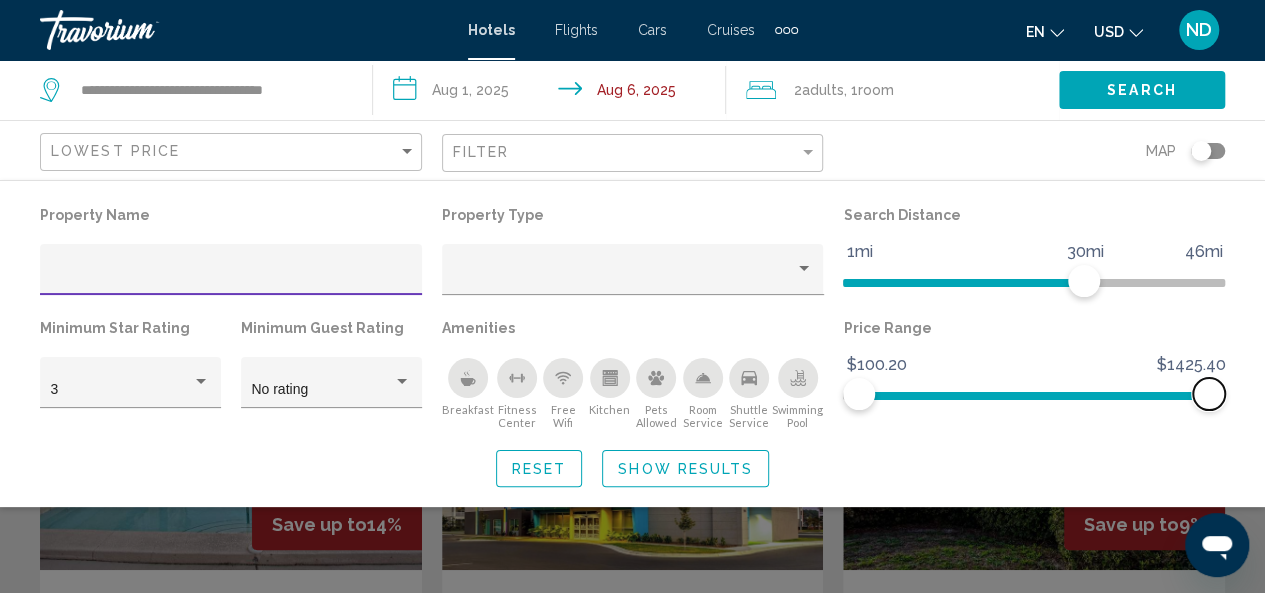 click 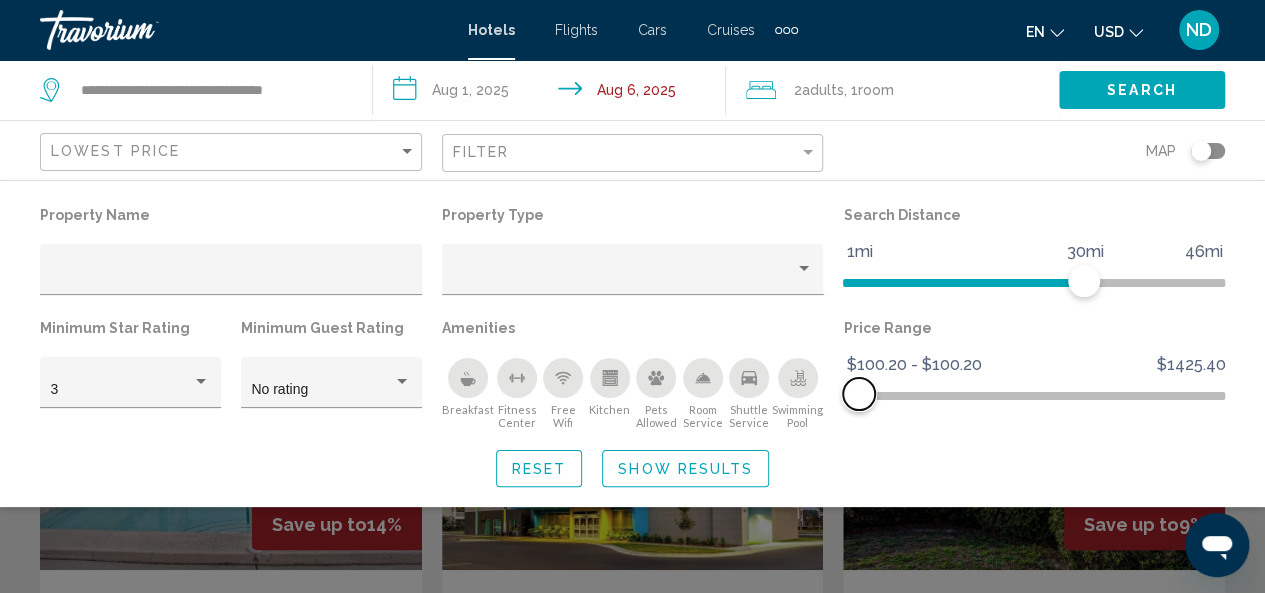 drag, startPoint x: 1210, startPoint y: 395, endPoint x: 836, endPoint y: 463, distance: 380.13156 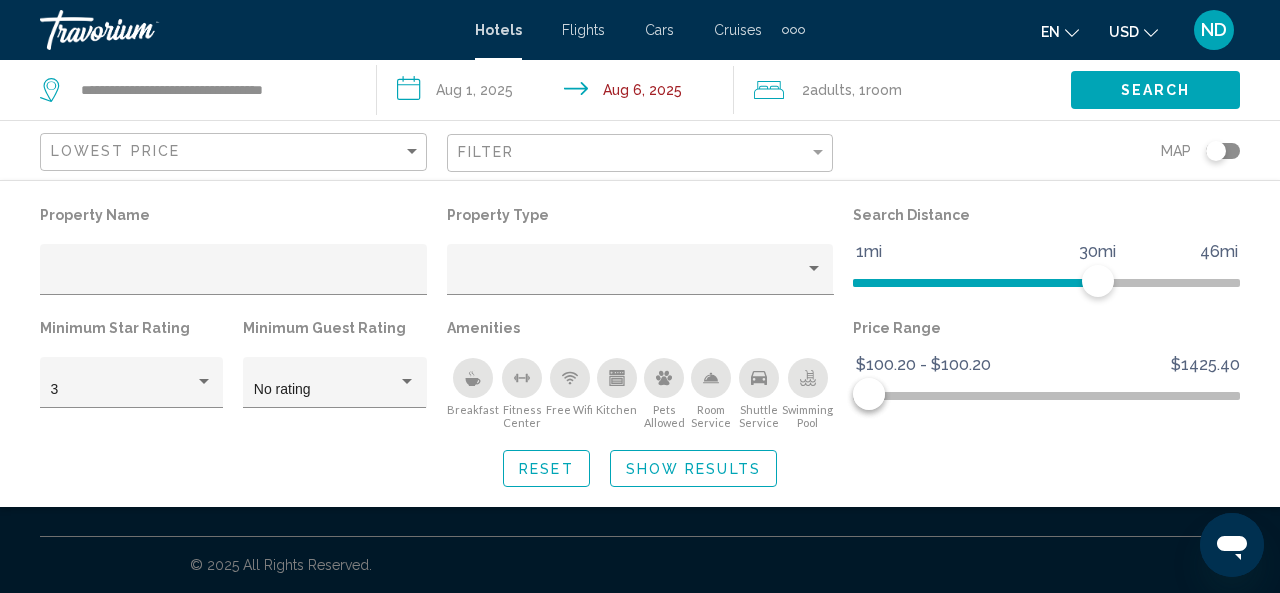 click 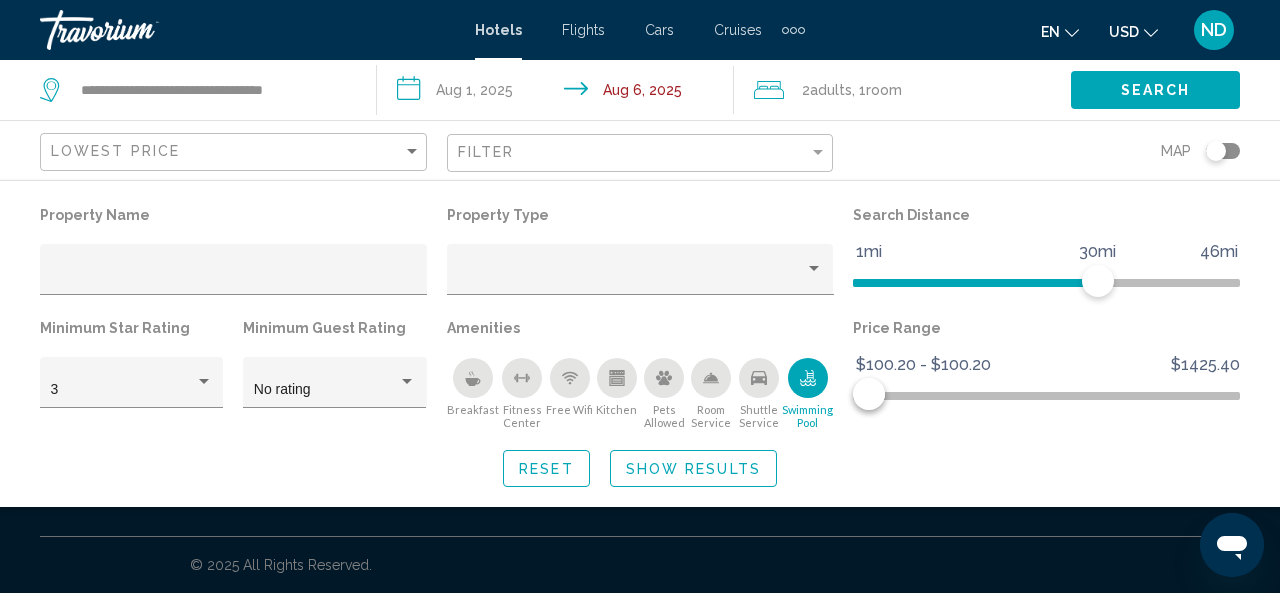 click 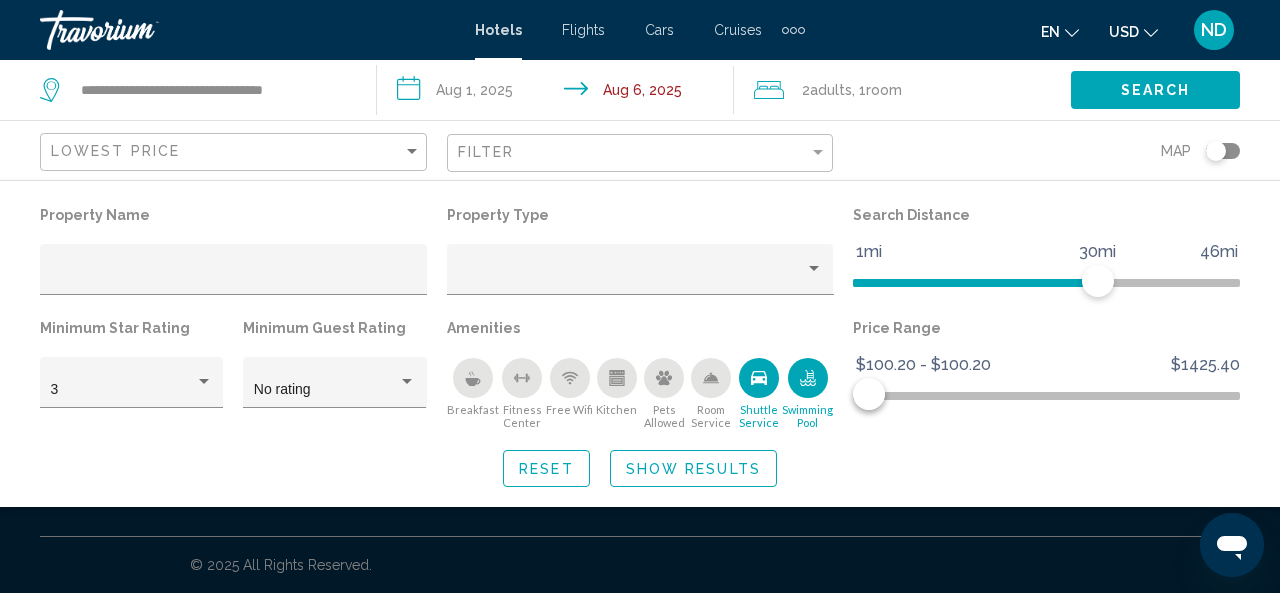 click 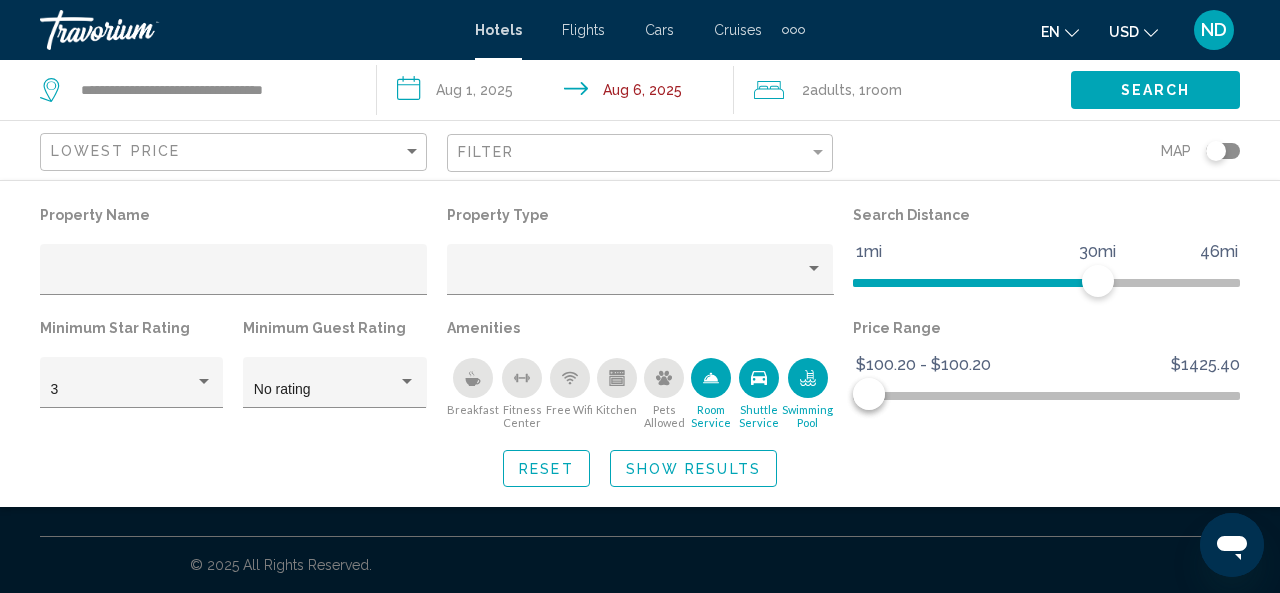 click 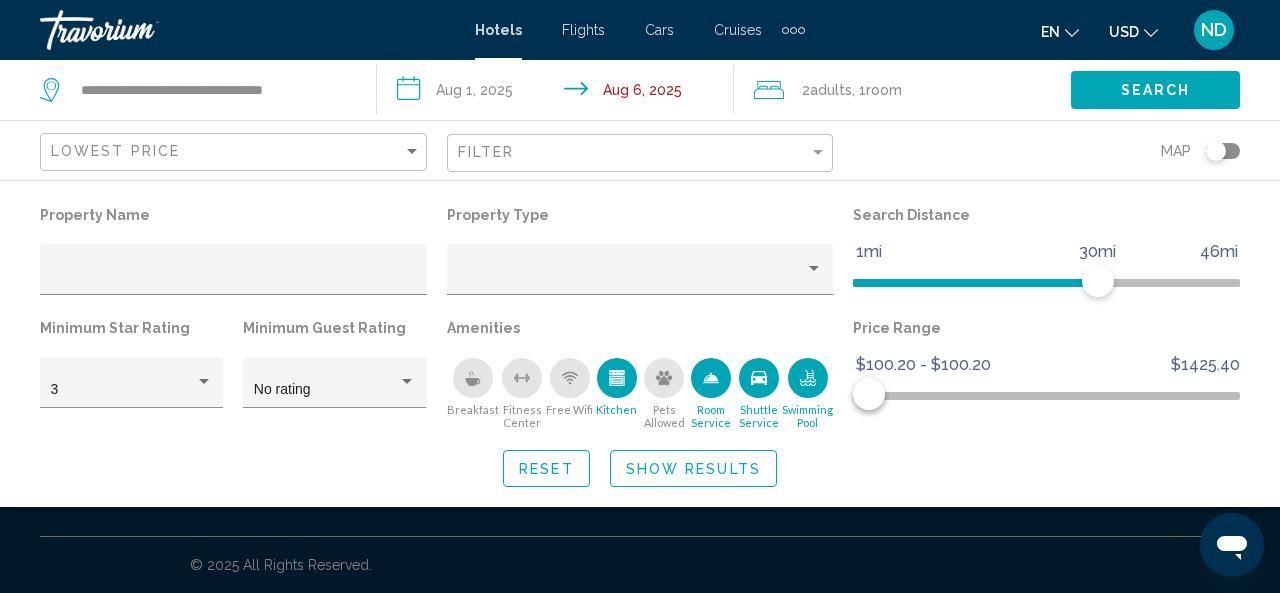 click 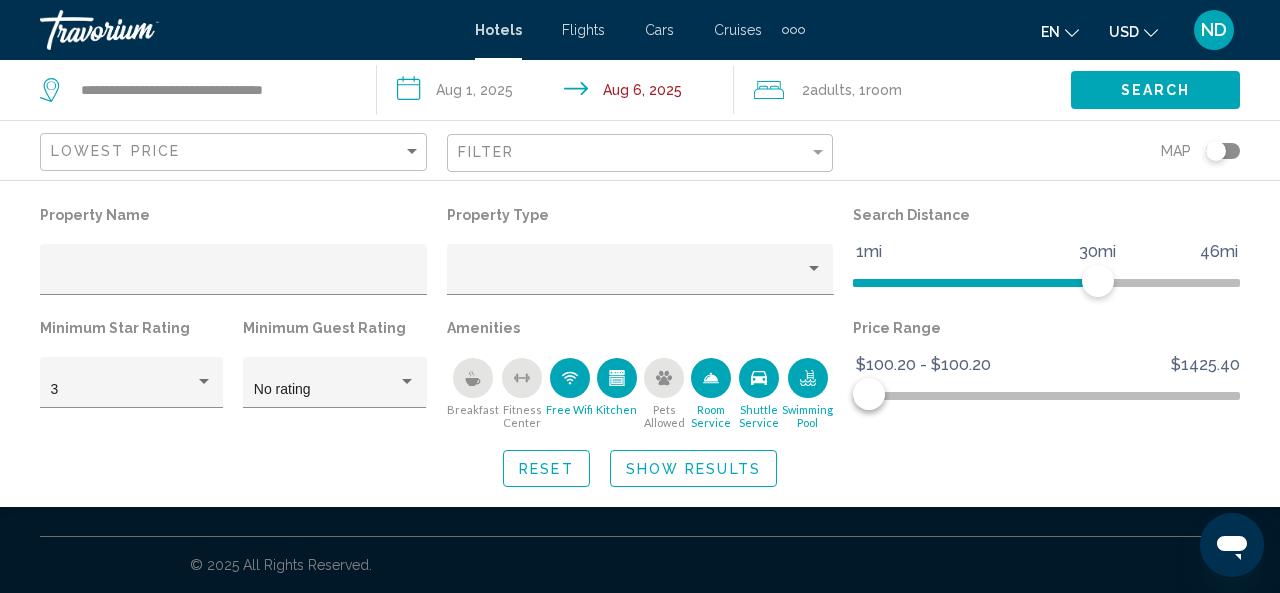 click 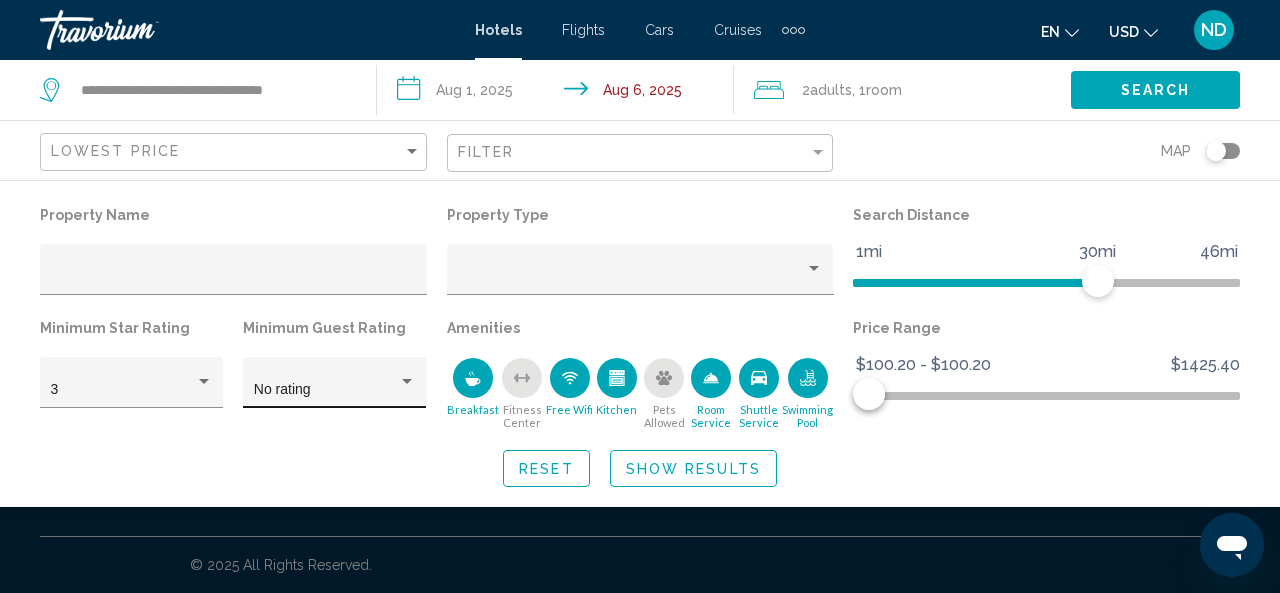 click at bounding box center (407, 381) 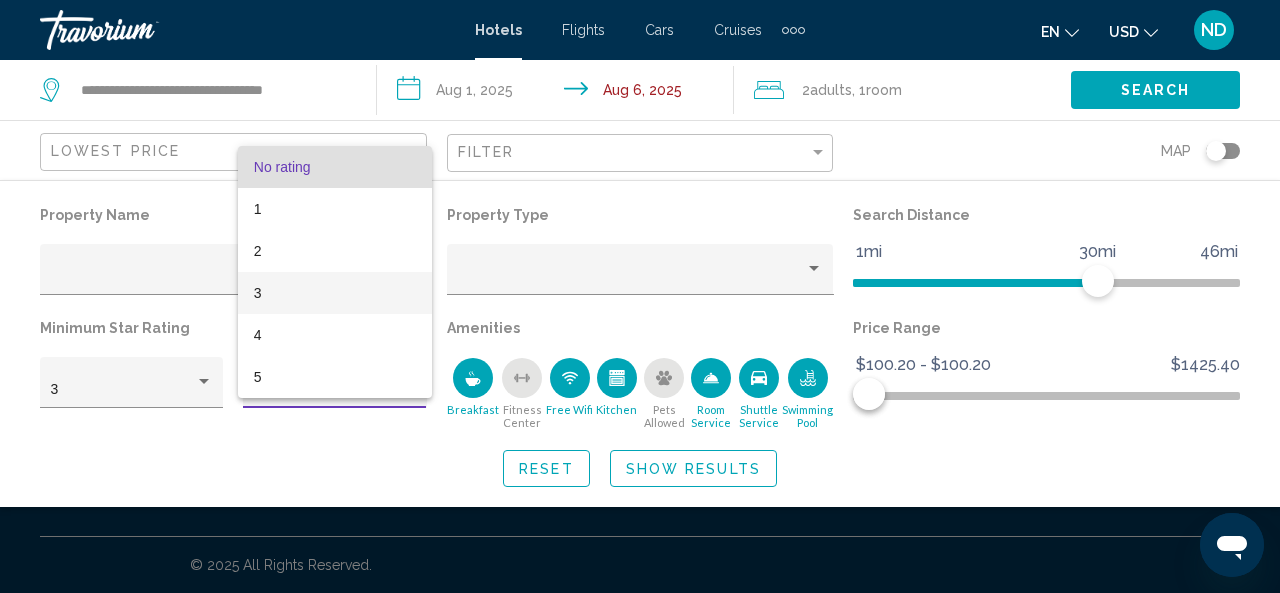 click on "3" at bounding box center [335, 293] 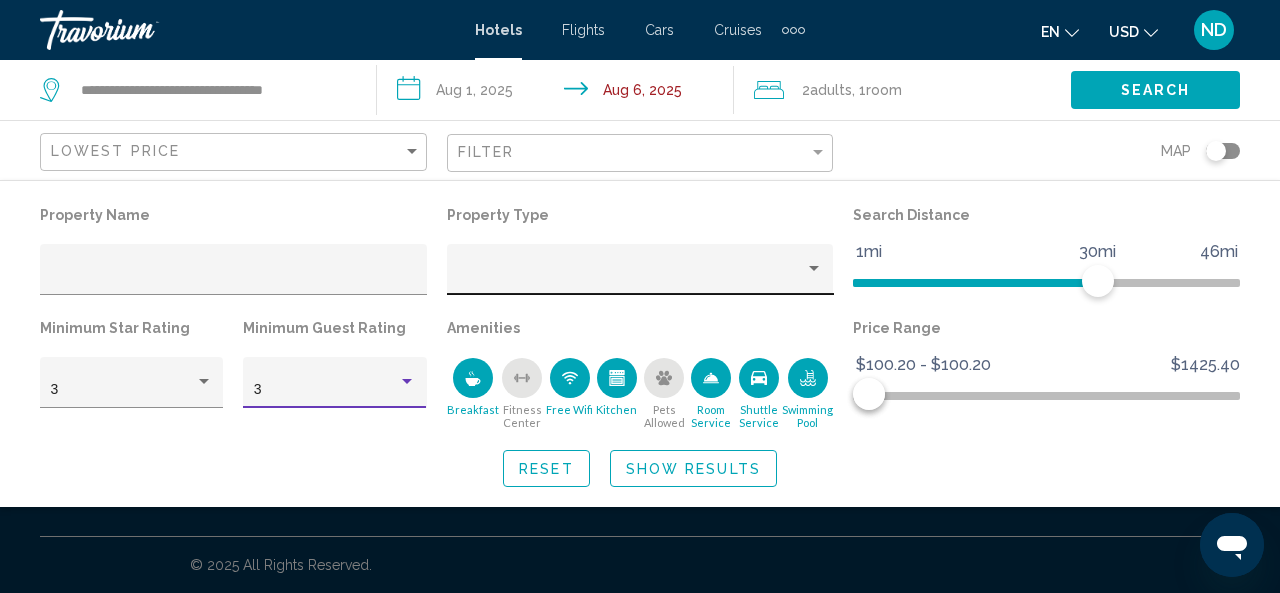 click at bounding box center (814, 268) 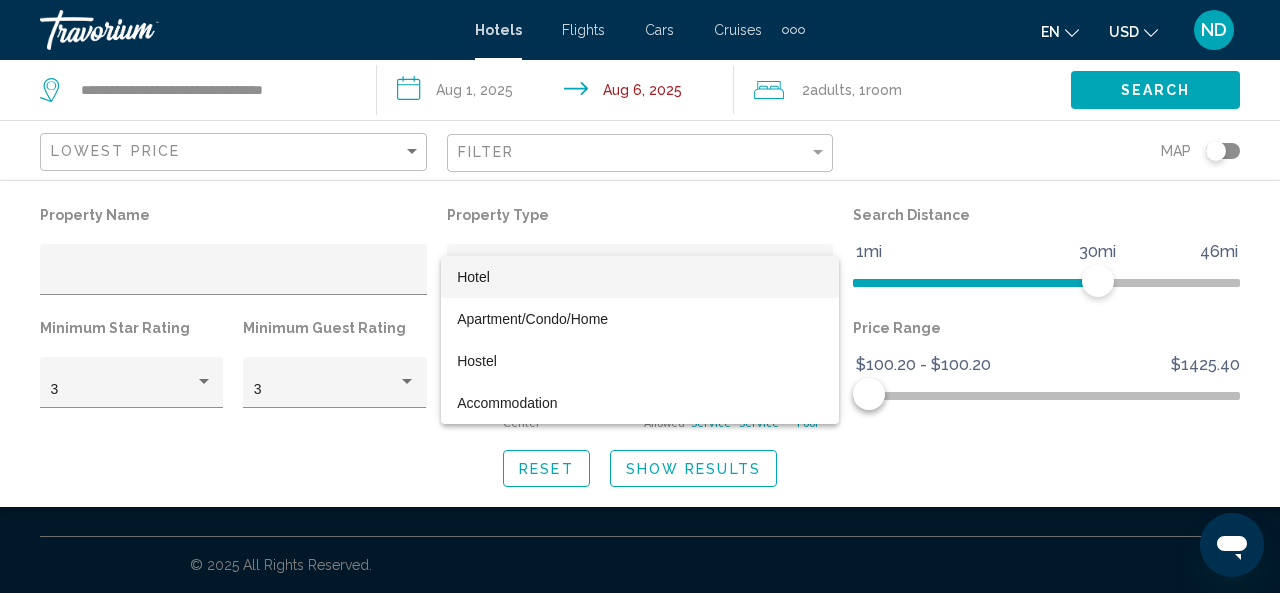 click on "Hotel" at bounding box center [640, 277] 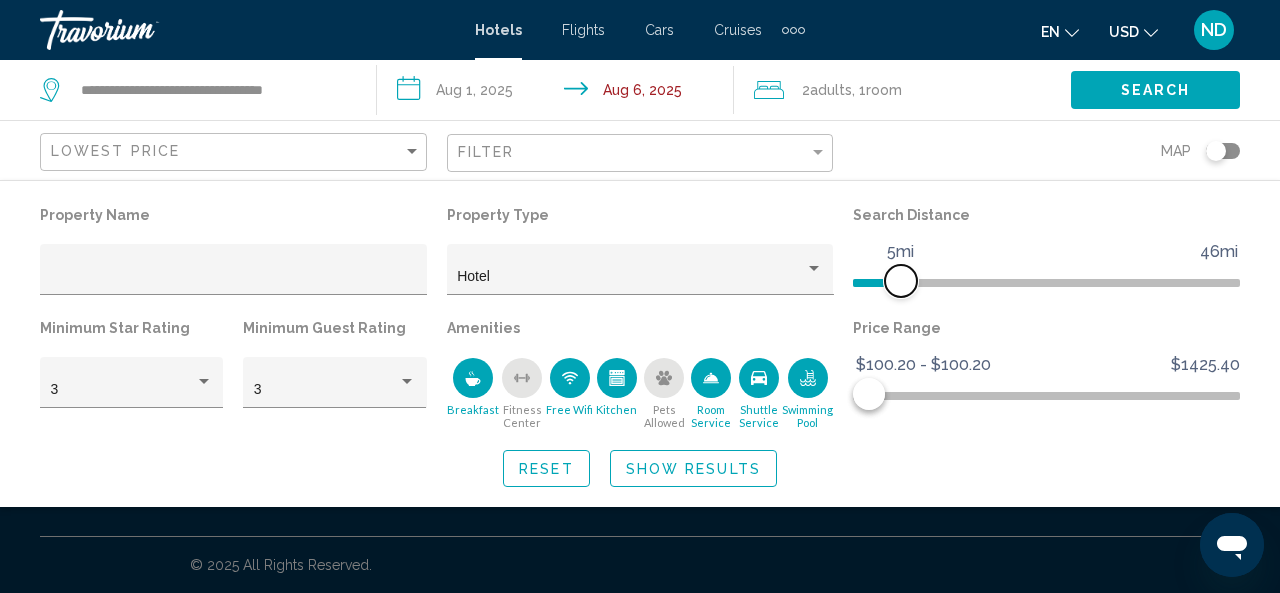 drag, startPoint x: 1093, startPoint y: 282, endPoint x: 901, endPoint y: 277, distance: 192.0651 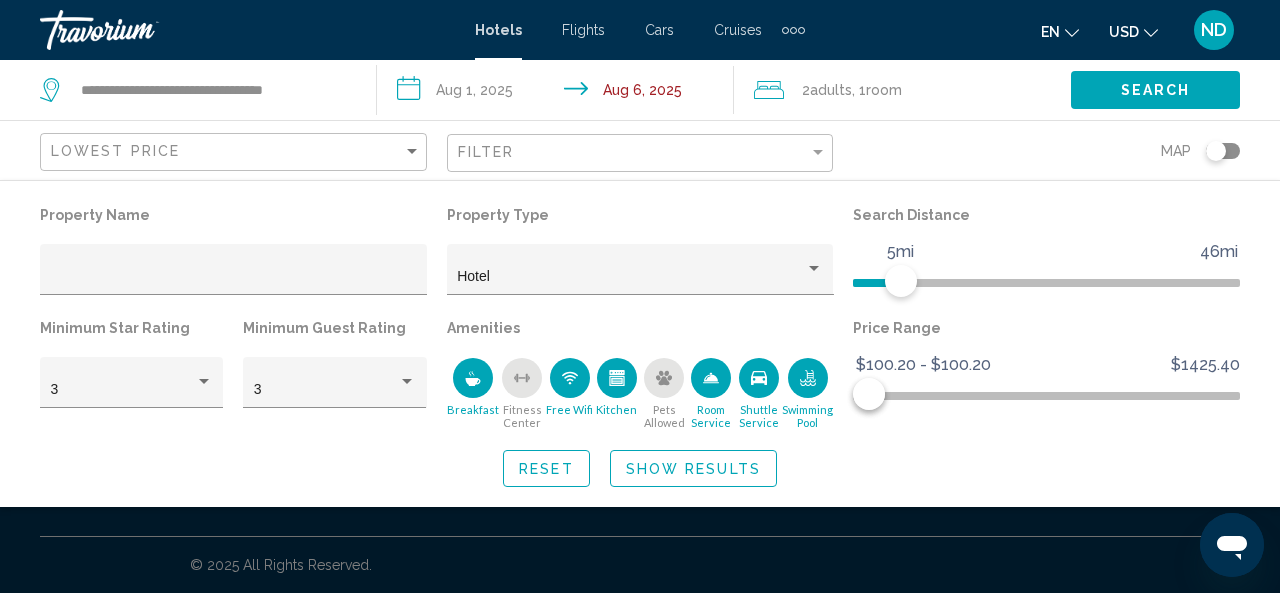 click on "Show Results" 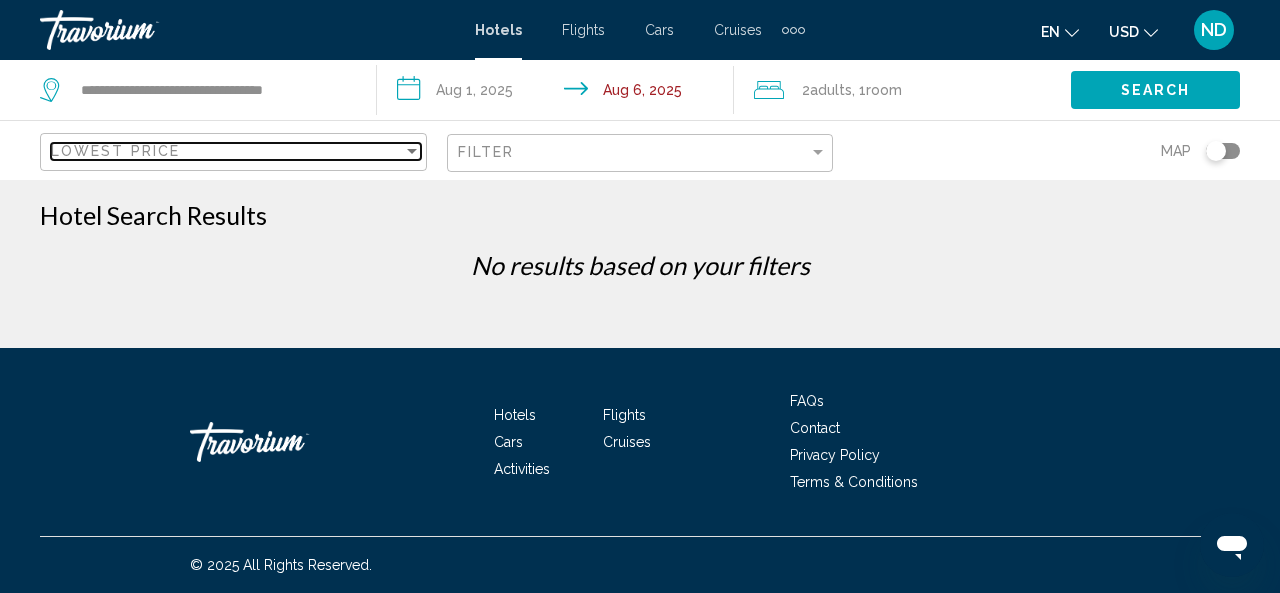 click at bounding box center [412, 151] 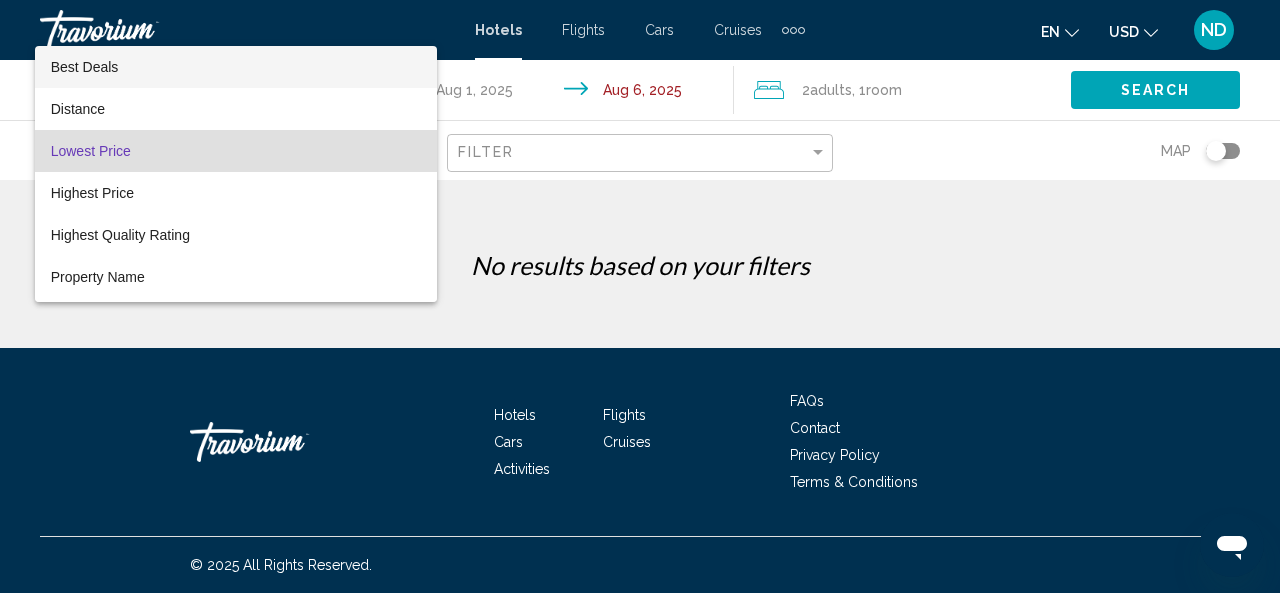 click on "Best Deals" at bounding box center (236, 67) 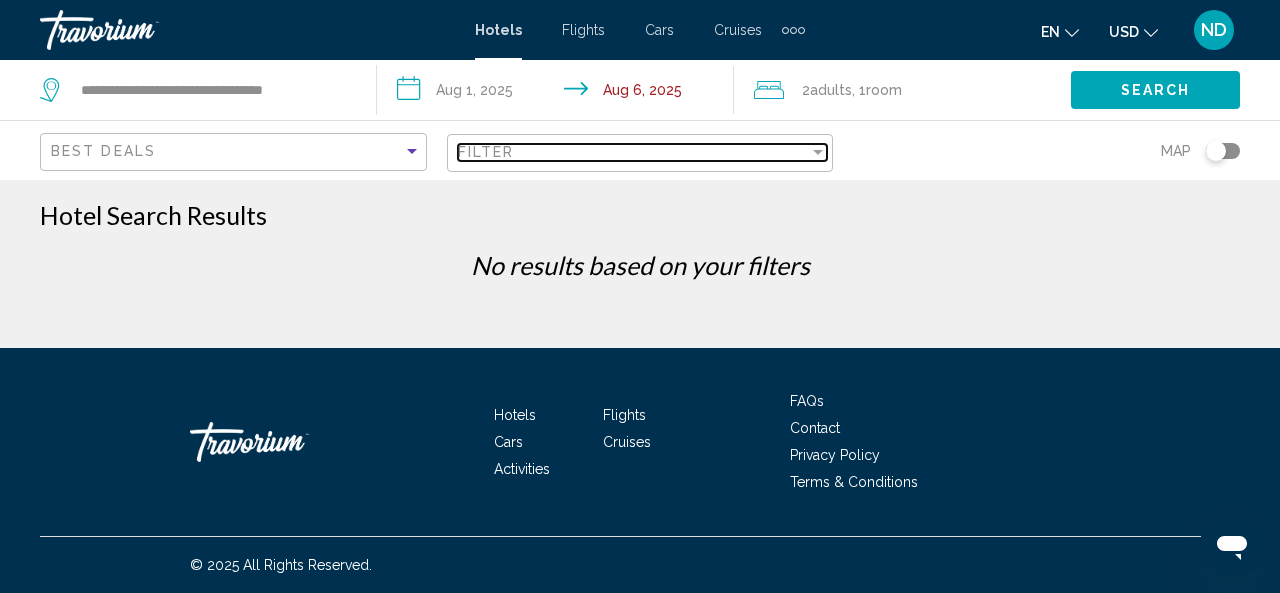 click on "Filter" at bounding box center (486, 152) 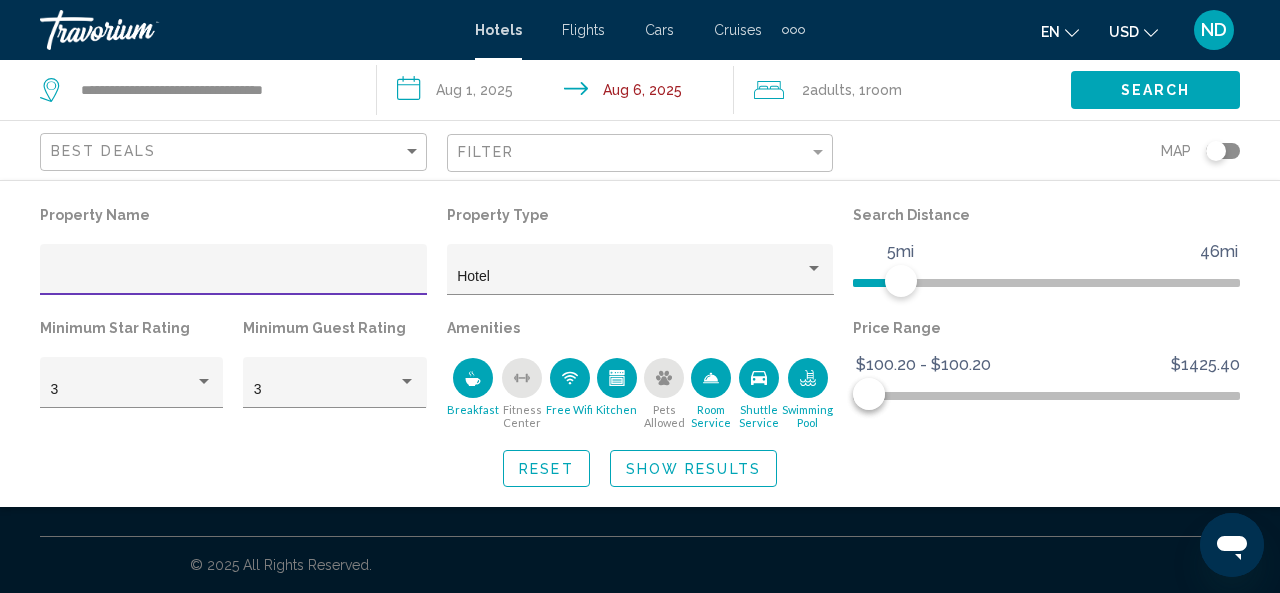 click on "Search" 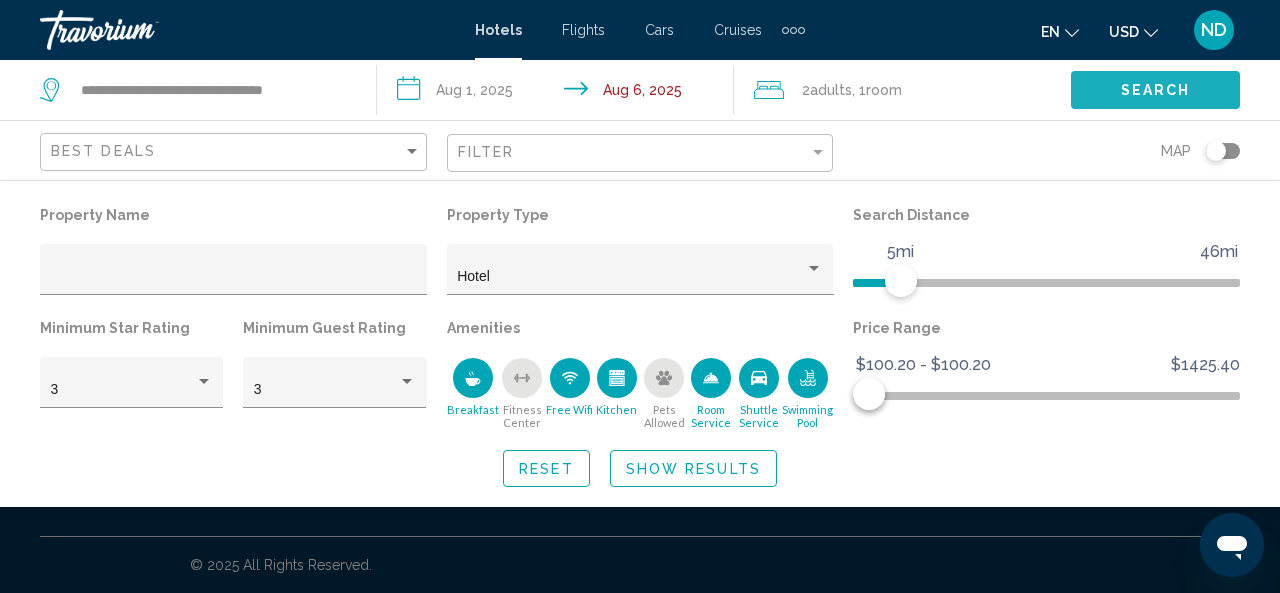 click on "Search" 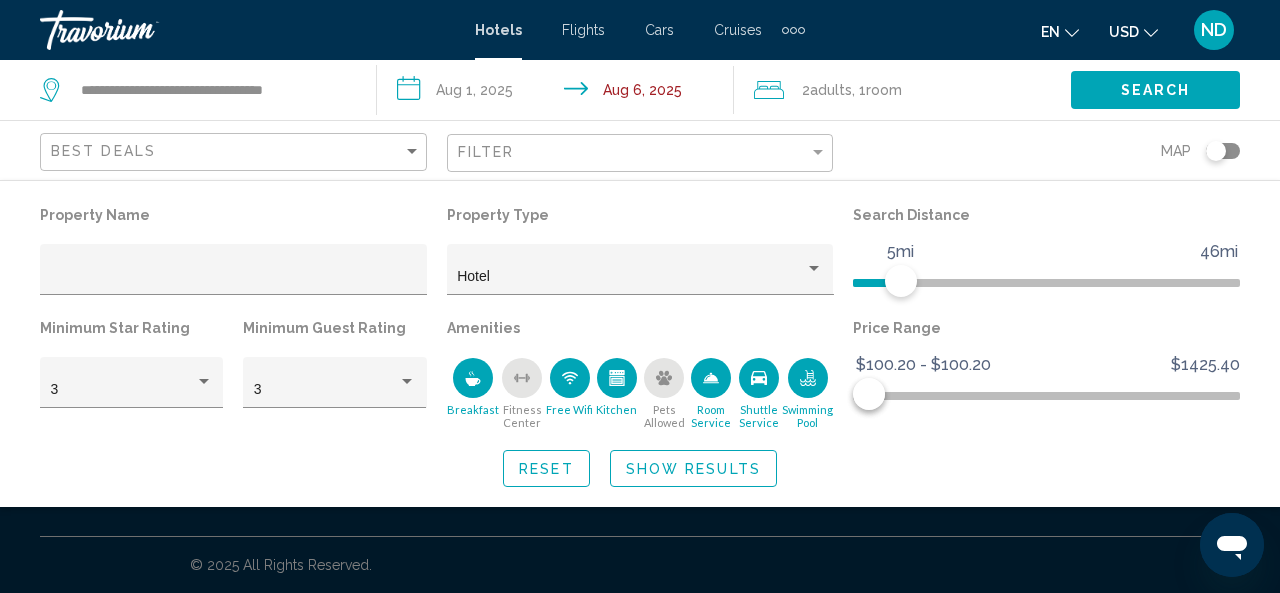 click on "Search" 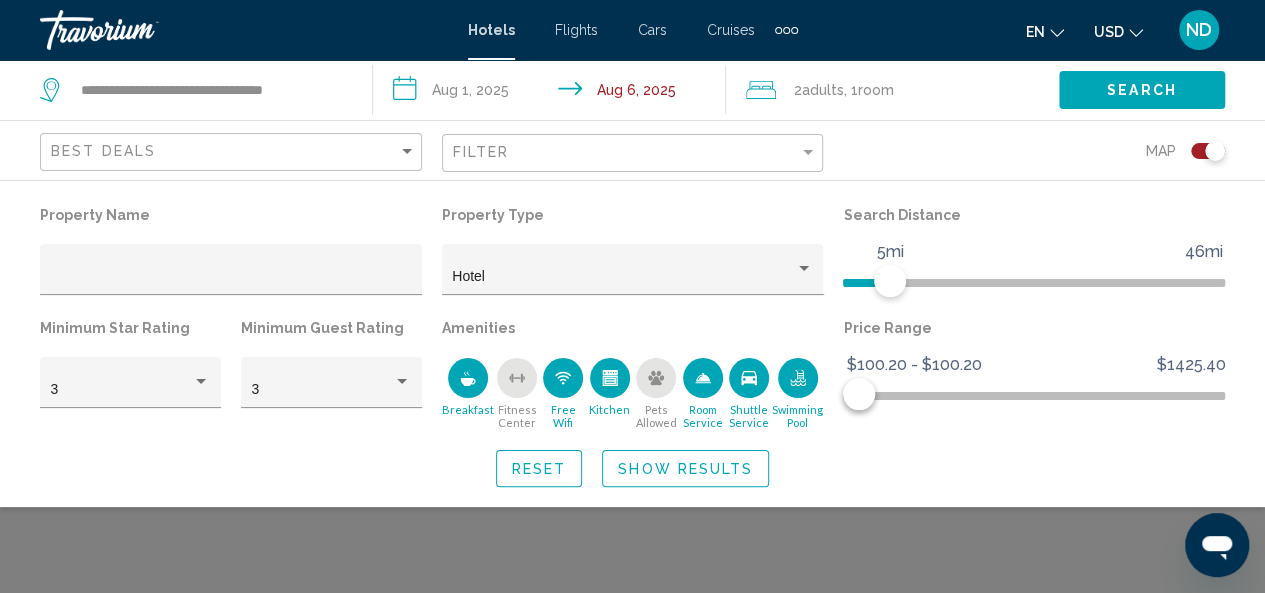 click on "Show Results" 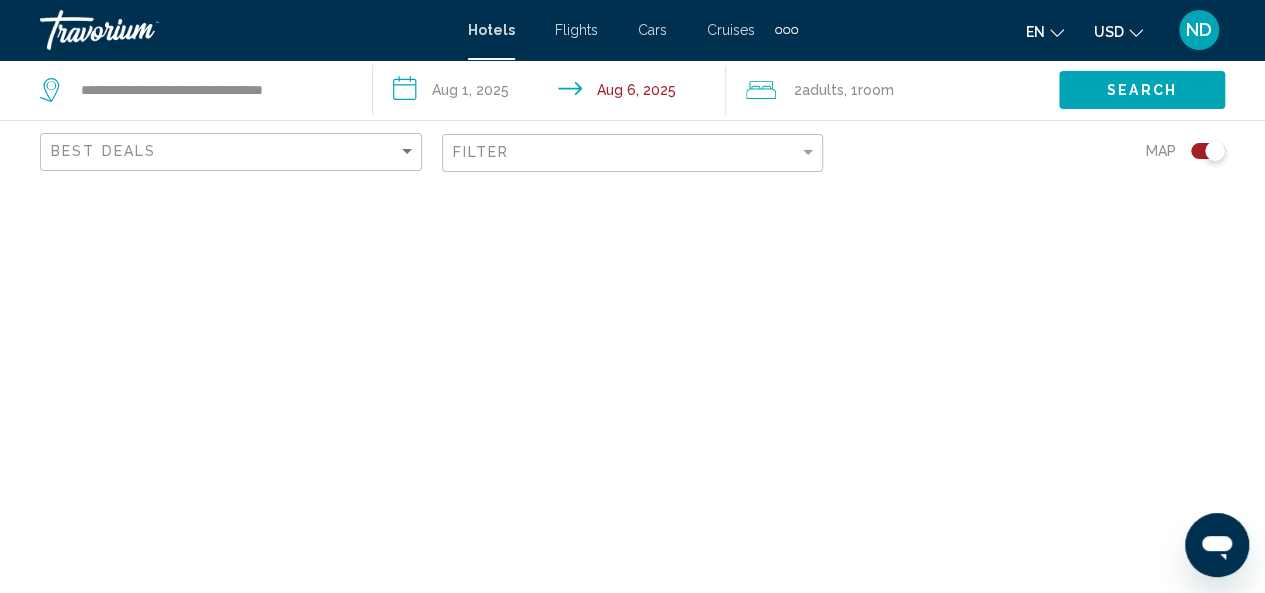 click on "Filter" 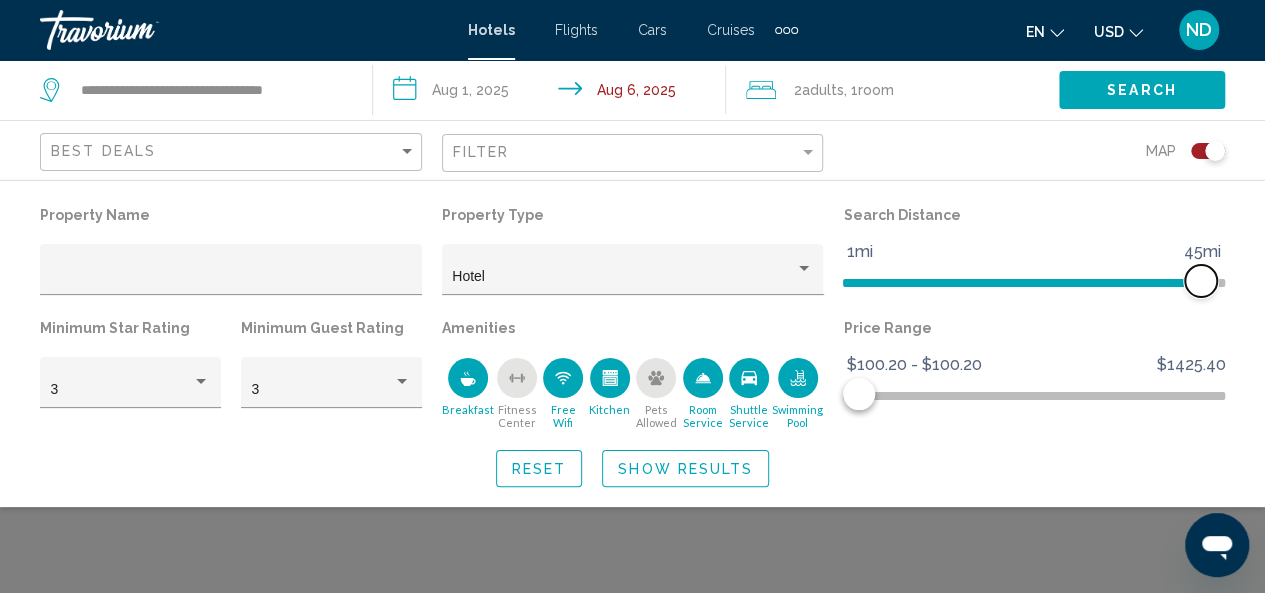 drag, startPoint x: 887, startPoint y: 283, endPoint x: 1203, endPoint y: 272, distance: 316.1914 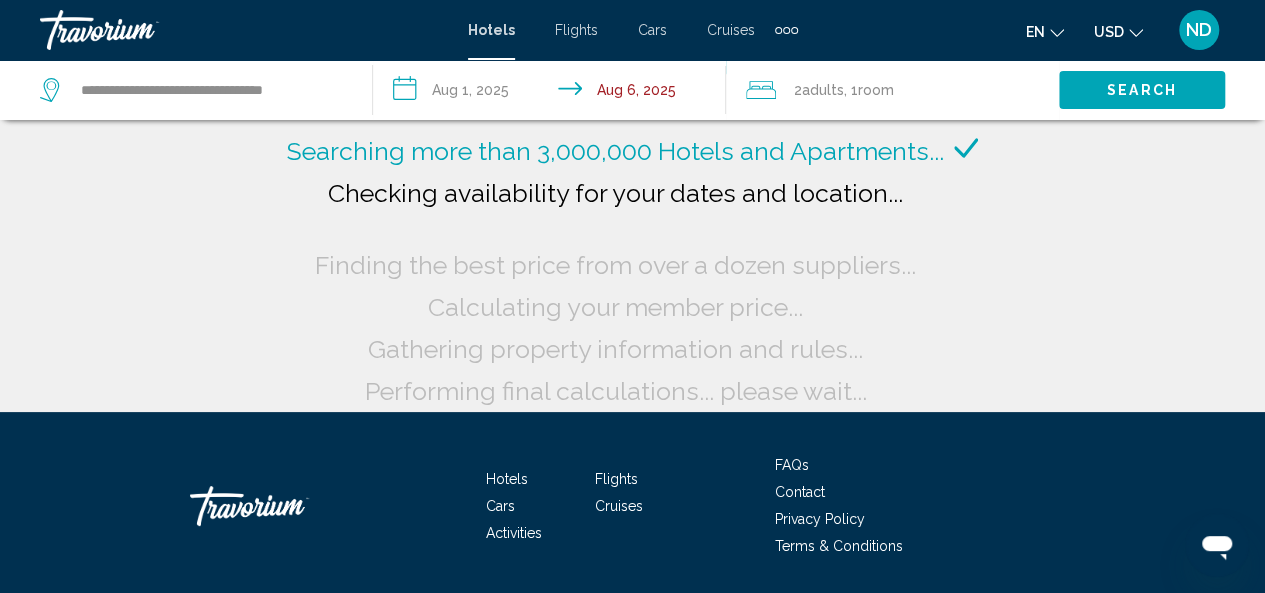 click on "Search" 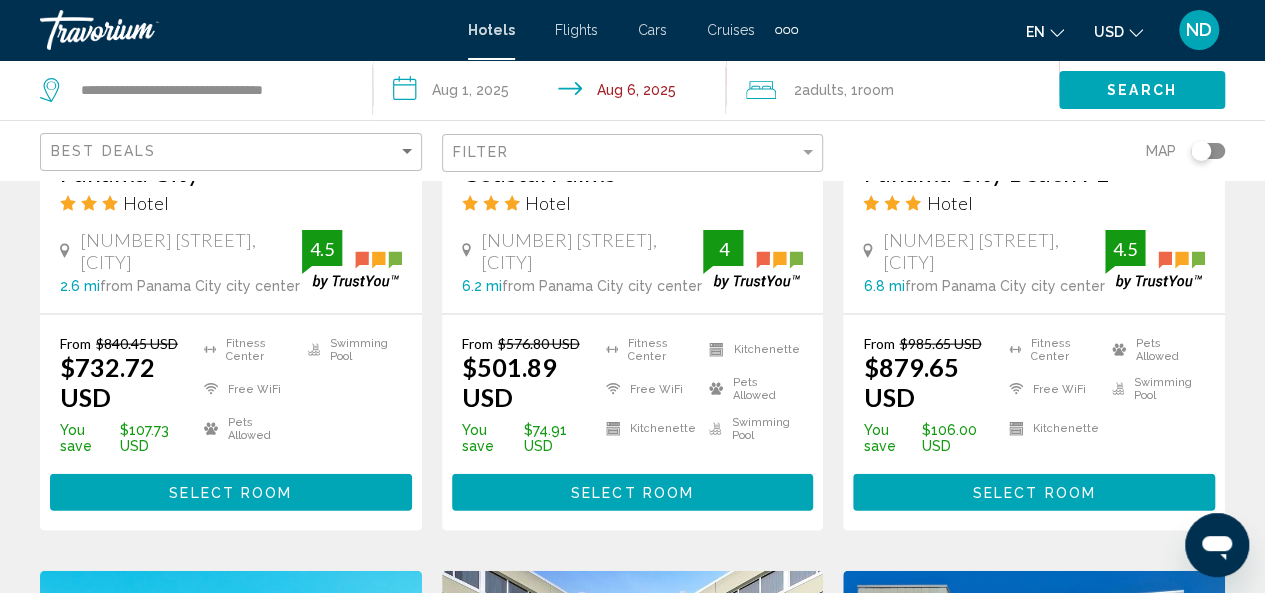 scroll, scrollTop: 2066, scrollLeft: 0, axis: vertical 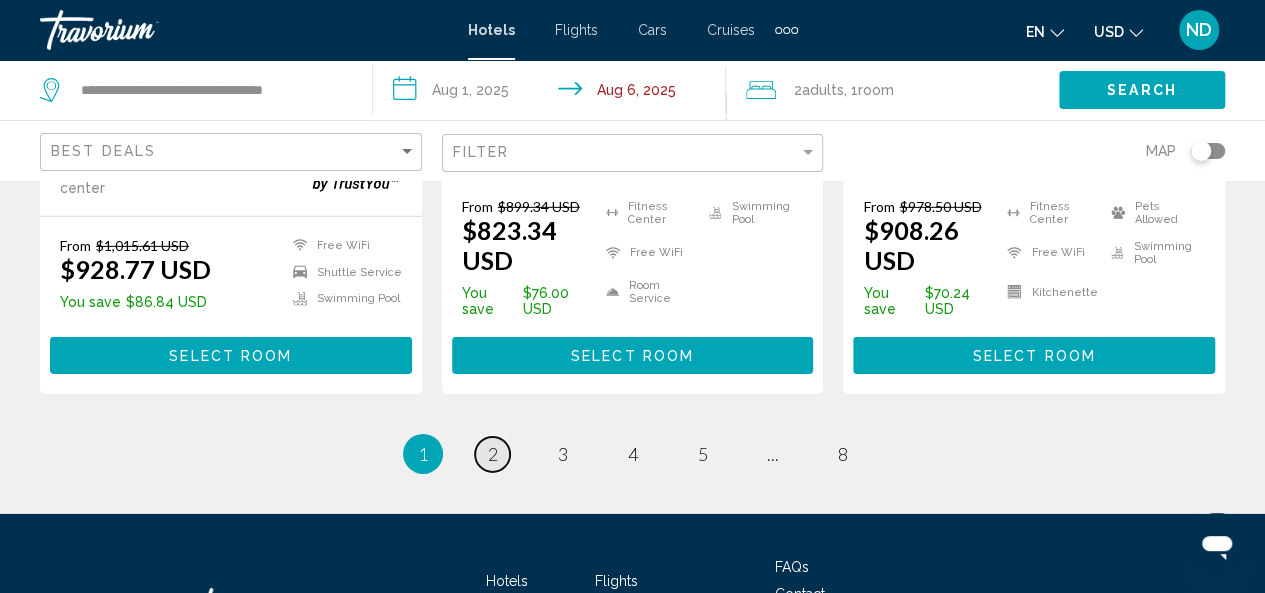 click on "2" at bounding box center (493, 454) 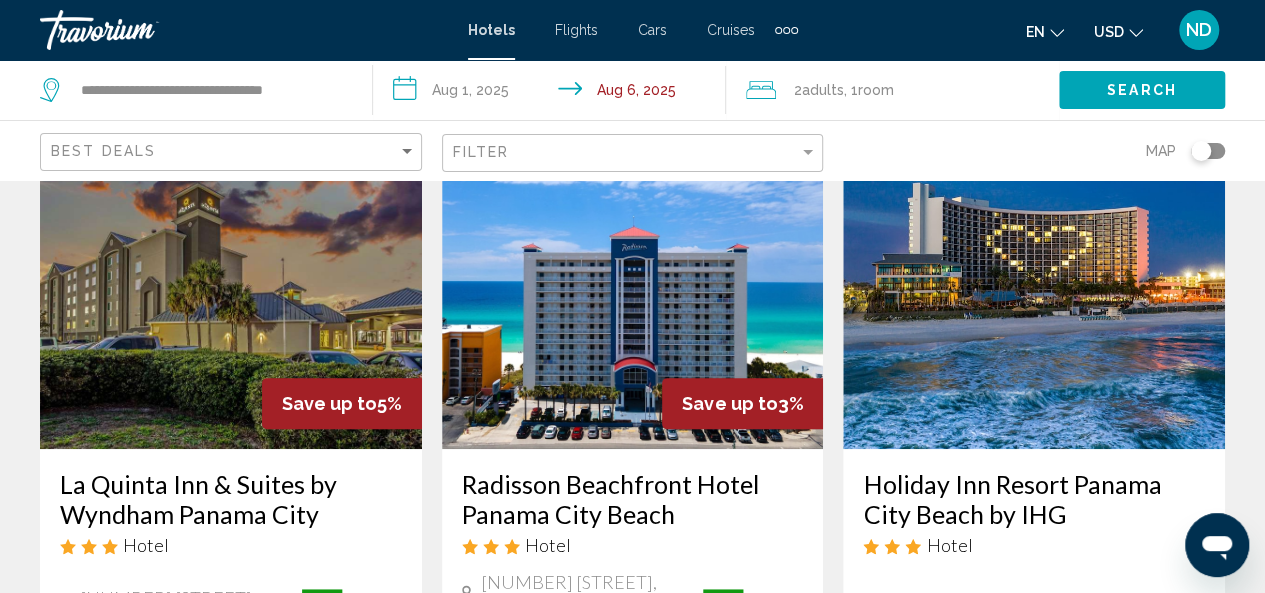 scroll, scrollTop: 0, scrollLeft: 0, axis: both 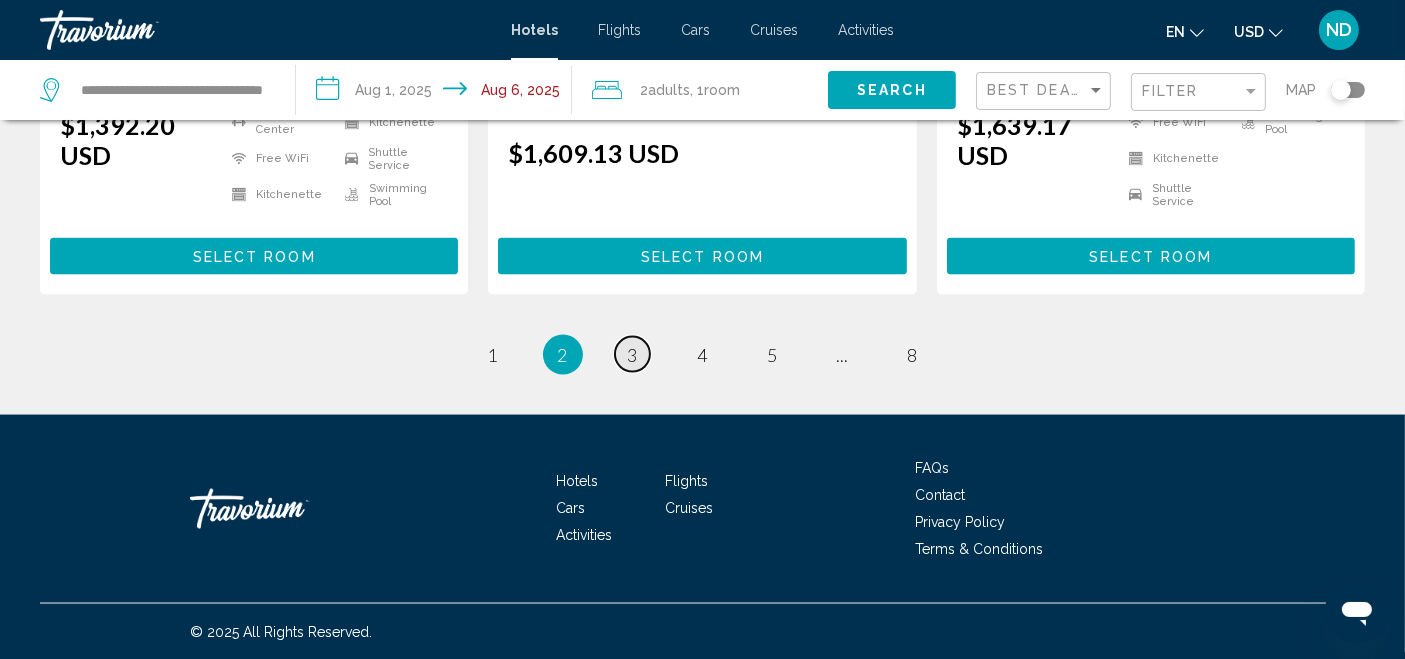 click on "3" at bounding box center [633, 355] 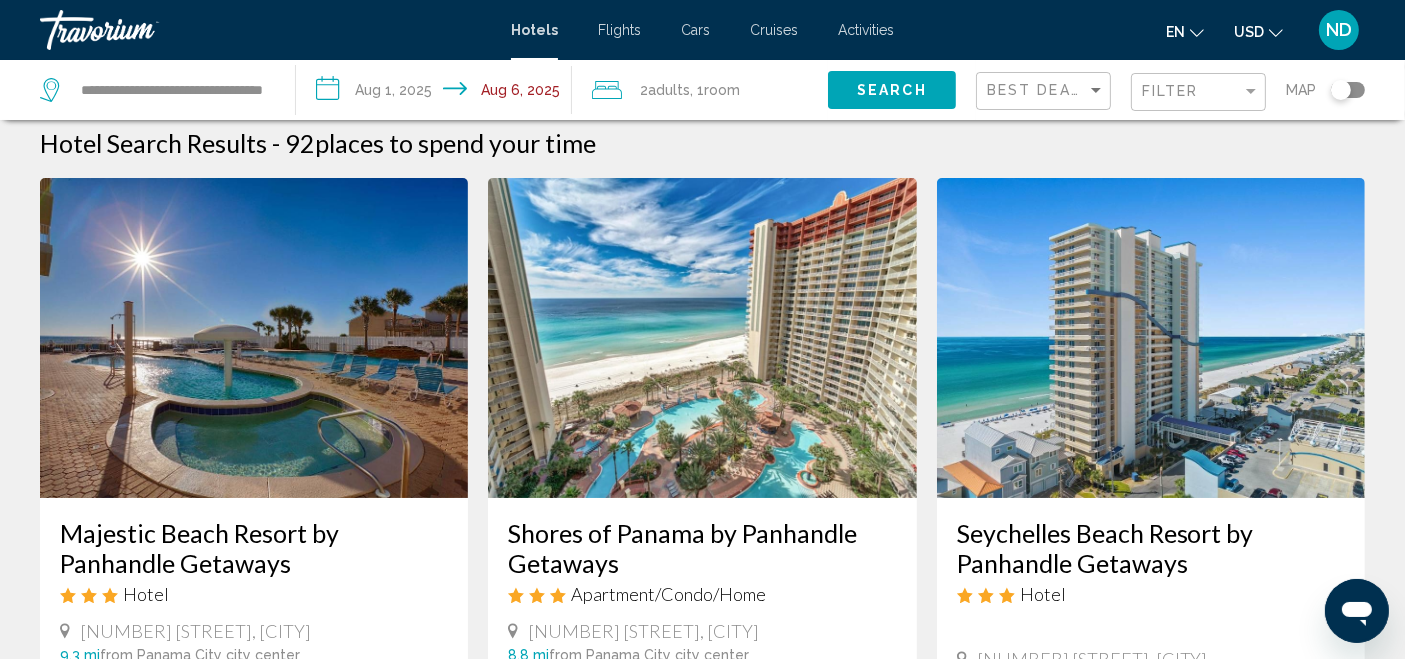 scroll, scrollTop: 0, scrollLeft: 0, axis: both 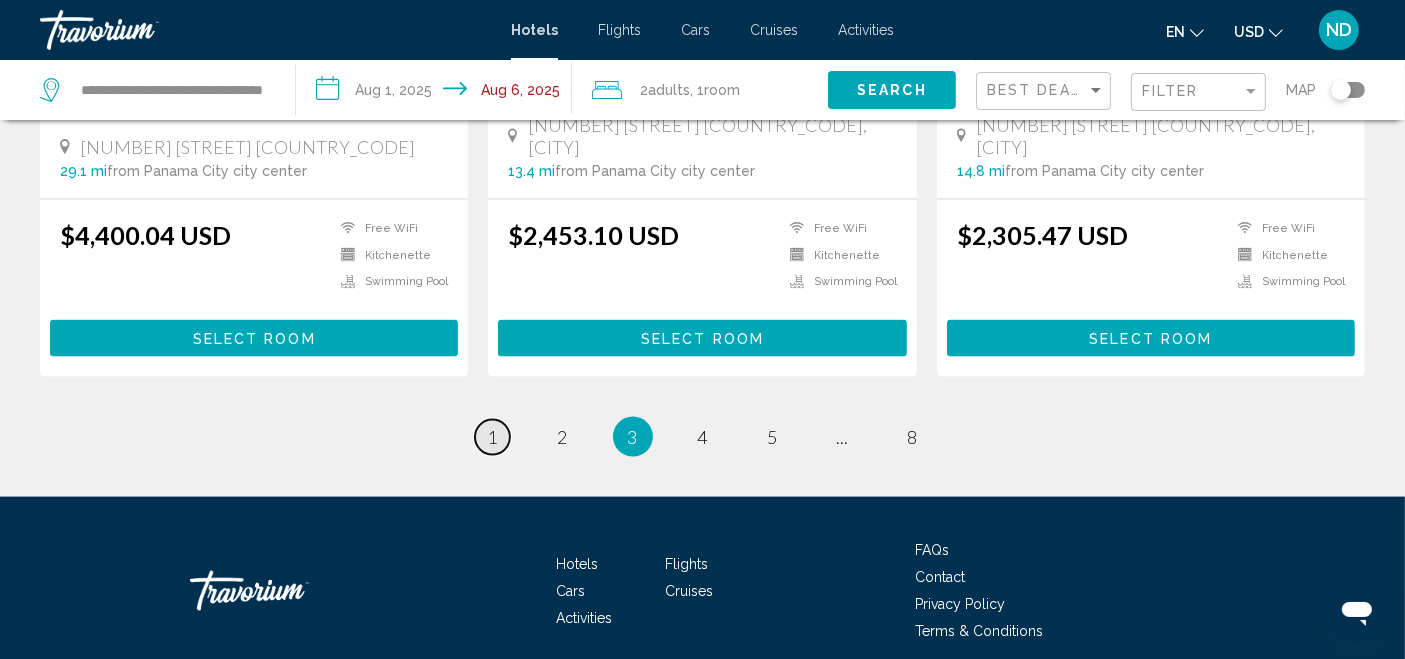 click on "1" at bounding box center (493, 437) 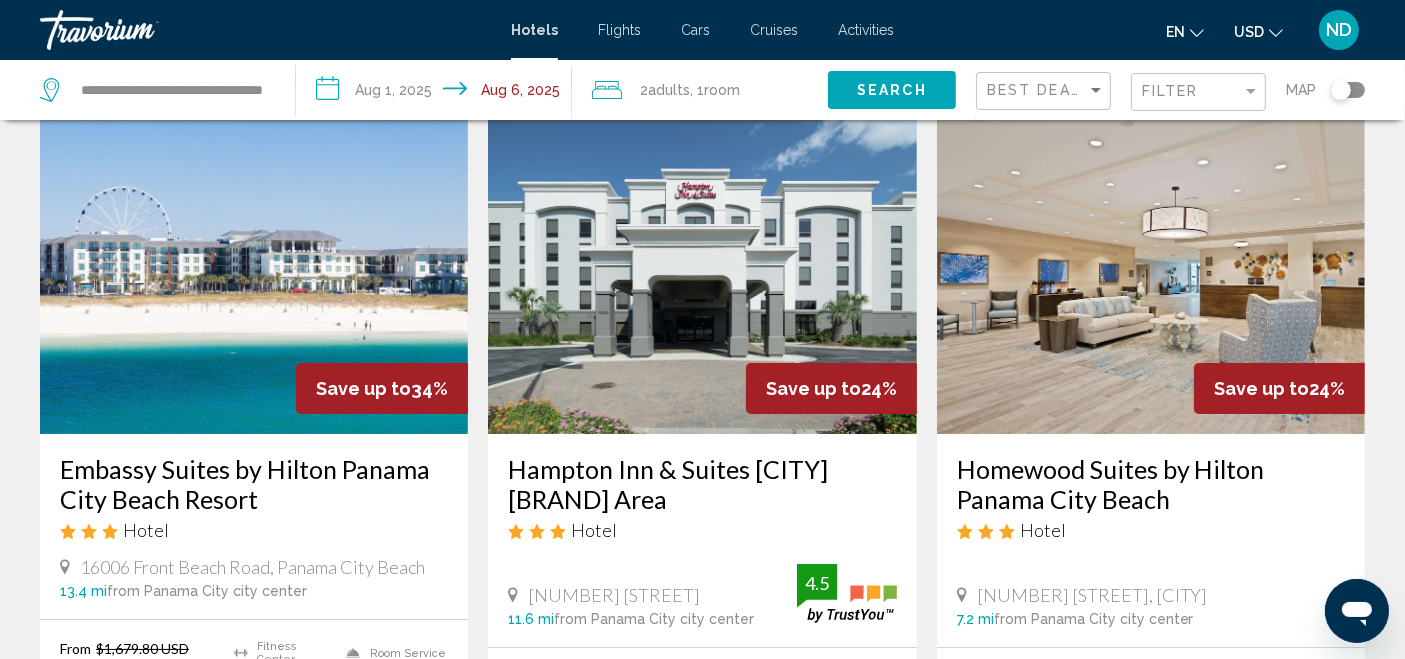scroll, scrollTop: 0, scrollLeft: 0, axis: both 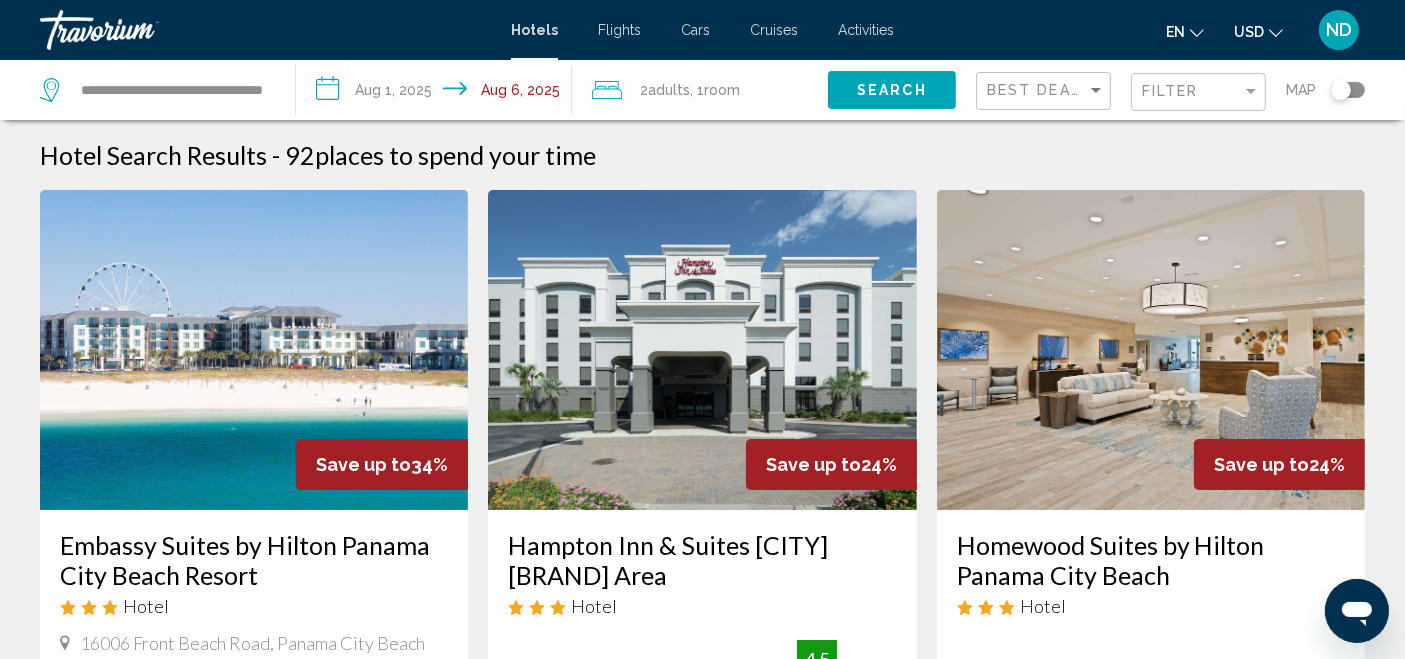 click 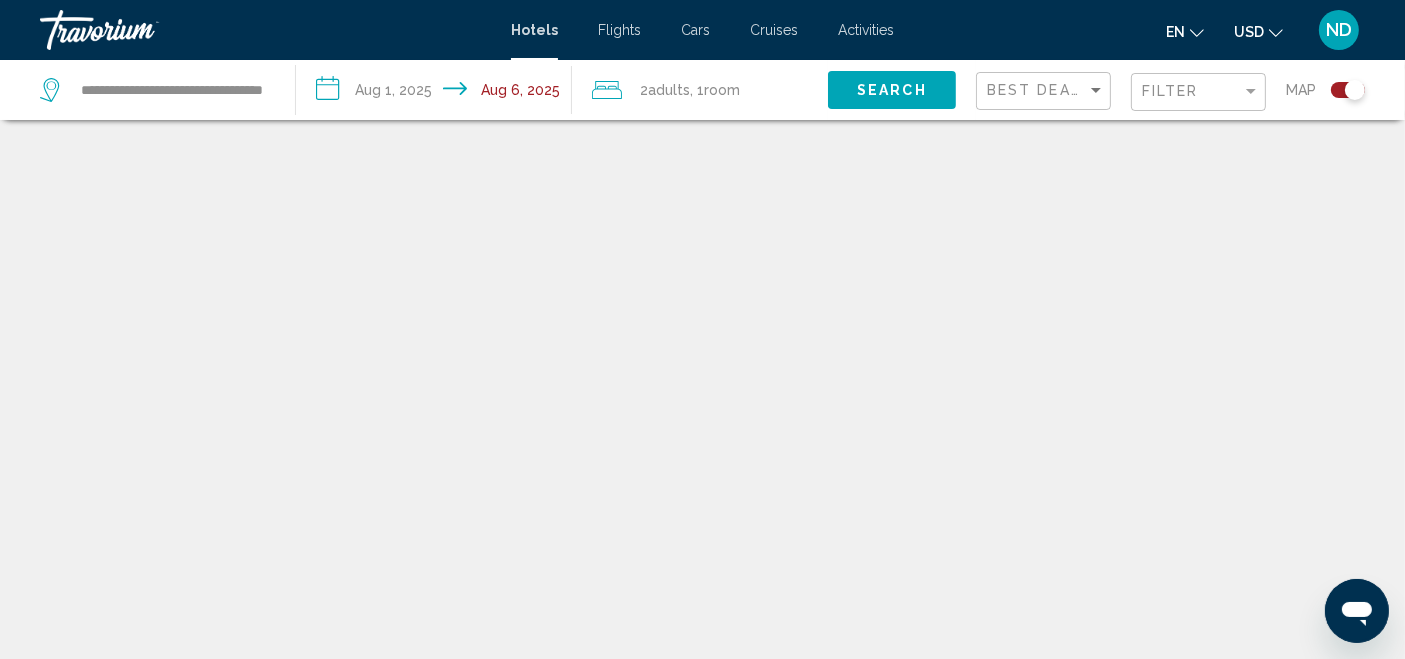 scroll, scrollTop: 120, scrollLeft: 0, axis: vertical 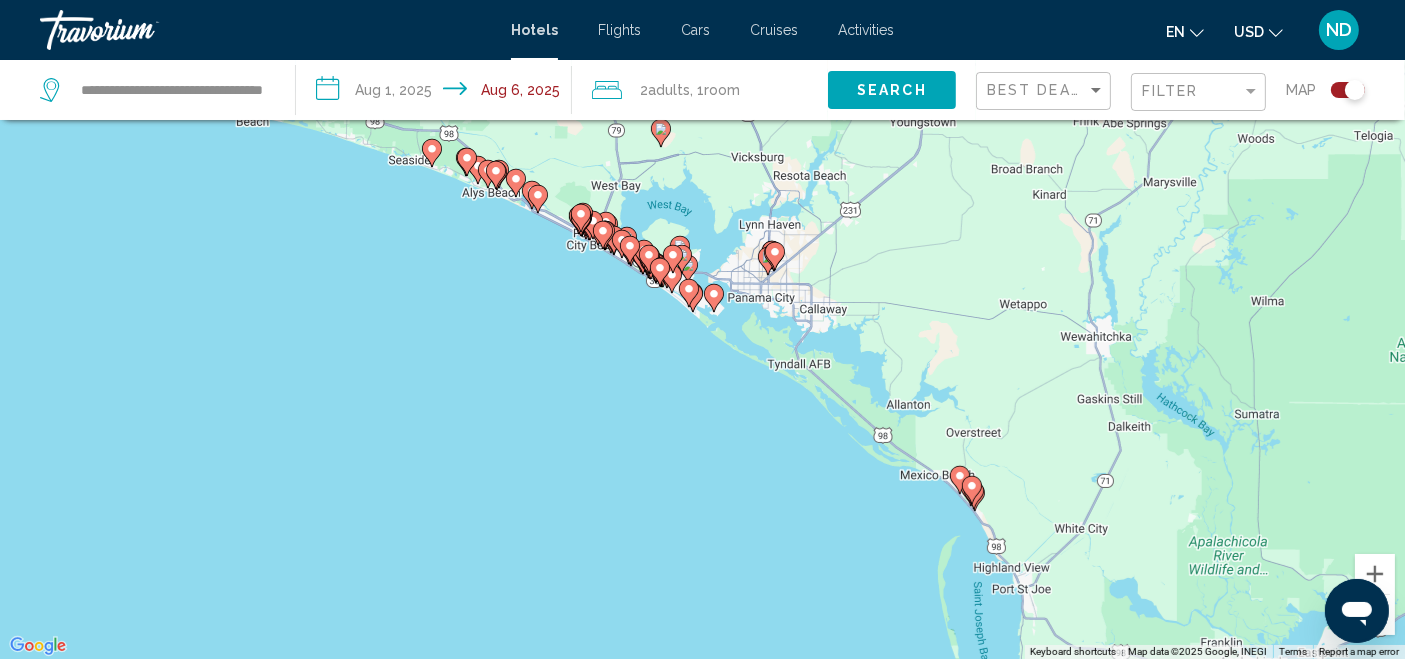 click 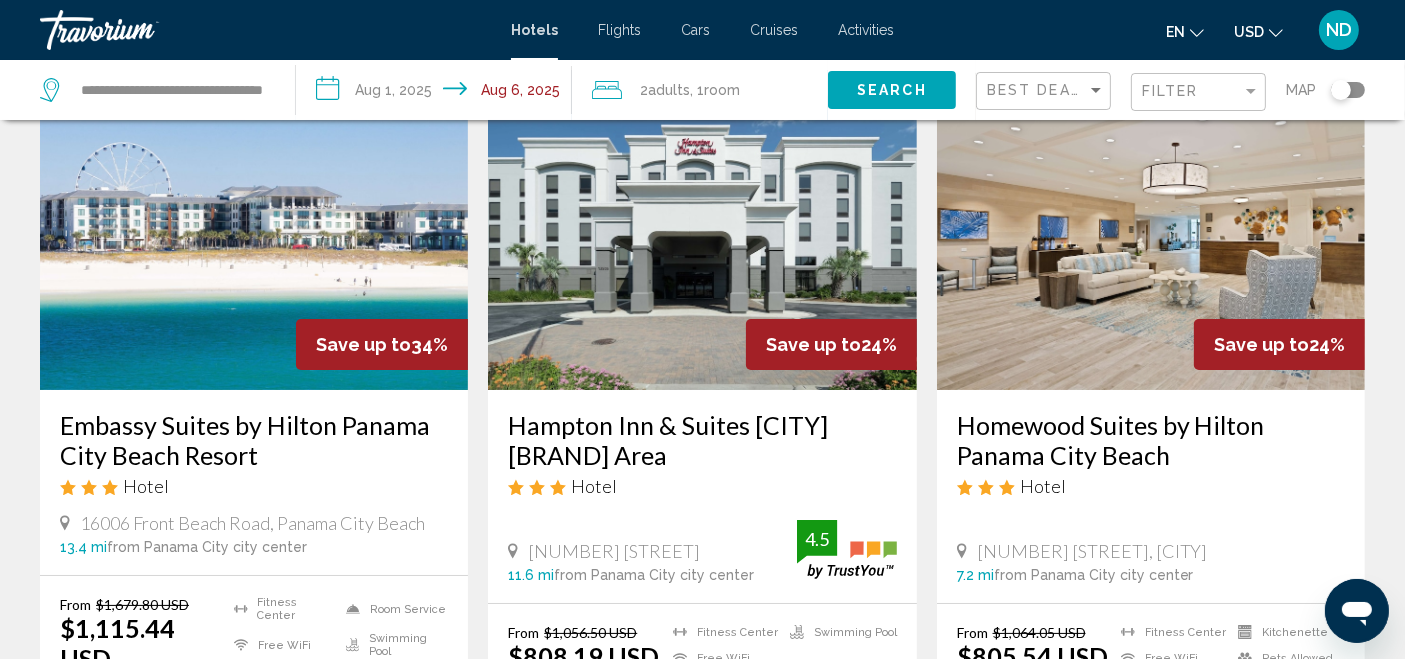 scroll, scrollTop: 140, scrollLeft: 0, axis: vertical 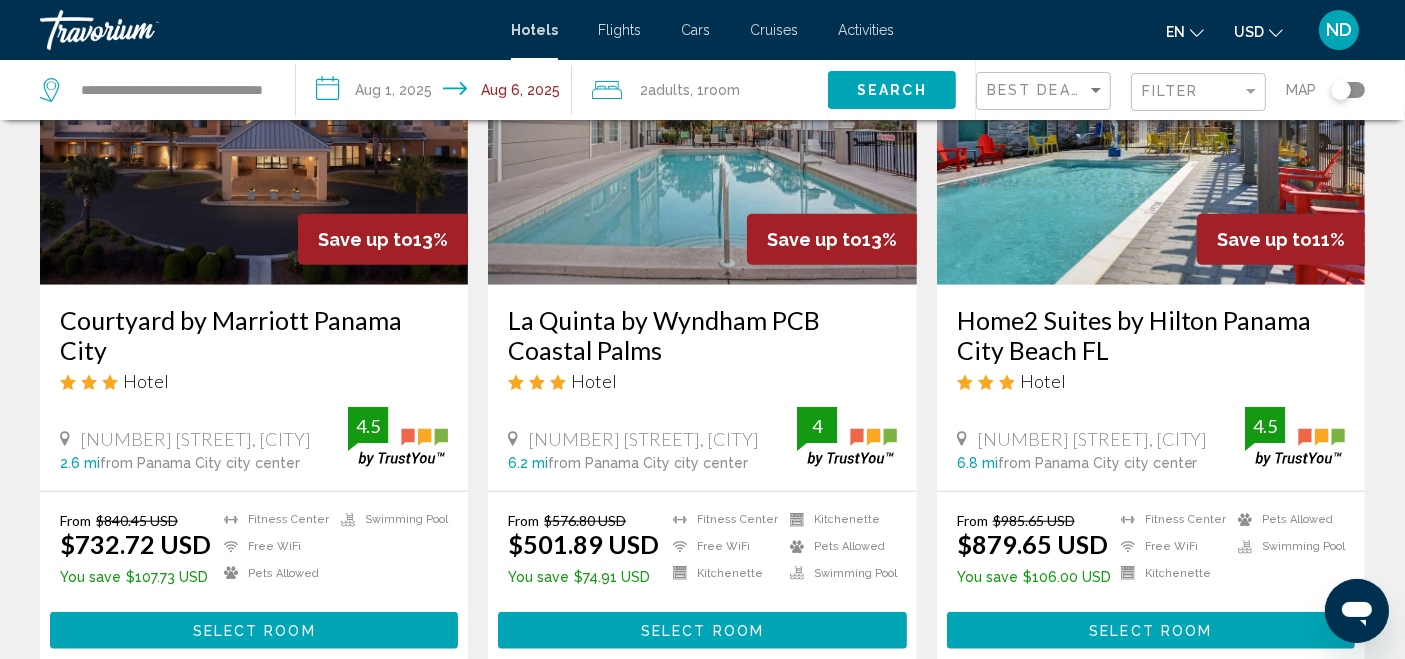 click on "Select Room" at bounding box center [702, 631] 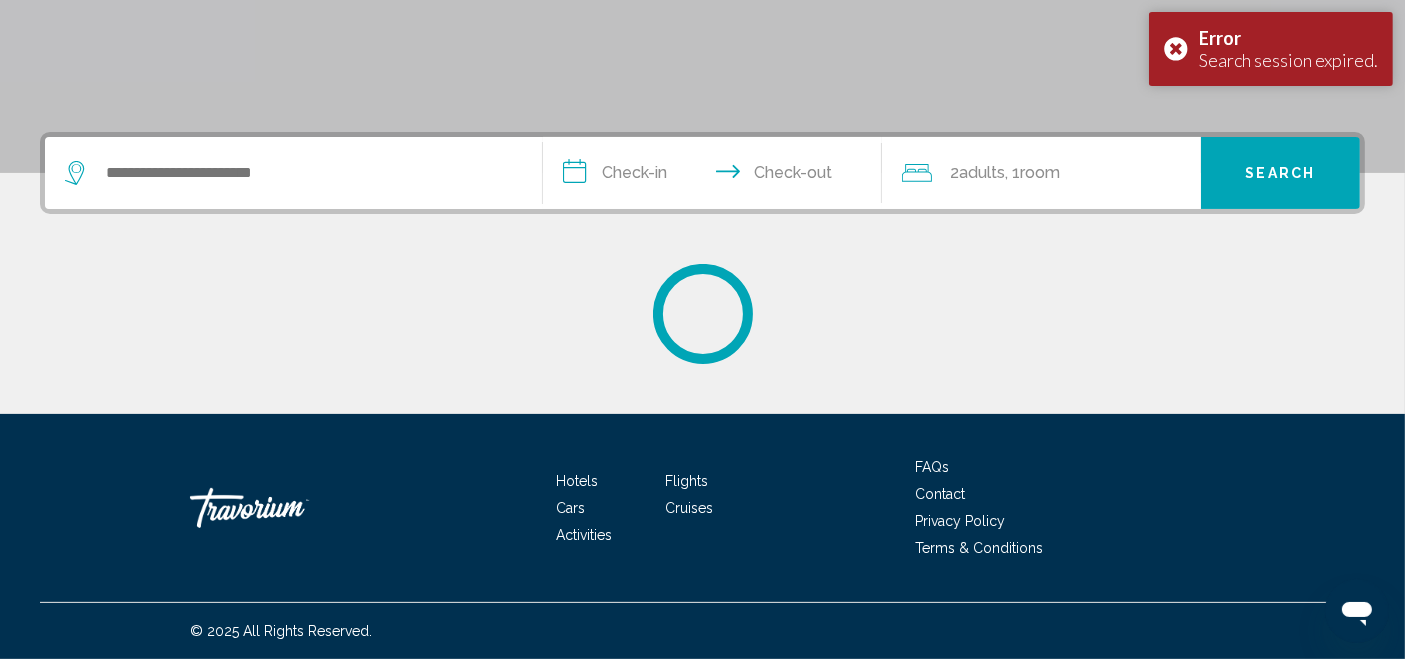 scroll, scrollTop: 0, scrollLeft: 0, axis: both 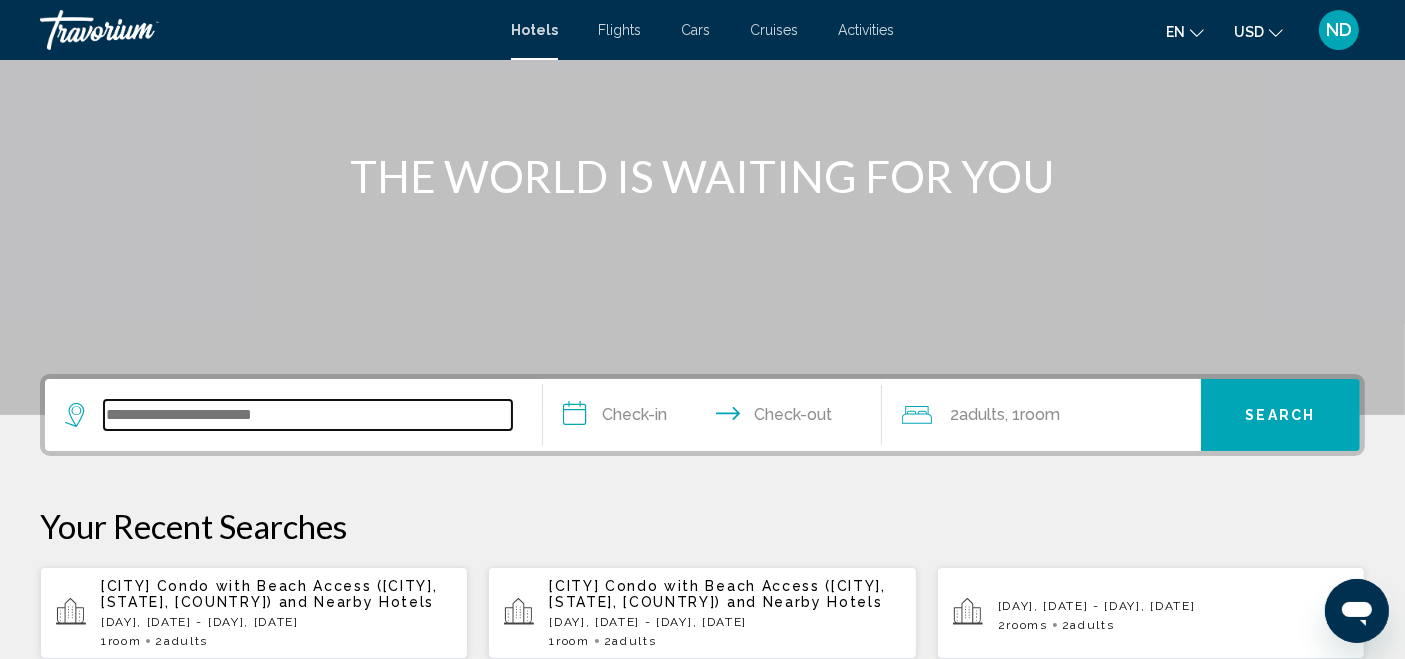 click at bounding box center [308, 415] 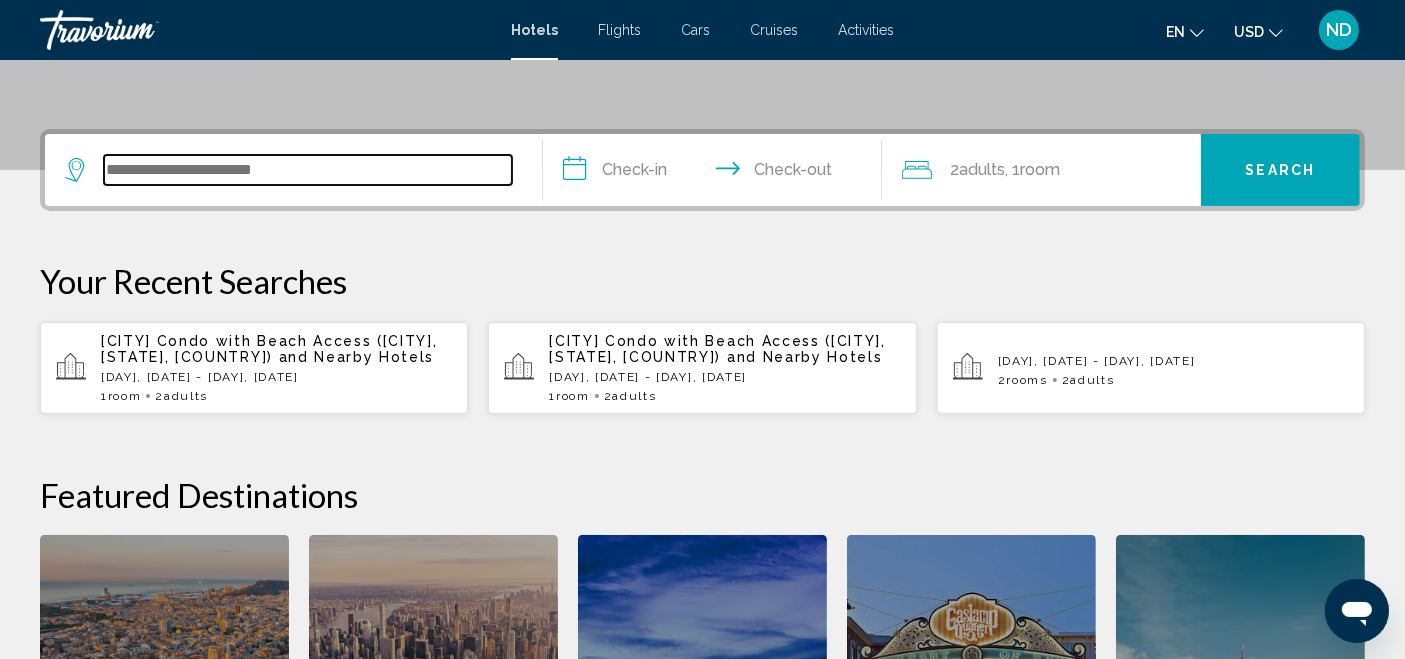 scroll, scrollTop: 493, scrollLeft: 0, axis: vertical 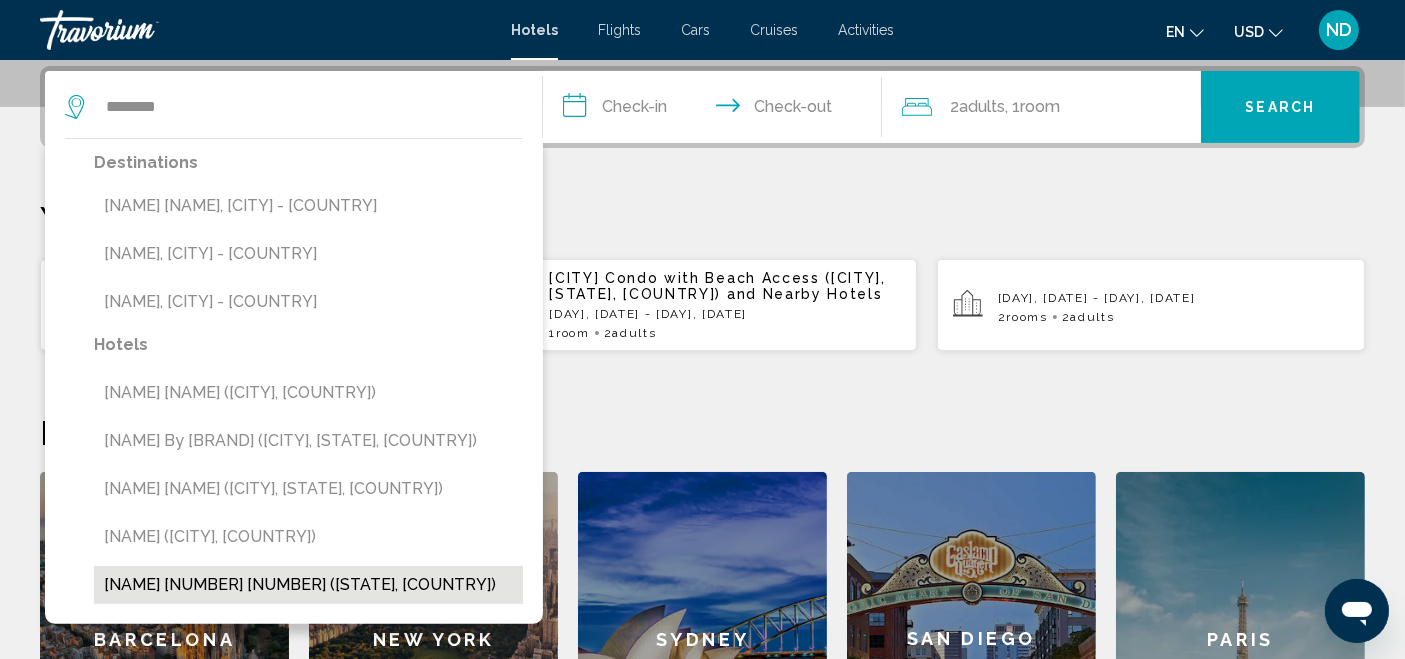 click on "[RESORT_NAME] [NUMBER] ([STATE], [COUNTRY])" at bounding box center [308, 585] 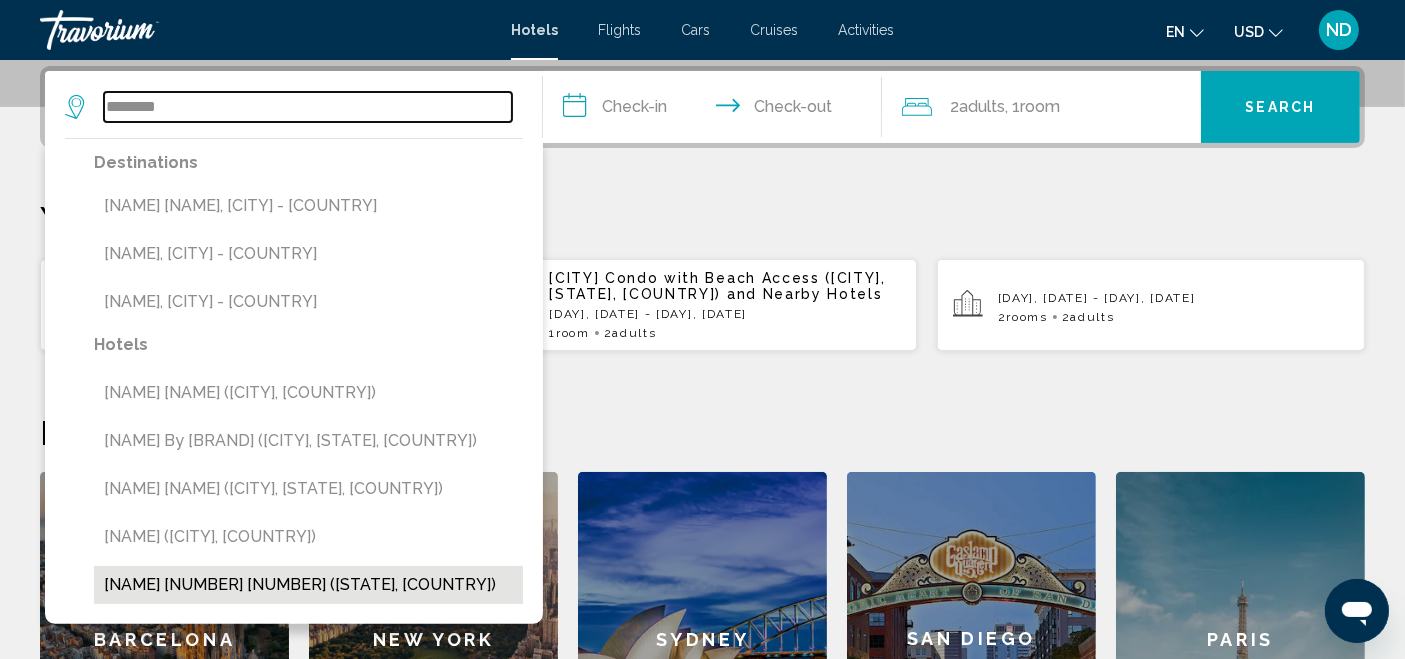 type on "**********" 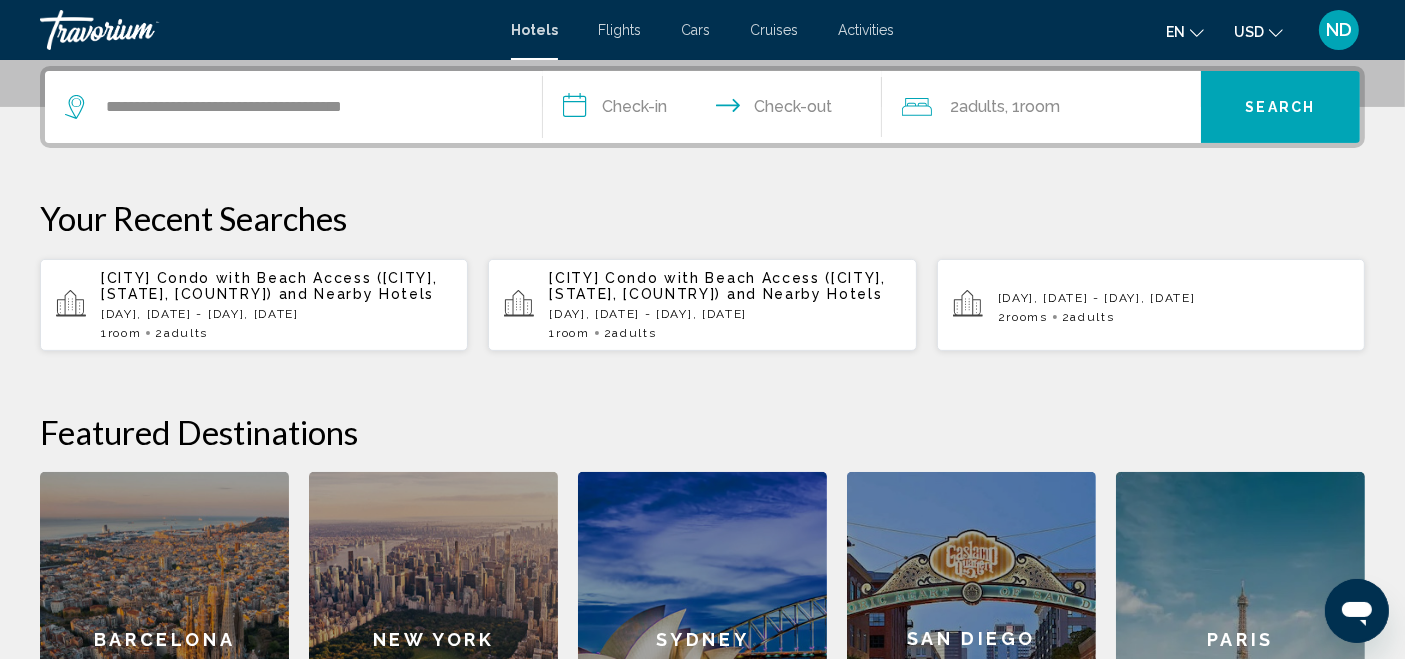 click on "**********" at bounding box center [716, 110] 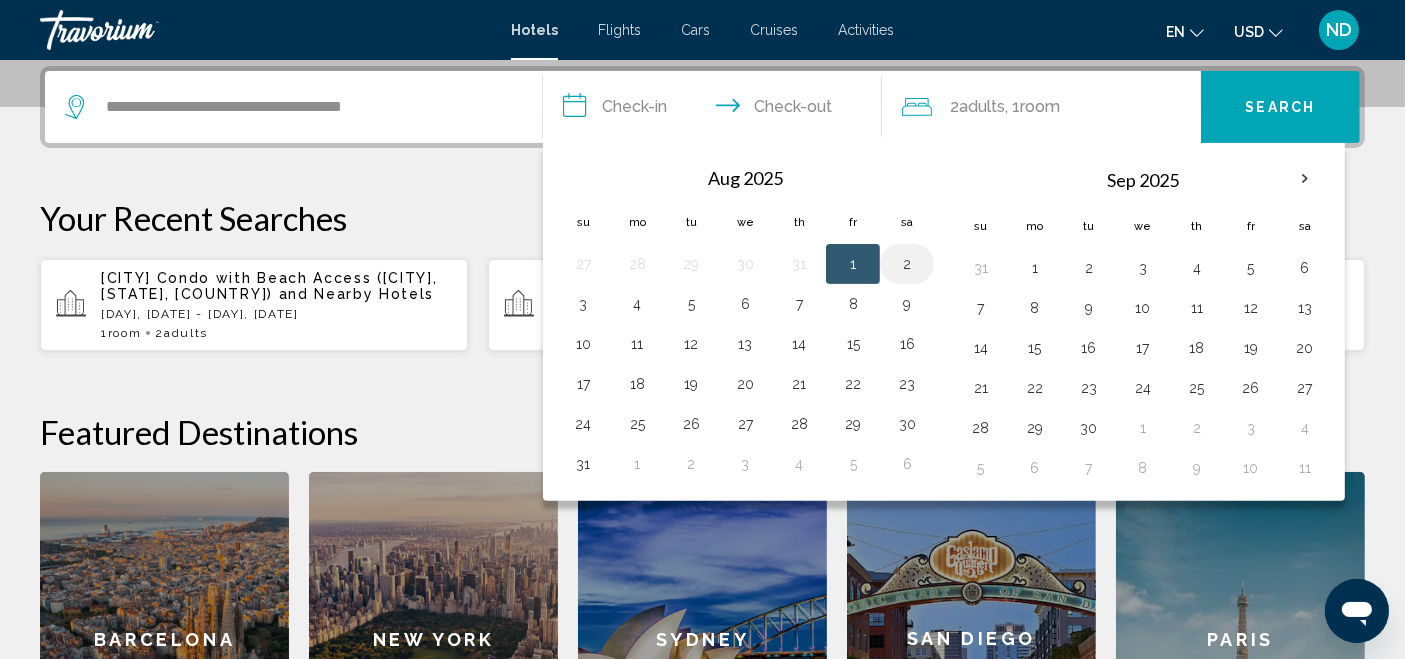 click on "2" at bounding box center [907, 264] 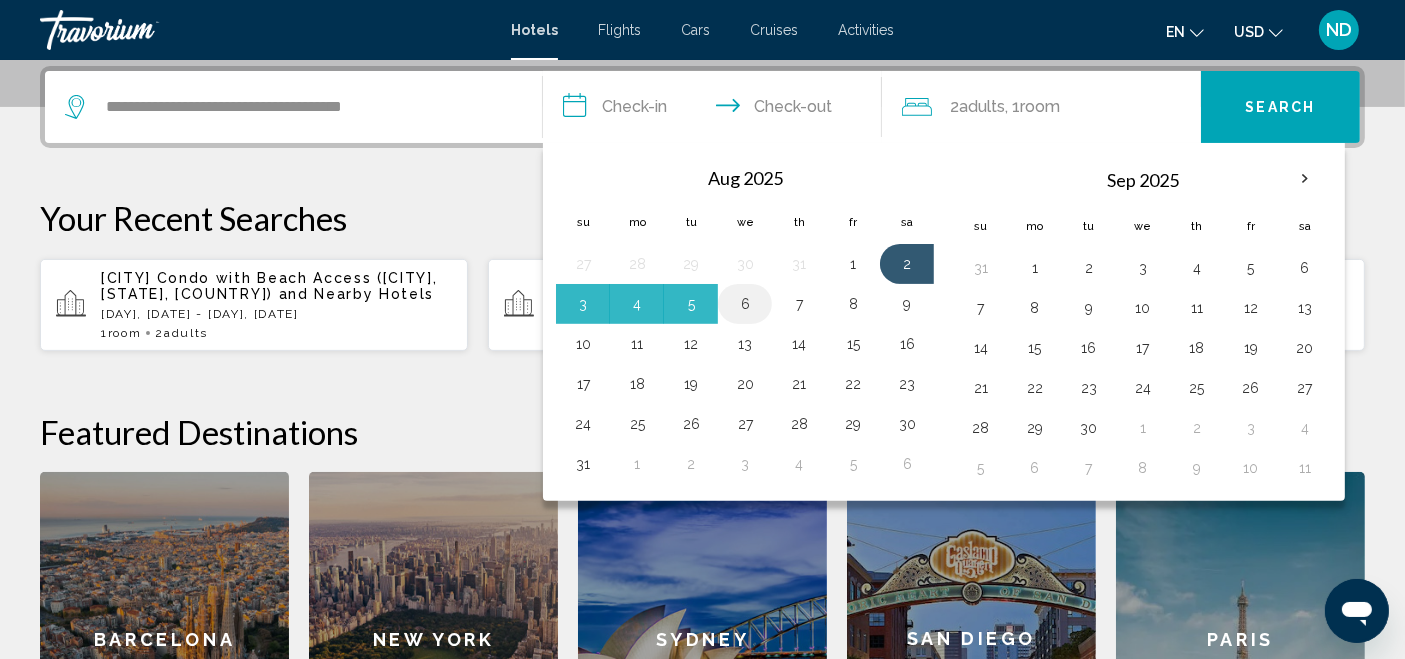 click on "6" at bounding box center [745, 304] 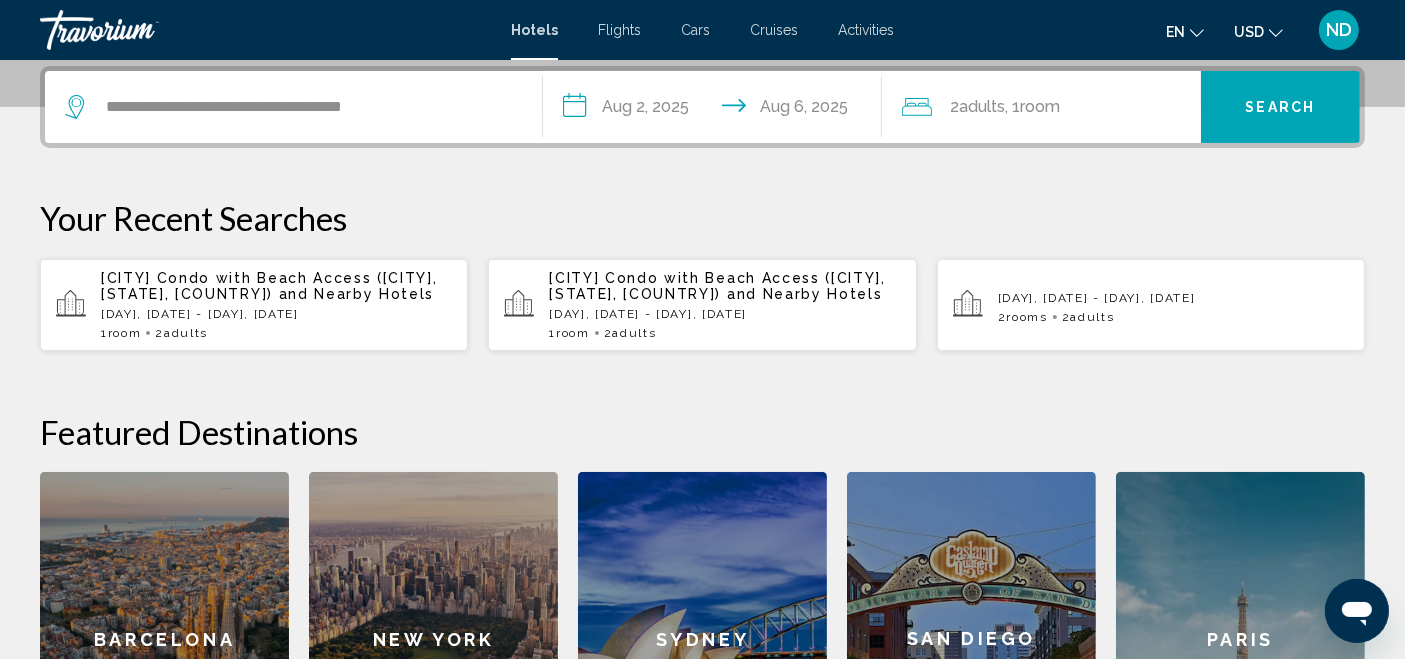 click on "Search" at bounding box center (1281, 108) 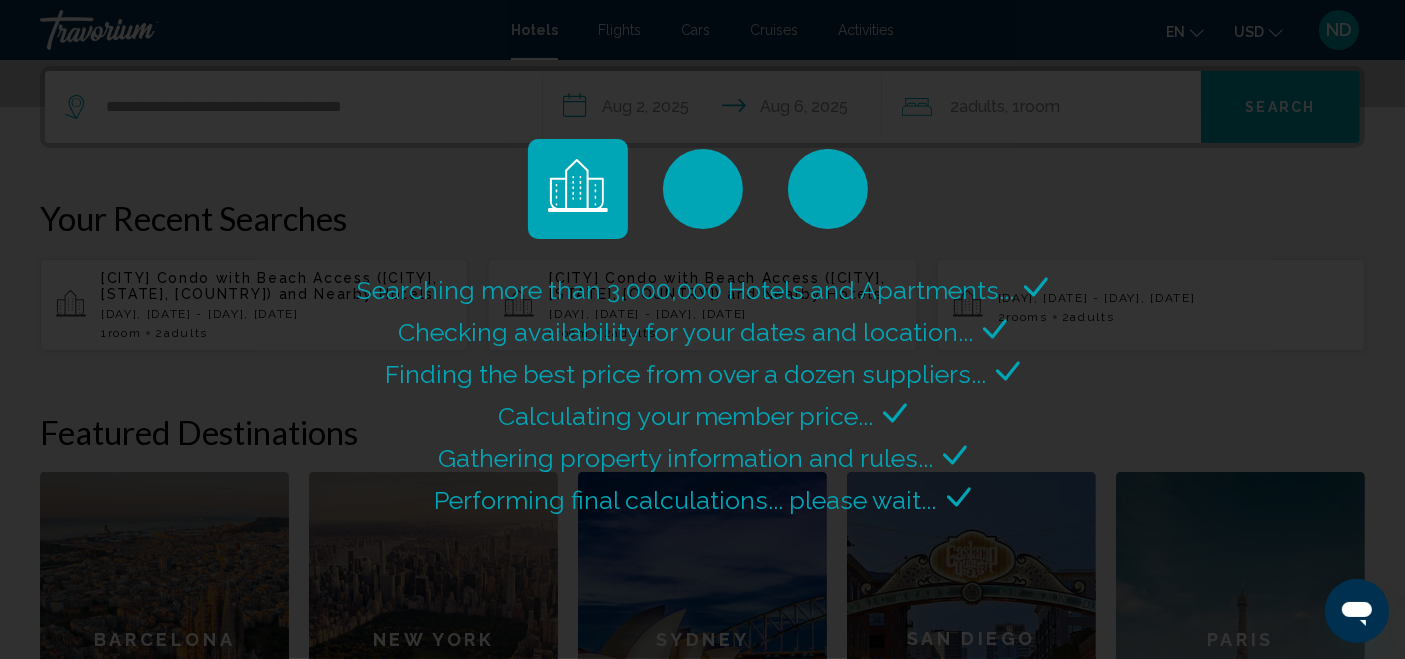 scroll, scrollTop: 0, scrollLeft: 0, axis: both 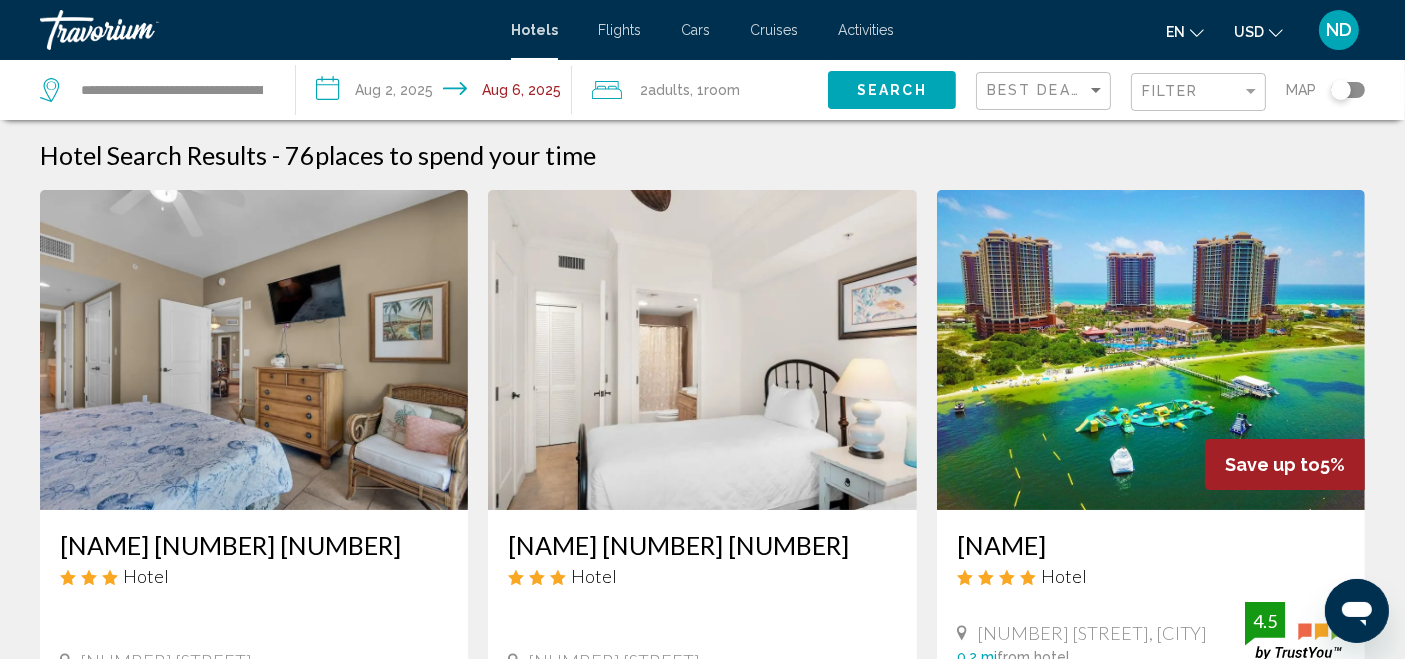 click on "**********" 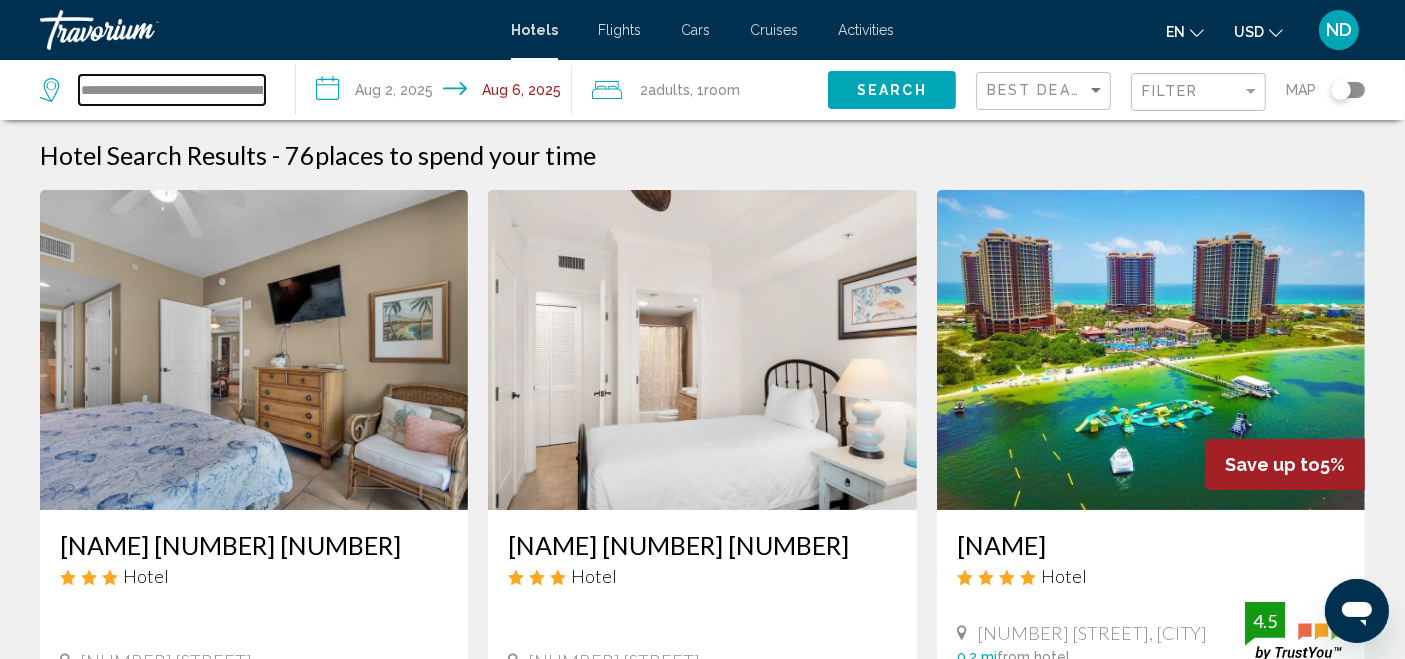 click on "**********" at bounding box center (172, 90) 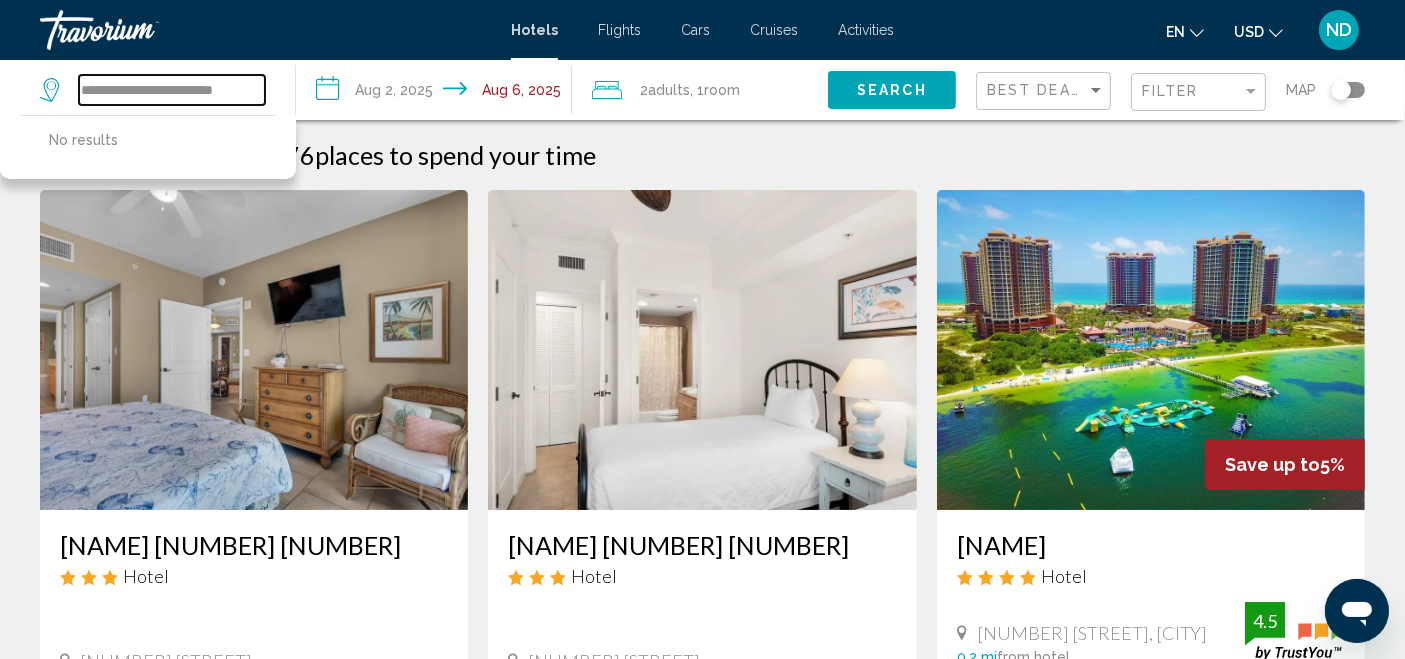 type on "**********" 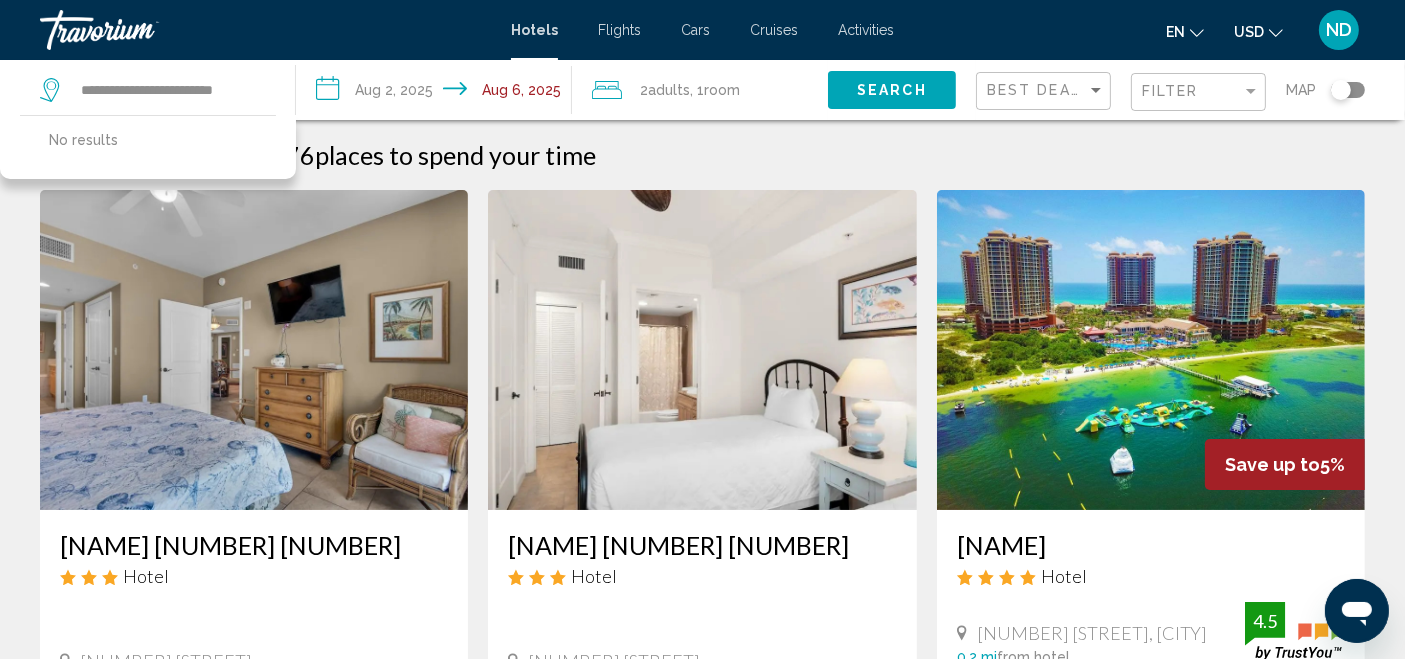 click on "Search" 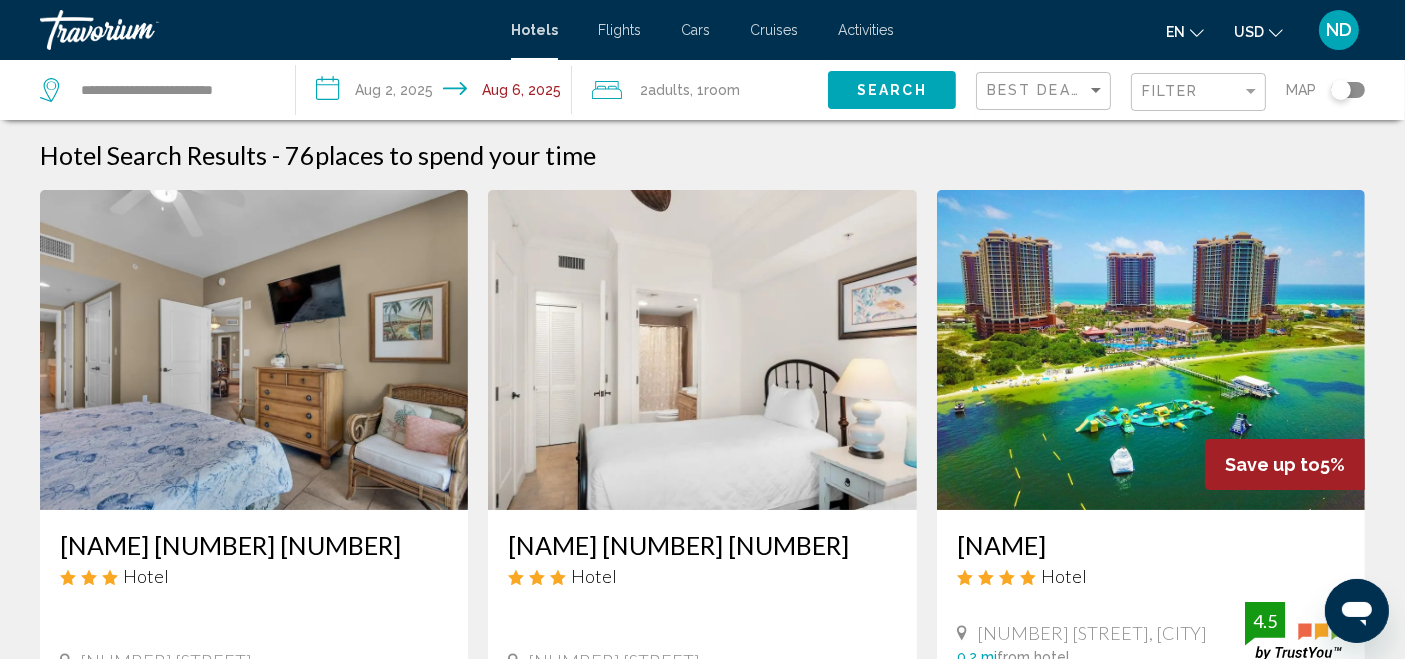 click on "Search" 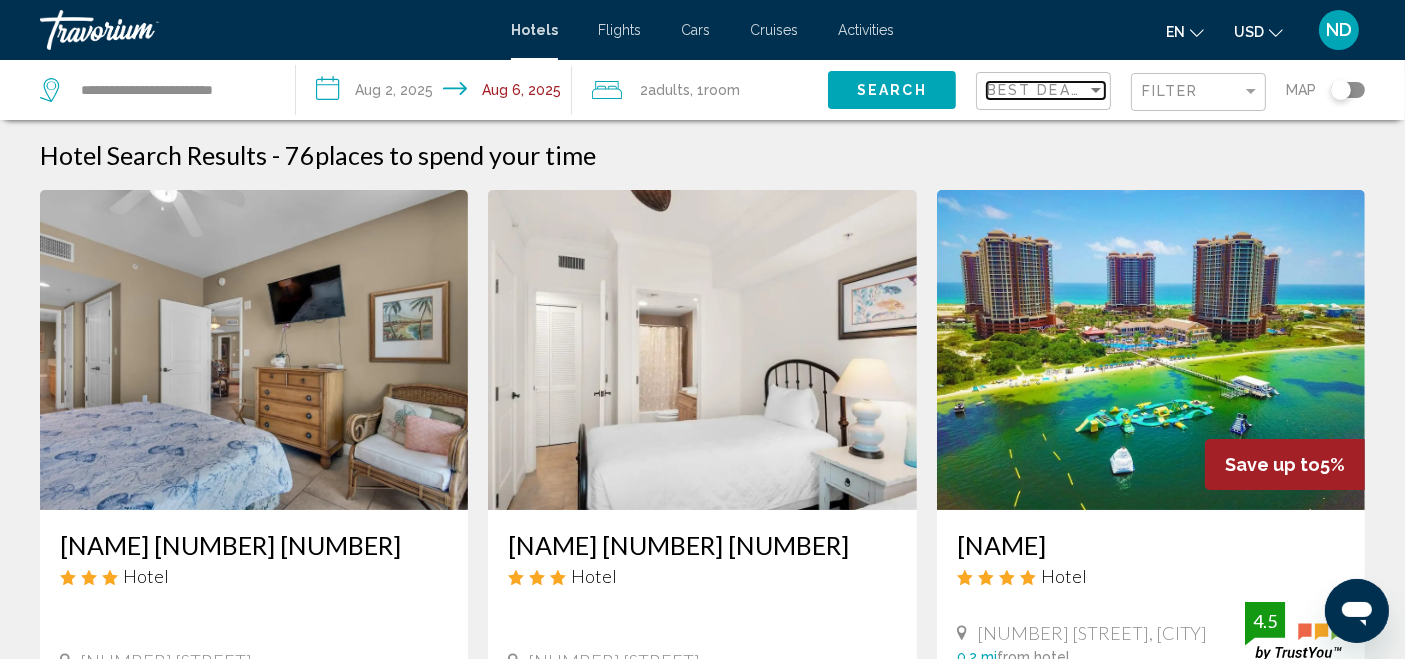 click at bounding box center (1096, 90) 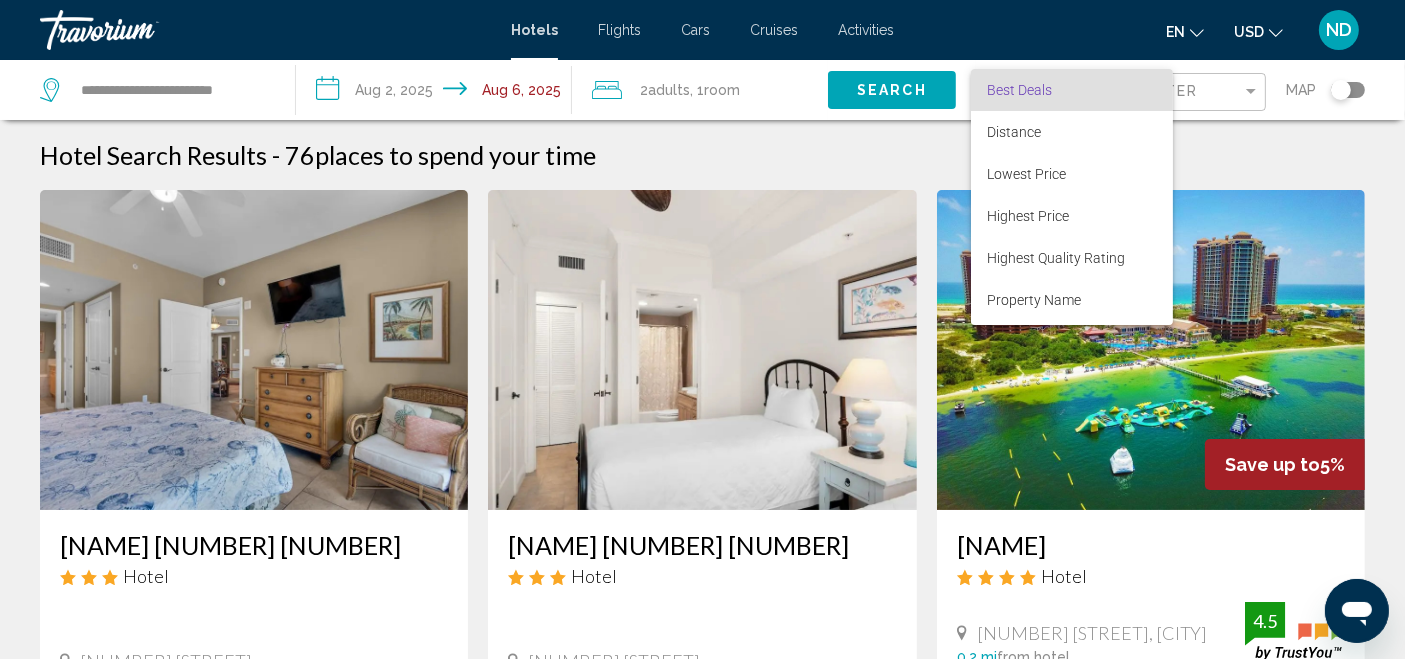 click on "Best Deals" at bounding box center (1019, 90) 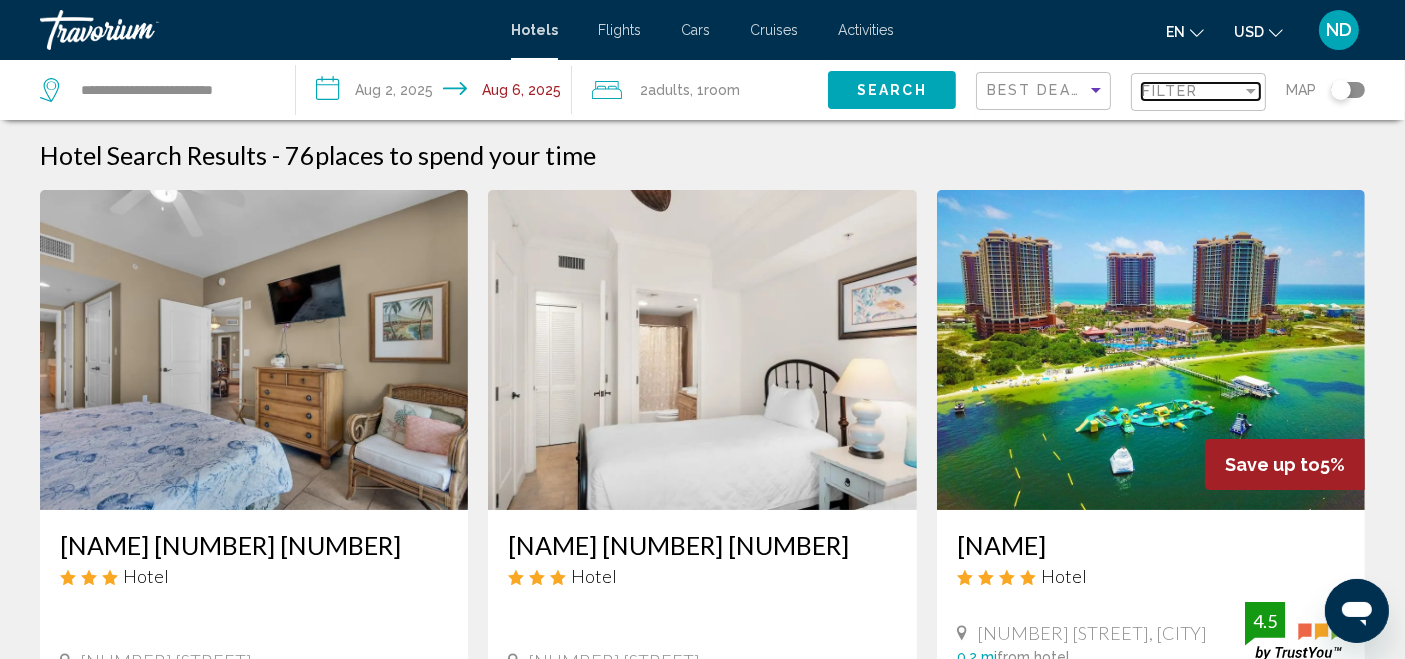 click on "Filter" at bounding box center (1170, 91) 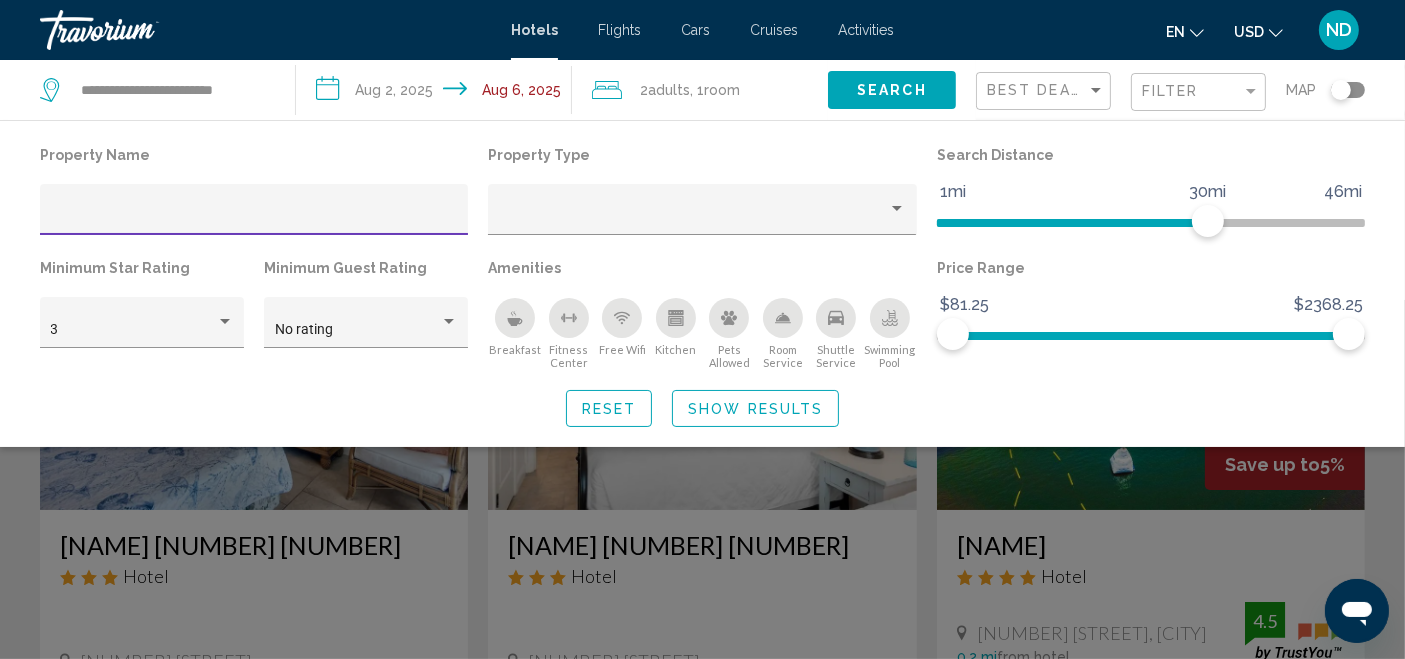click 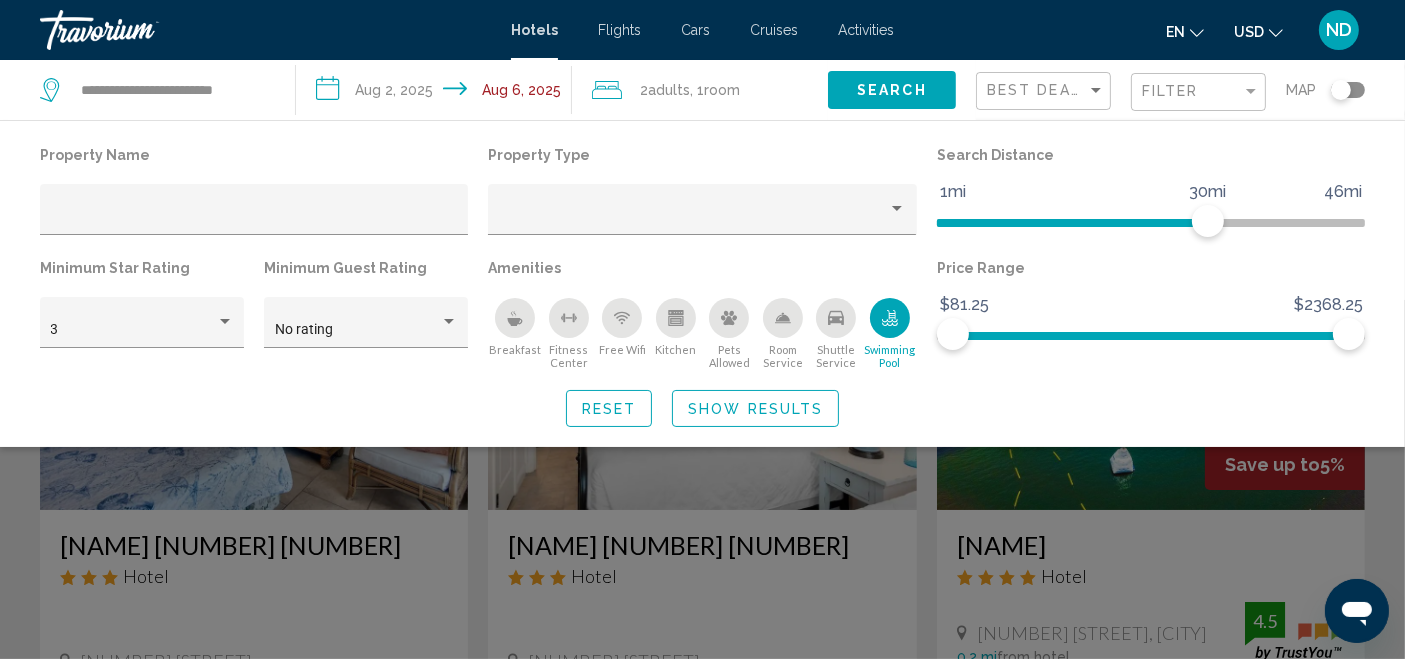 click 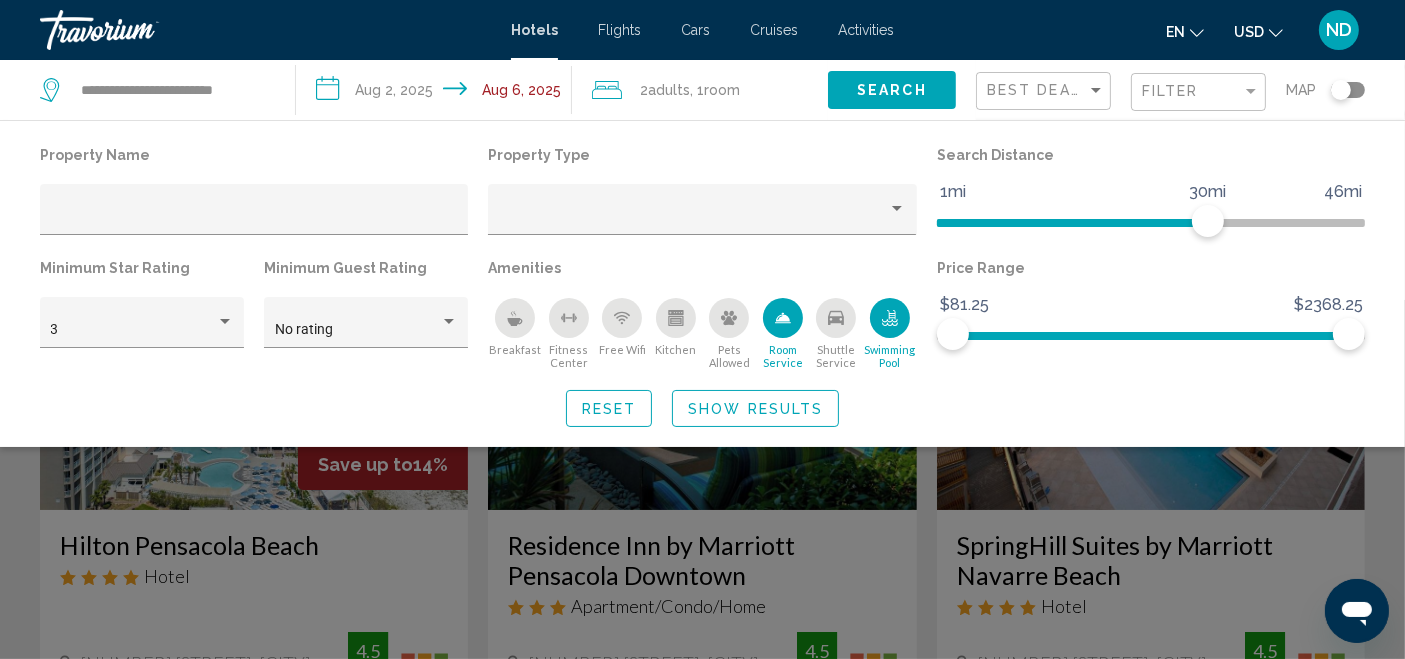 click 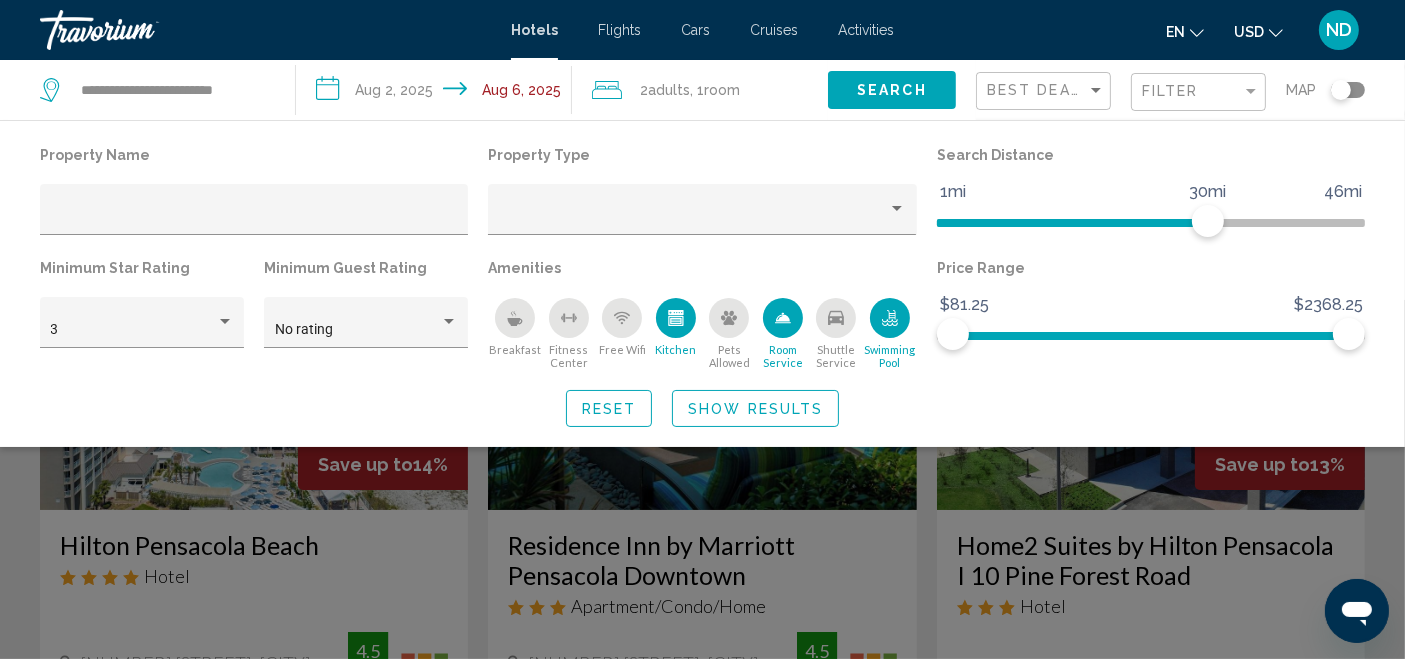 click 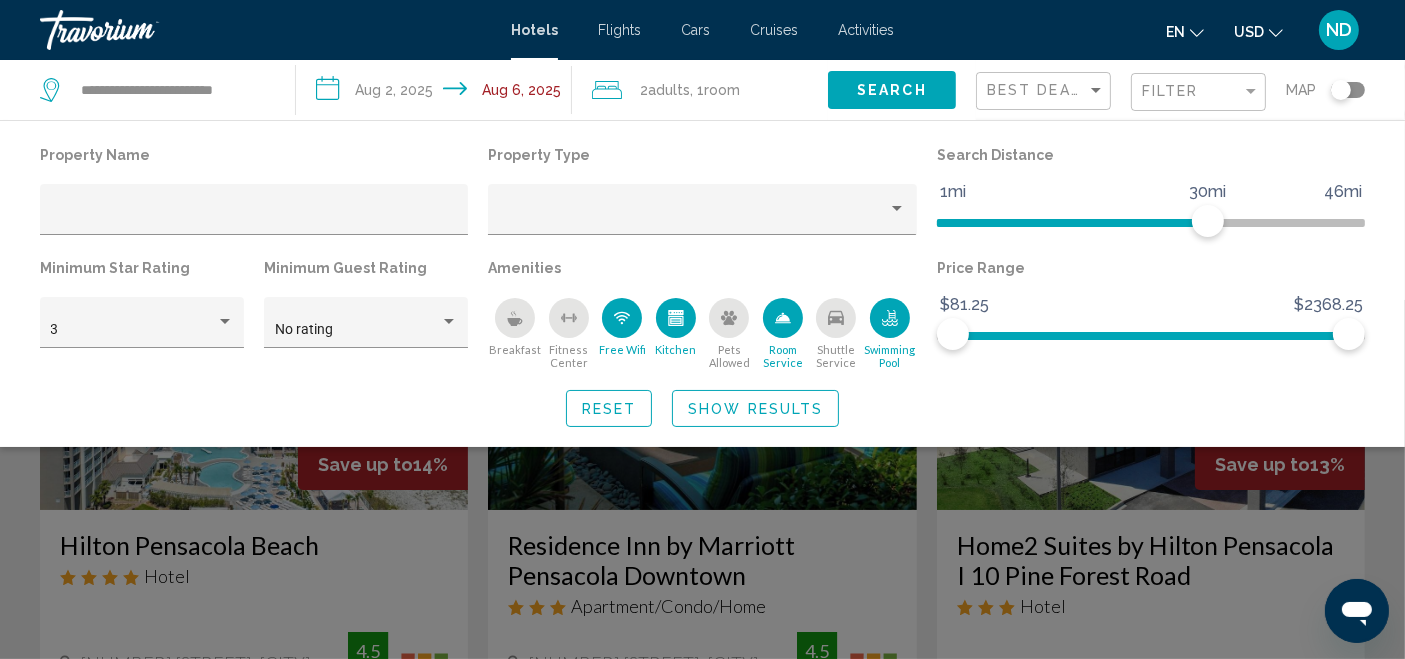 click 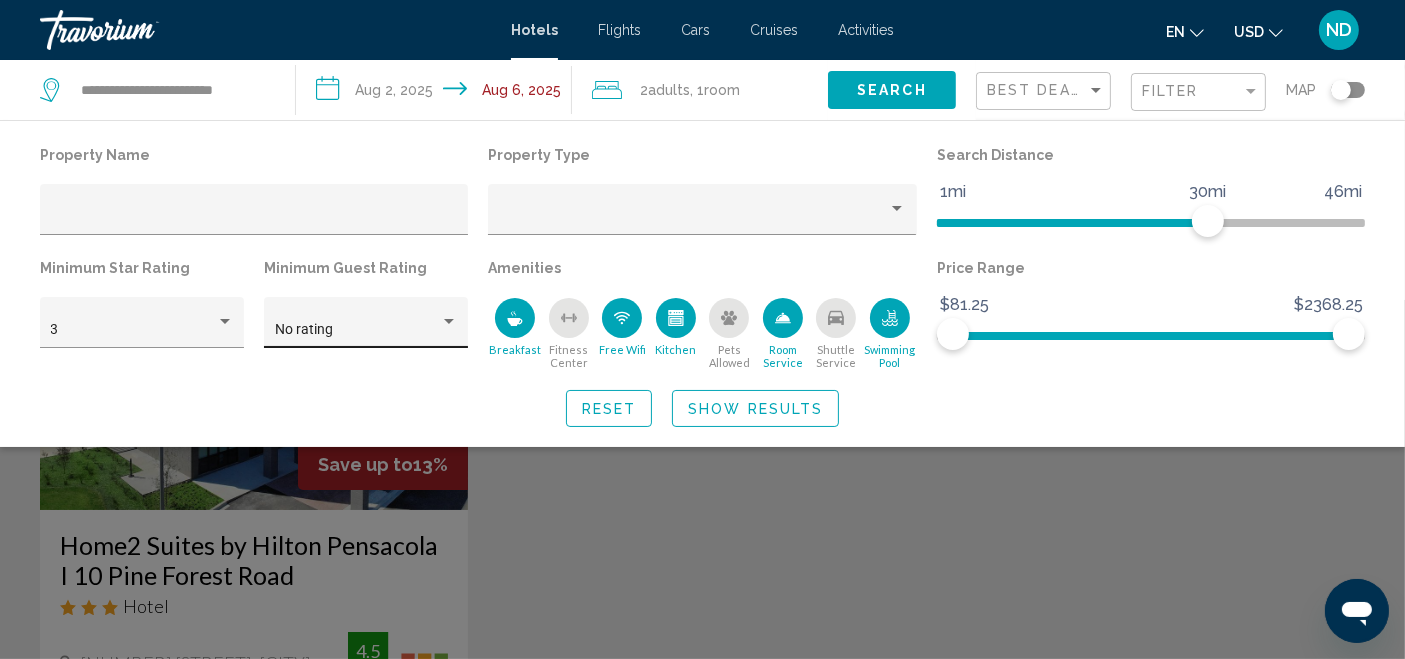 click at bounding box center (449, 322) 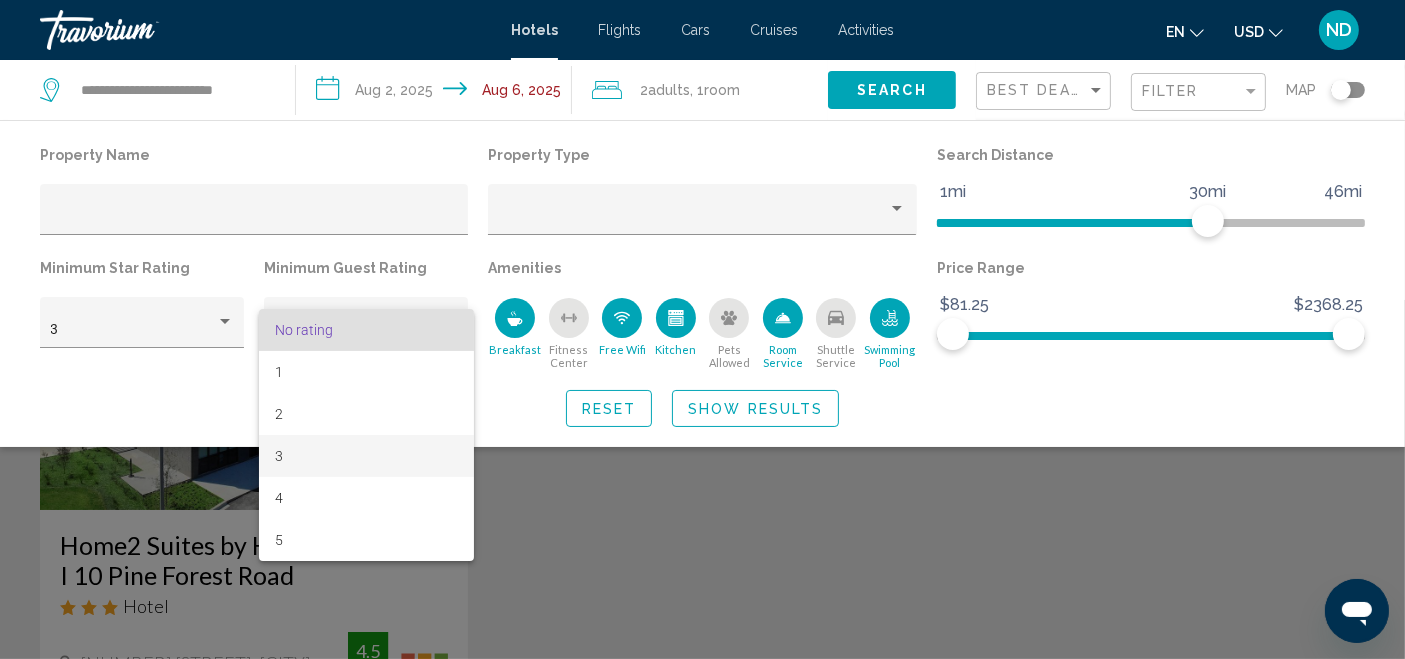 click on "3" at bounding box center (366, 456) 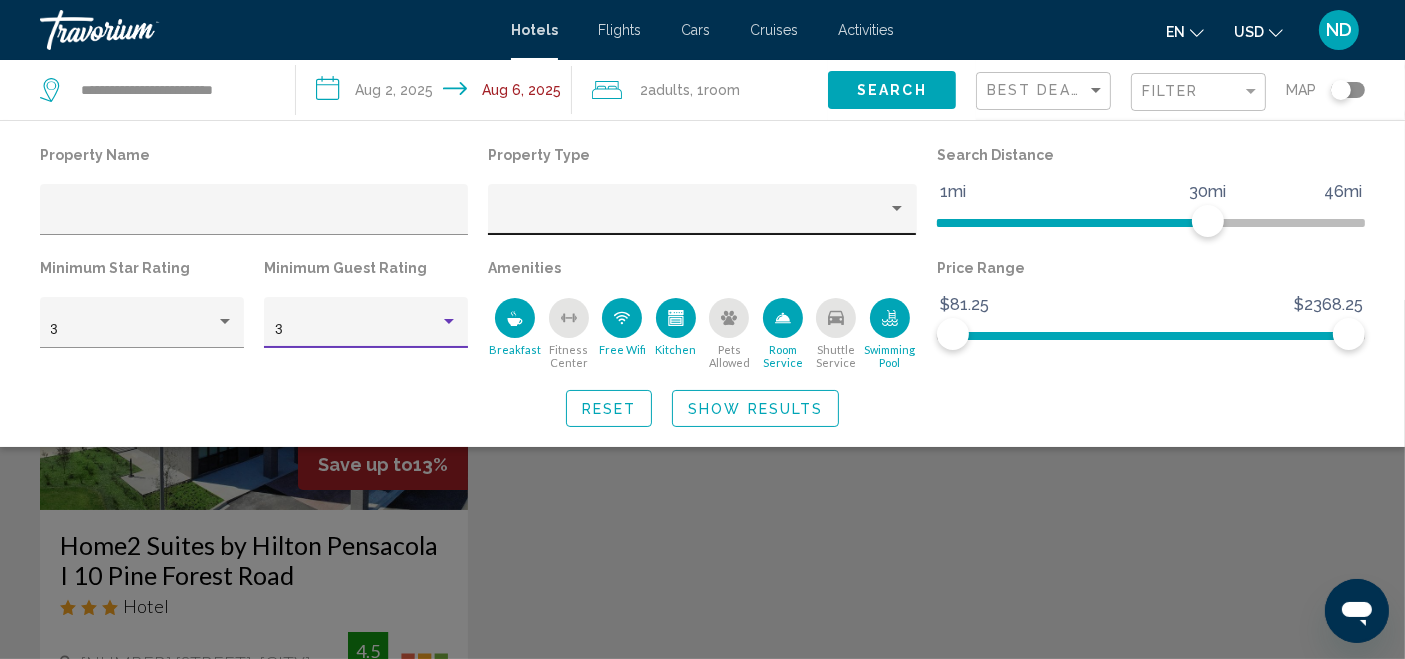 click 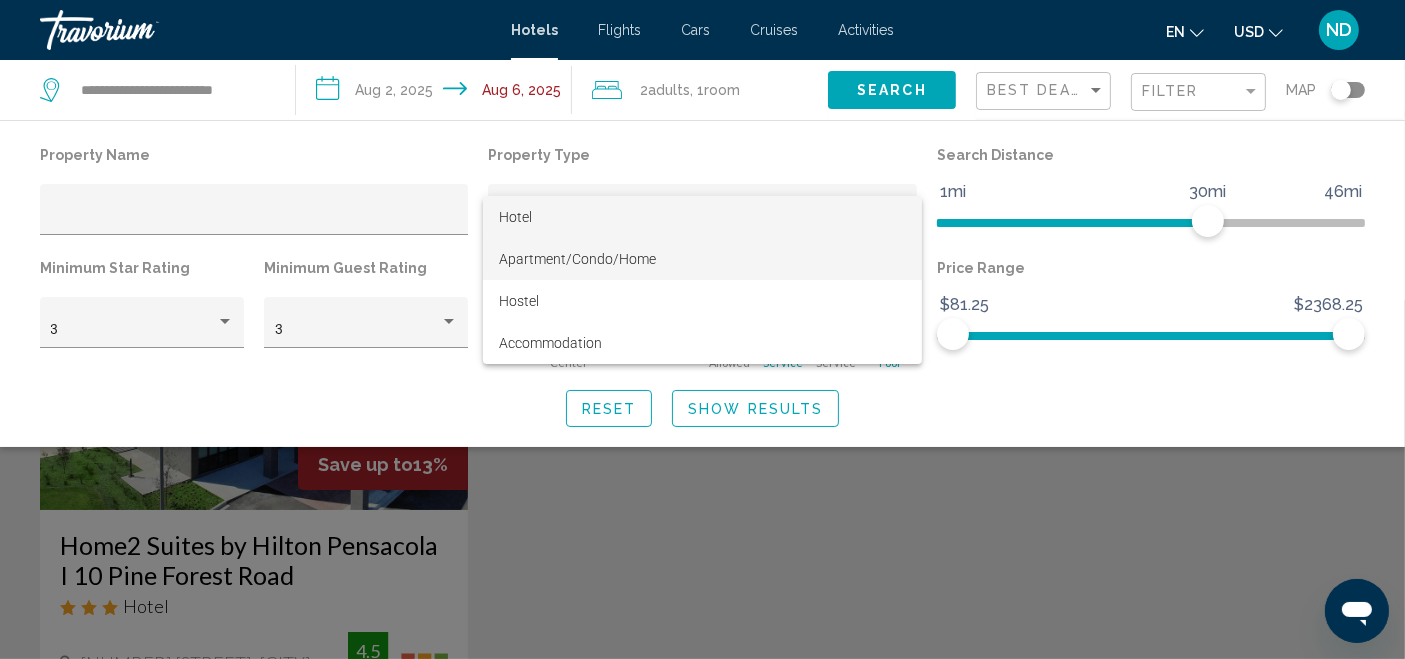 click on "Apartment/Condo/Home" at bounding box center (702, 259) 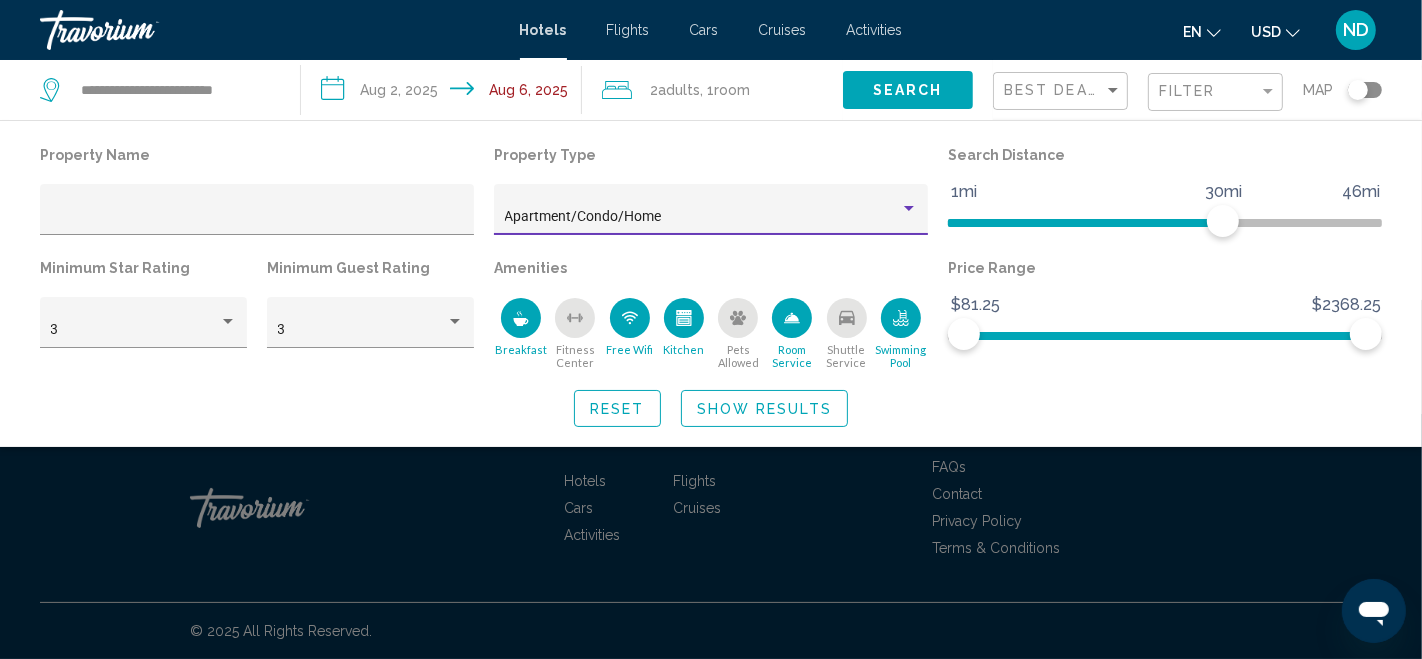 click on "Show Results" 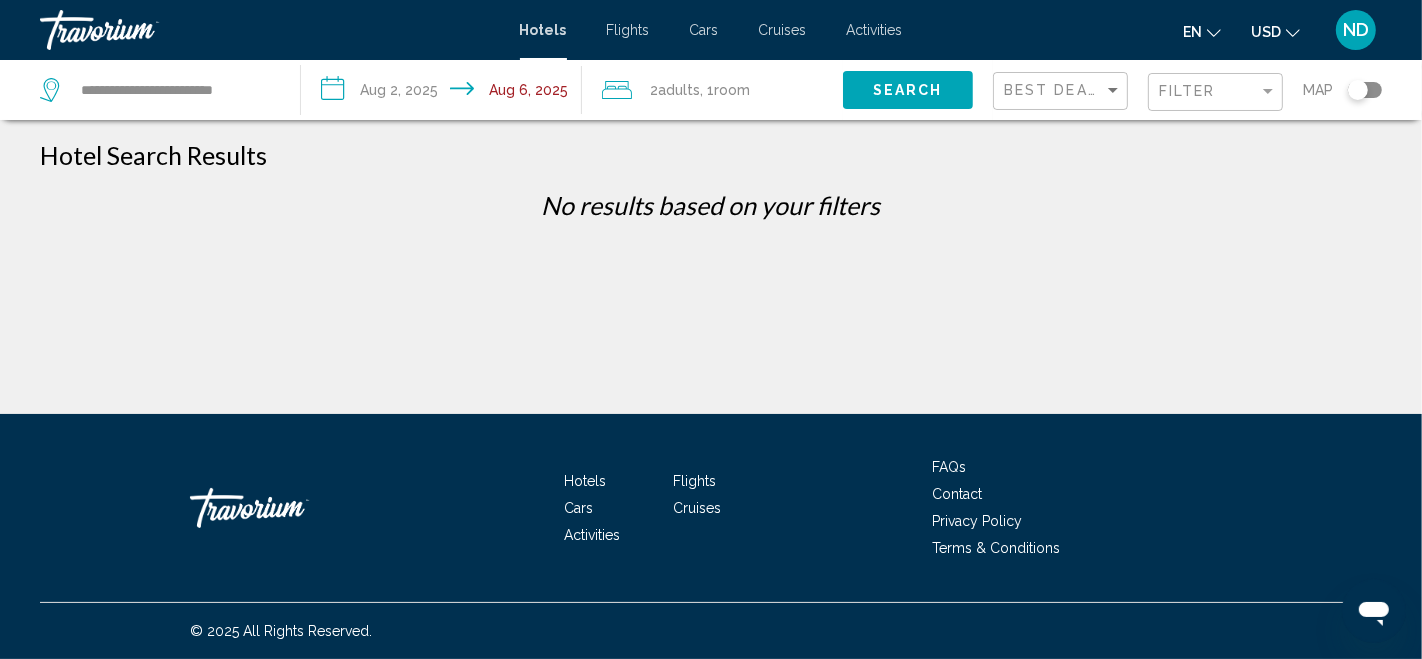 click on "Search" 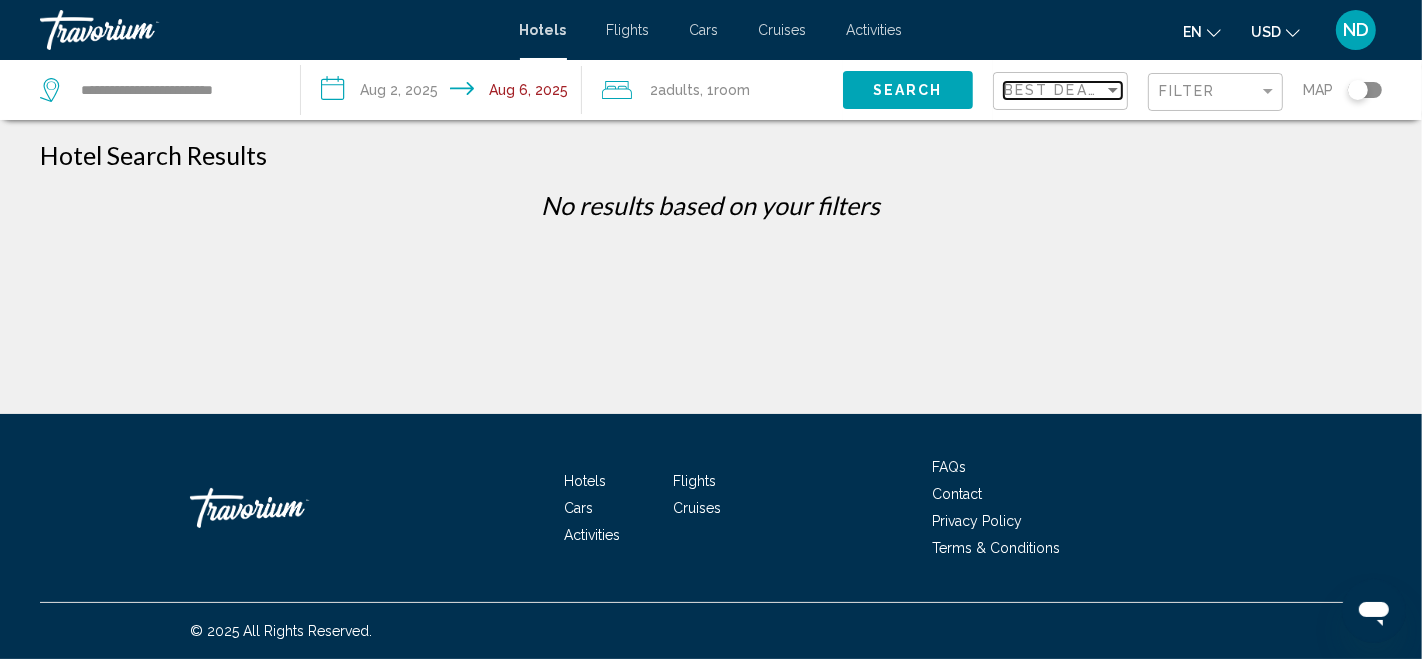 click on "Best Deals" at bounding box center [1056, 90] 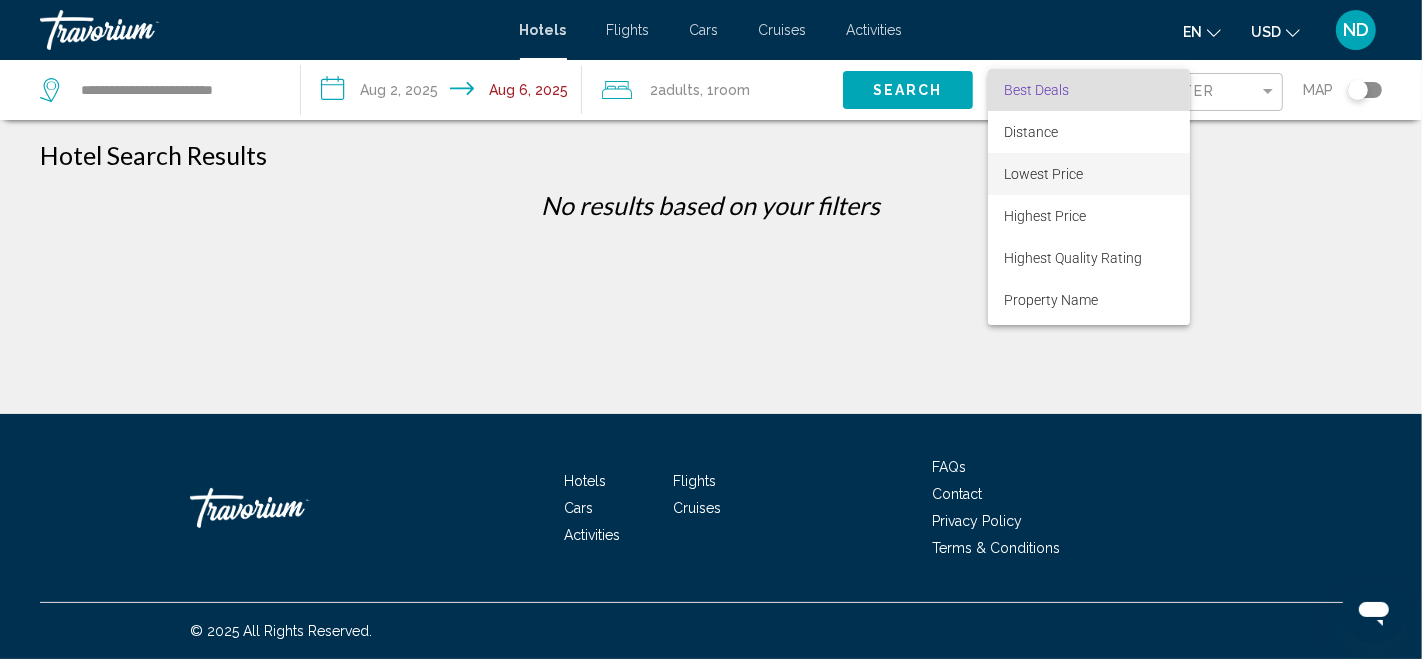 click on "Lowest Price" at bounding box center (1043, 174) 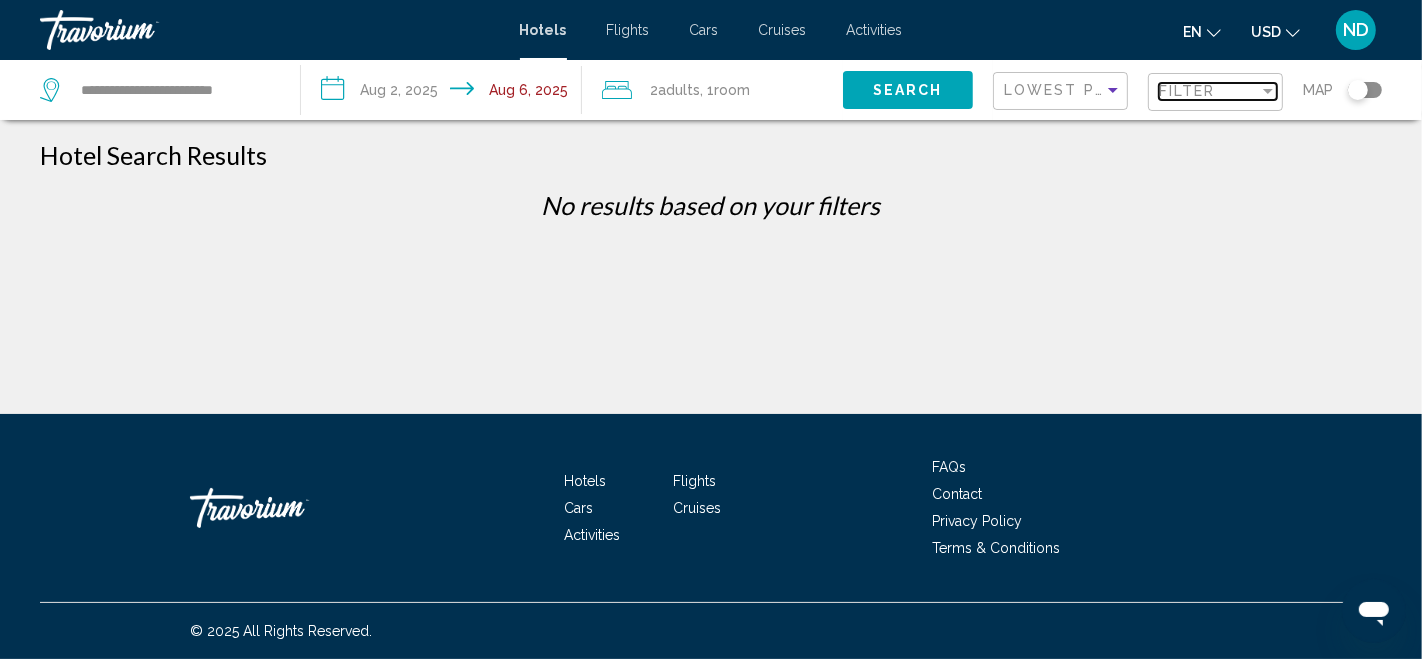 click on "Filter" at bounding box center (1187, 91) 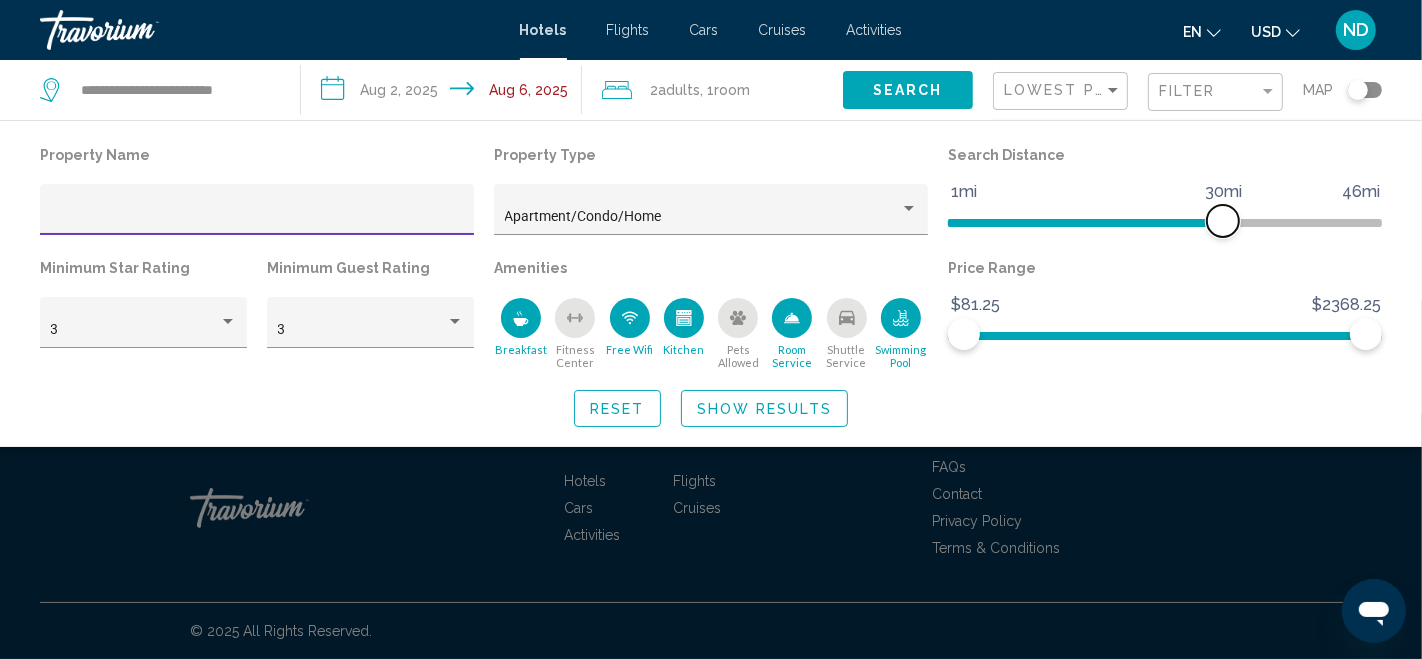 click 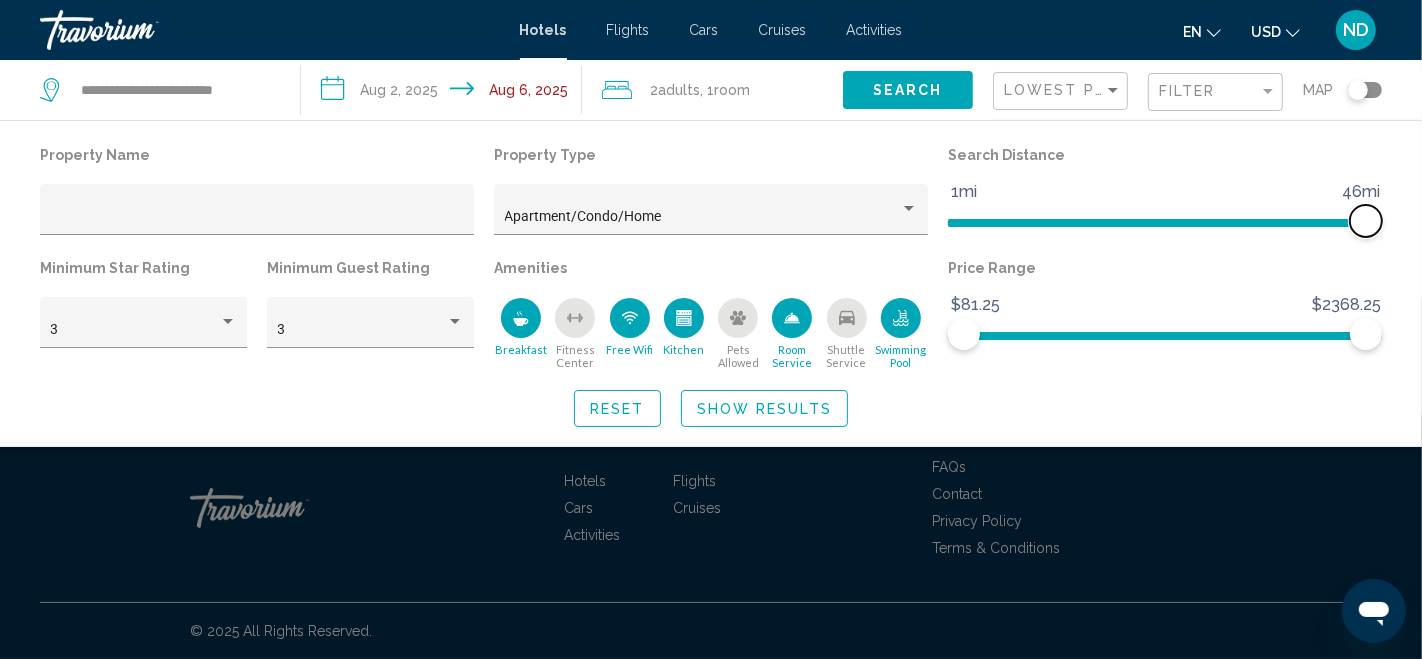 drag, startPoint x: 1224, startPoint y: 218, endPoint x: 1410, endPoint y: 204, distance: 186.52614 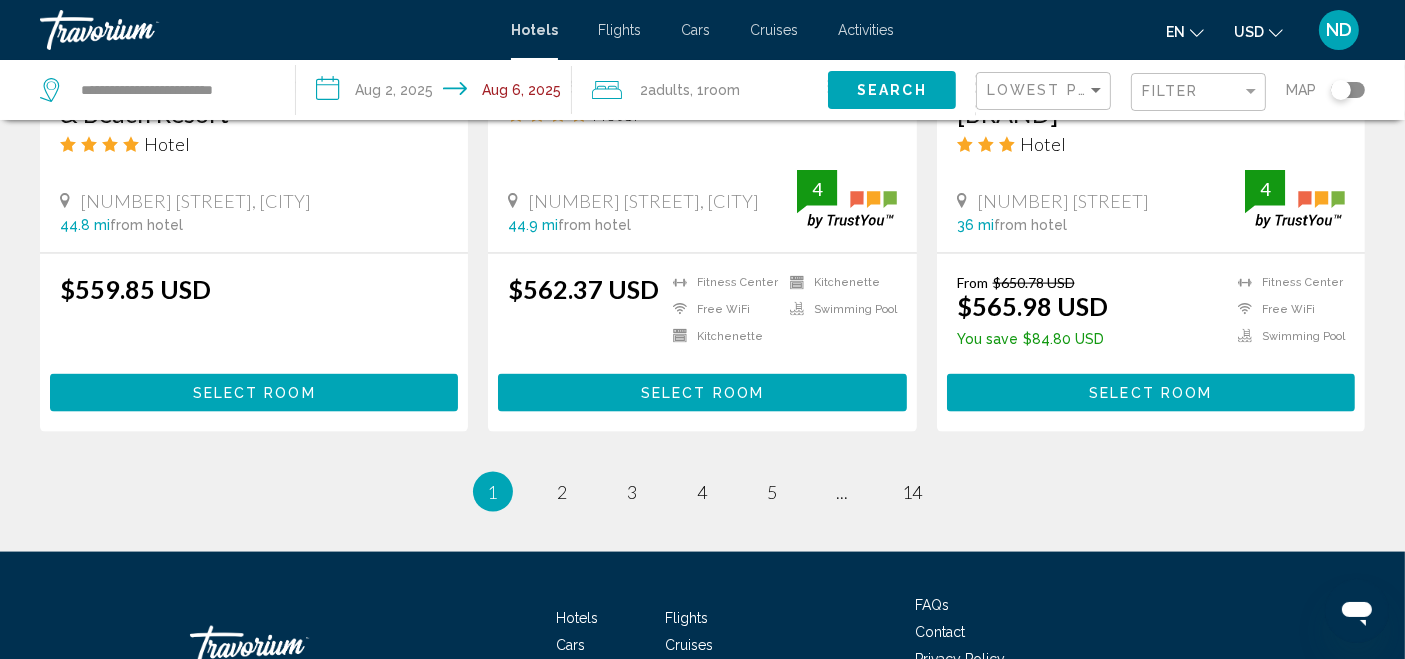 scroll, scrollTop: 2662, scrollLeft: 0, axis: vertical 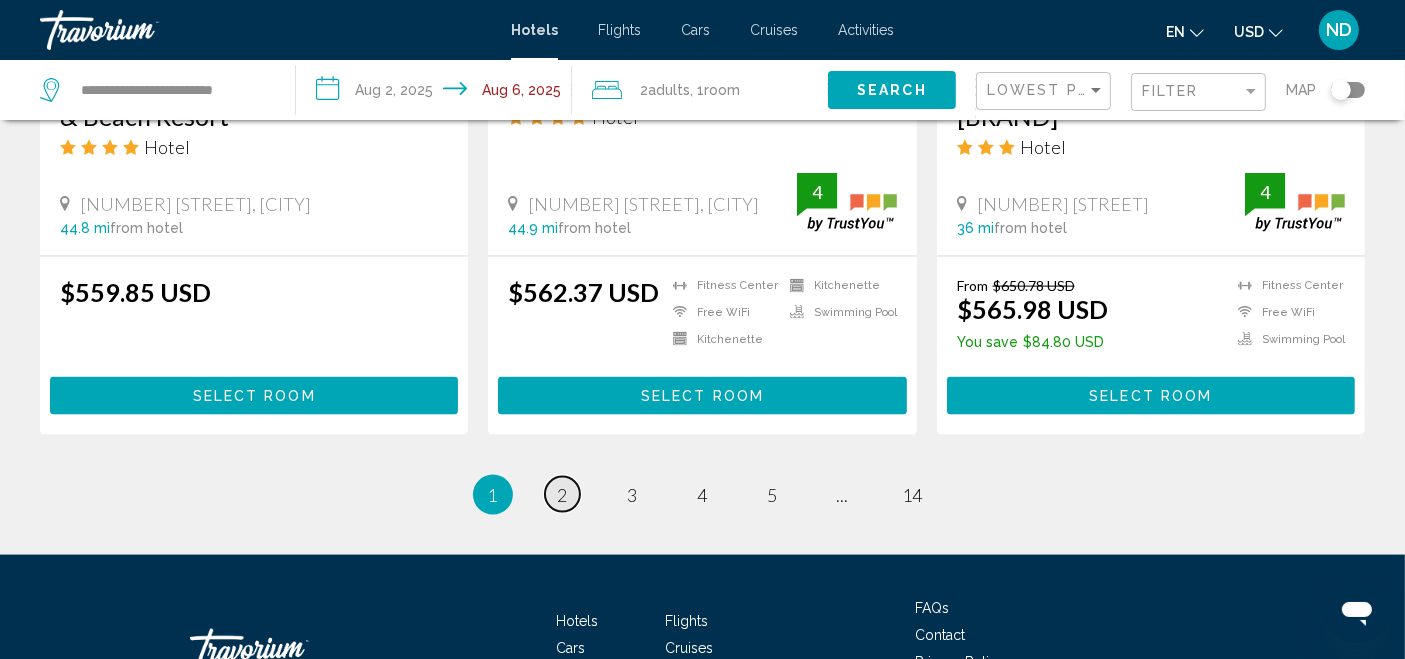 click on "2" at bounding box center [563, 495] 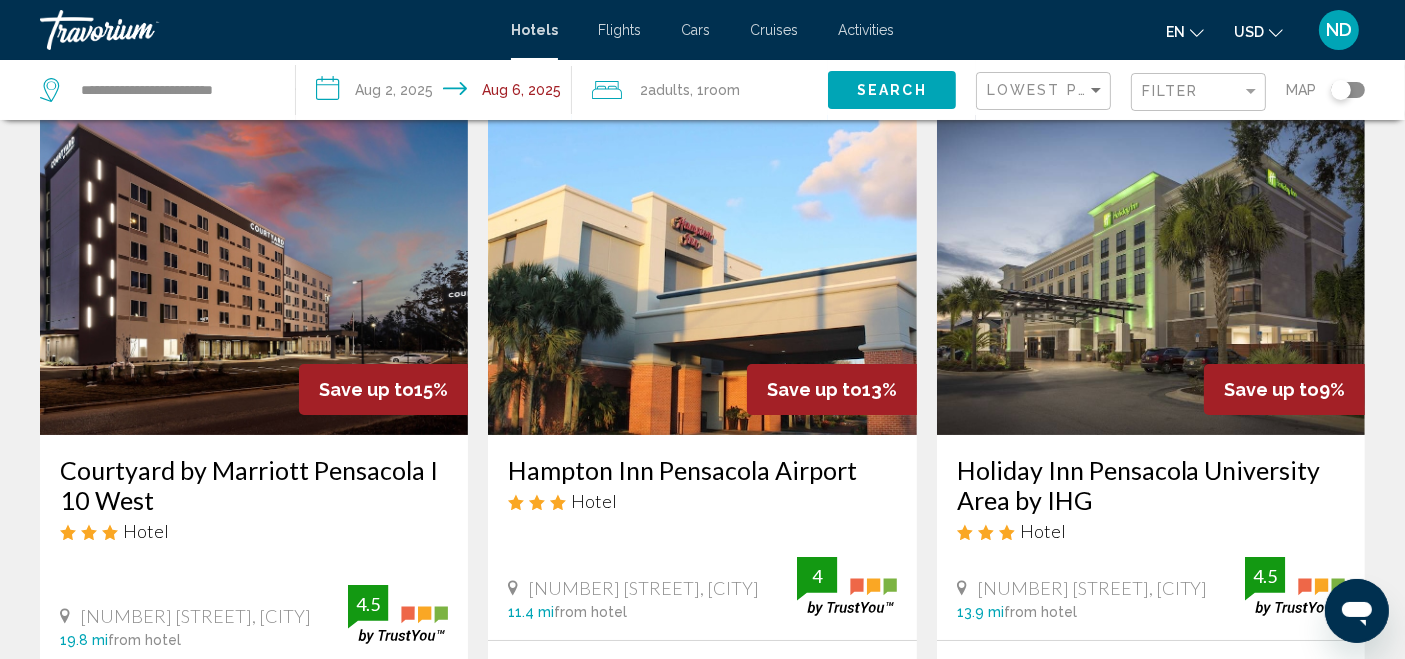 scroll, scrollTop: 0, scrollLeft: 0, axis: both 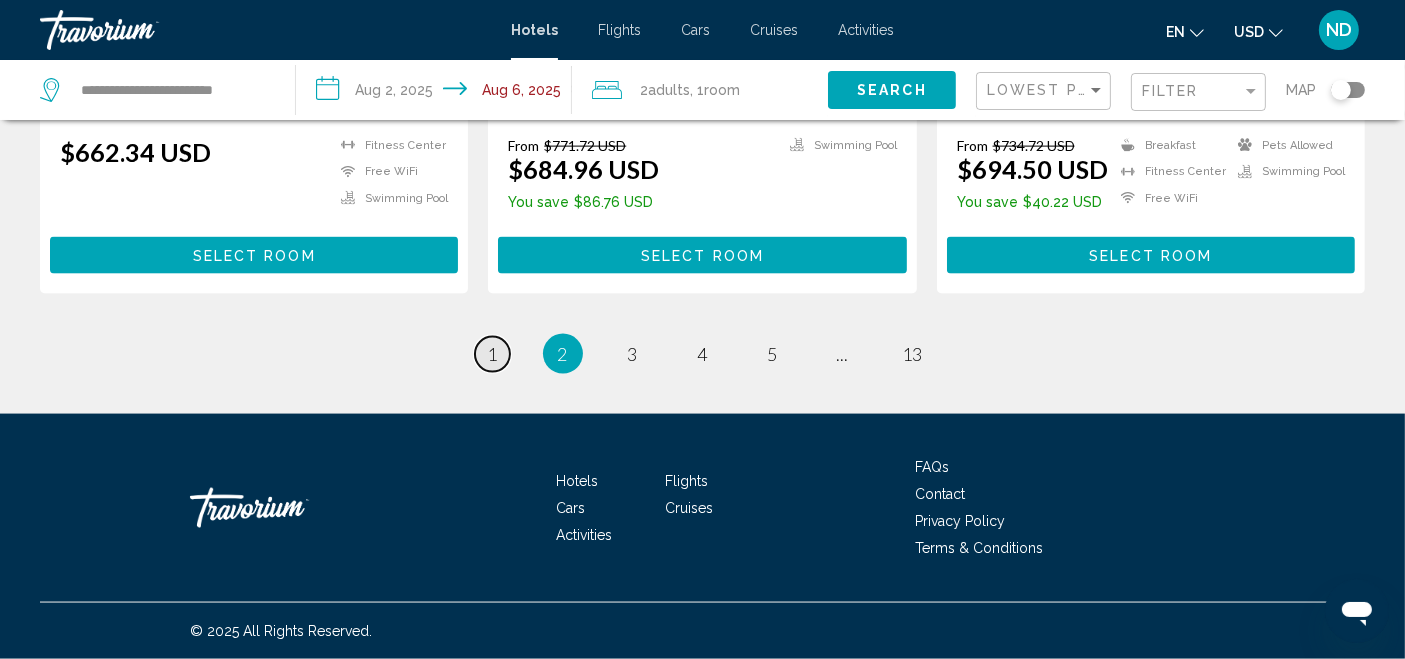 click on "1" at bounding box center (493, 354) 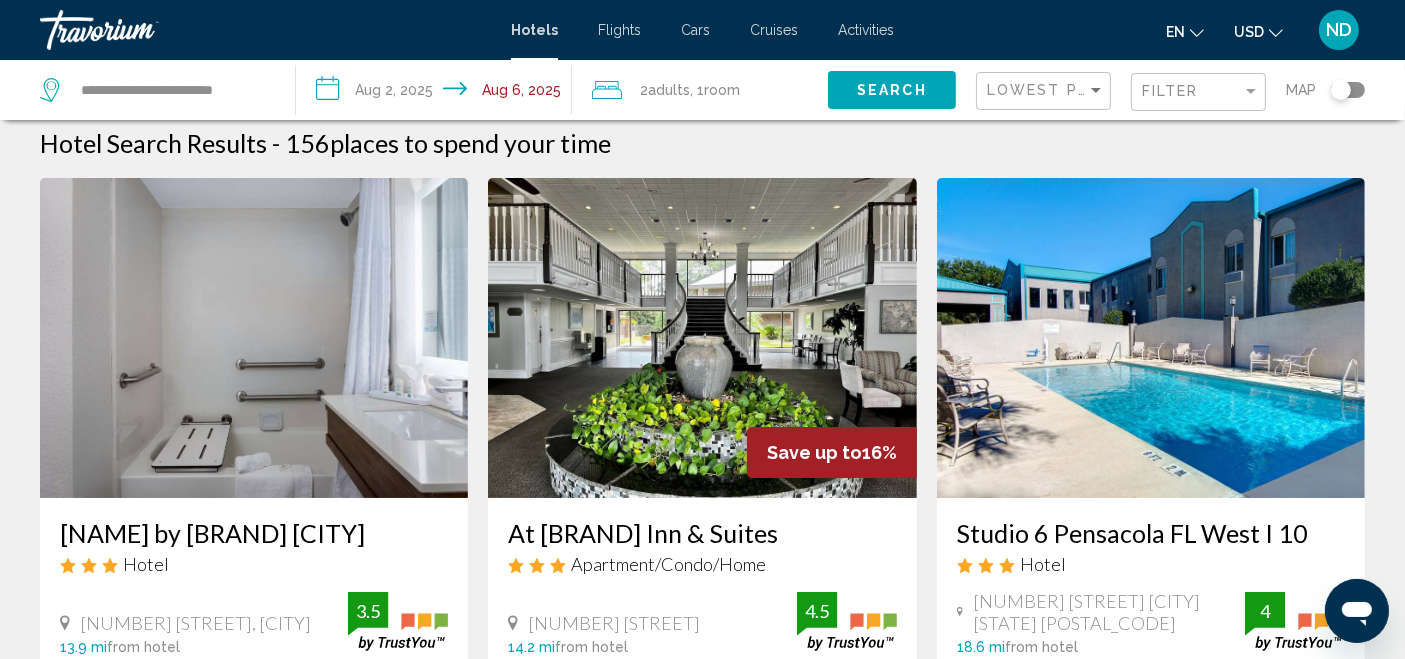 scroll, scrollTop: 0, scrollLeft: 0, axis: both 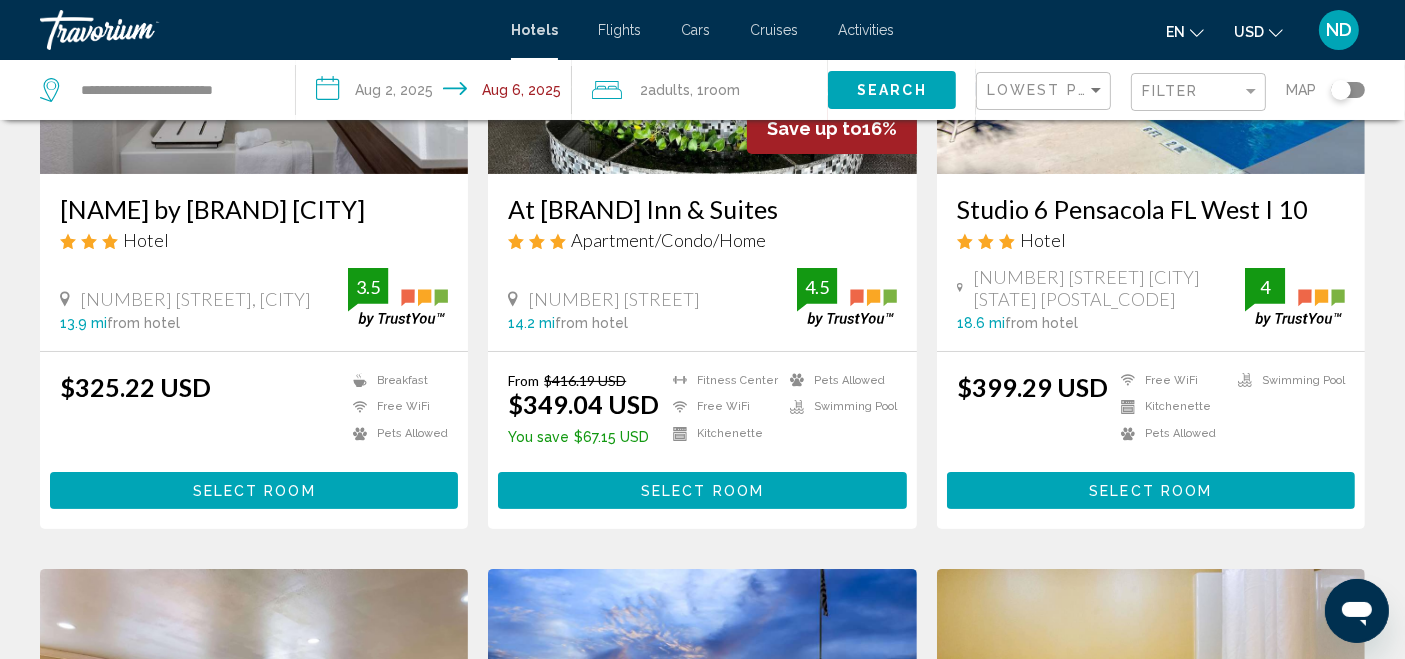 click on "Select Room" at bounding box center [254, 491] 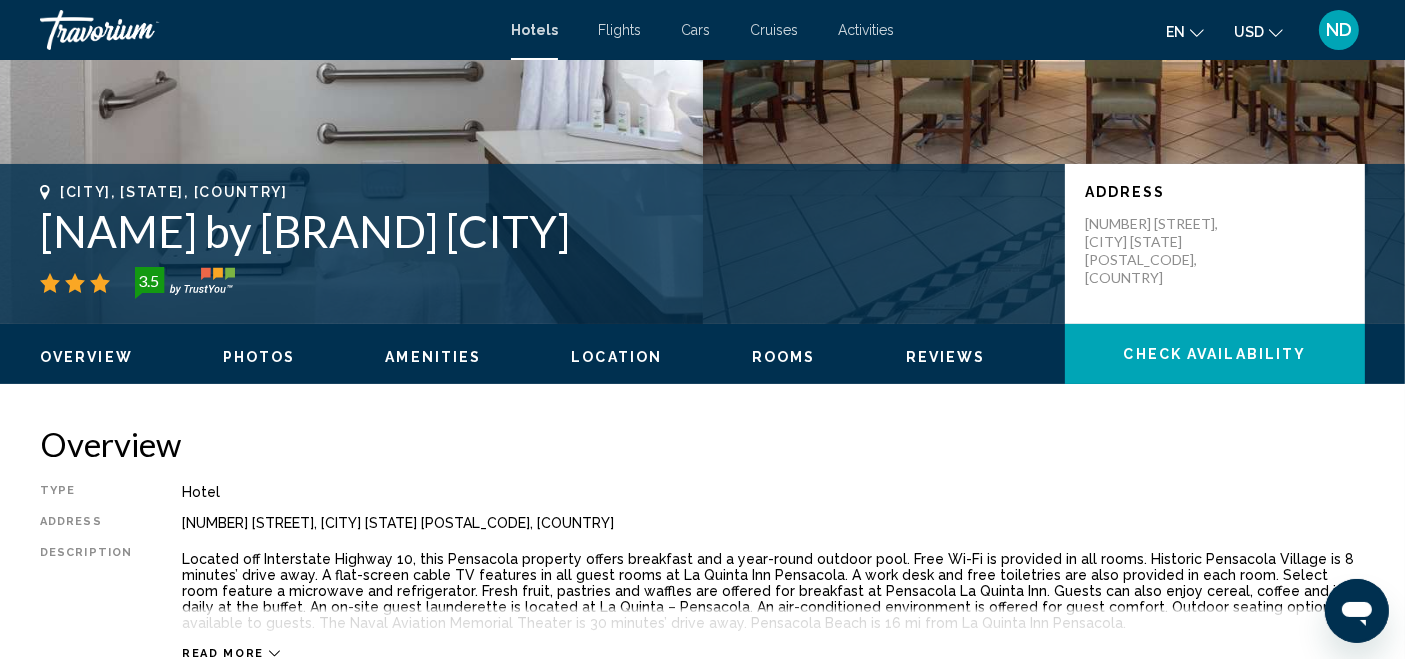 scroll, scrollTop: 30, scrollLeft: 0, axis: vertical 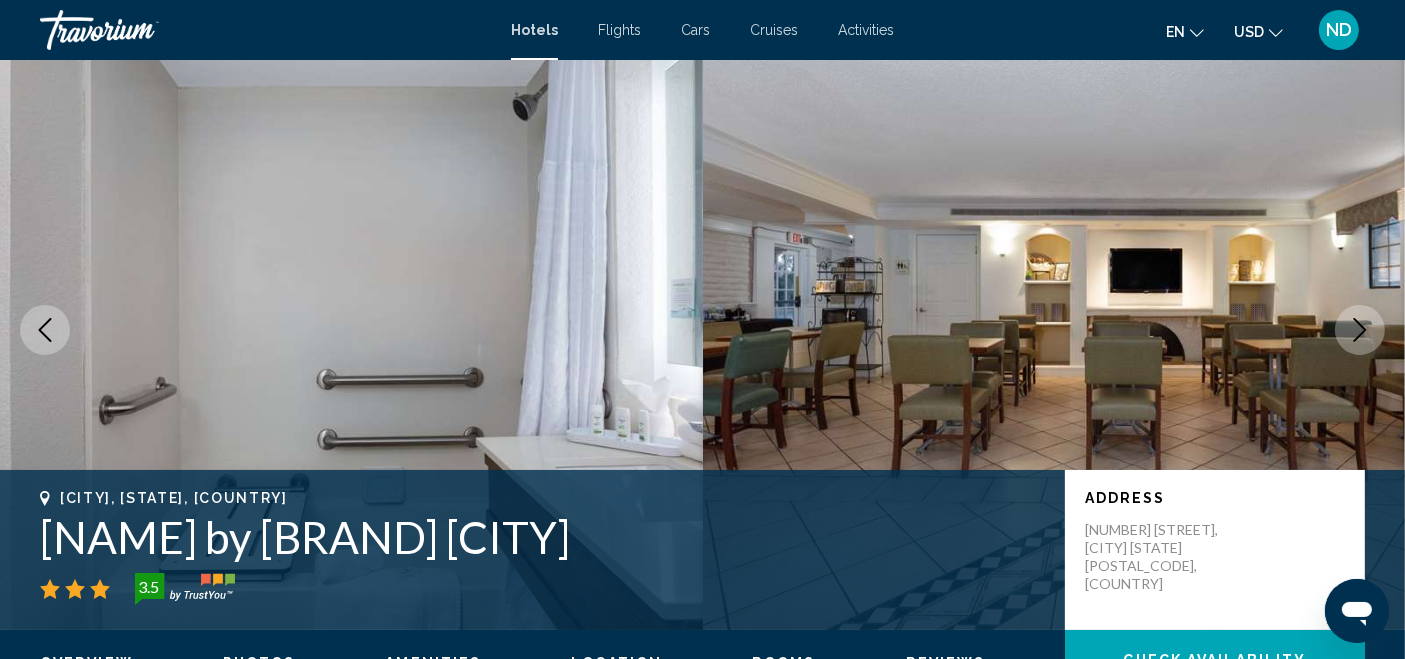 click 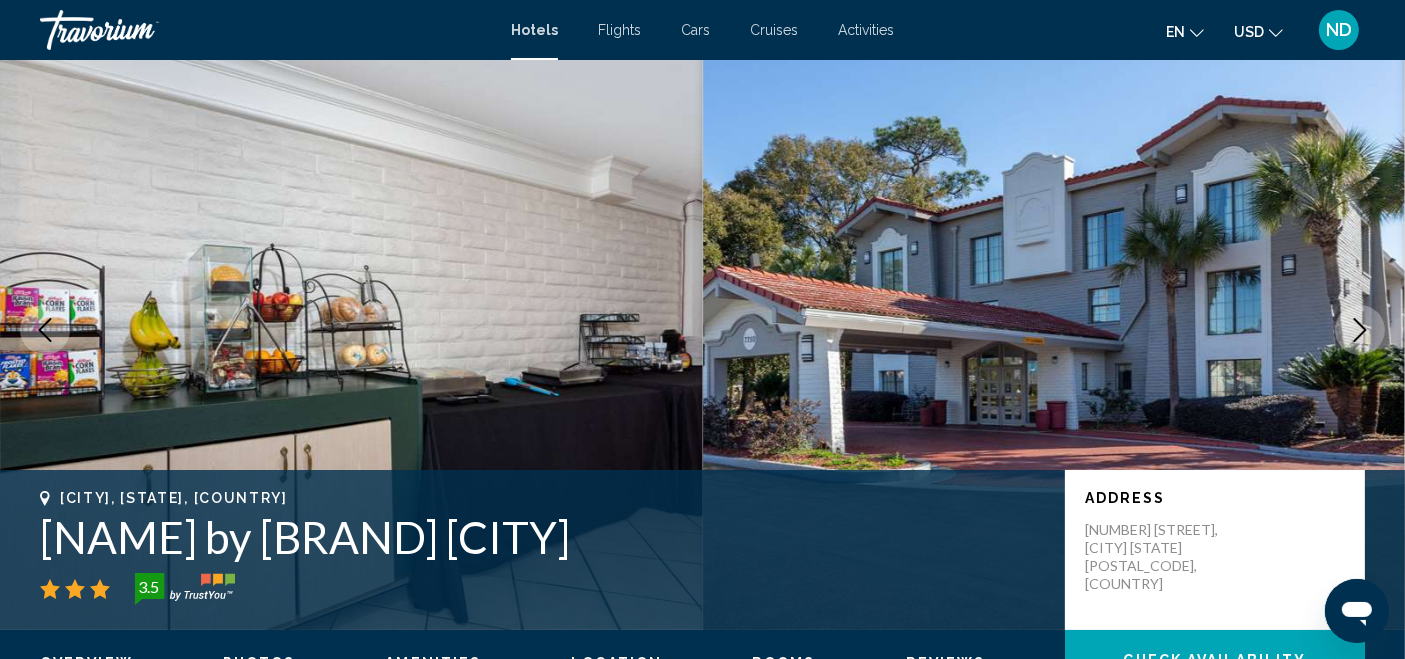 click 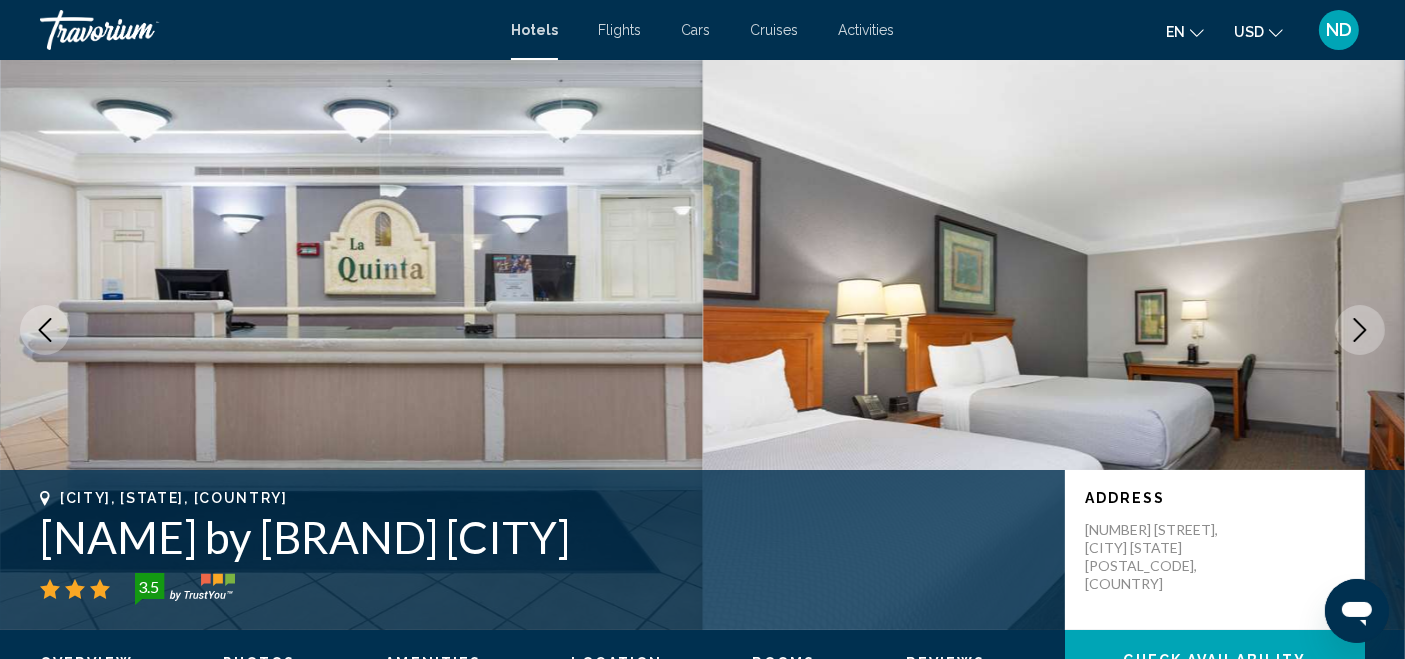 click 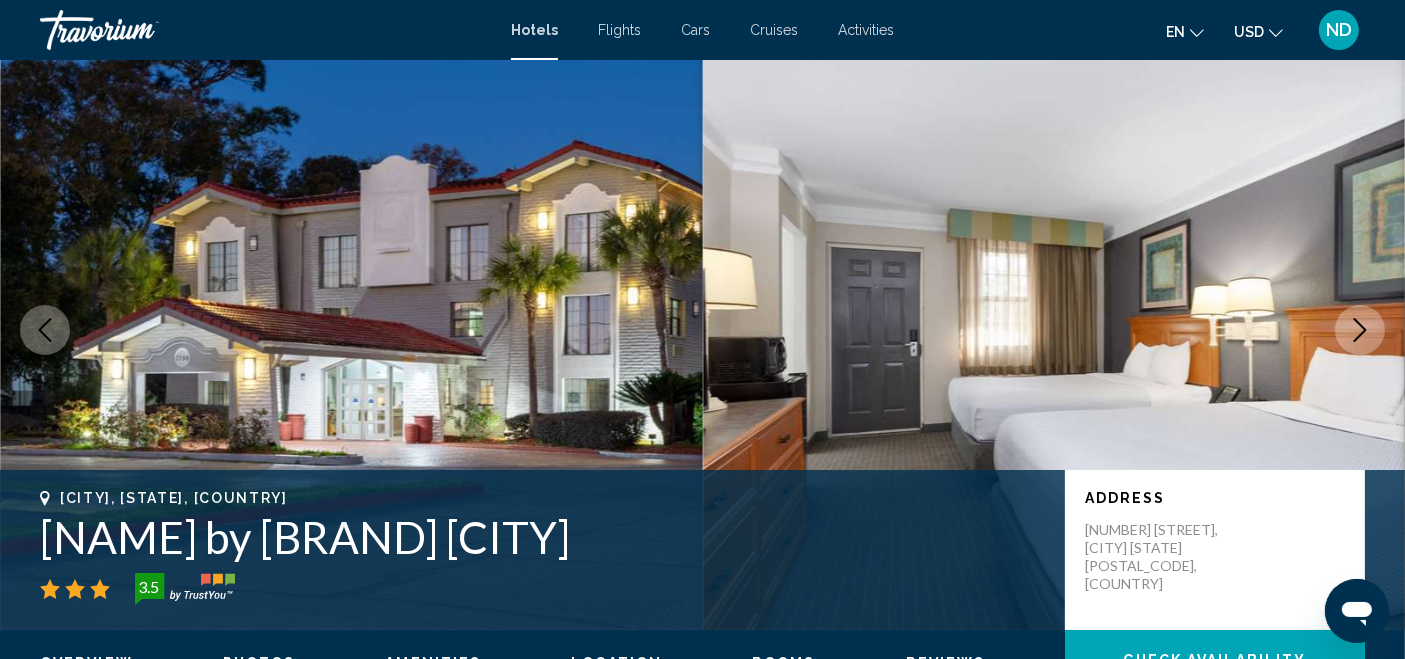 click 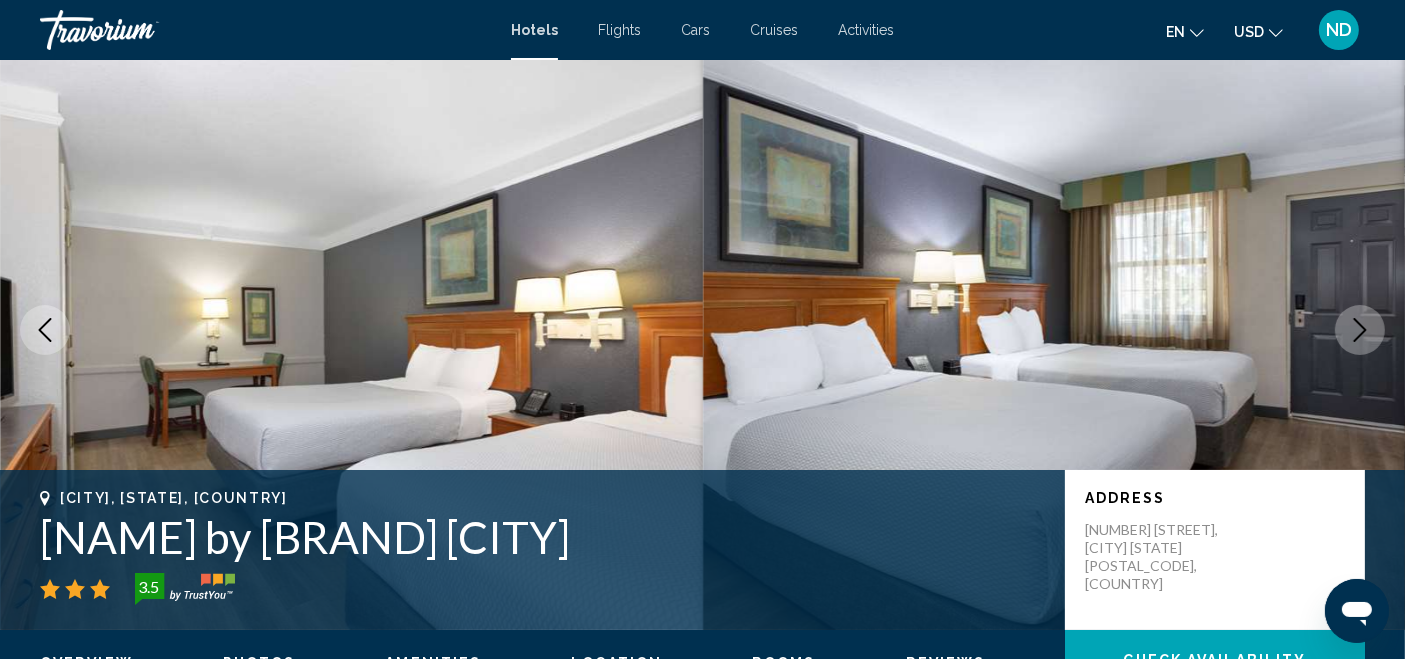 click 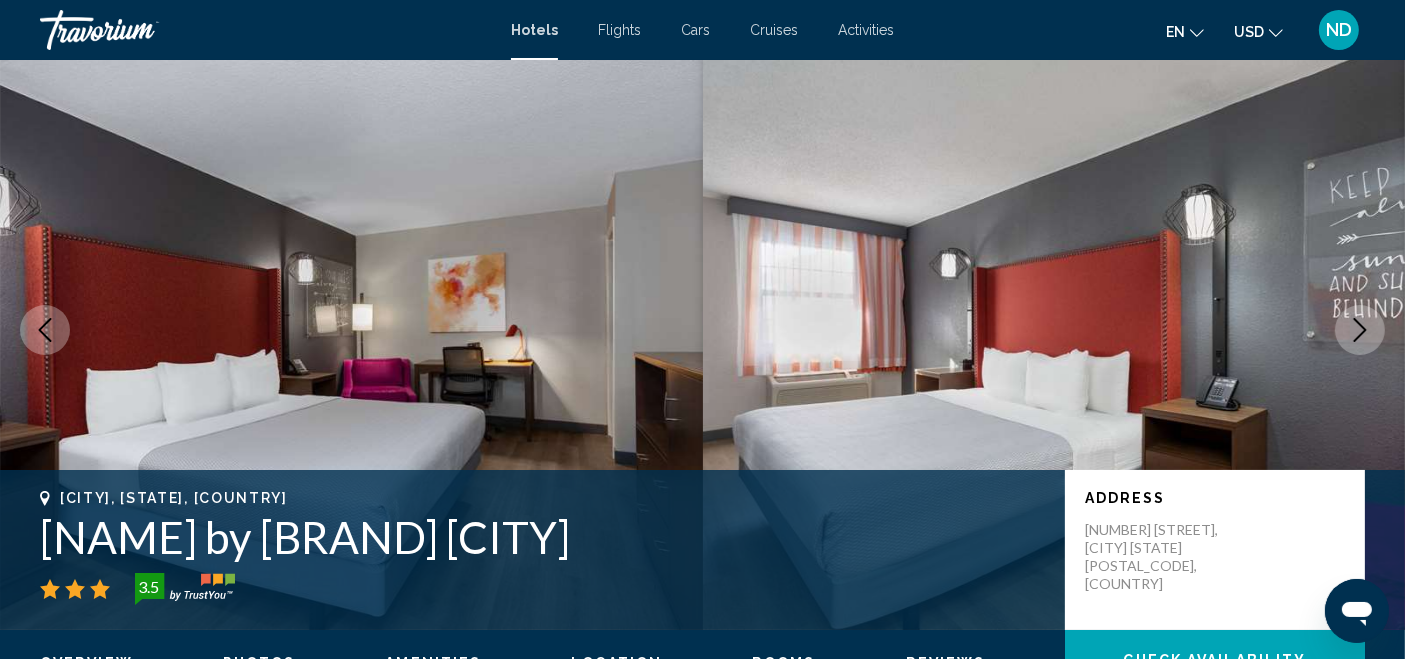 click 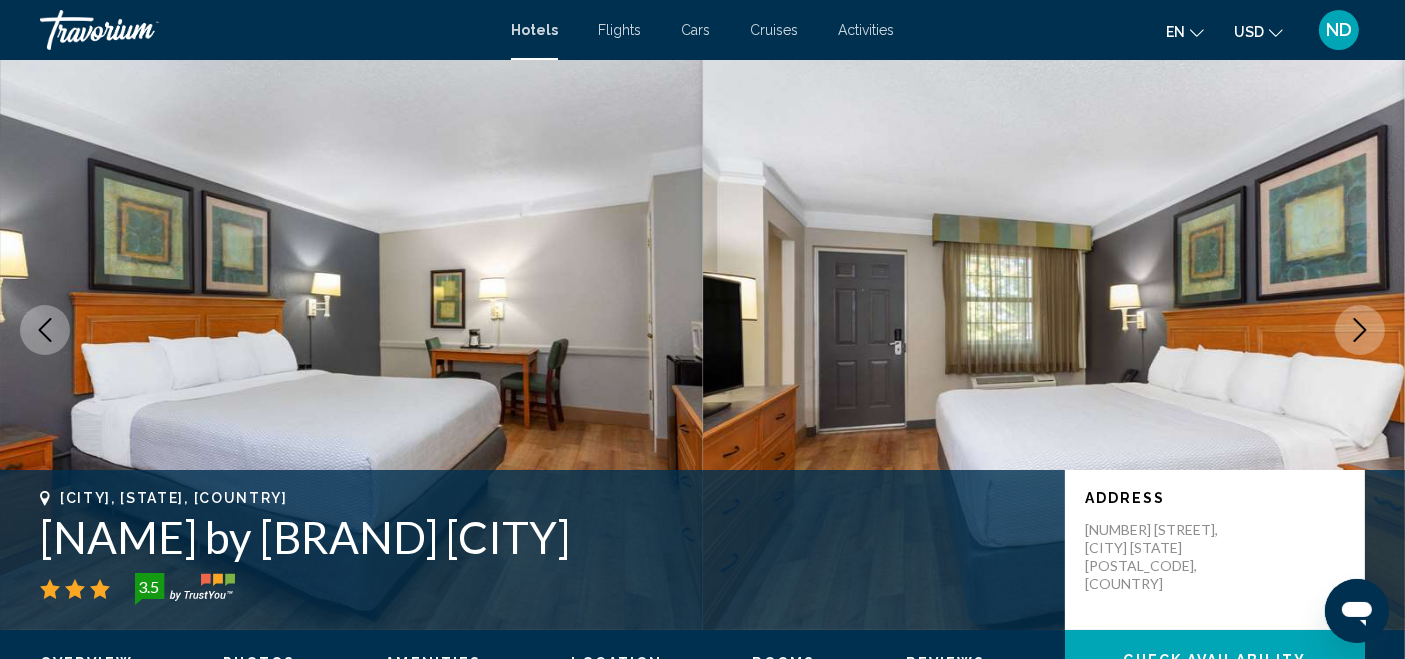 click 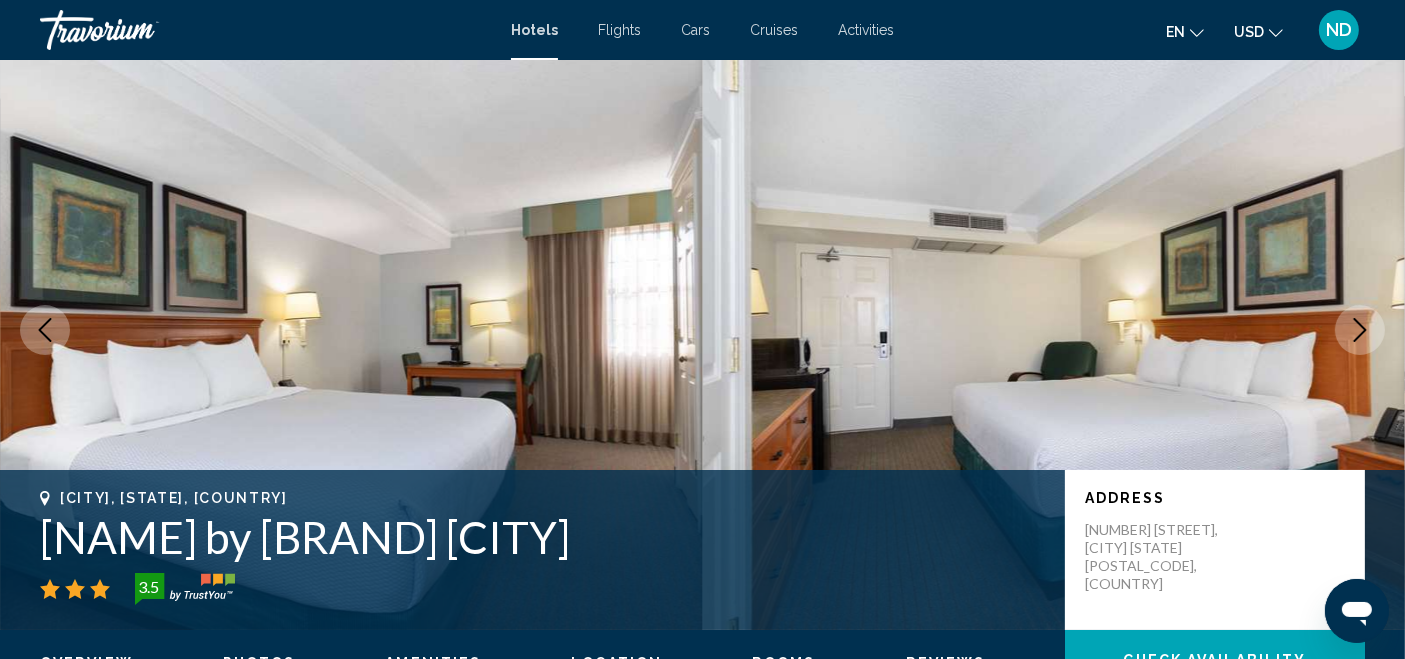 click 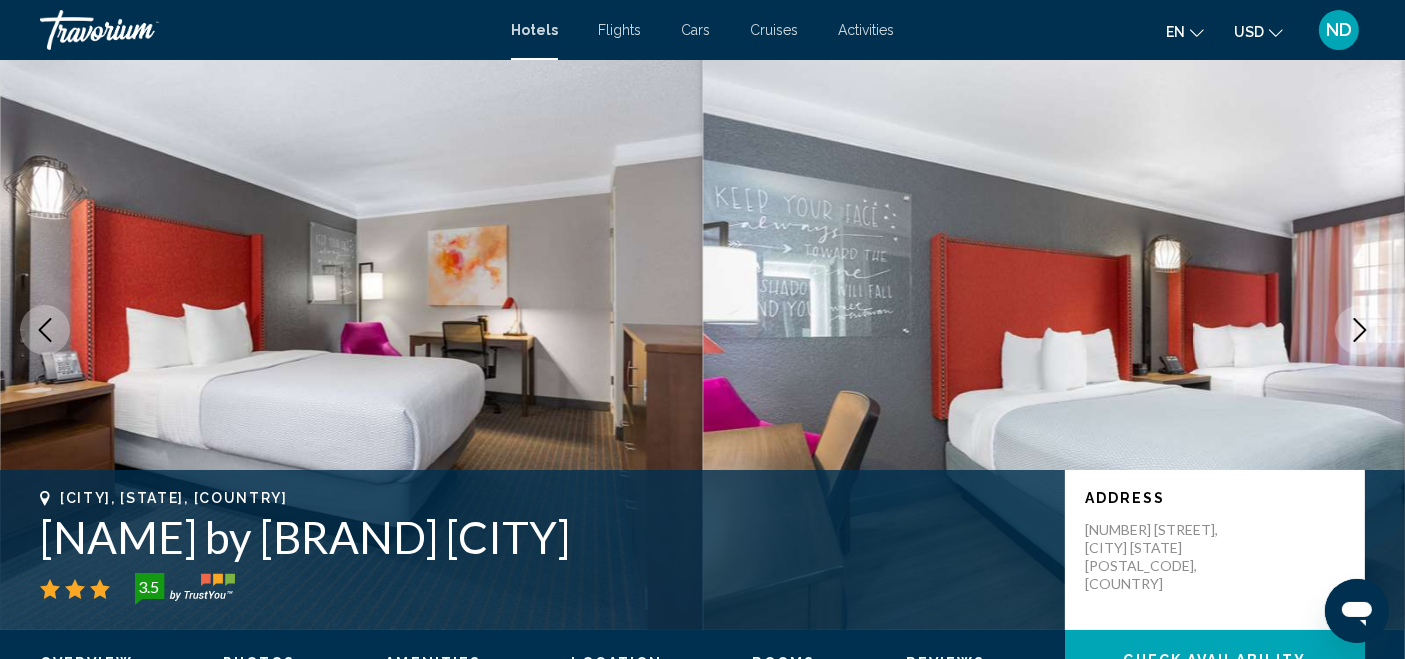click 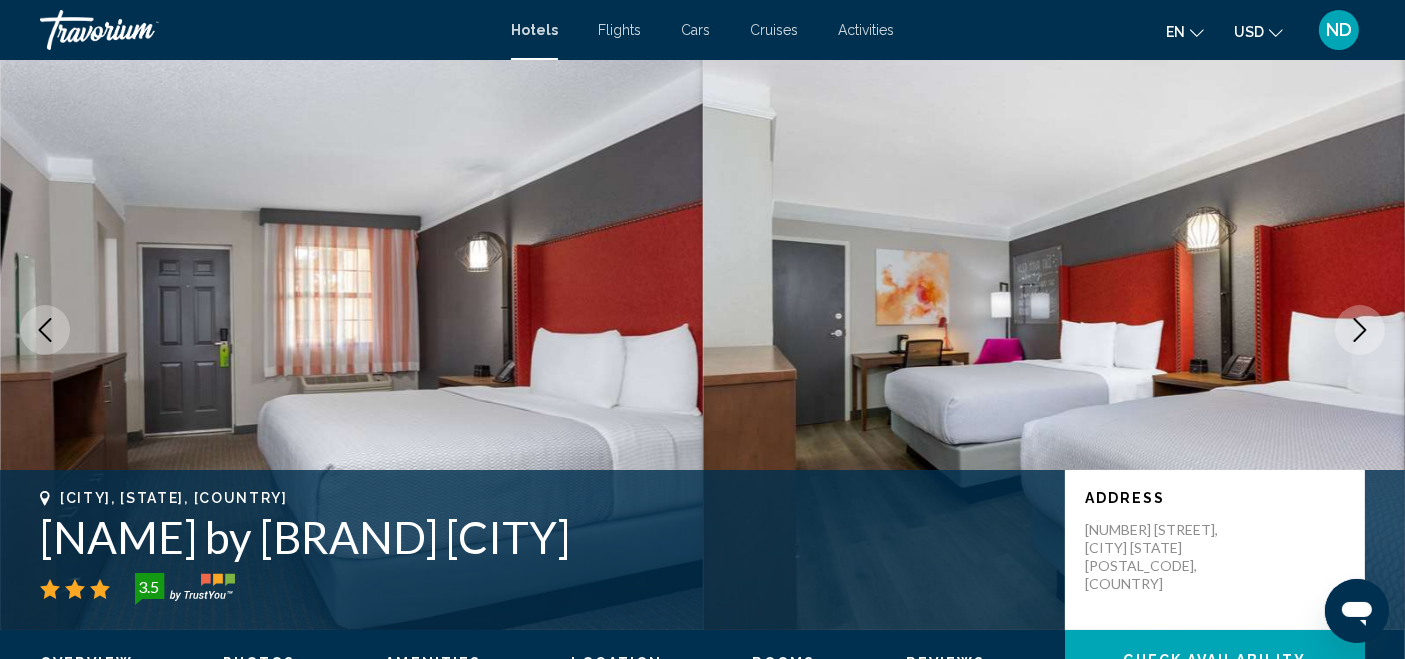 click 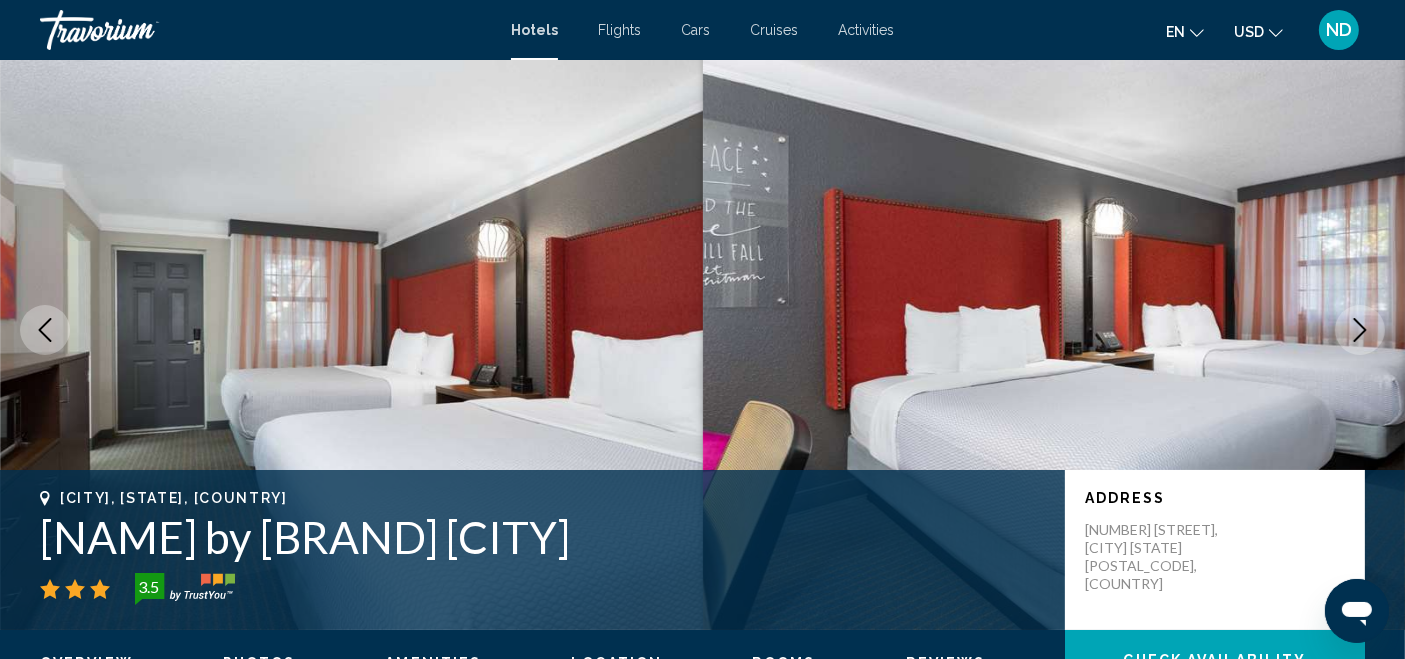 click 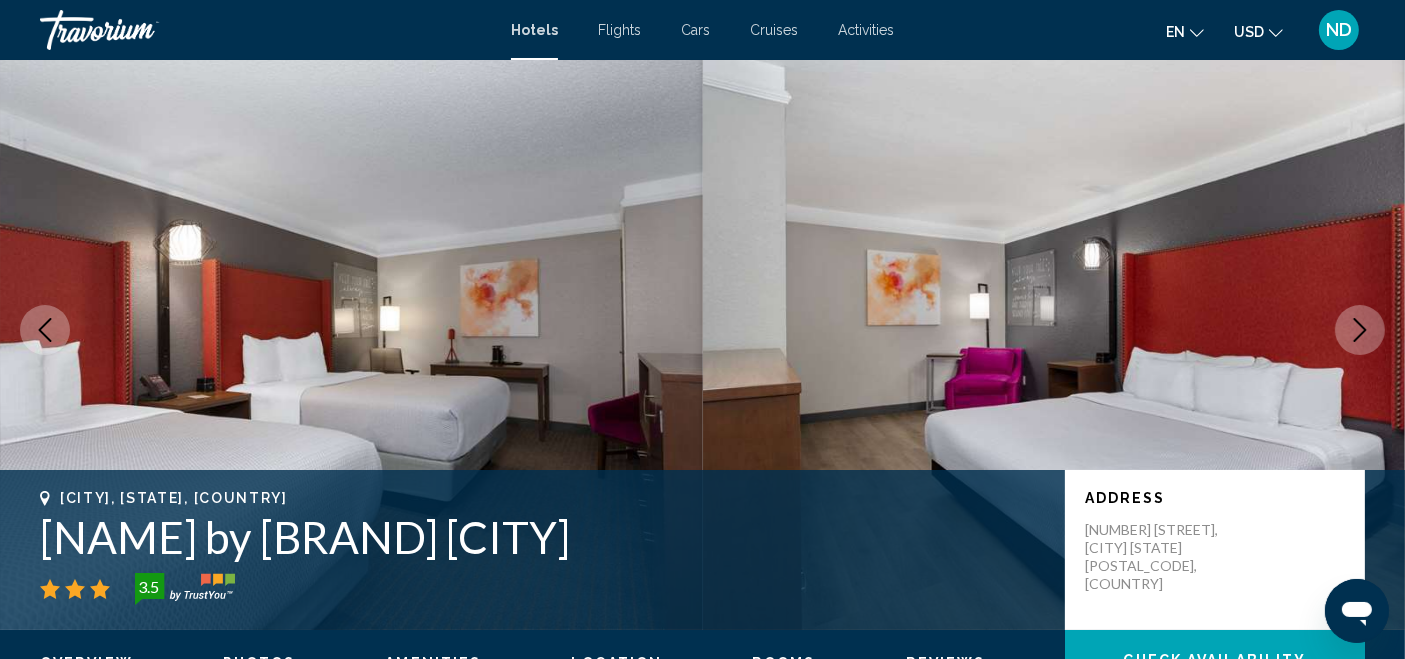 click 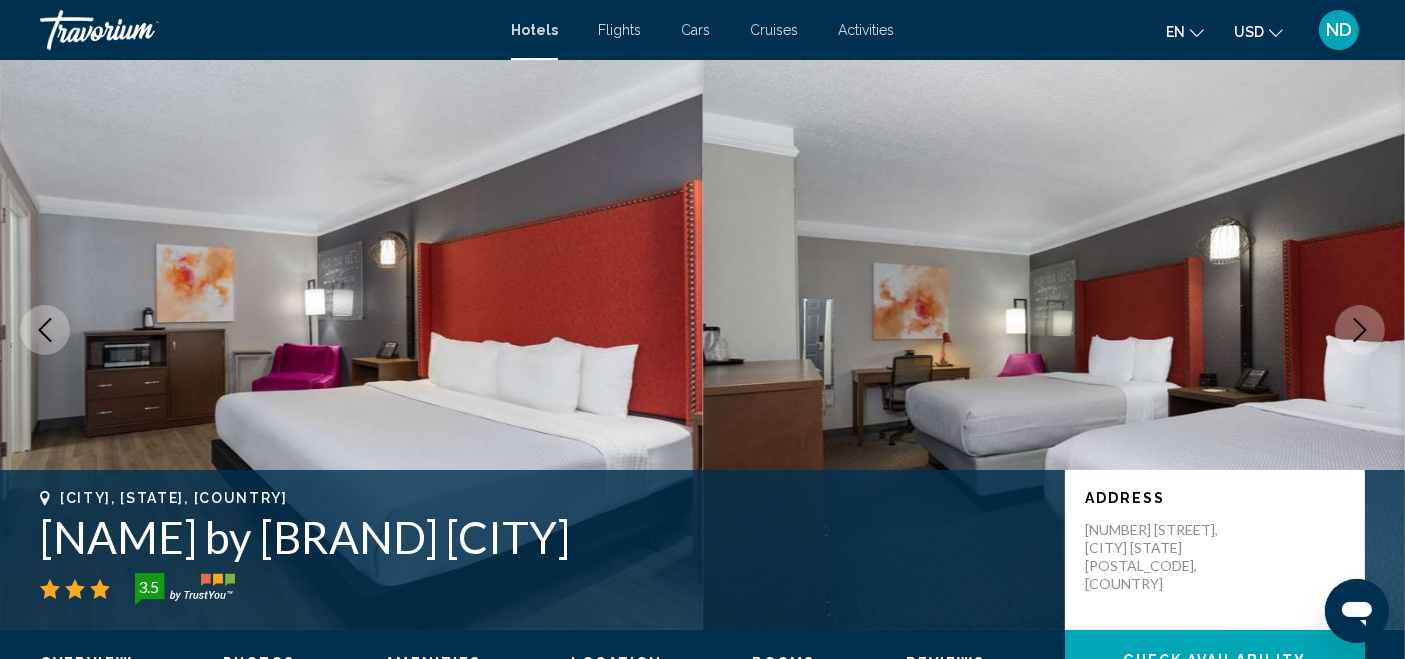 click 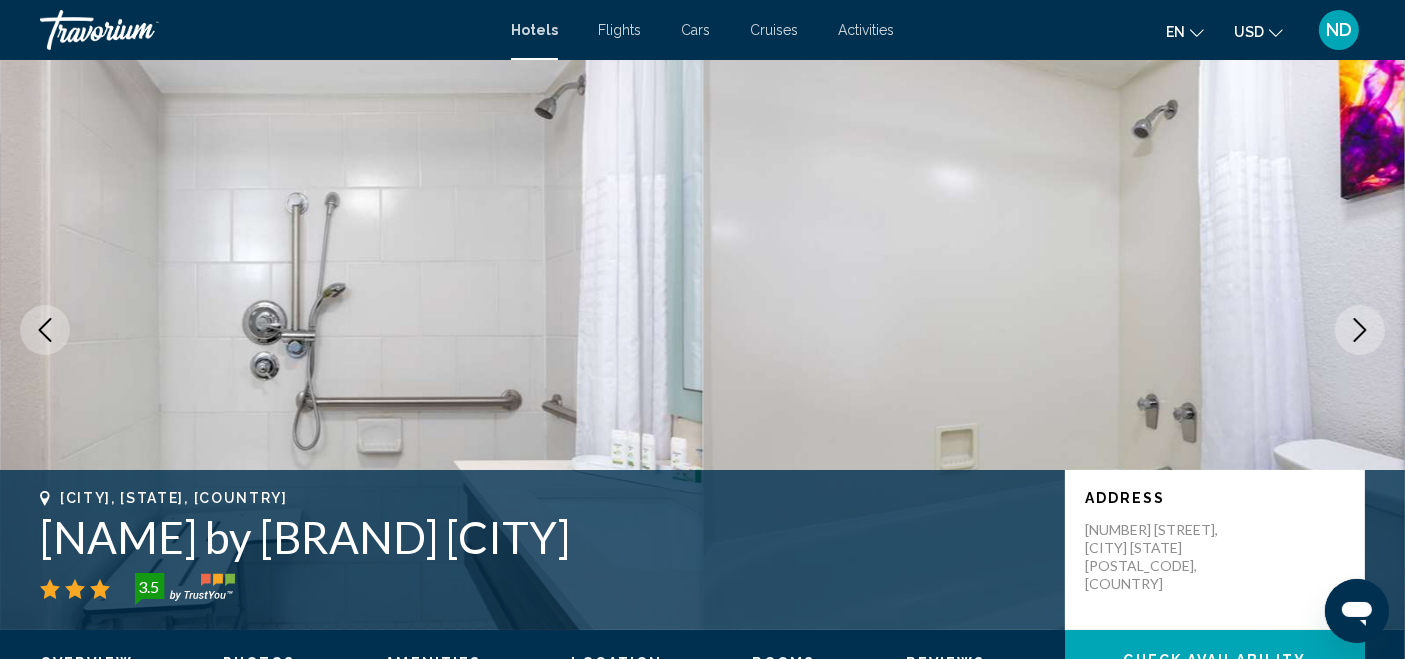 click 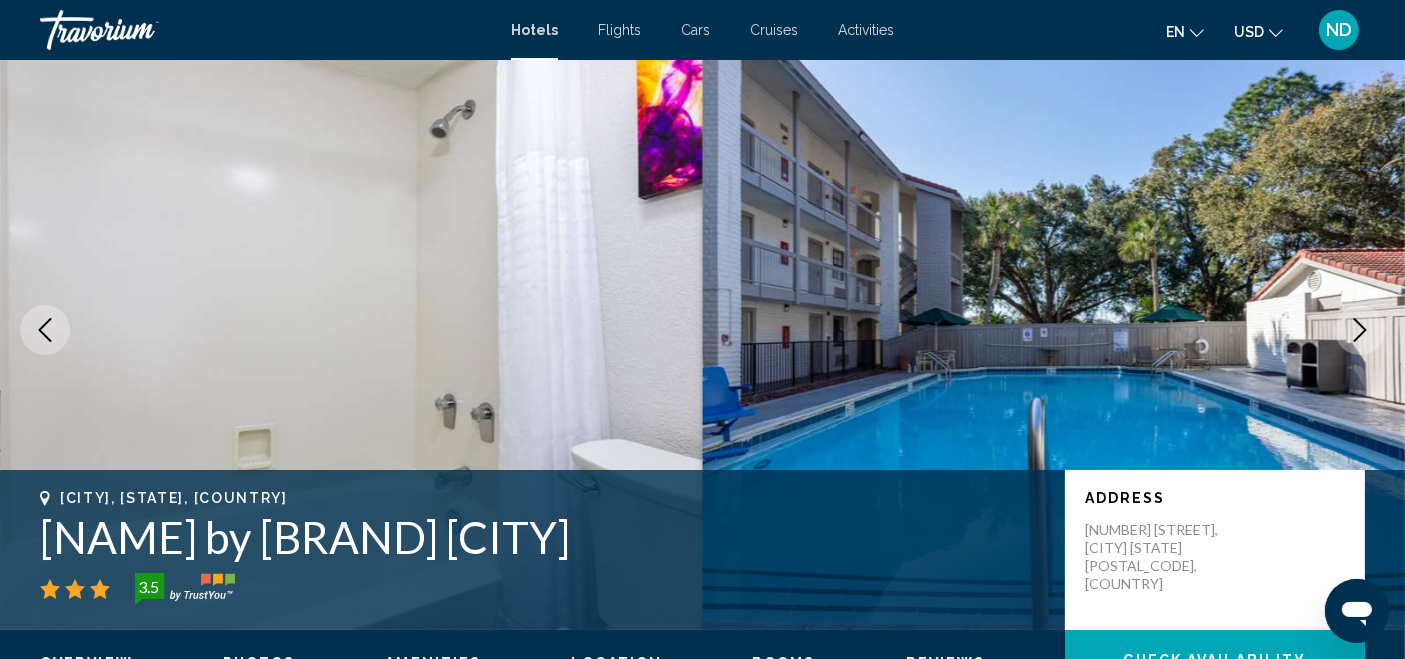 click 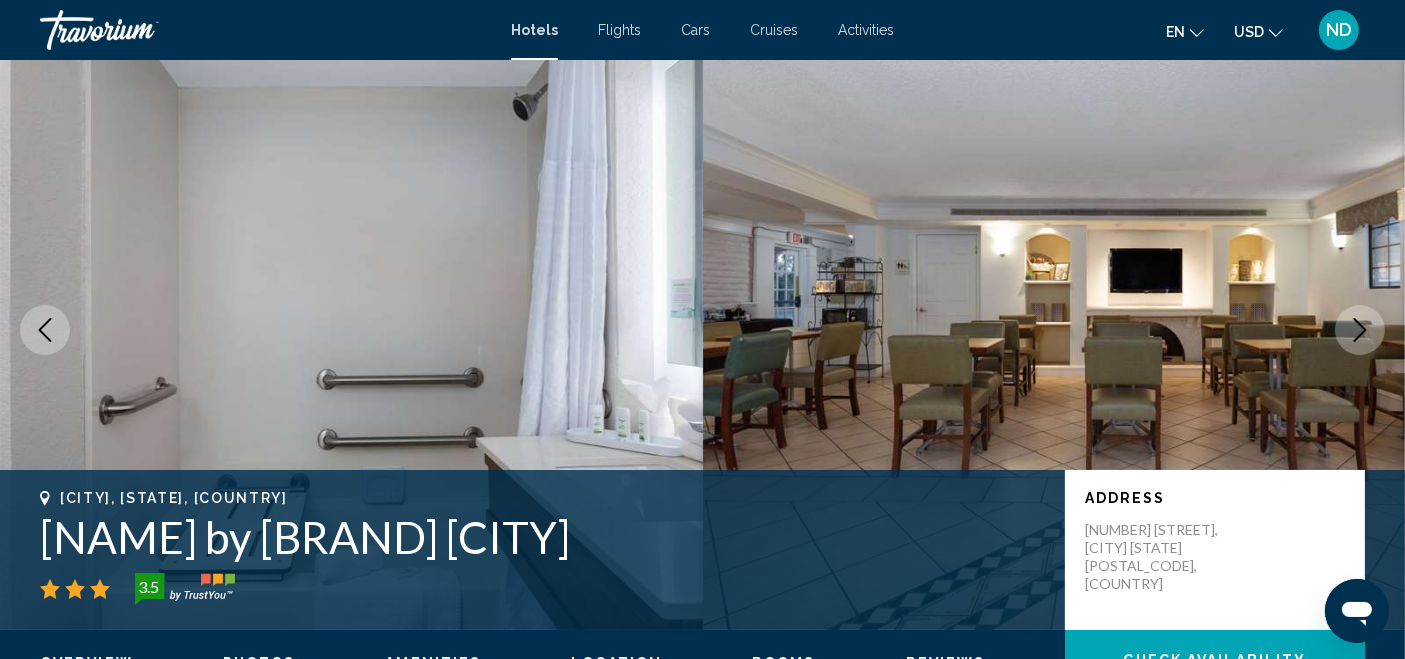 click 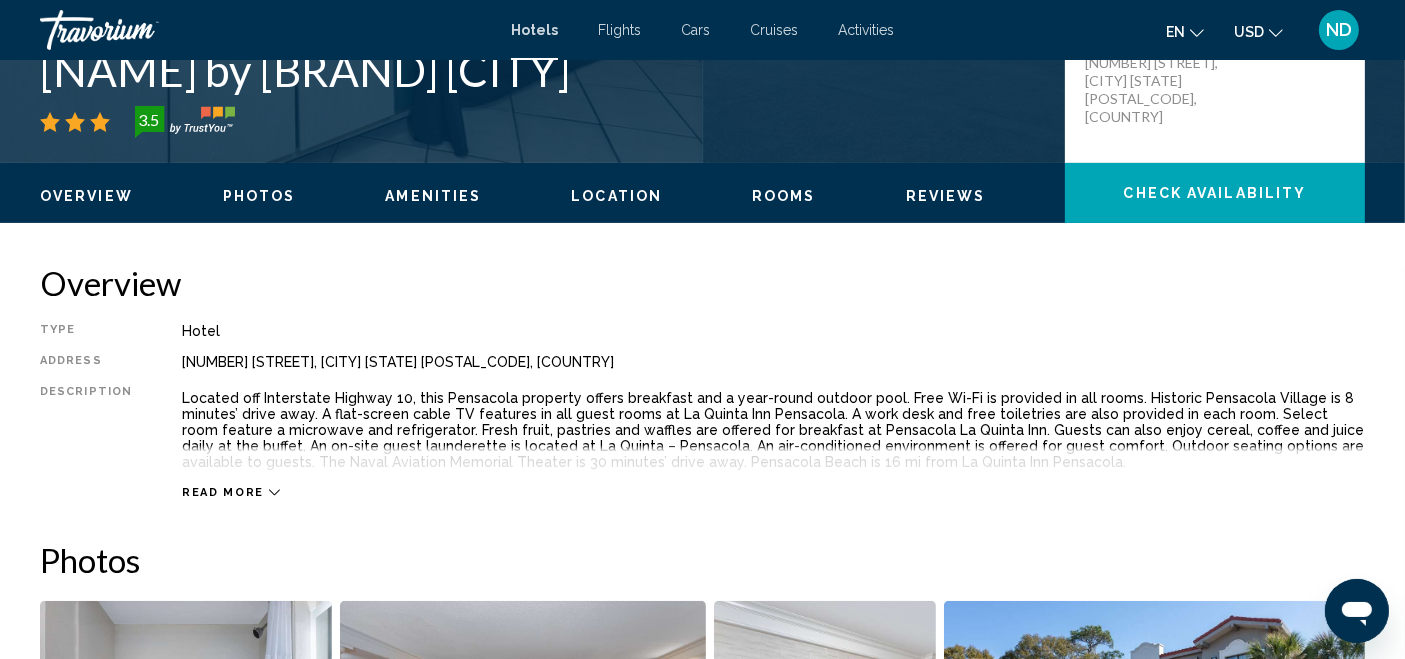 scroll, scrollTop: 0, scrollLeft: 0, axis: both 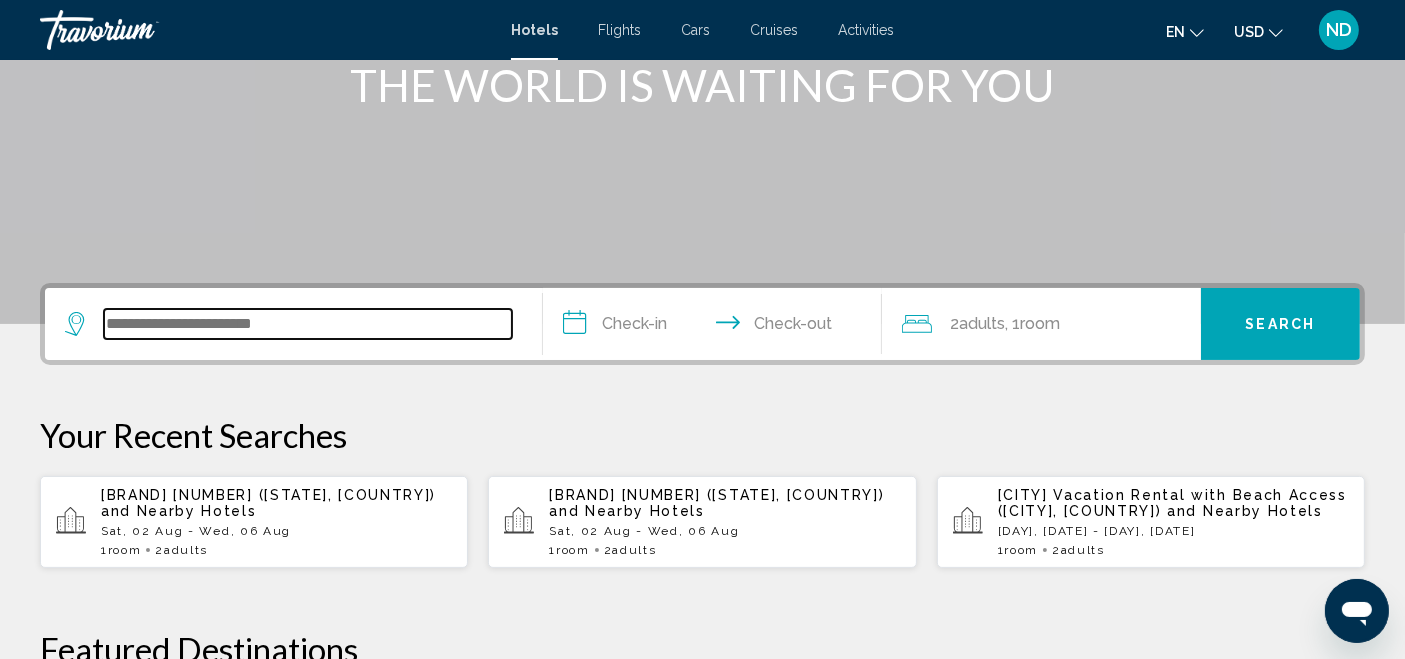 click at bounding box center [308, 324] 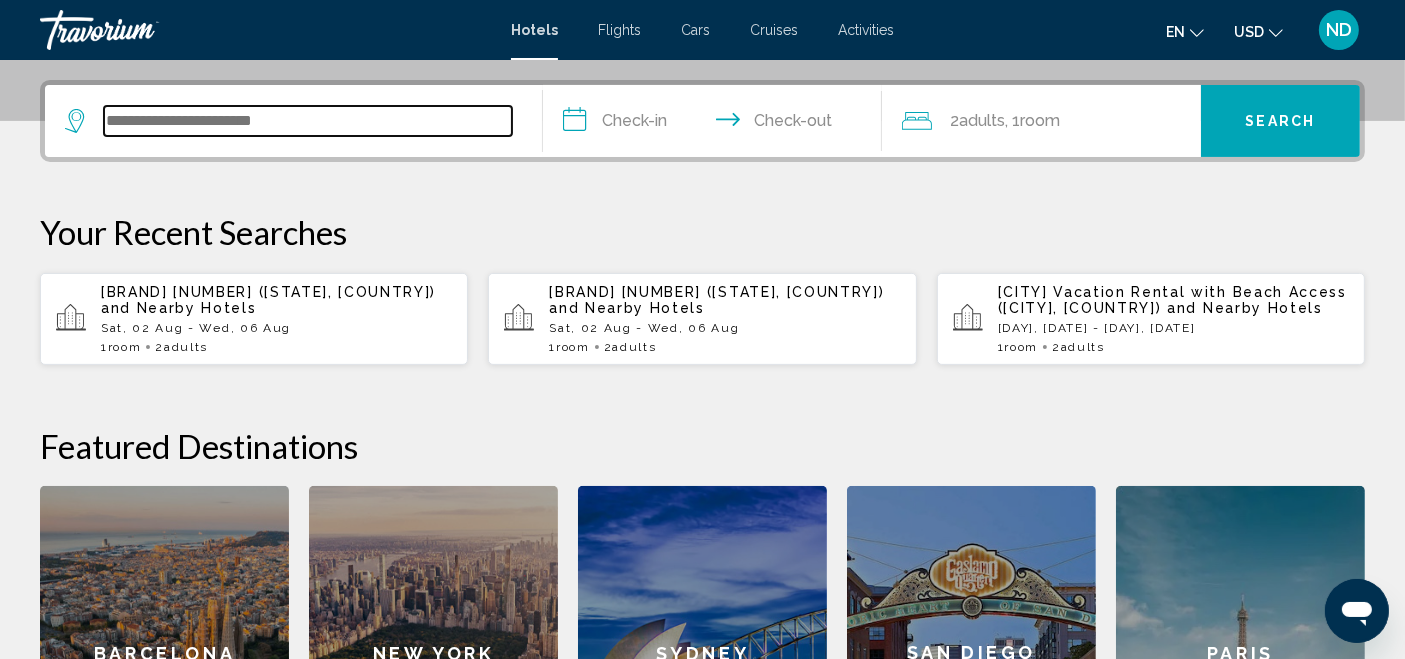 scroll, scrollTop: 493, scrollLeft: 0, axis: vertical 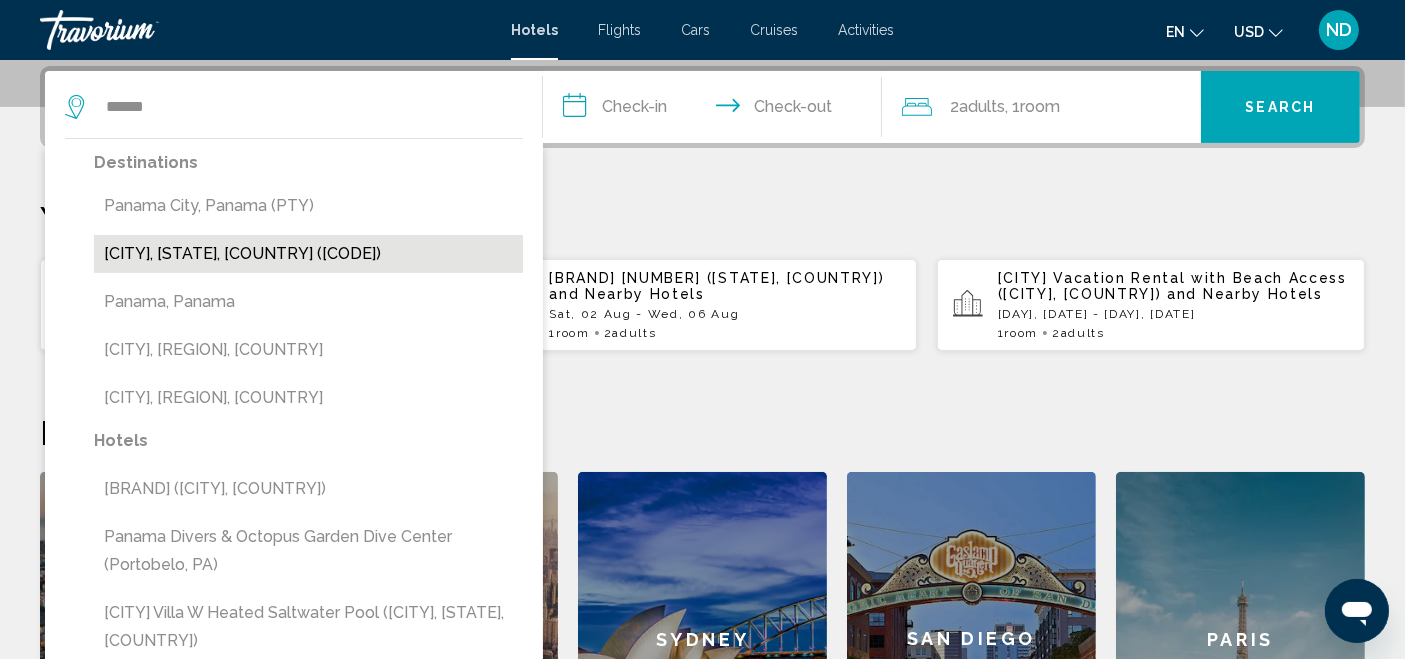 click on "[CITY], [STATE], [COUNTRY] ([CODE])" at bounding box center [308, 254] 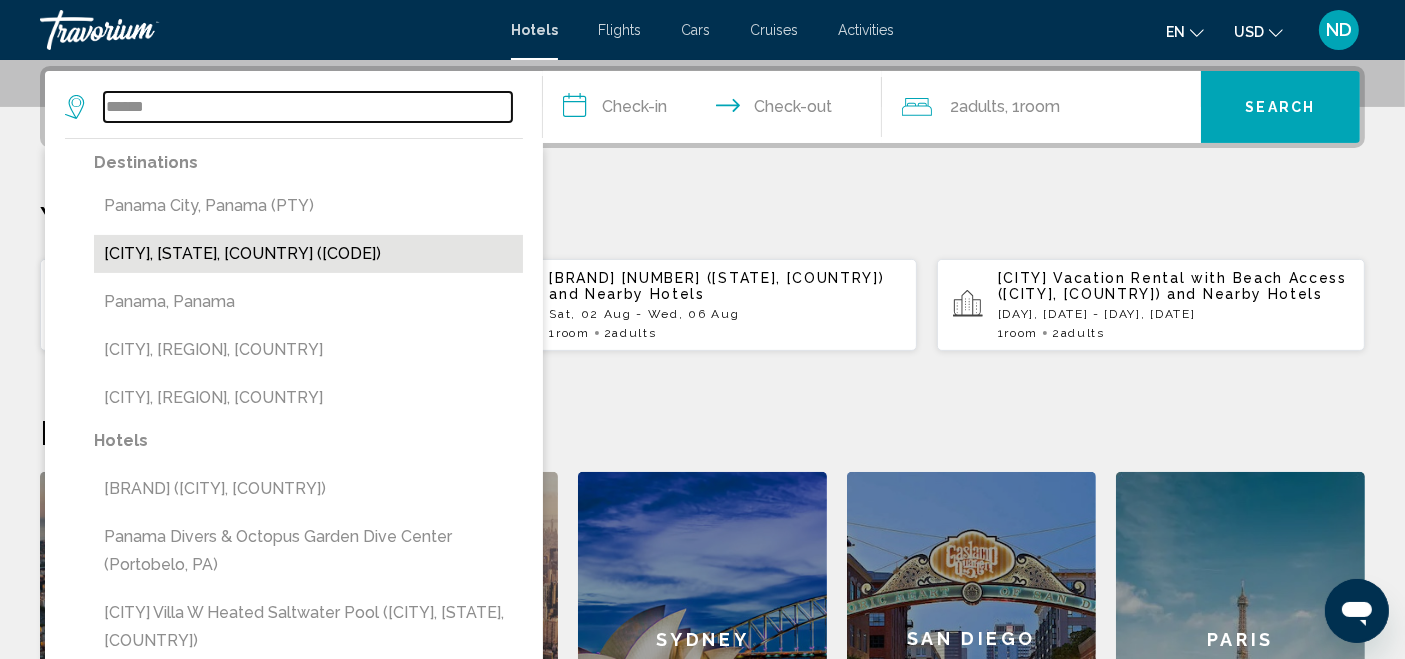 type on "**********" 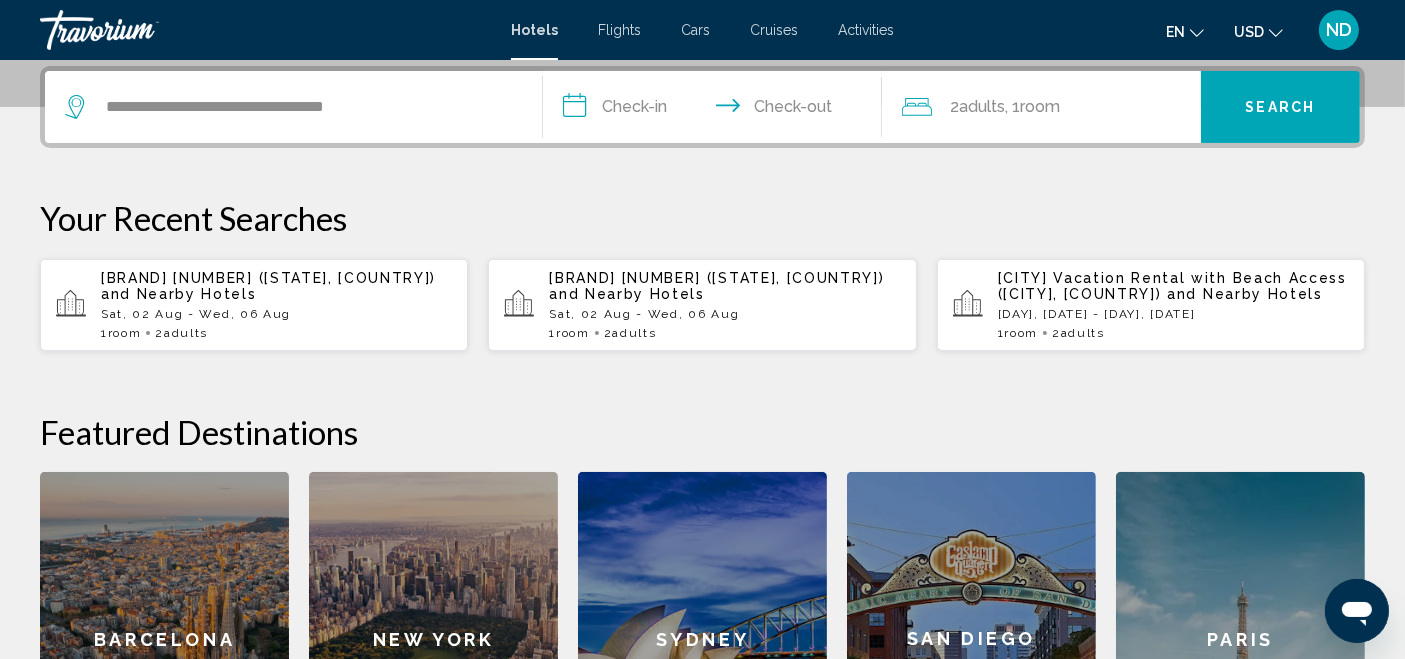 click on "**********" at bounding box center (716, 110) 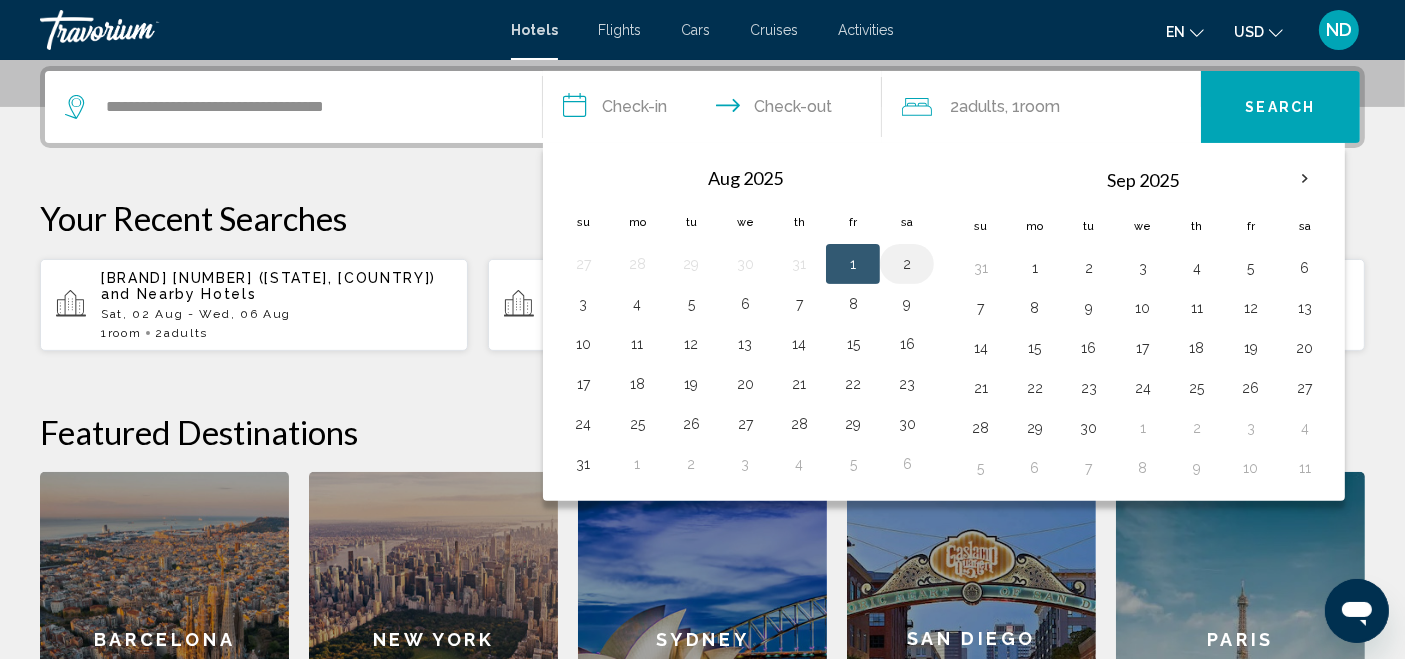 click on "2" at bounding box center [907, 264] 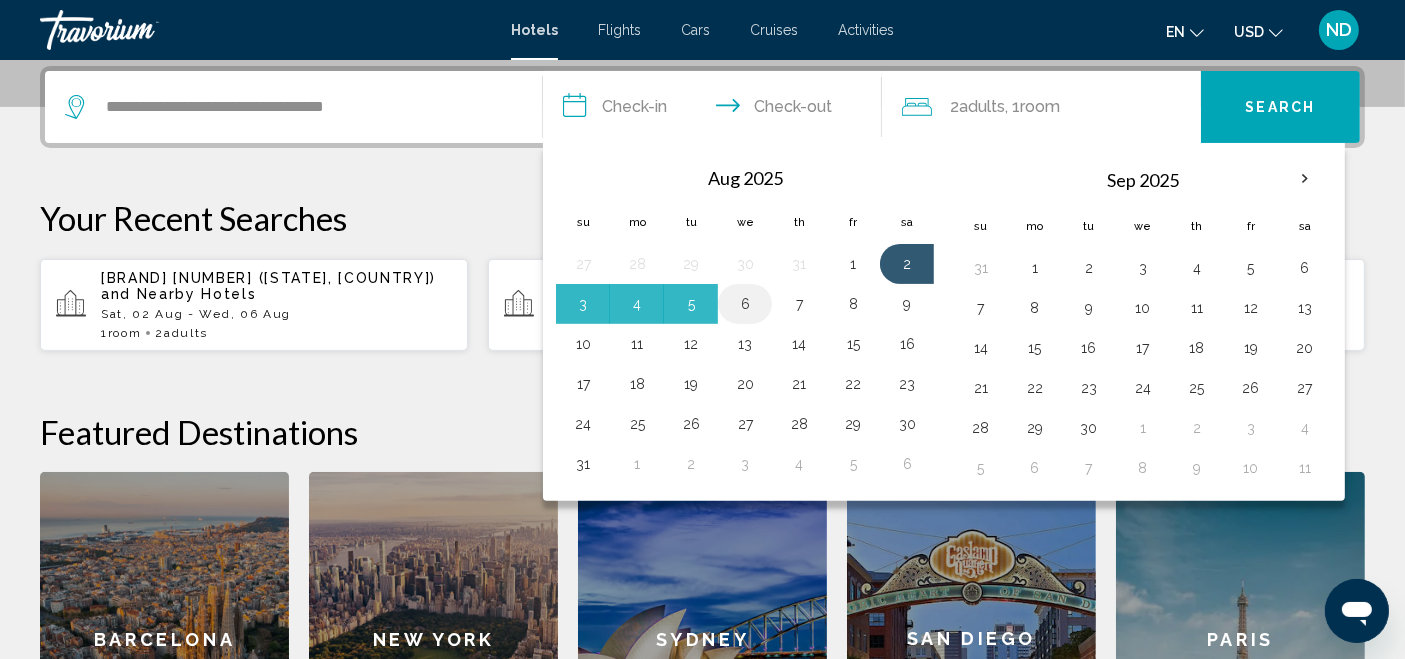 click on "6" at bounding box center (745, 304) 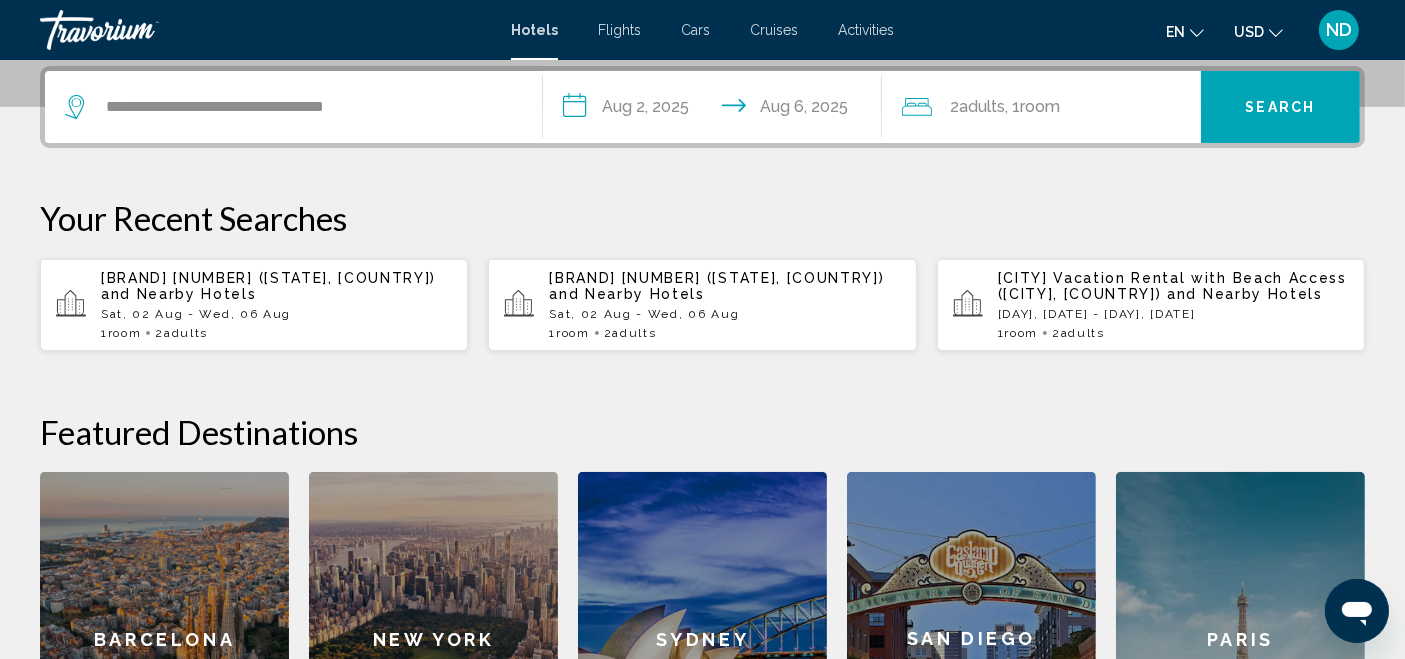 click on "Search" at bounding box center [1281, 108] 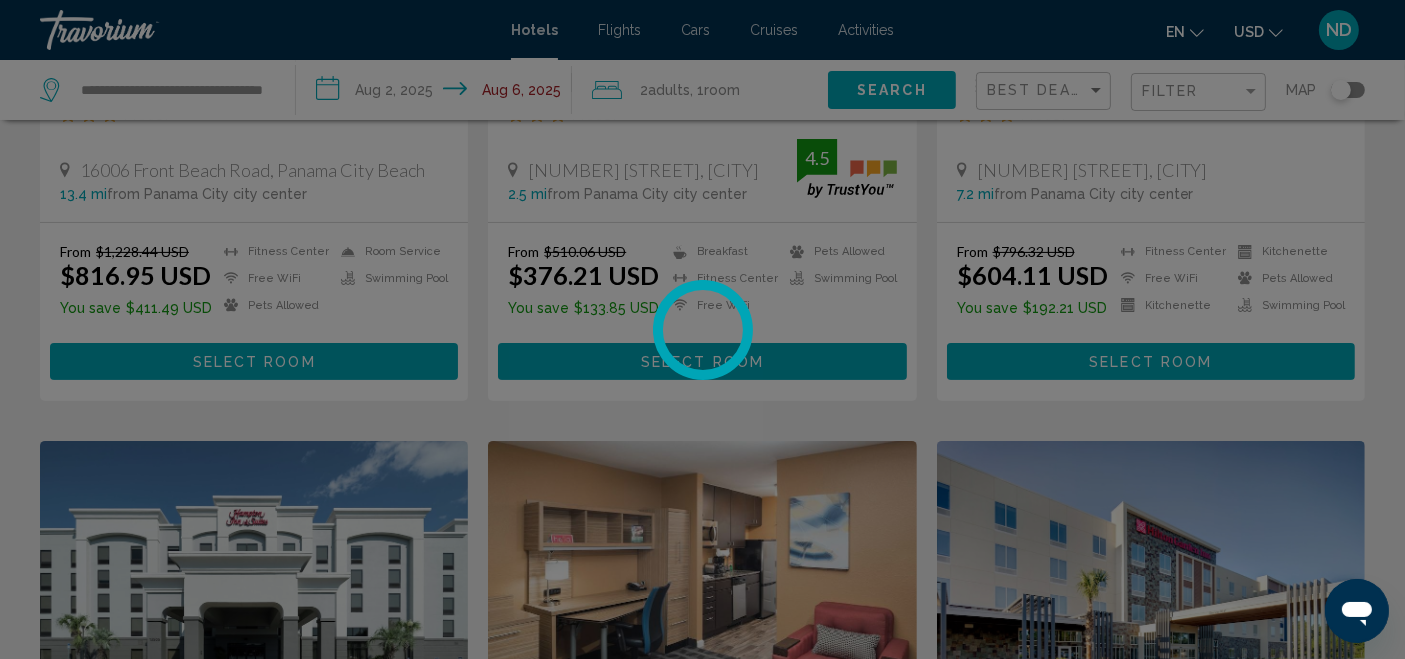 scroll, scrollTop: 0, scrollLeft: 0, axis: both 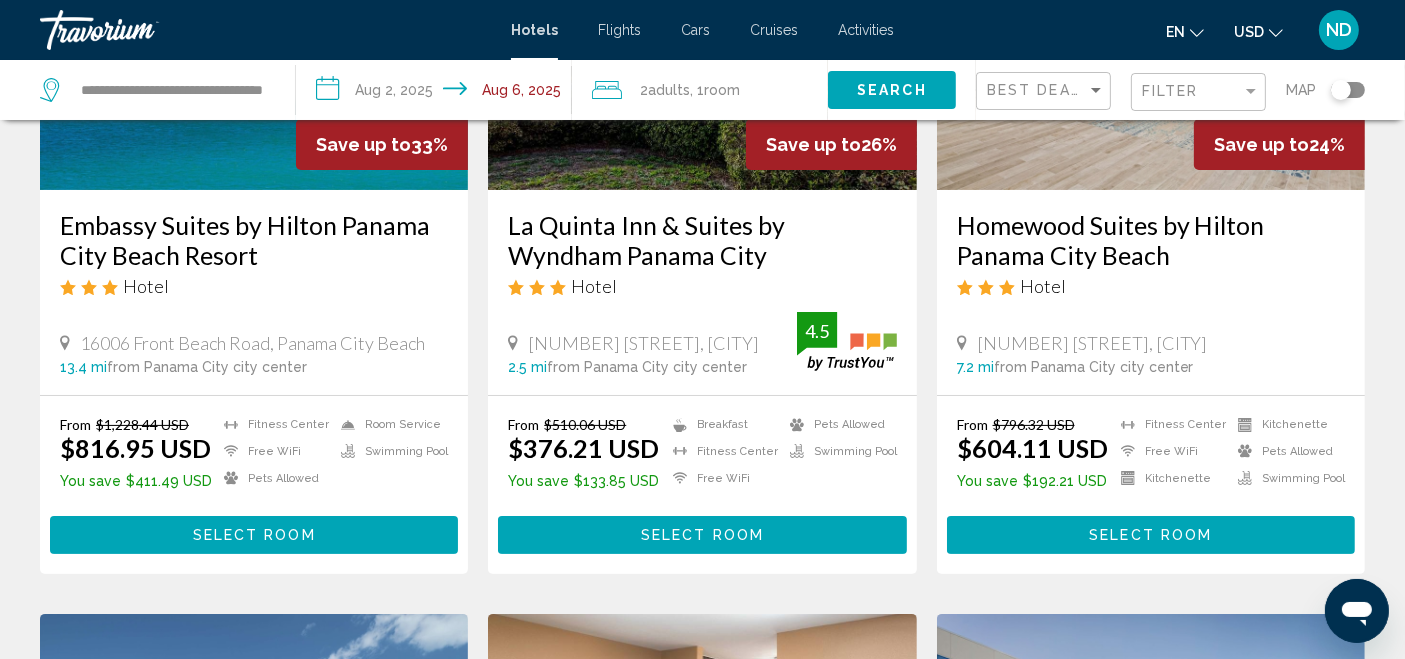 click on "Select Room" at bounding box center [702, 536] 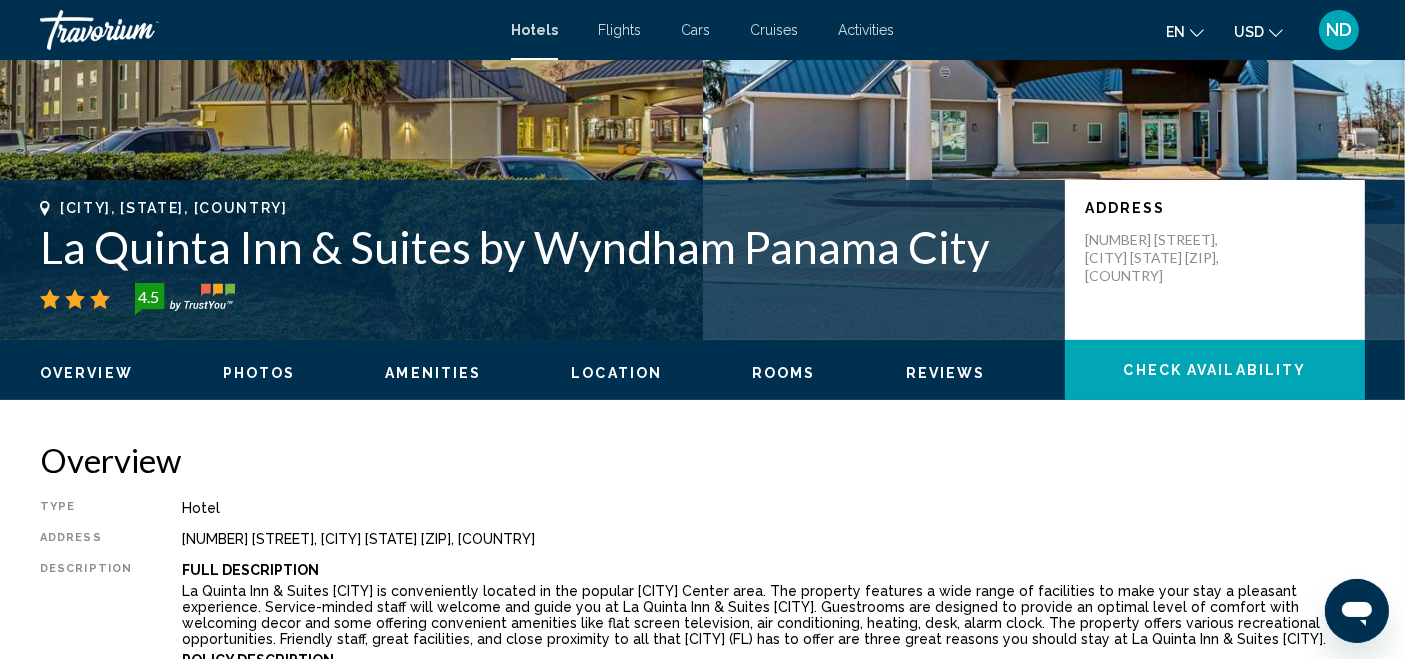 scroll, scrollTop: 30, scrollLeft: 0, axis: vertical 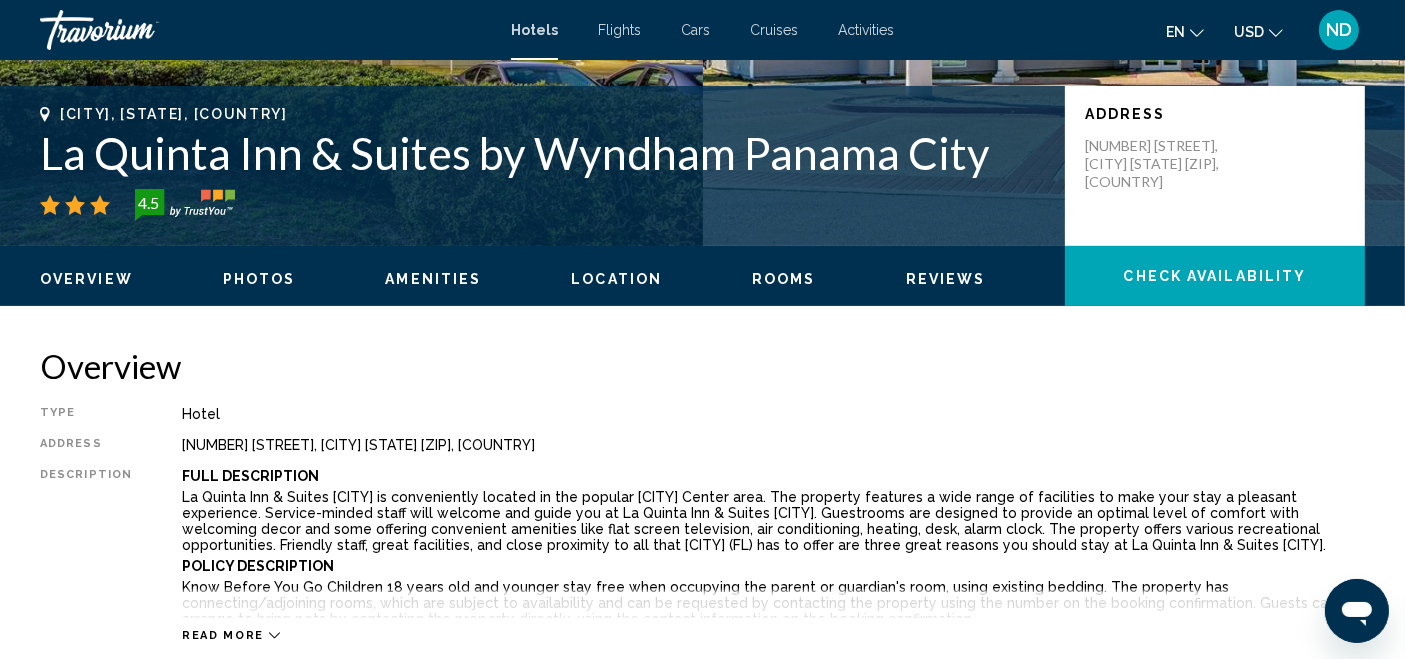 click 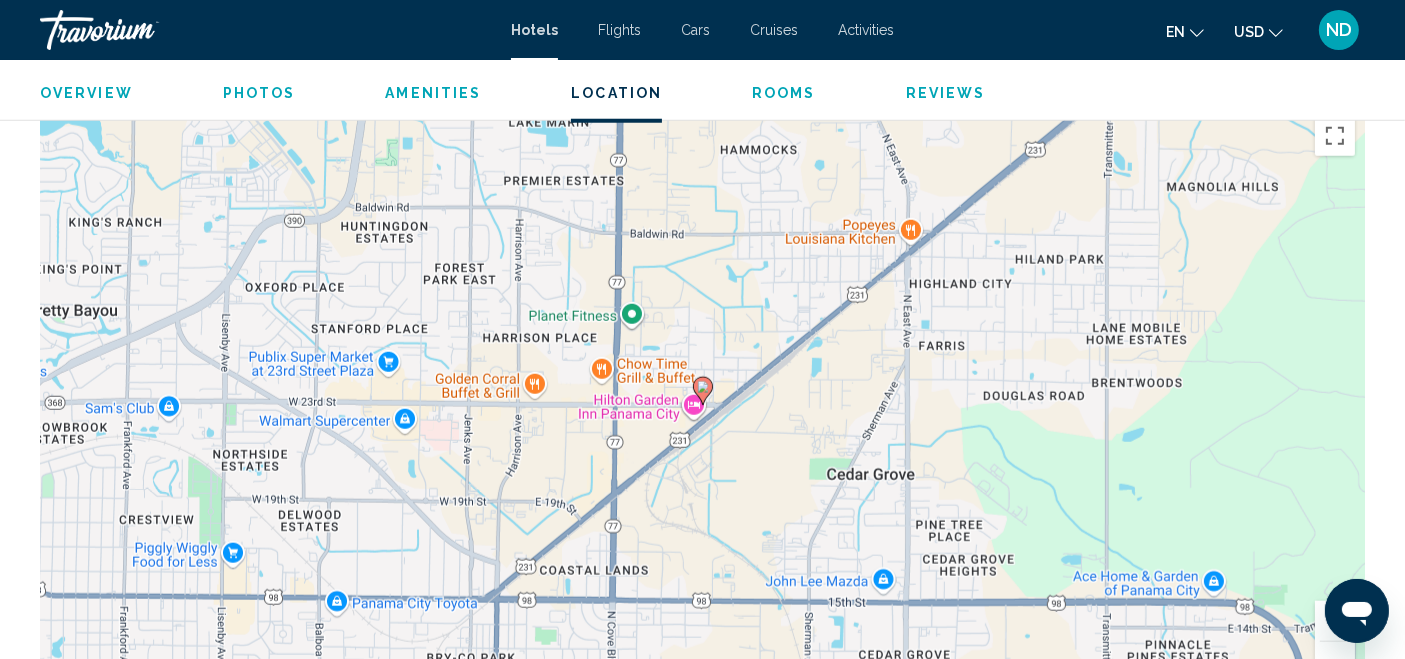 scroll, scrollTop: 1970, scrollLeft: 0, axis: vertical 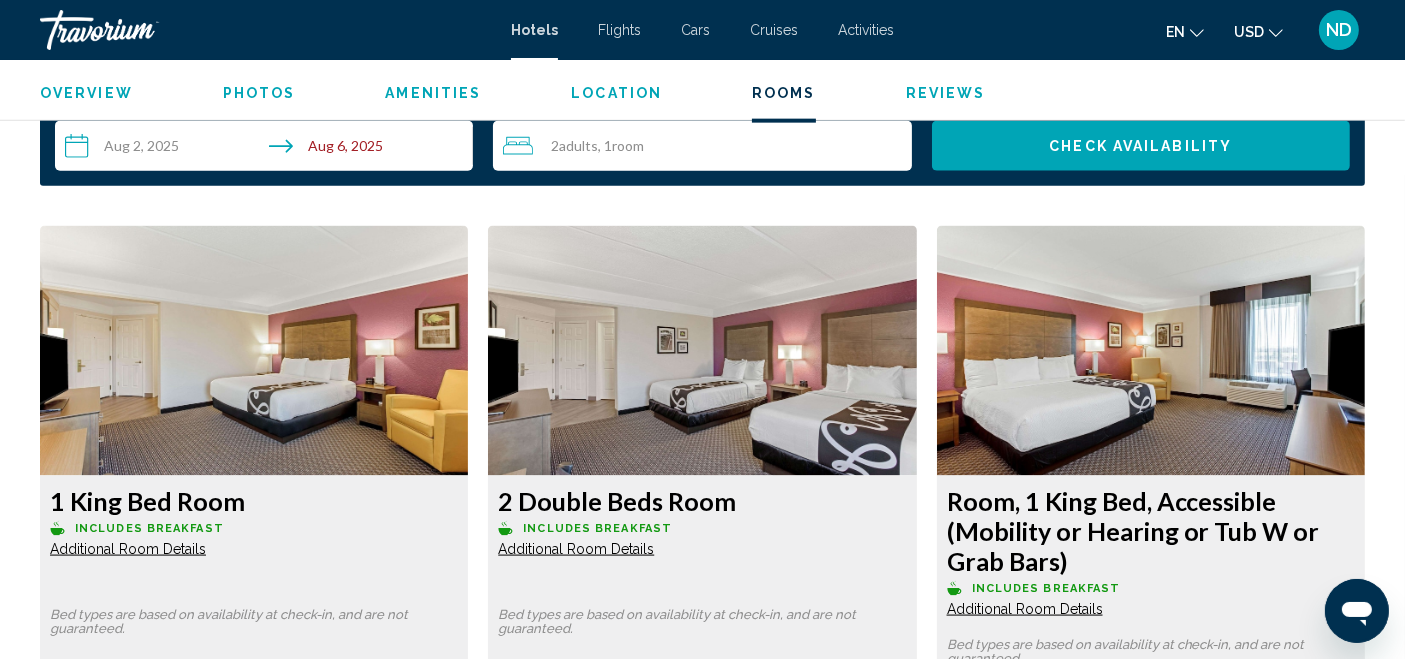click on "Amenities" at bounding box center [433, 93] 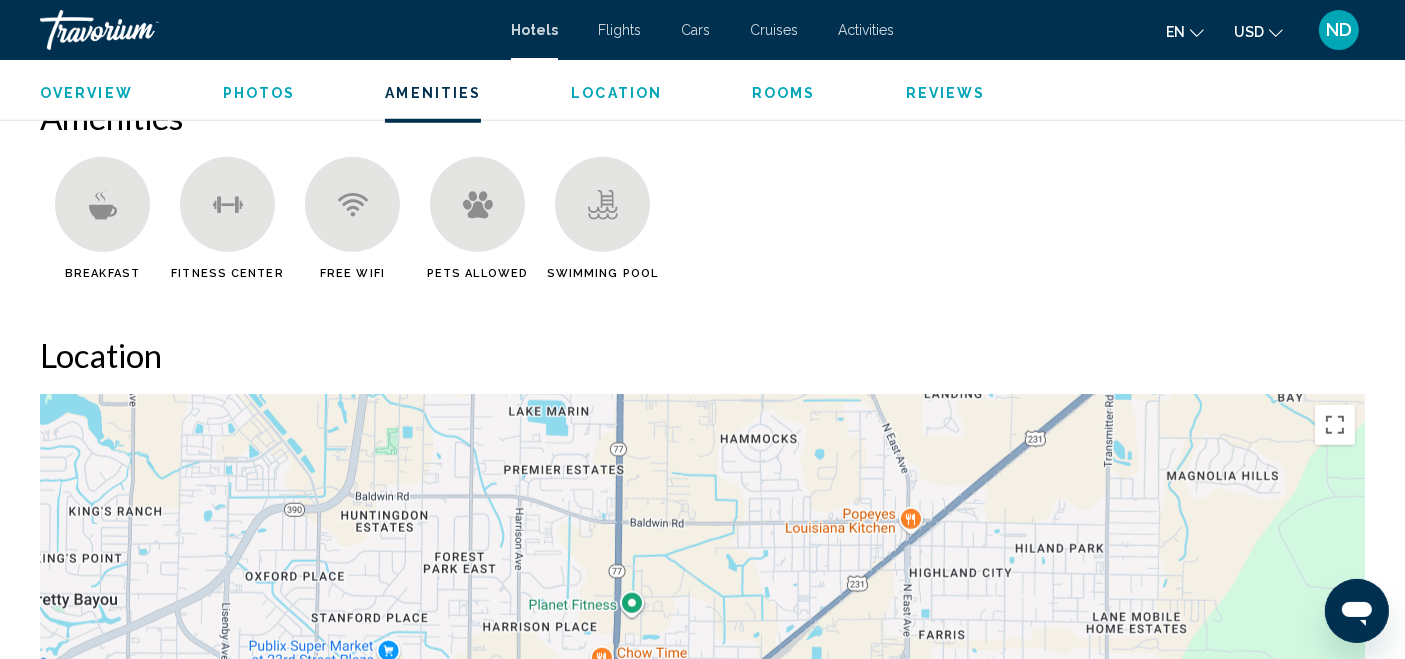scroll, scrollTop: 1607, scrollLeft: 0, axis: vertical 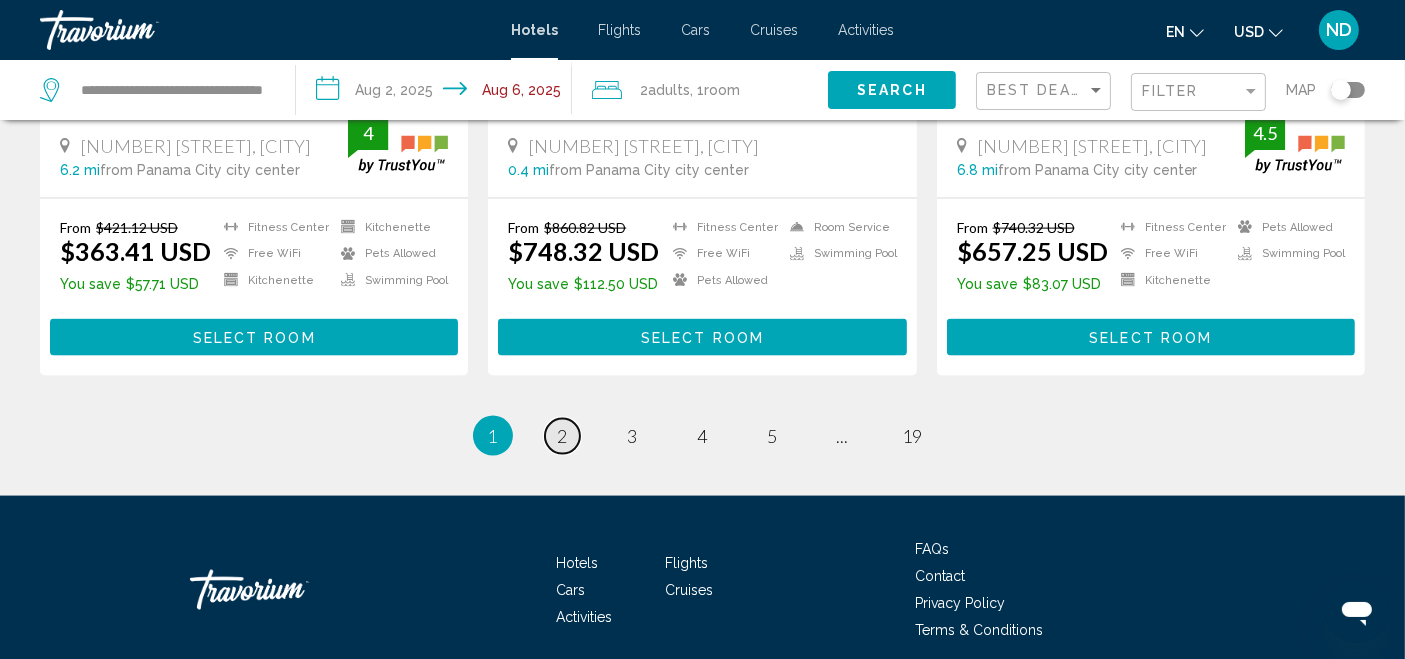 click on "2" at bounding box center (563, 436) 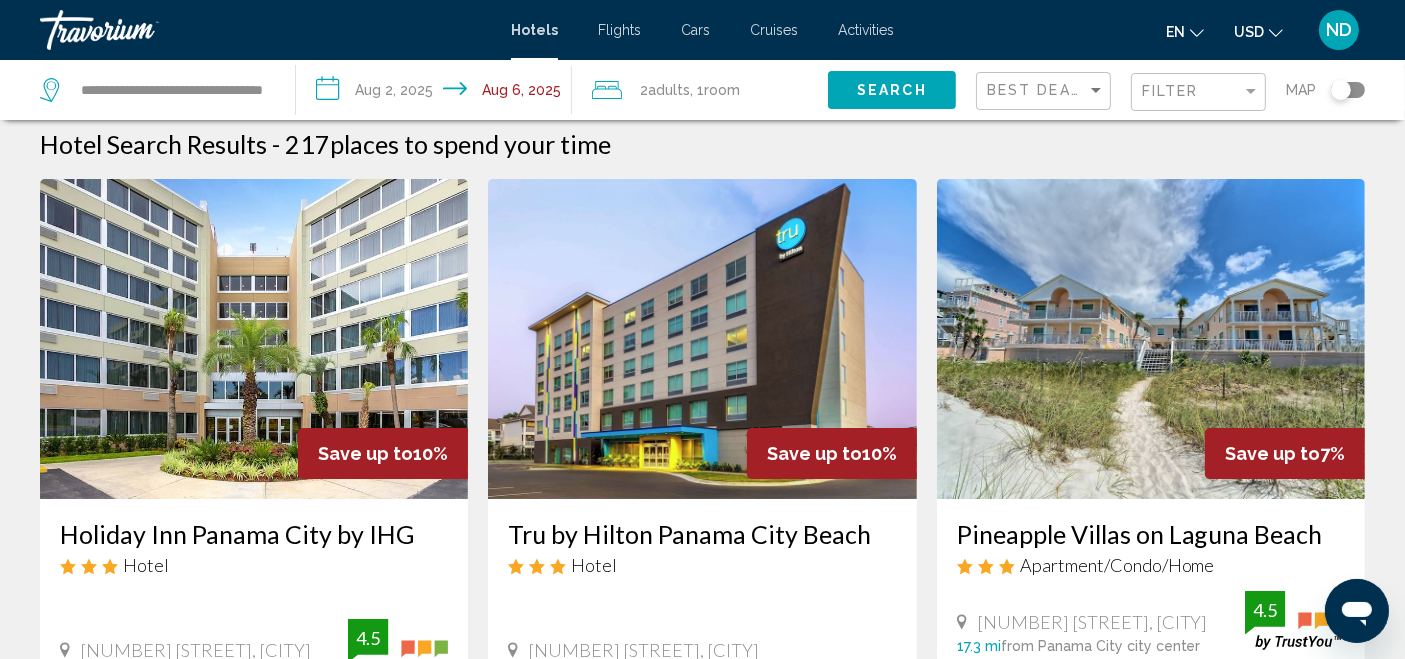 scroll, scrollTop: 0, scrollLeft: 0, axis: both 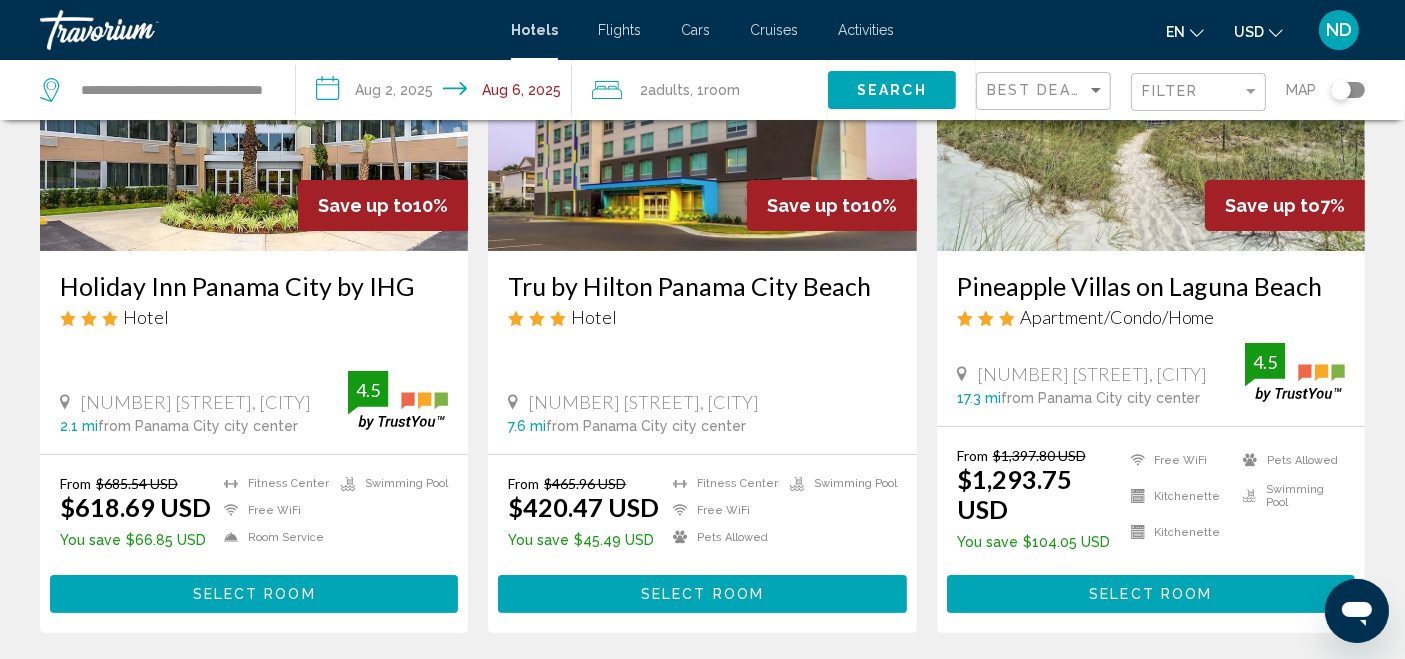 click on "Select Room" at bounding box center [702, 595] 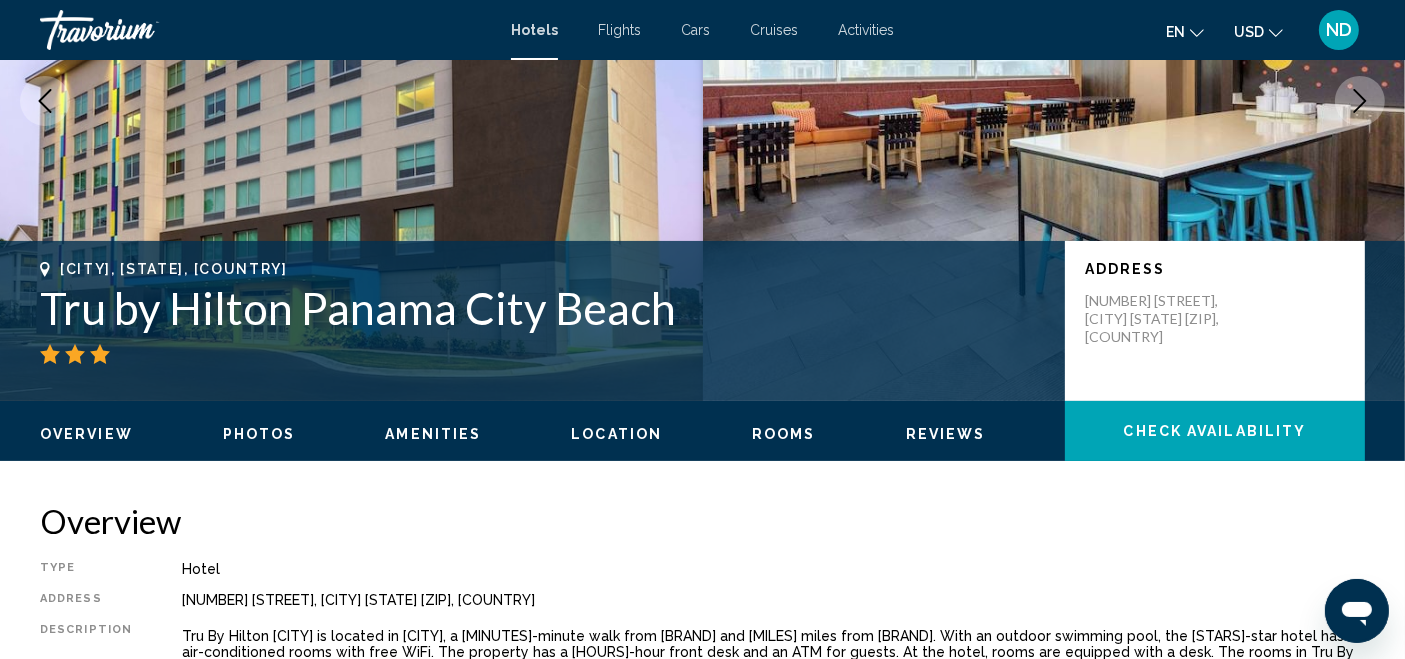scroll, scrollTop: 30, scrollLeft: 0, axis: vertical 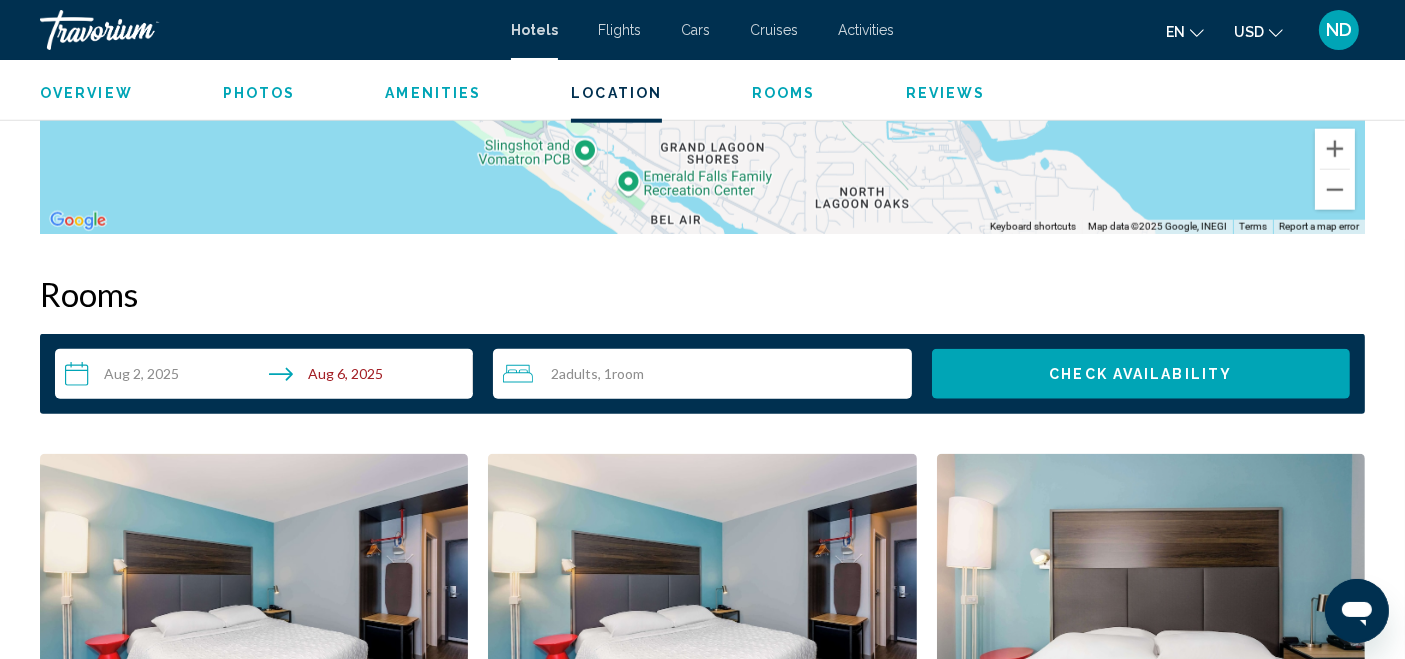 click on "Check Availability" at bounding box center (1140, 375) 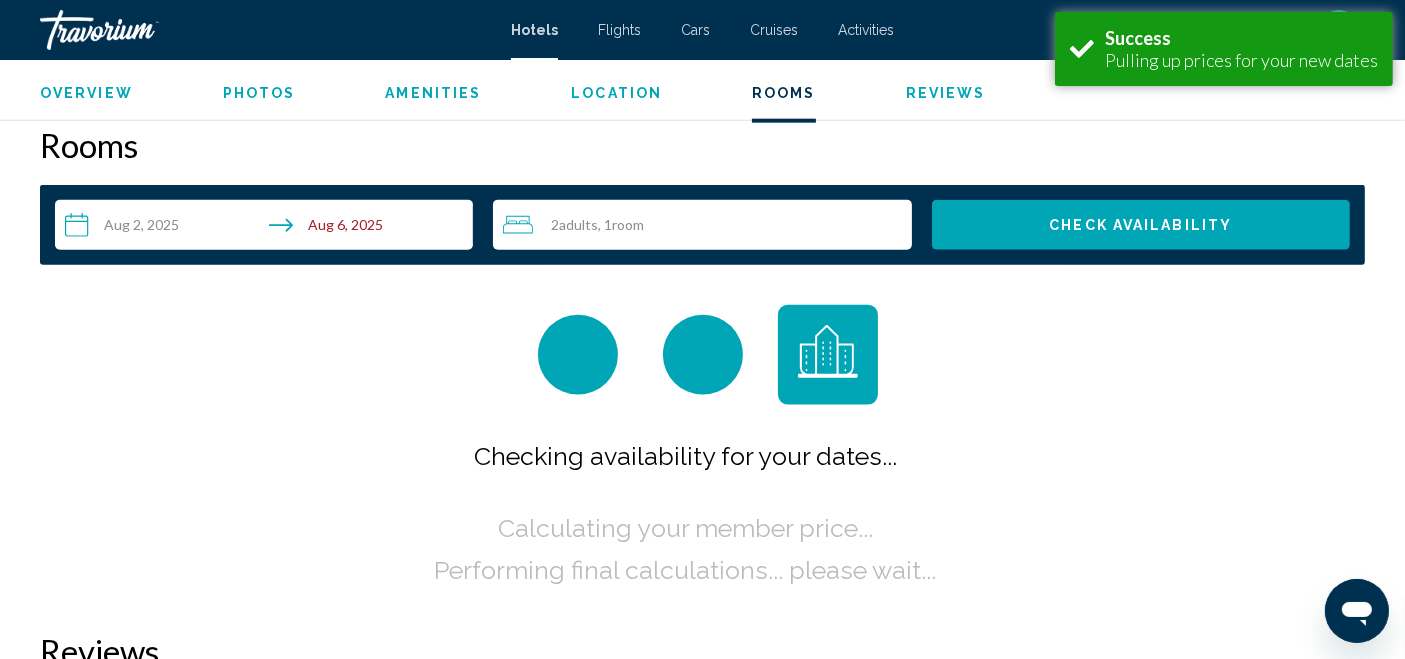 scroll, scrollTop: 2454, scrollLeft: 0, axis: vertical 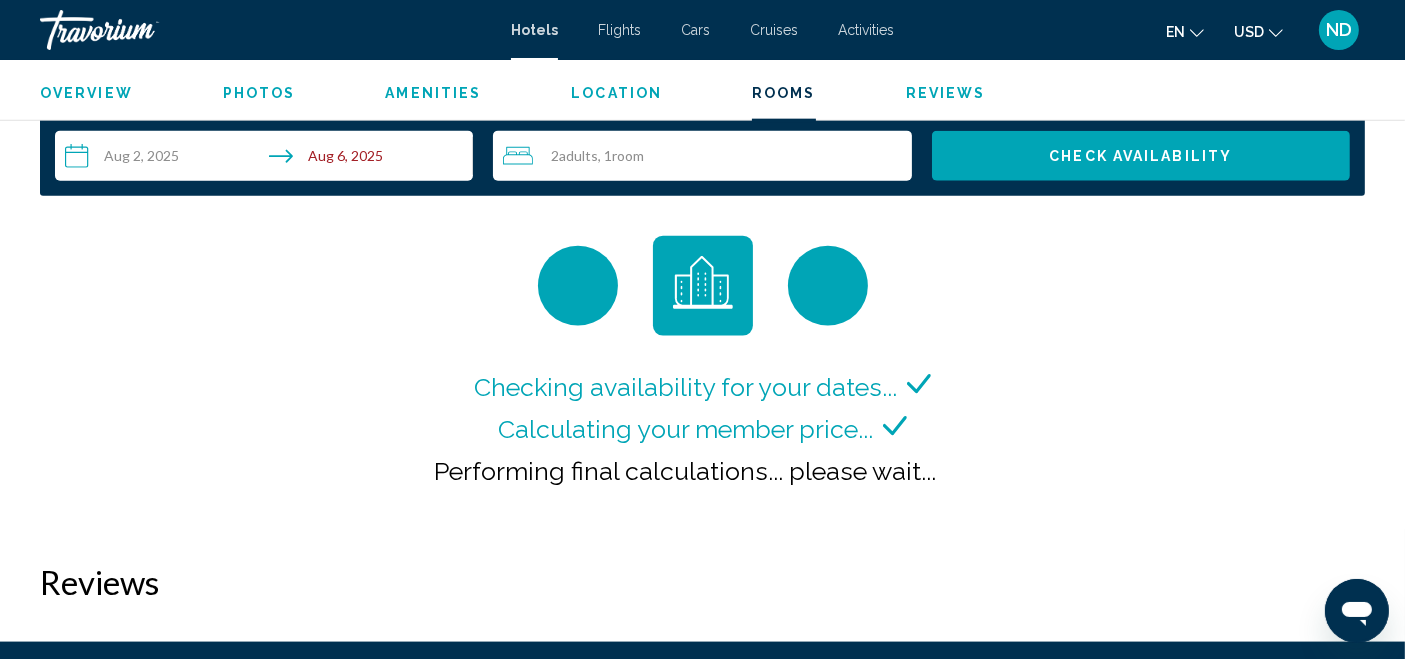click on "Performing final calculations... please wait..." at bounding box center [686, 471] 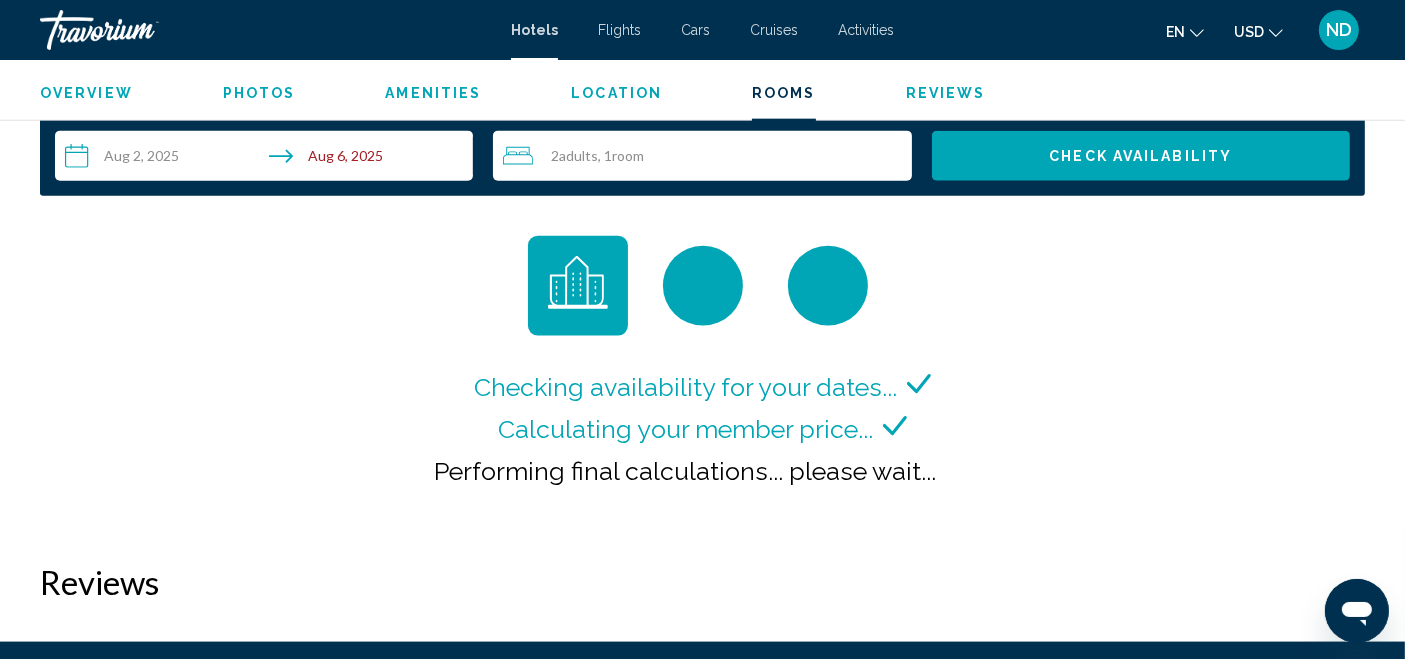 click on "Reviews" at bounding box center [946, 93] 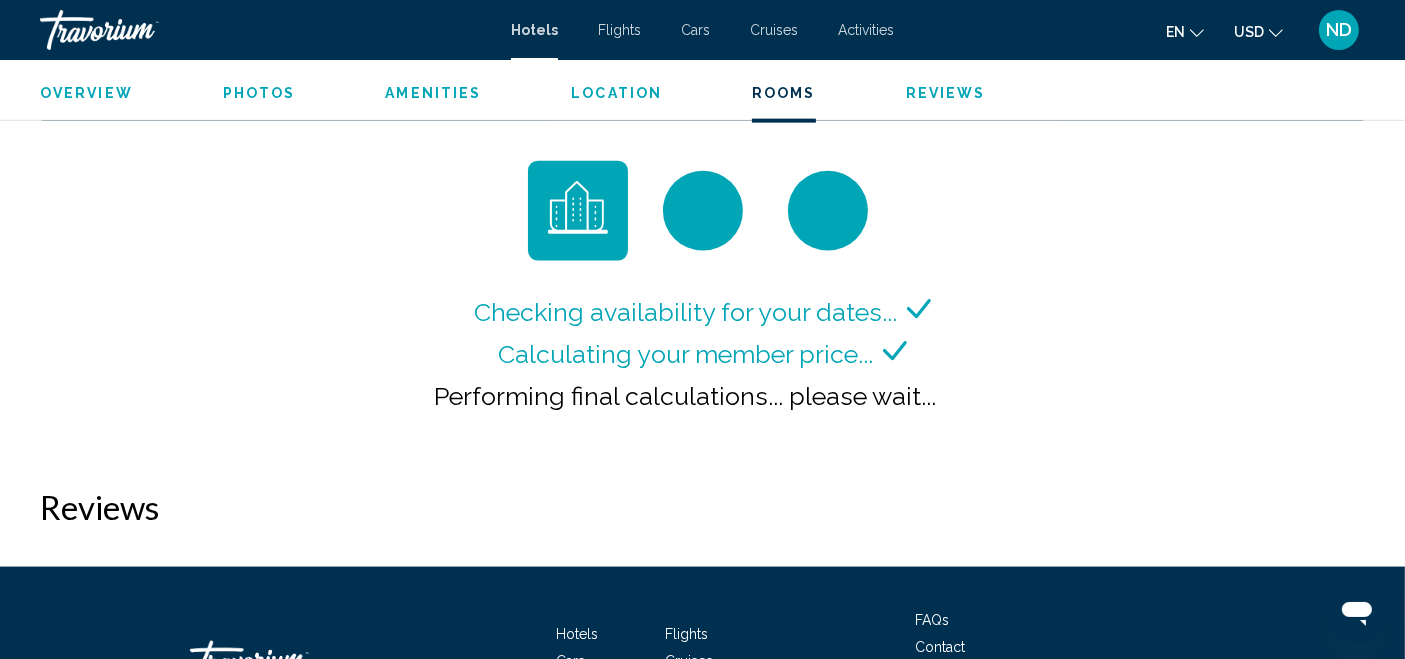 scroll, scrollTop: 2746, scrollLeft: 0, axis: vertical 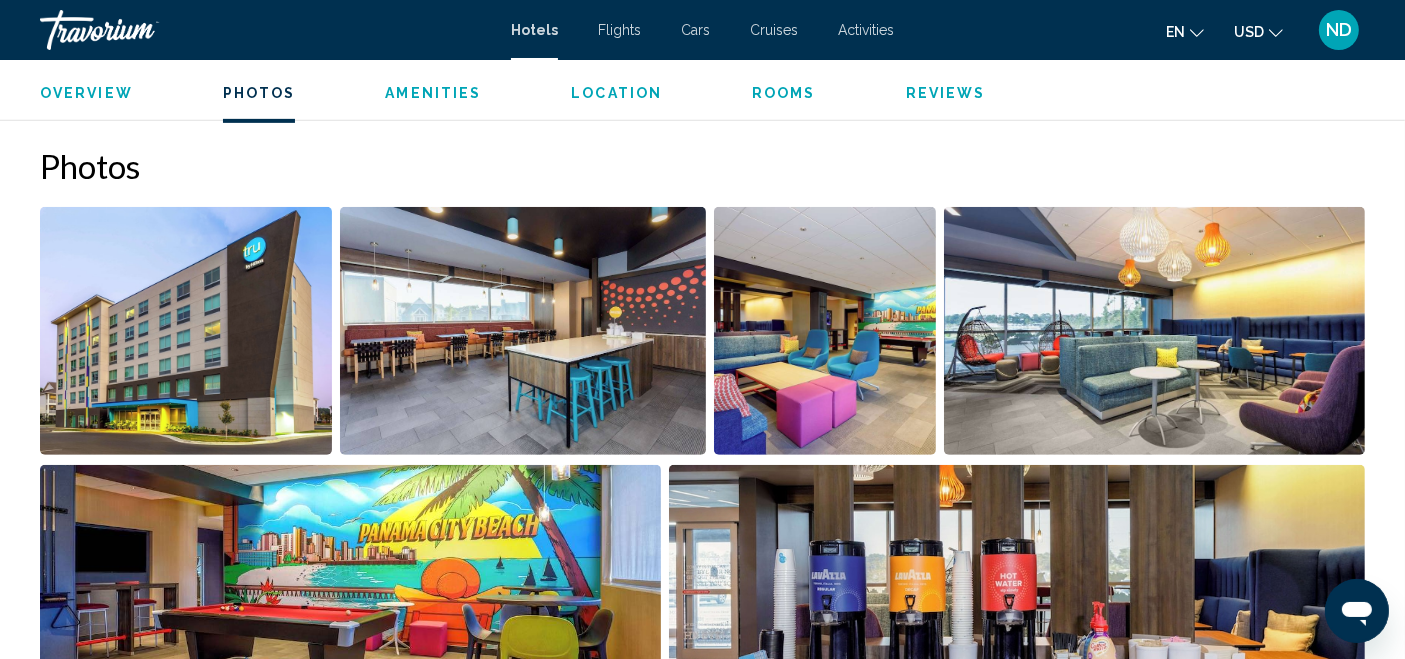 click at bounding box center (523, 331) 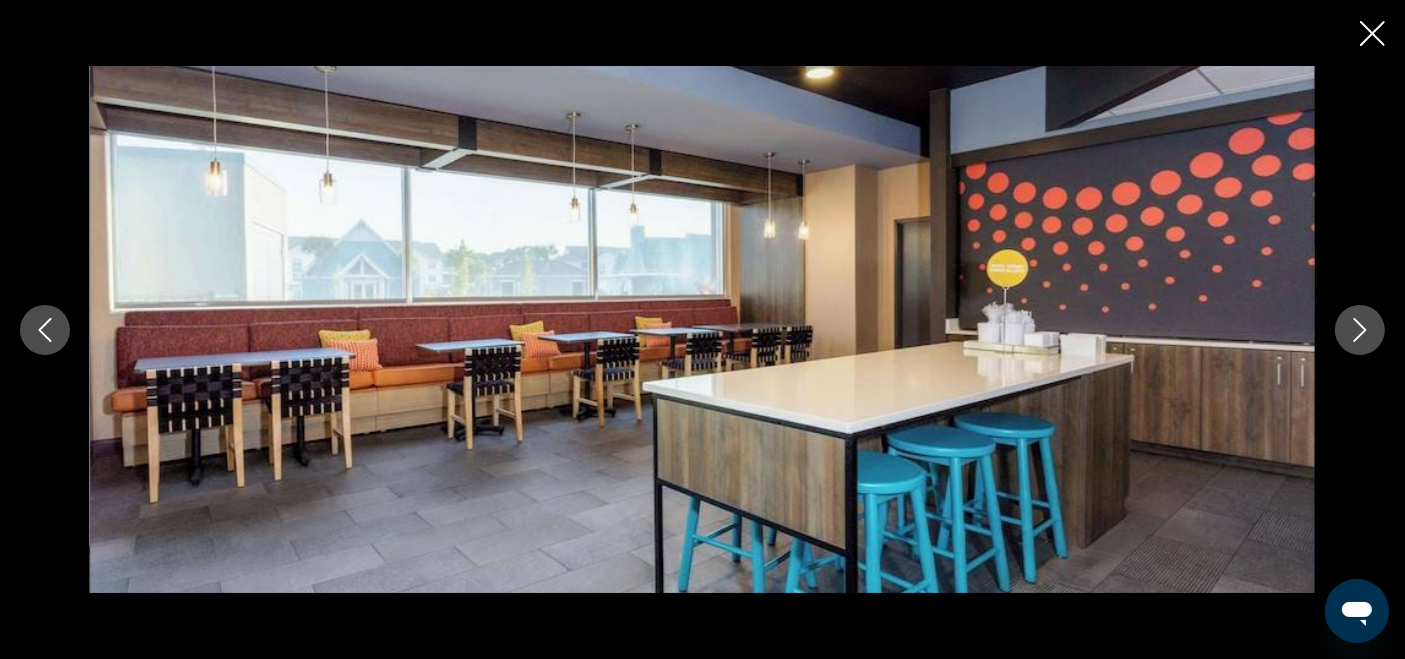 click 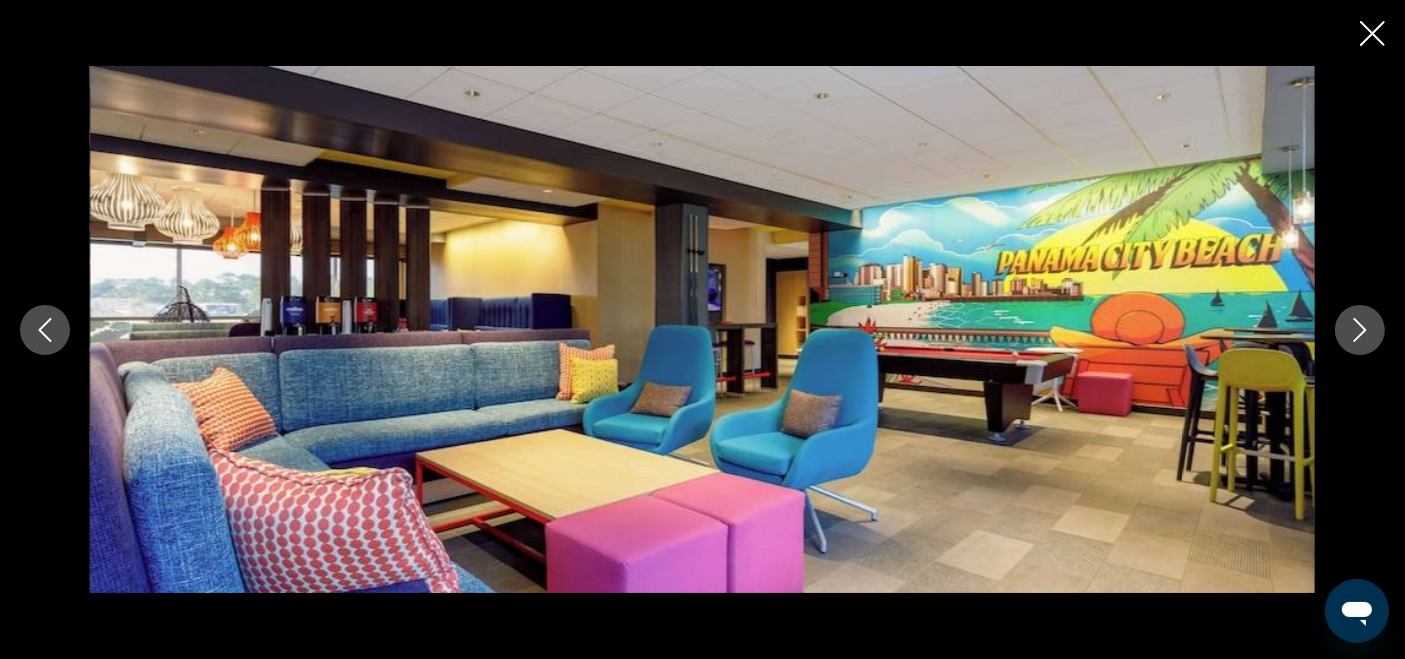 click 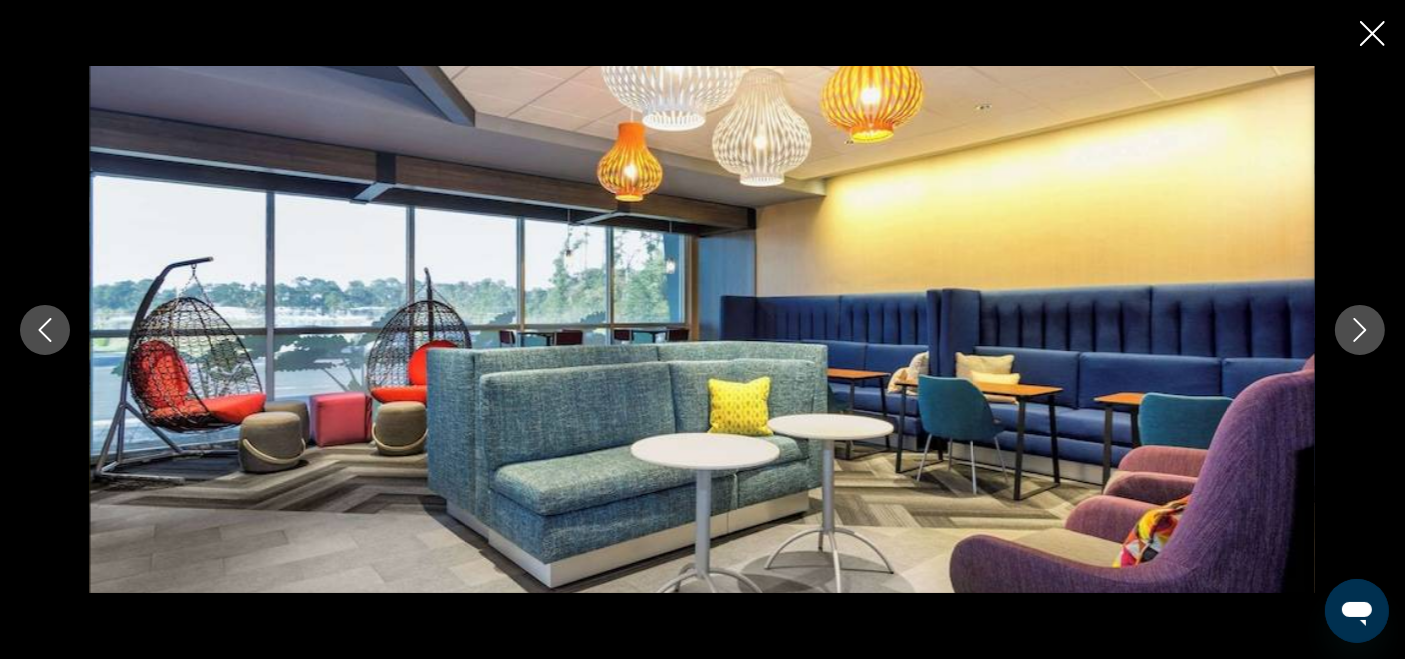 click 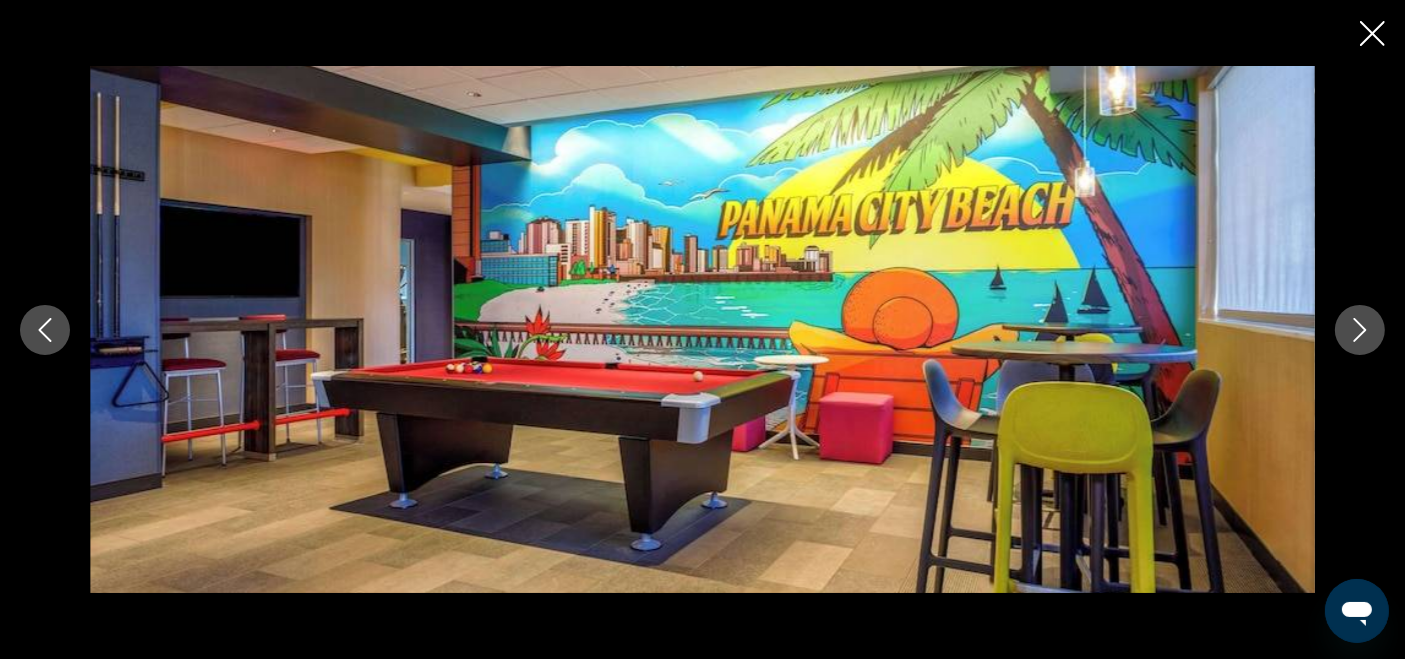 click 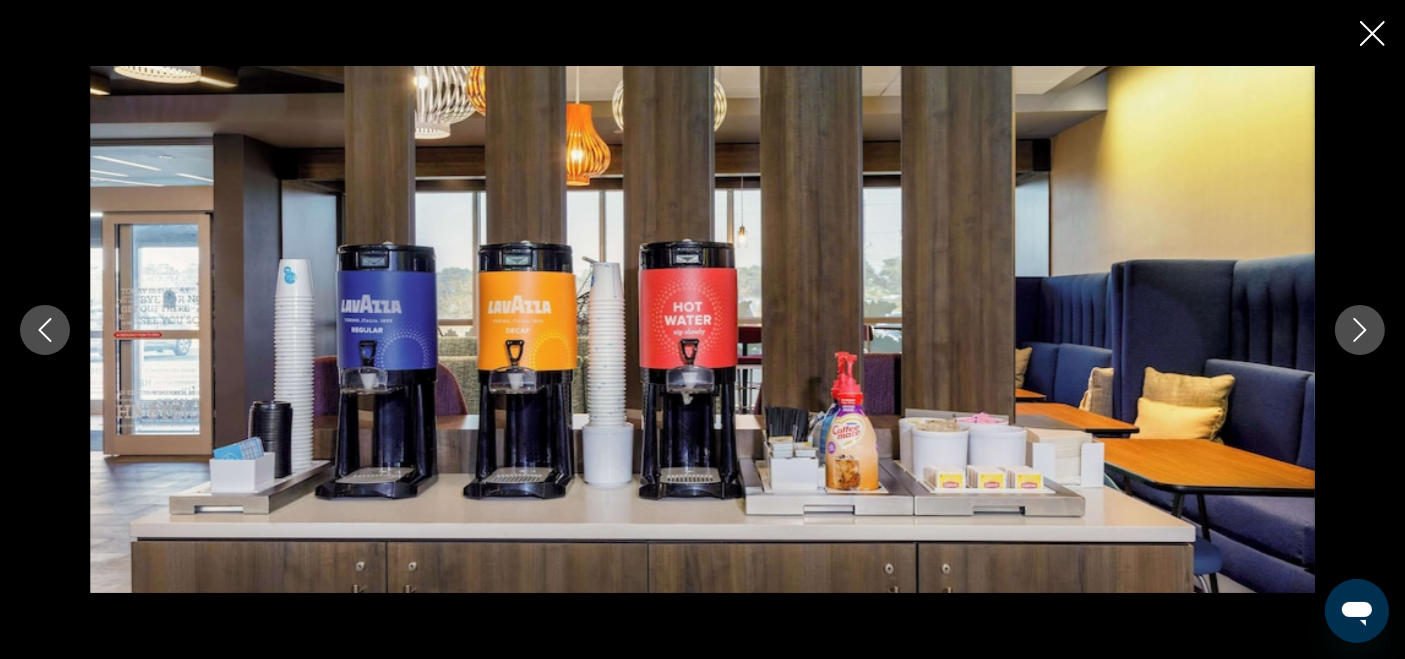 click 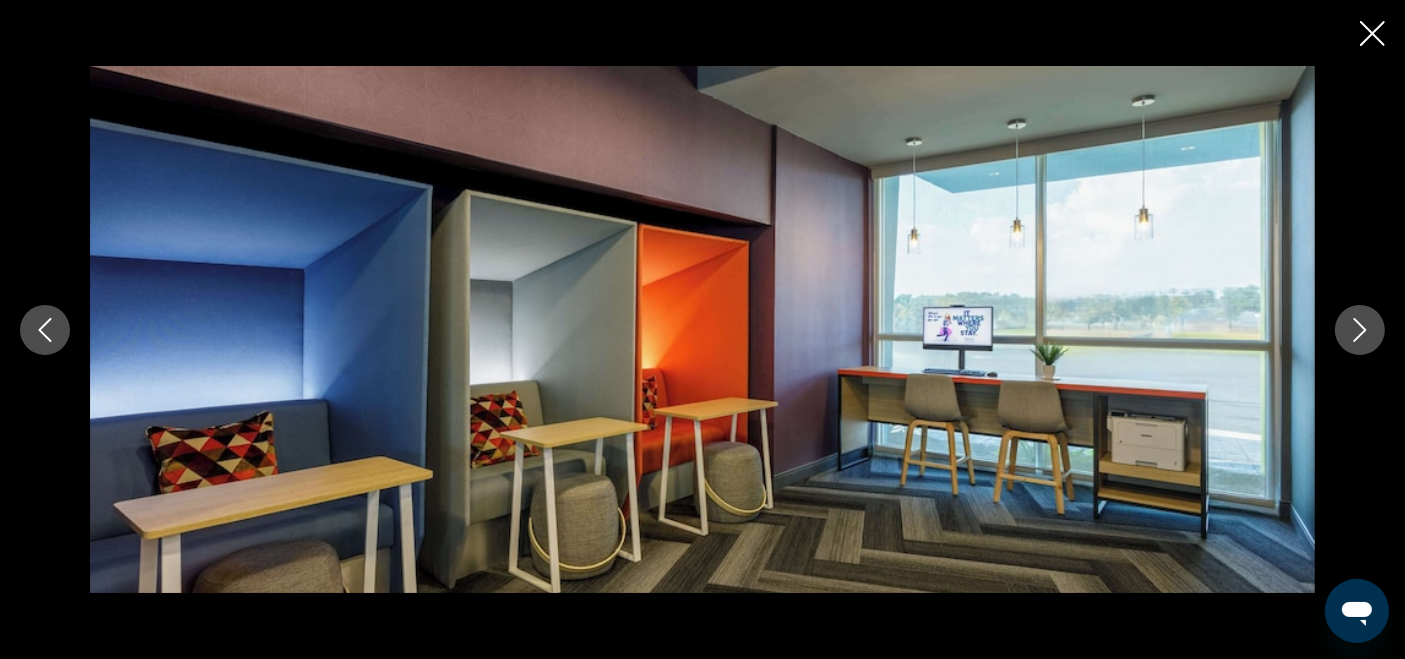 click 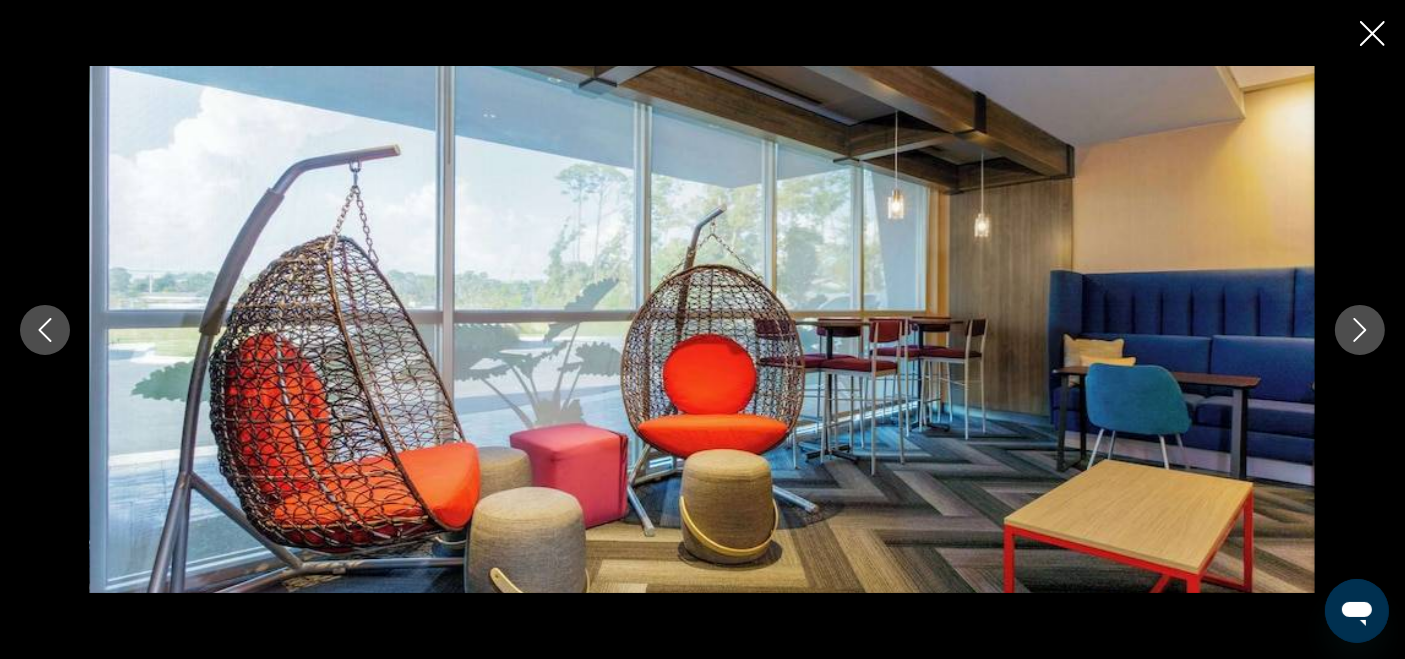click 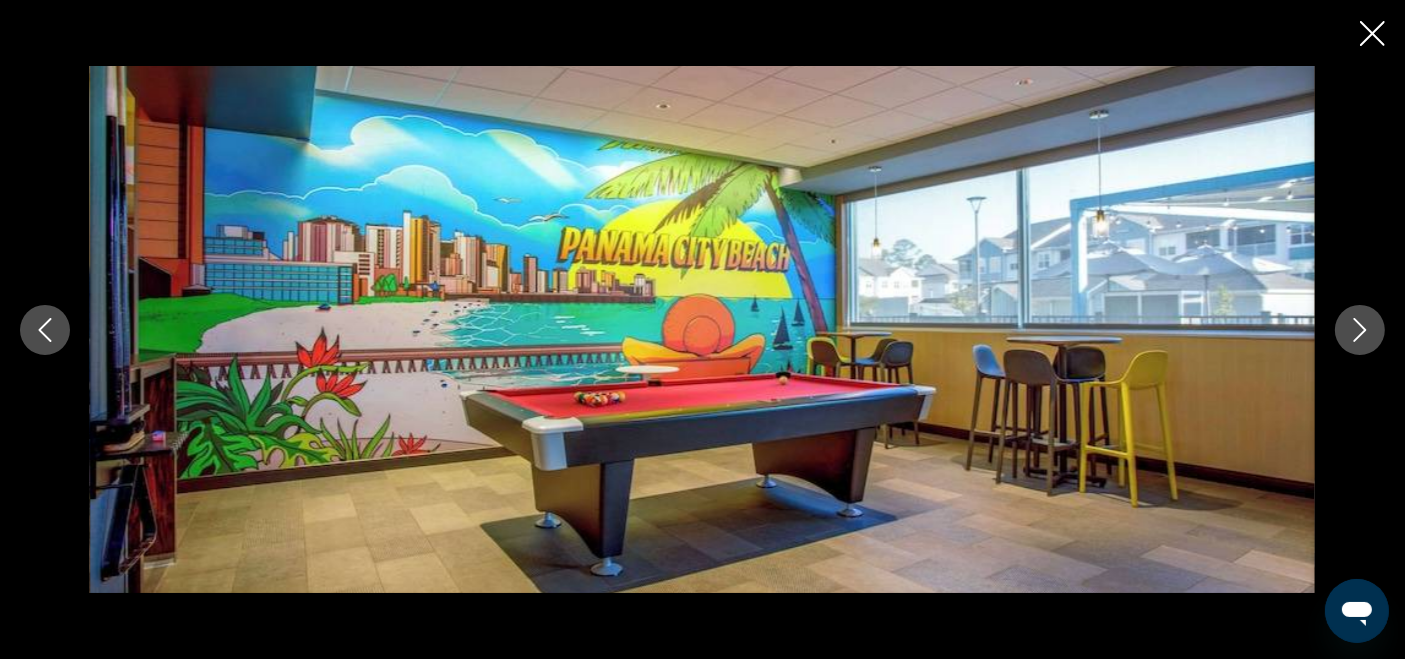 click 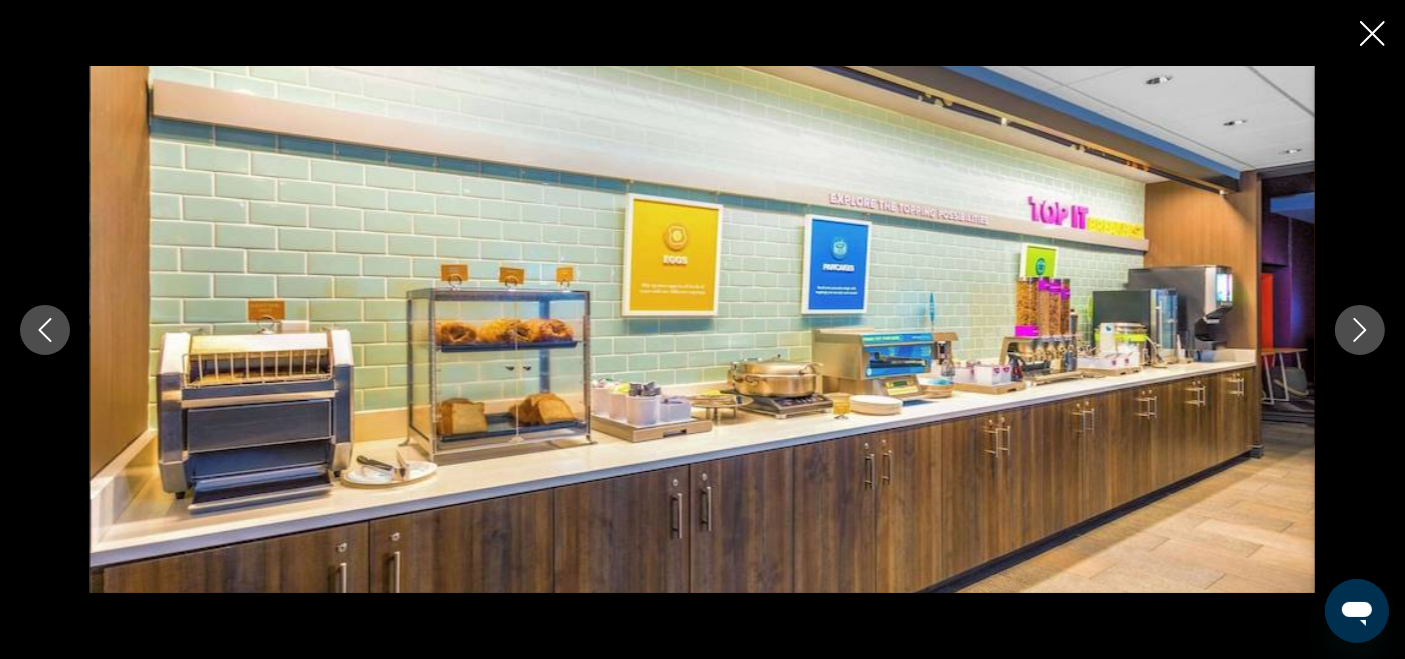 click 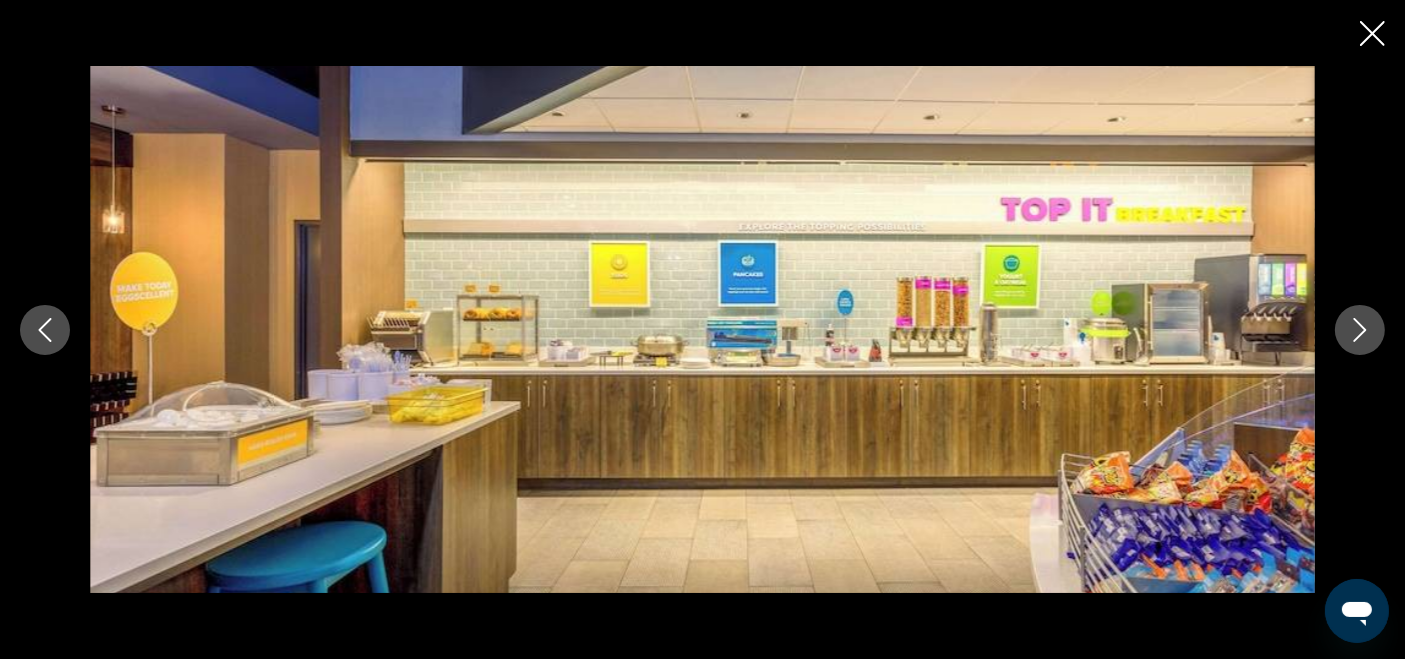 click 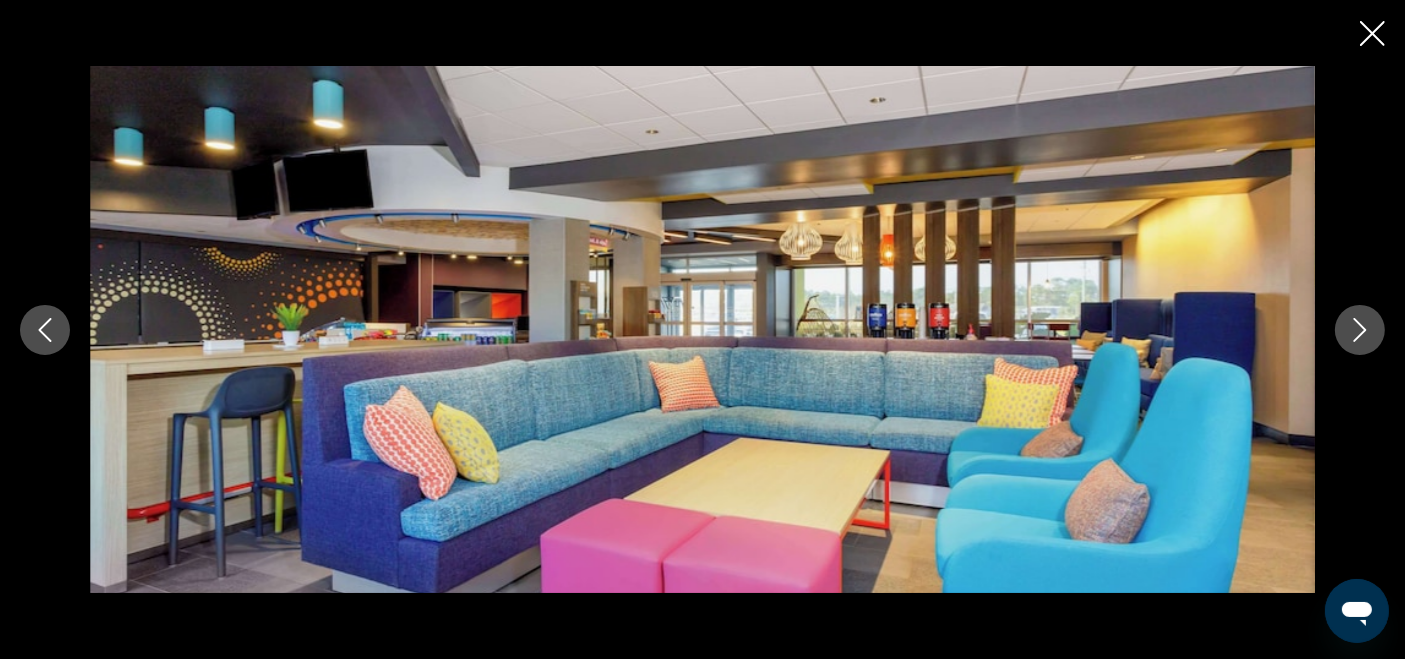 click 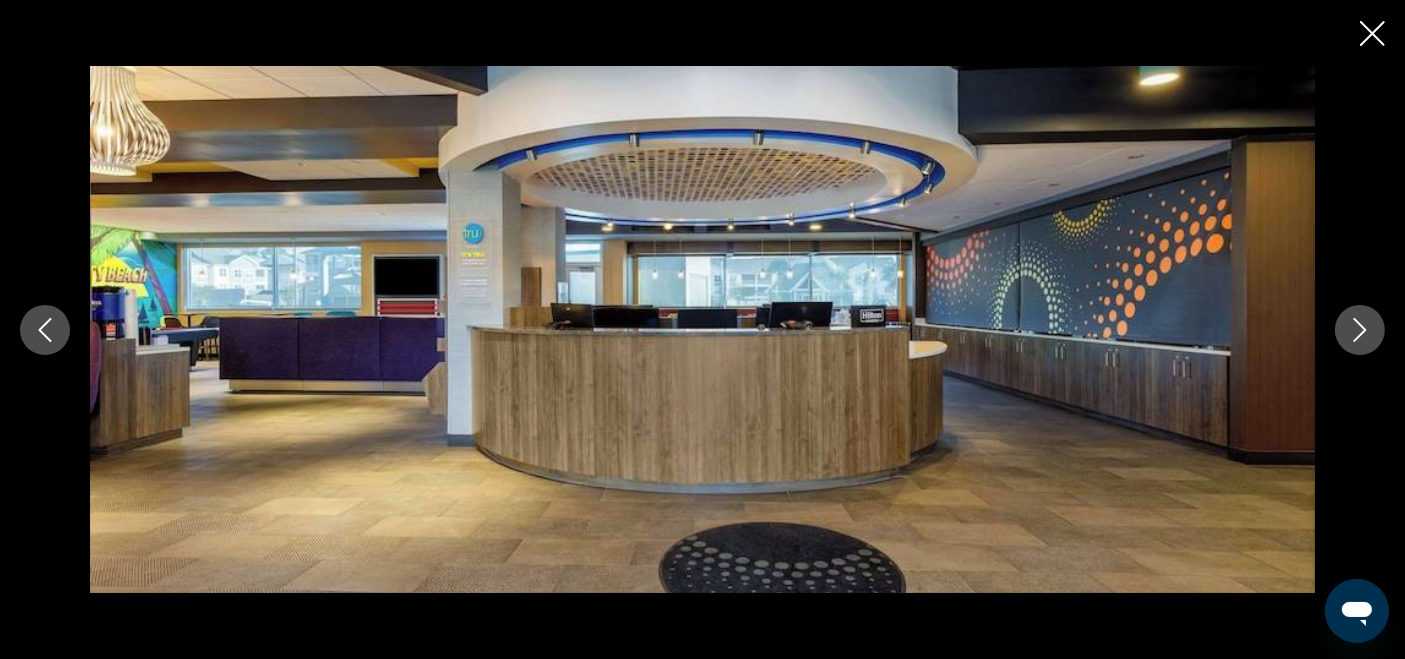 click 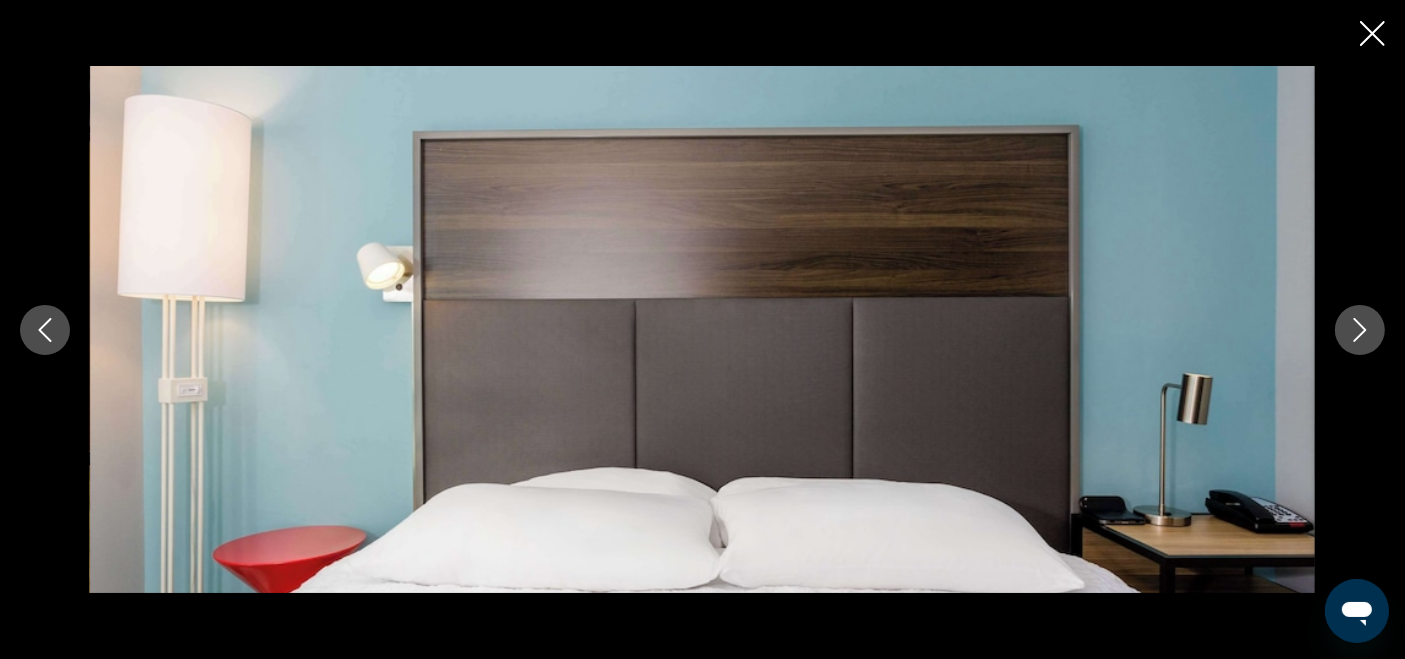 click 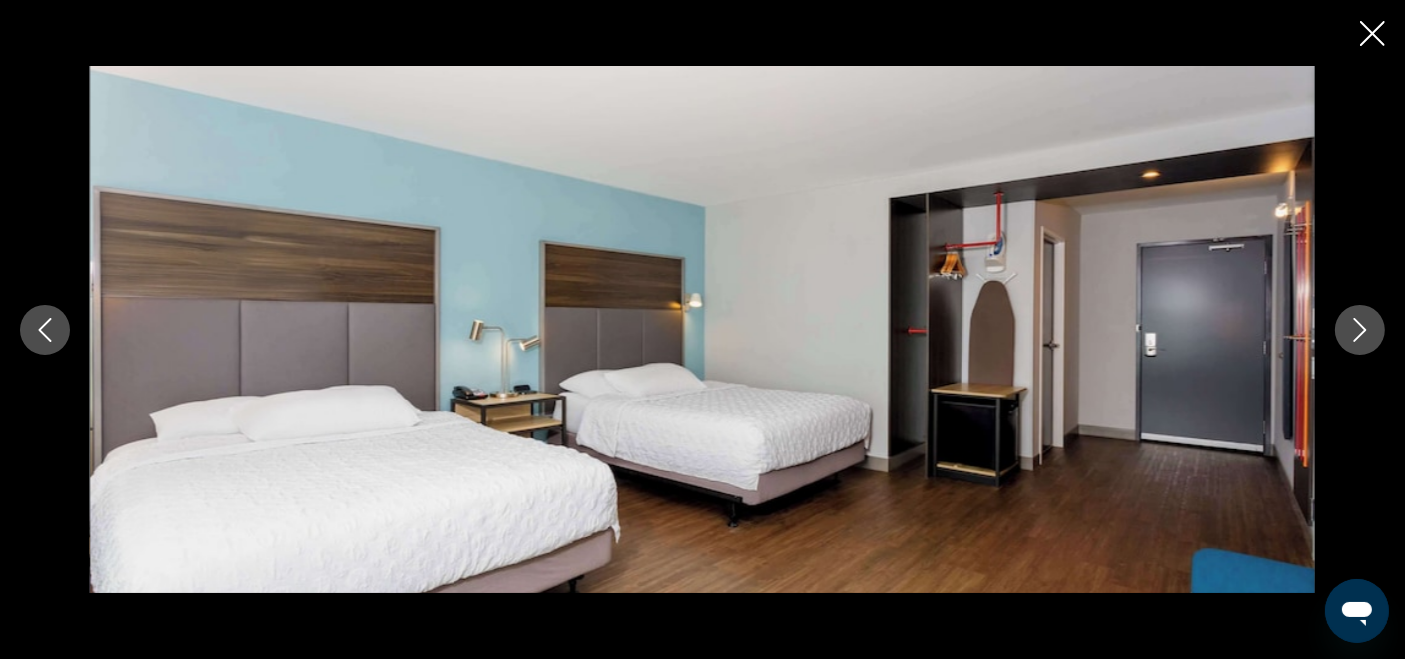 click 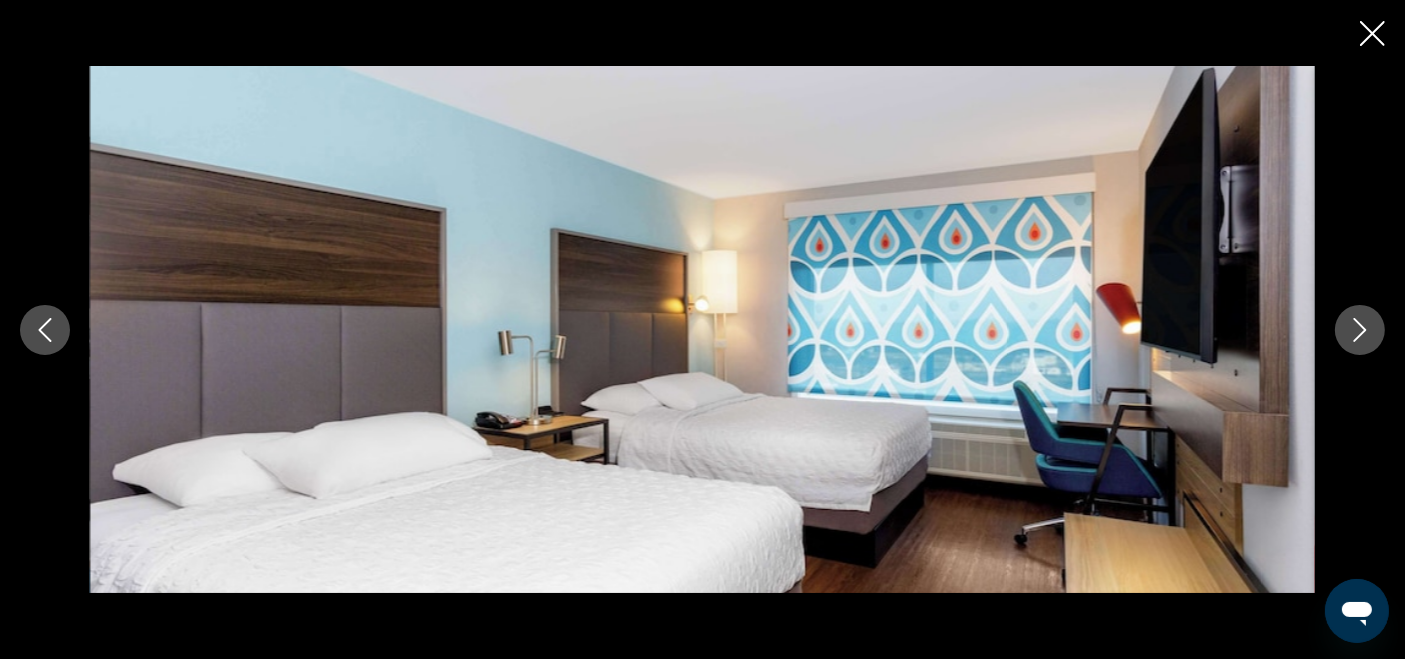 click 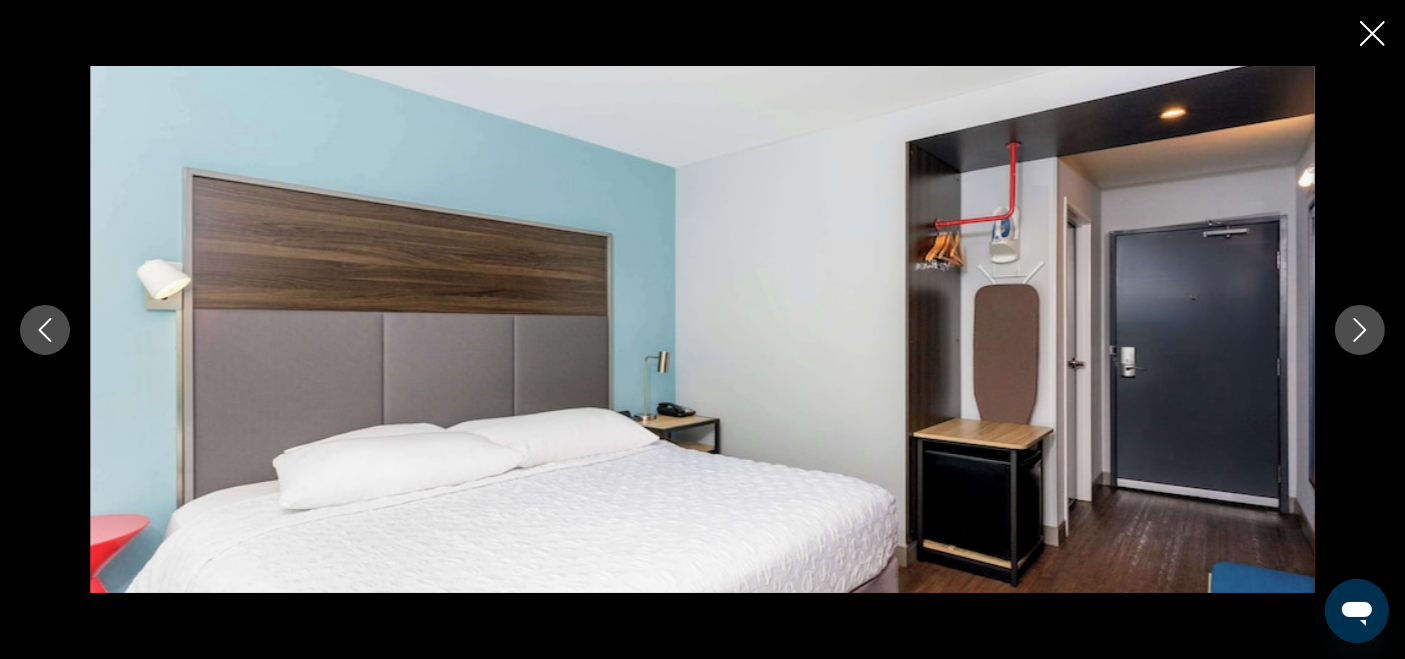 click 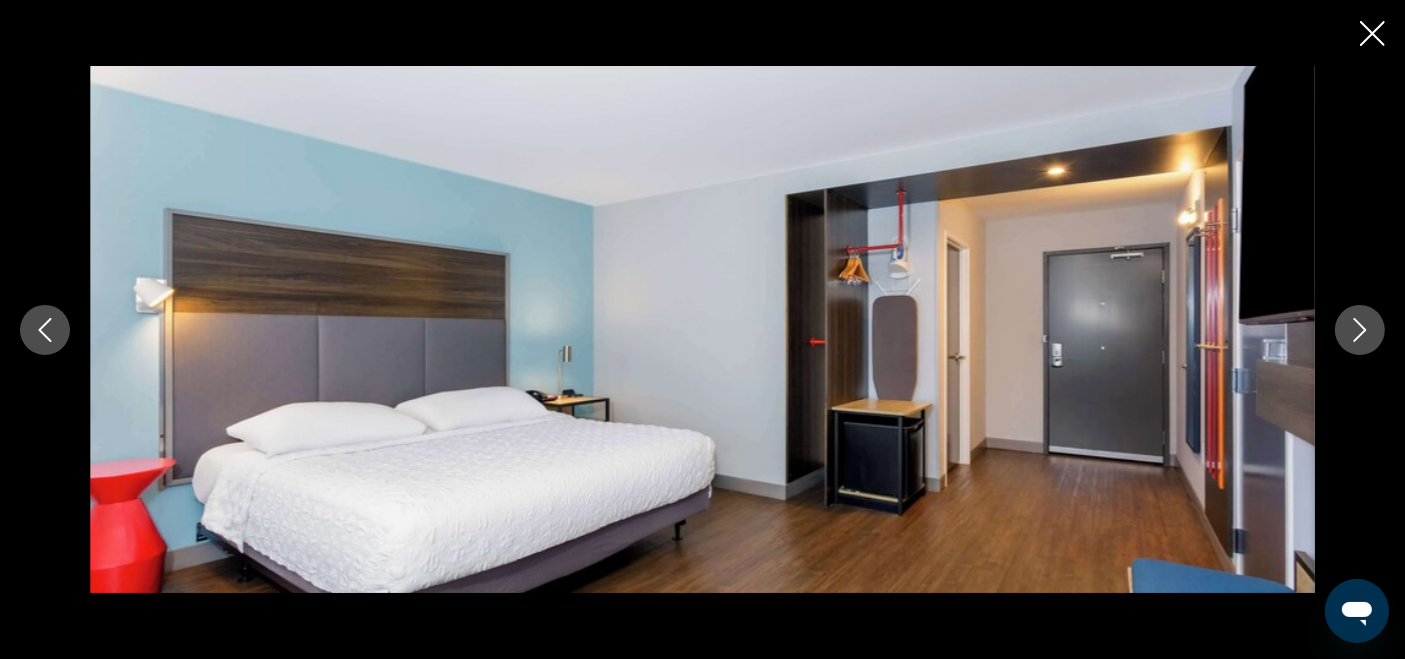 click 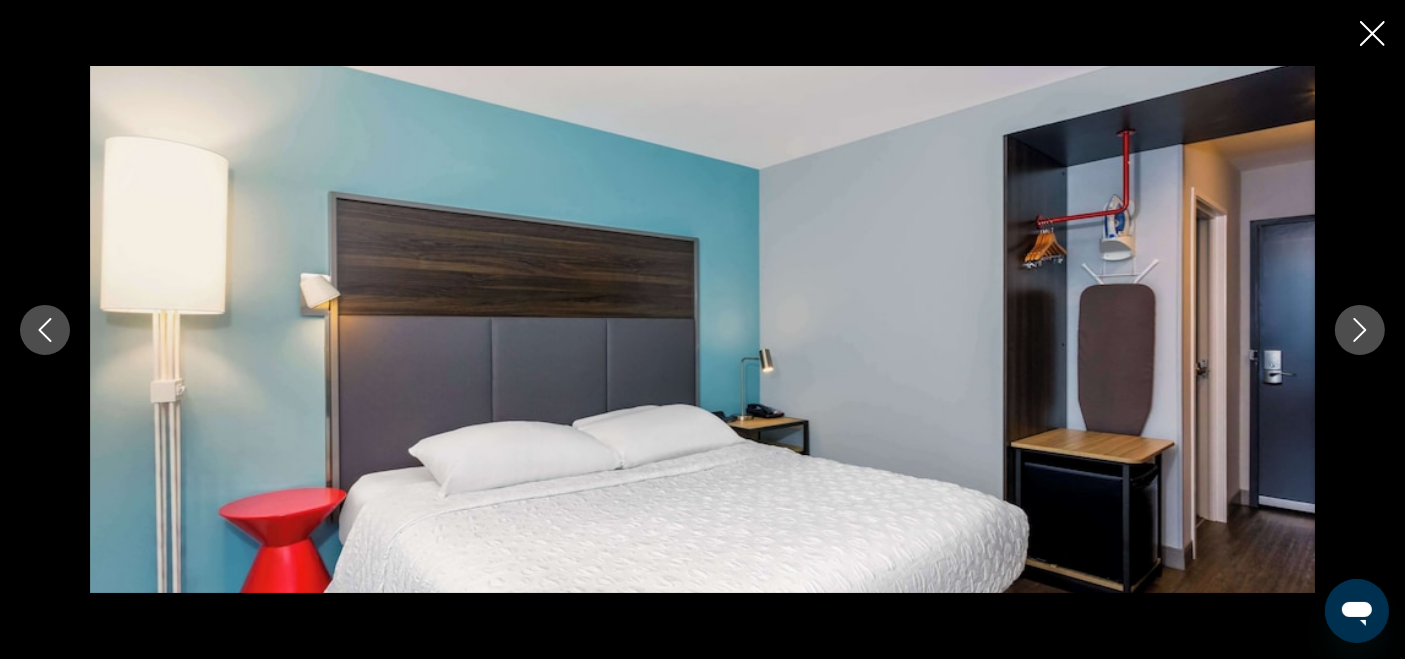 click 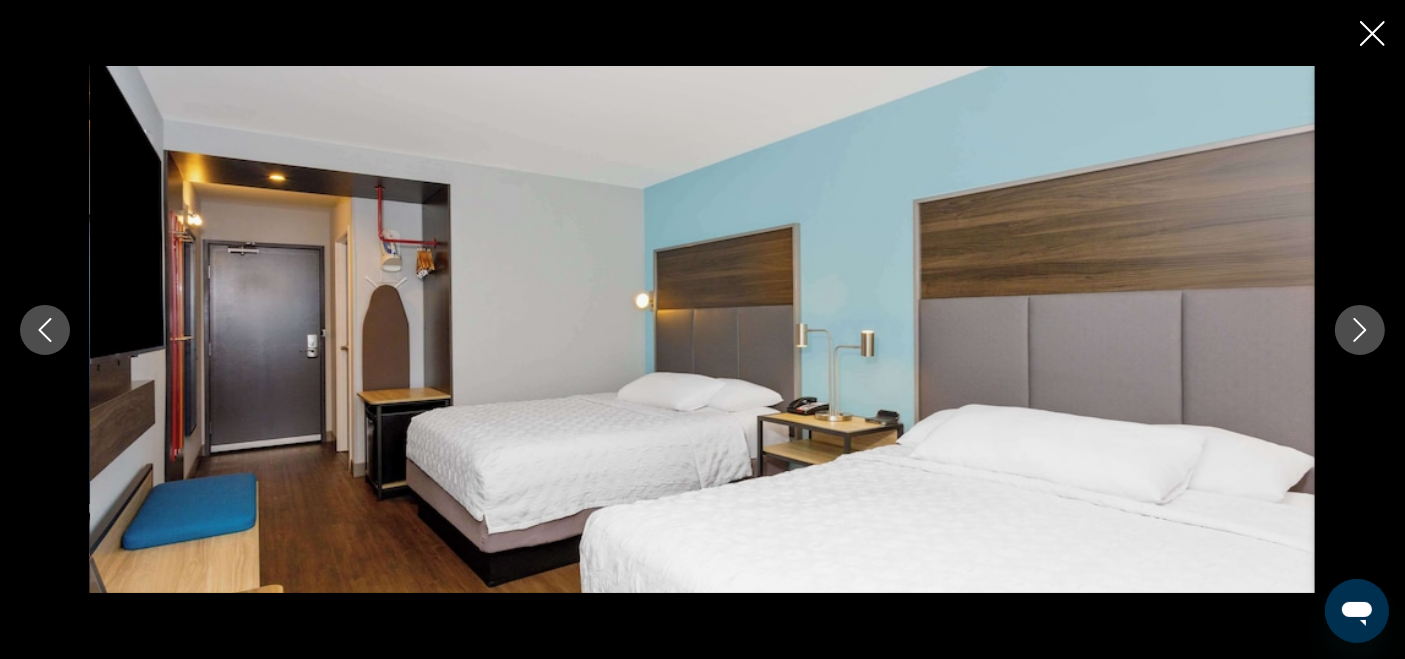 click 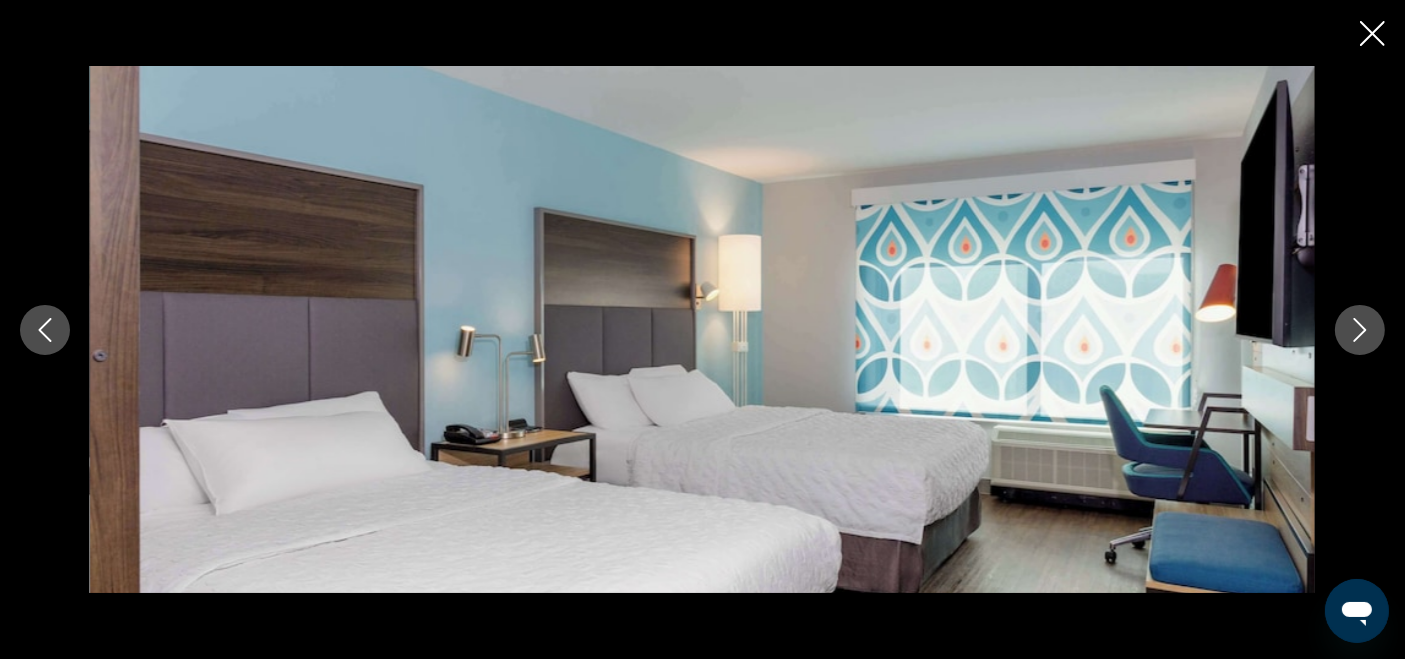 click 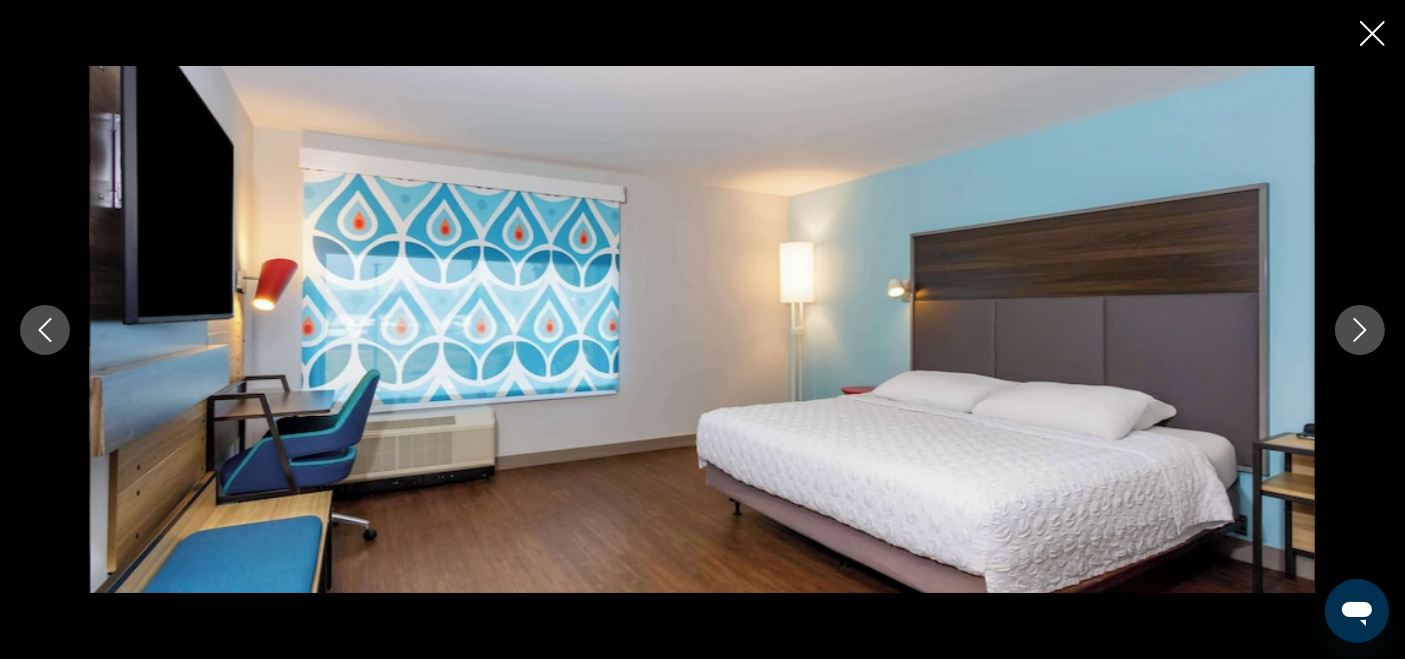 click 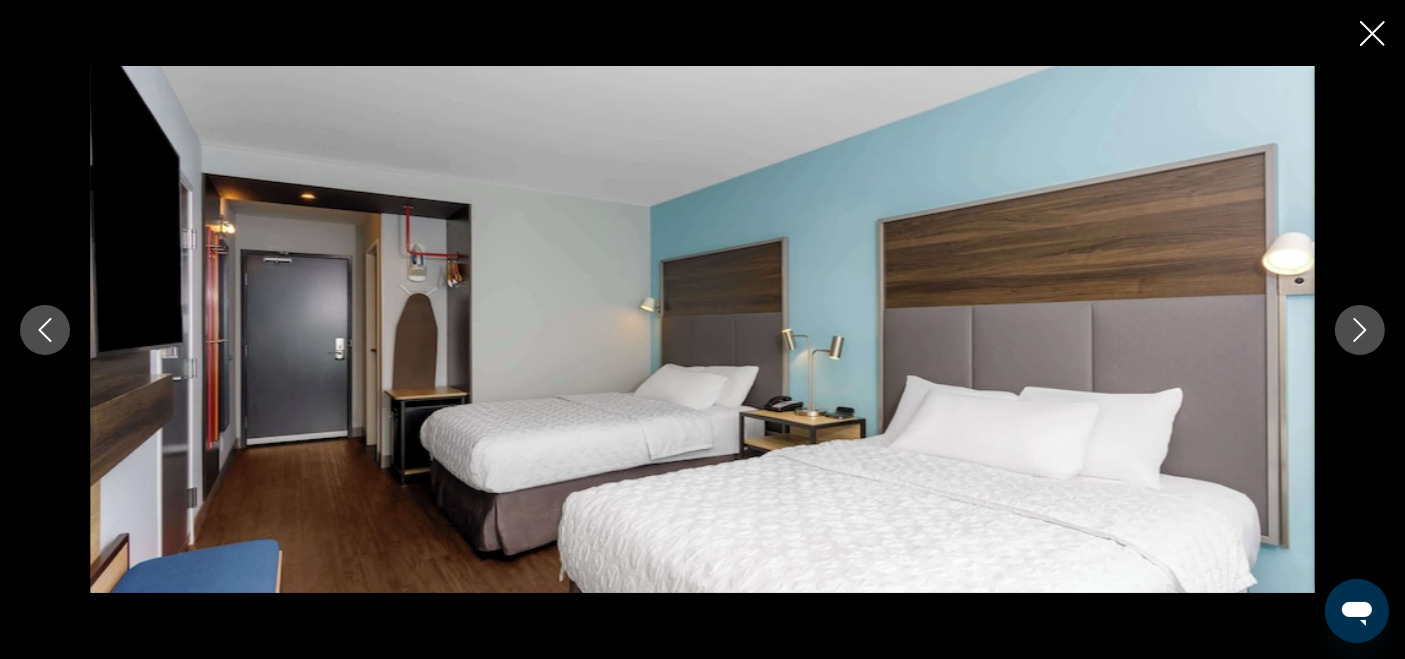 click 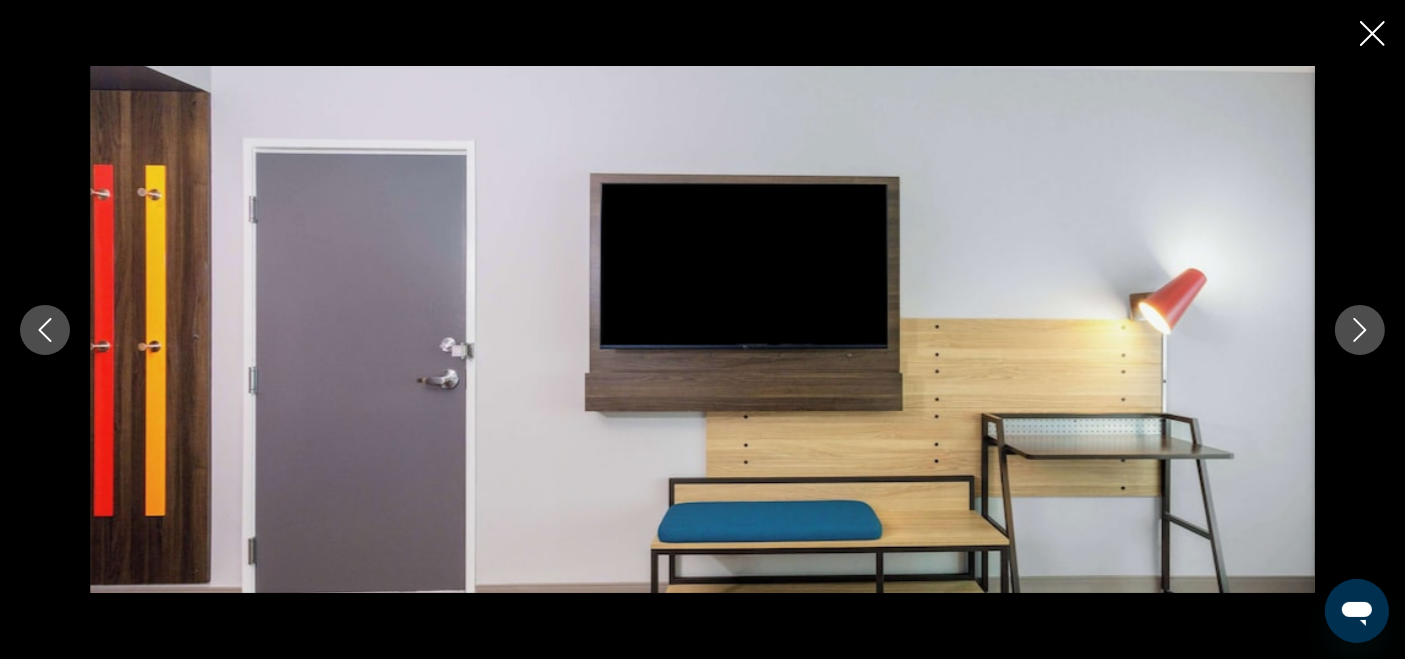 scroll, scrollTop: 2271, scrollLeft: 0, axis: vertical 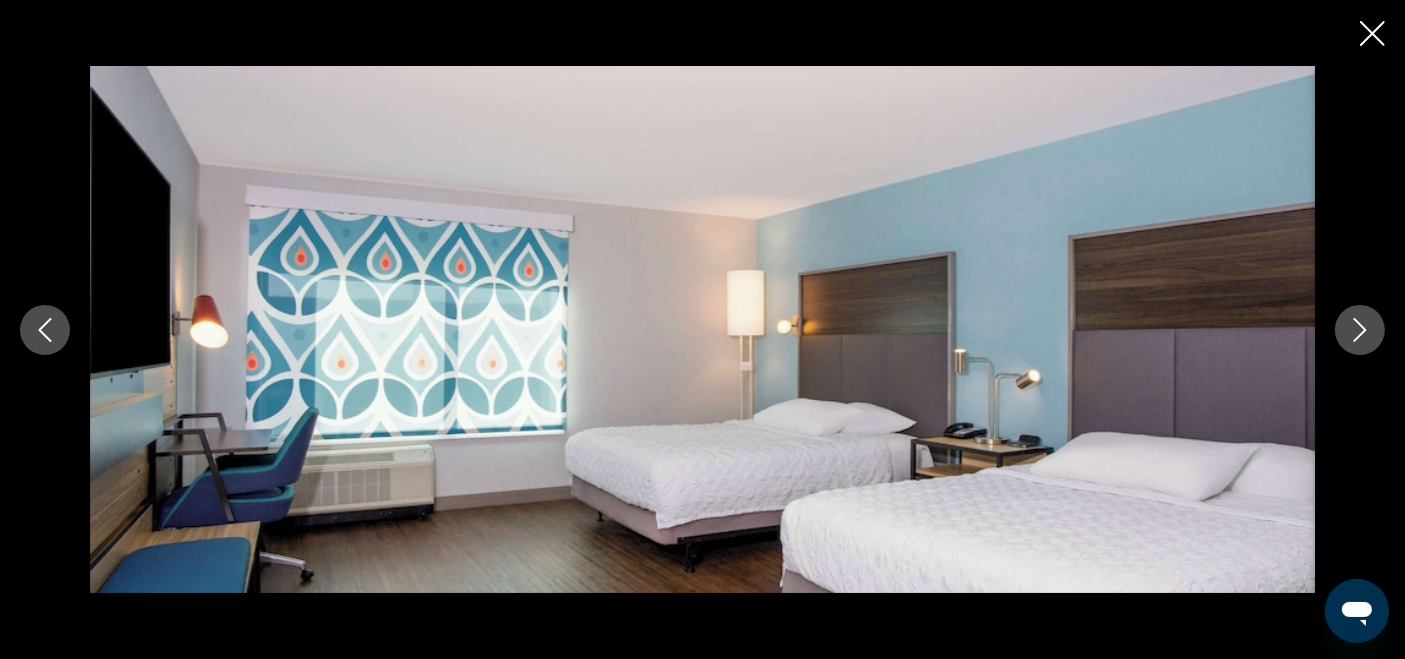 click 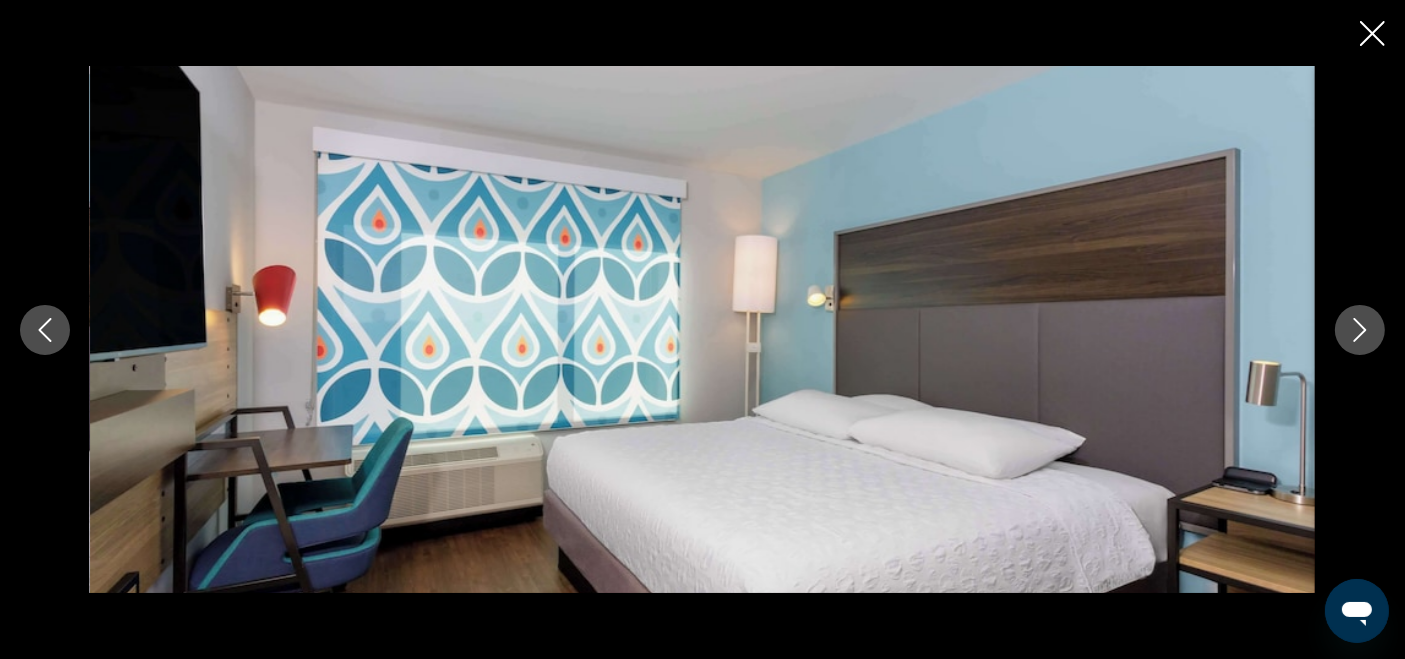click 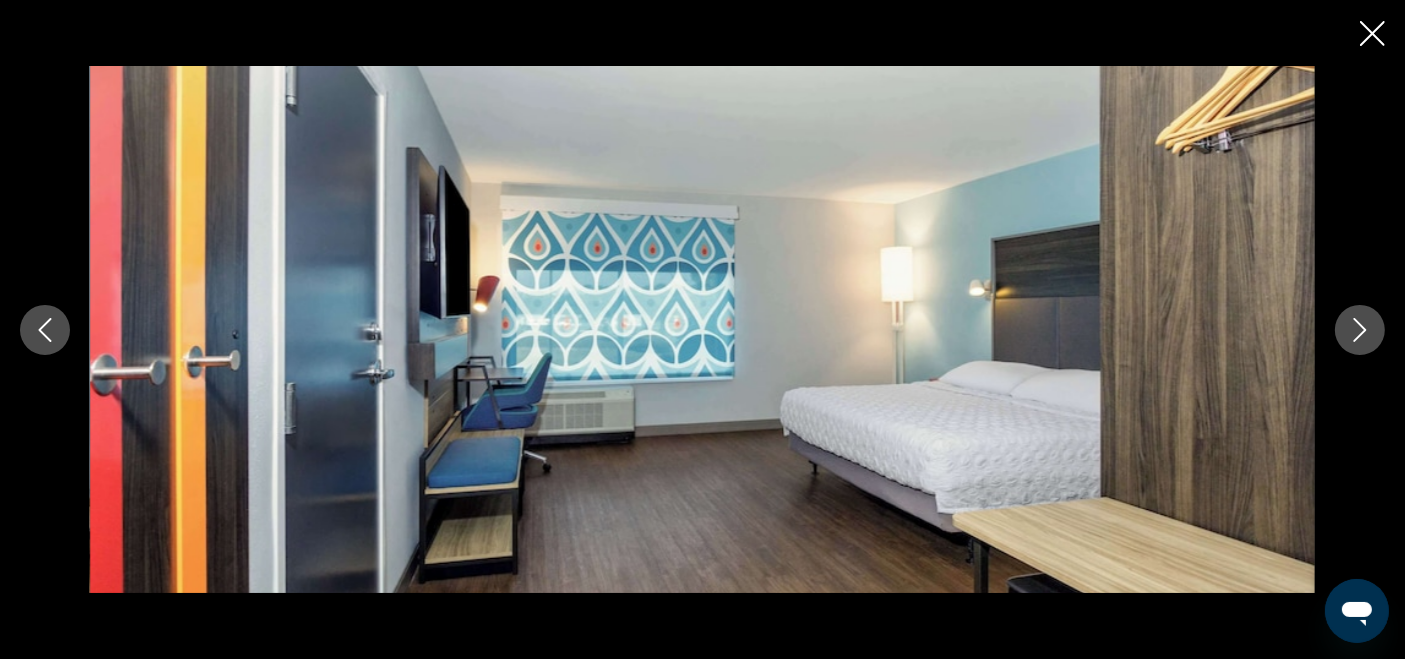 click 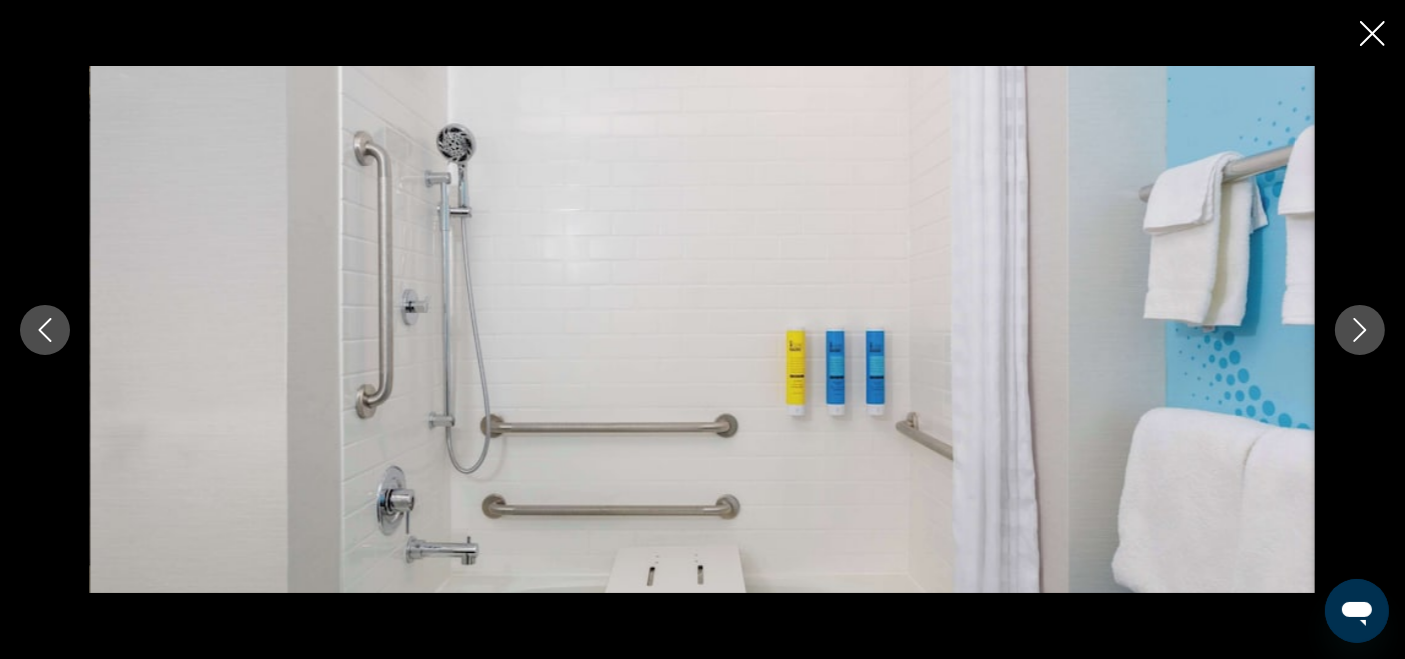 click 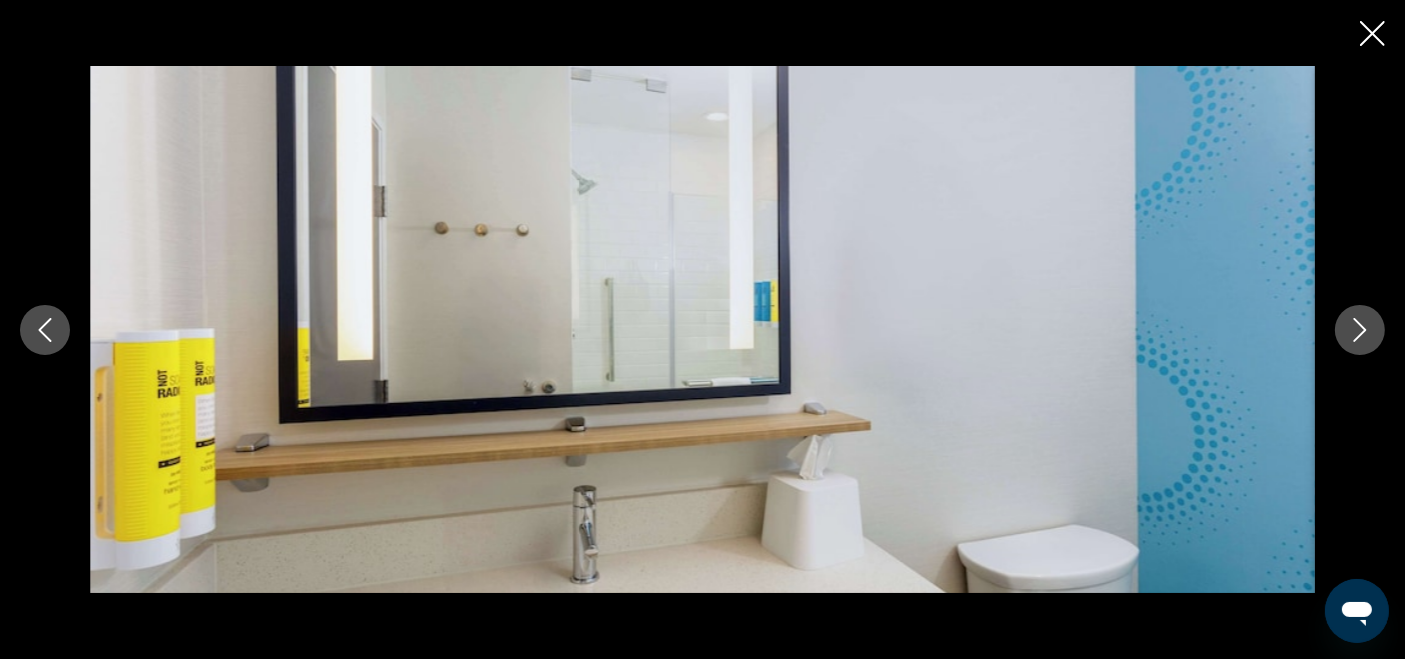 click 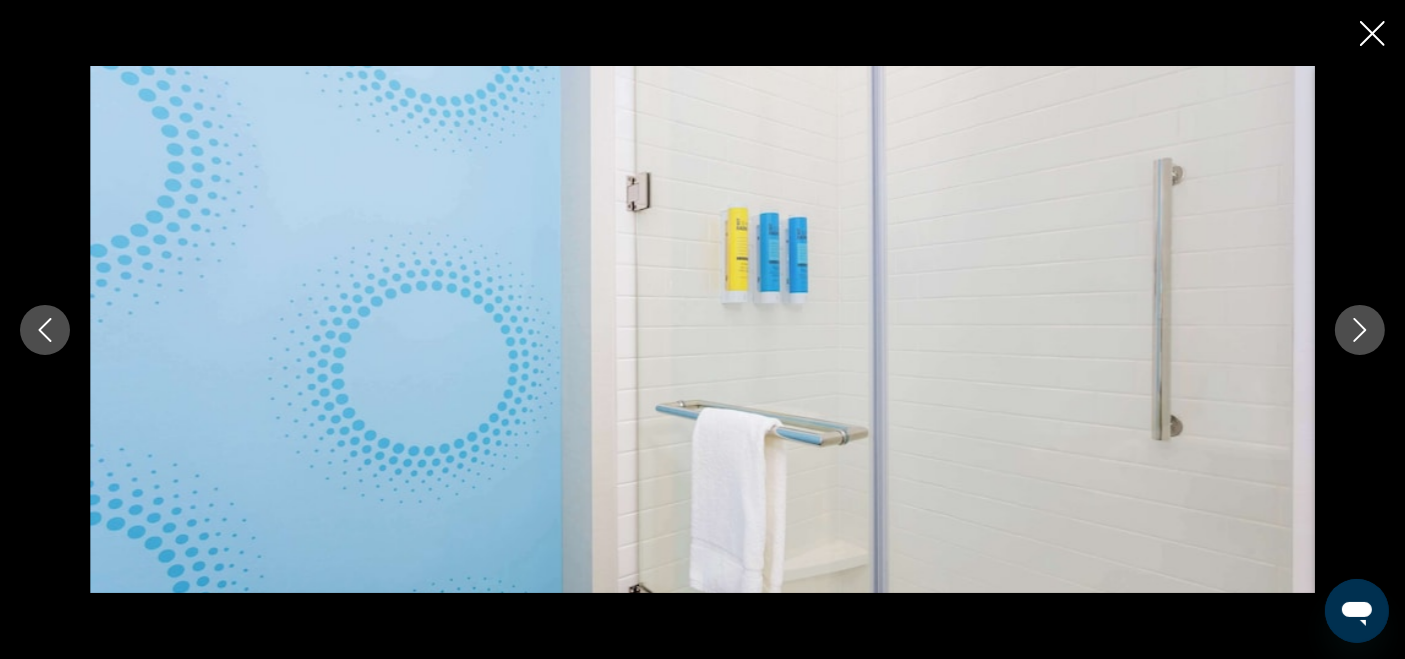 click 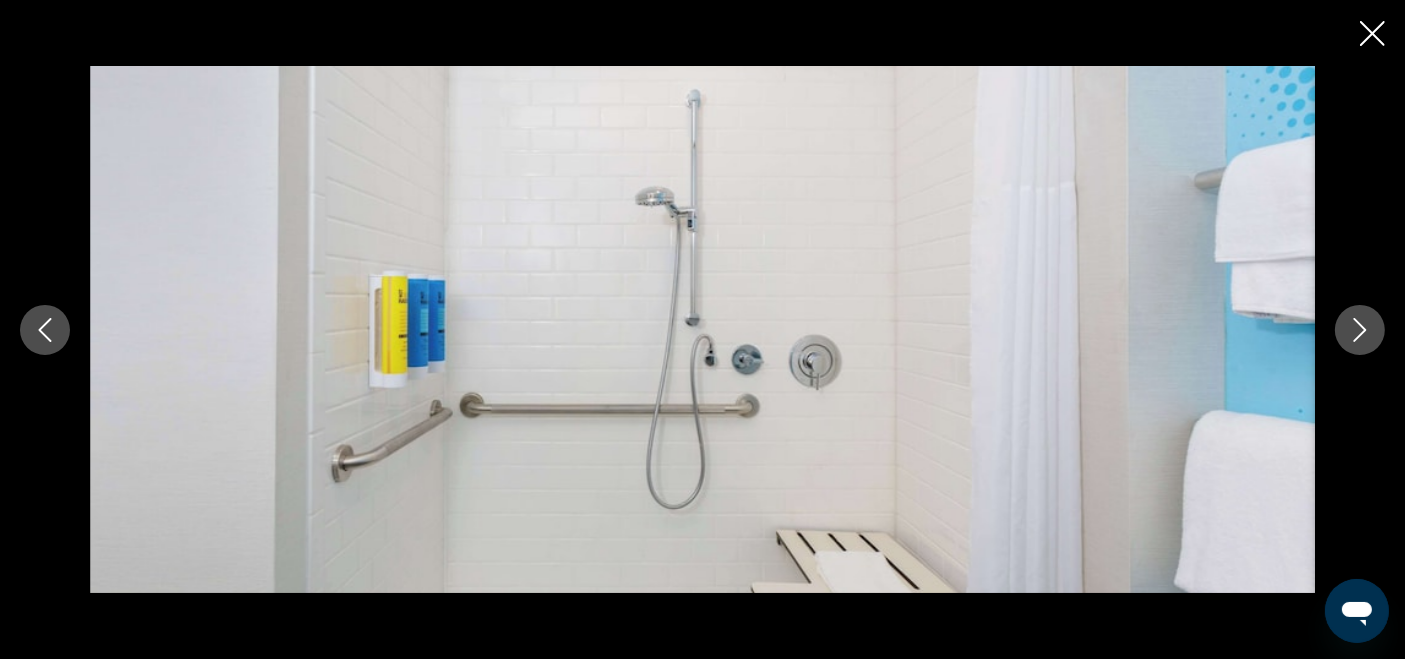 scroll, scrollTop: 2176, scrollLeft: 0, axis: vertical 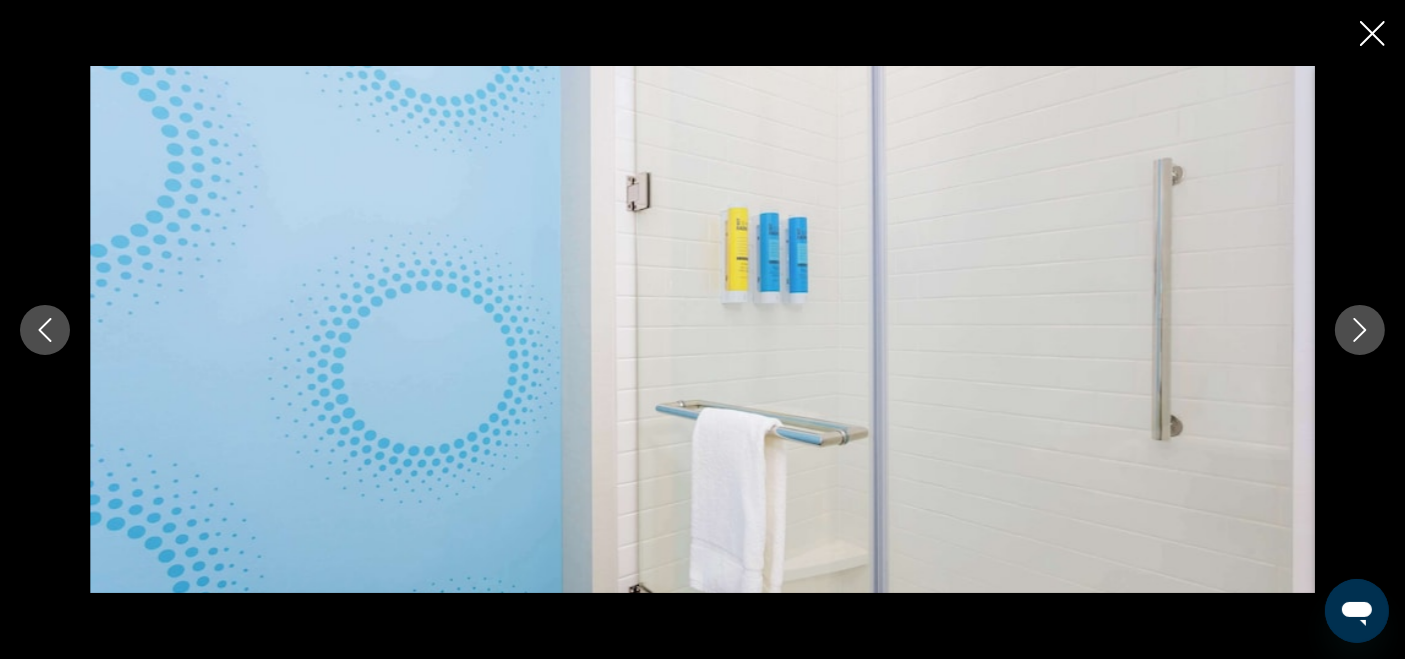 click 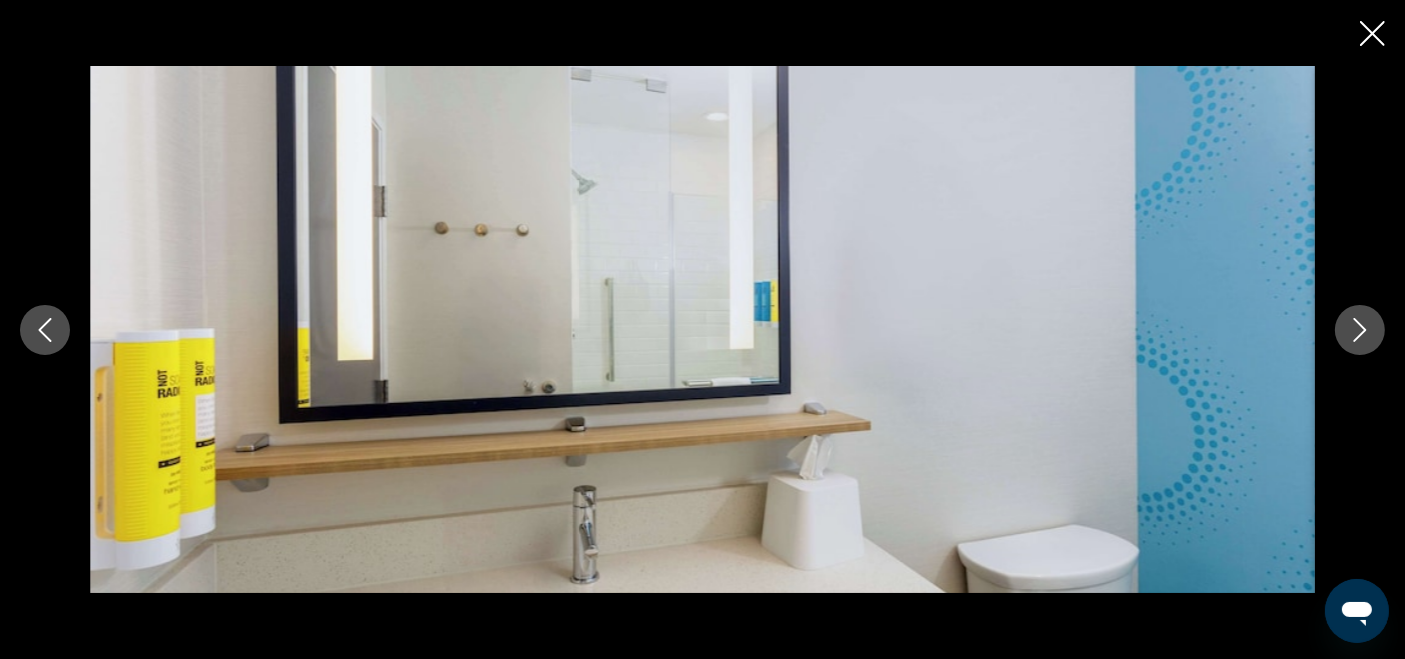 click 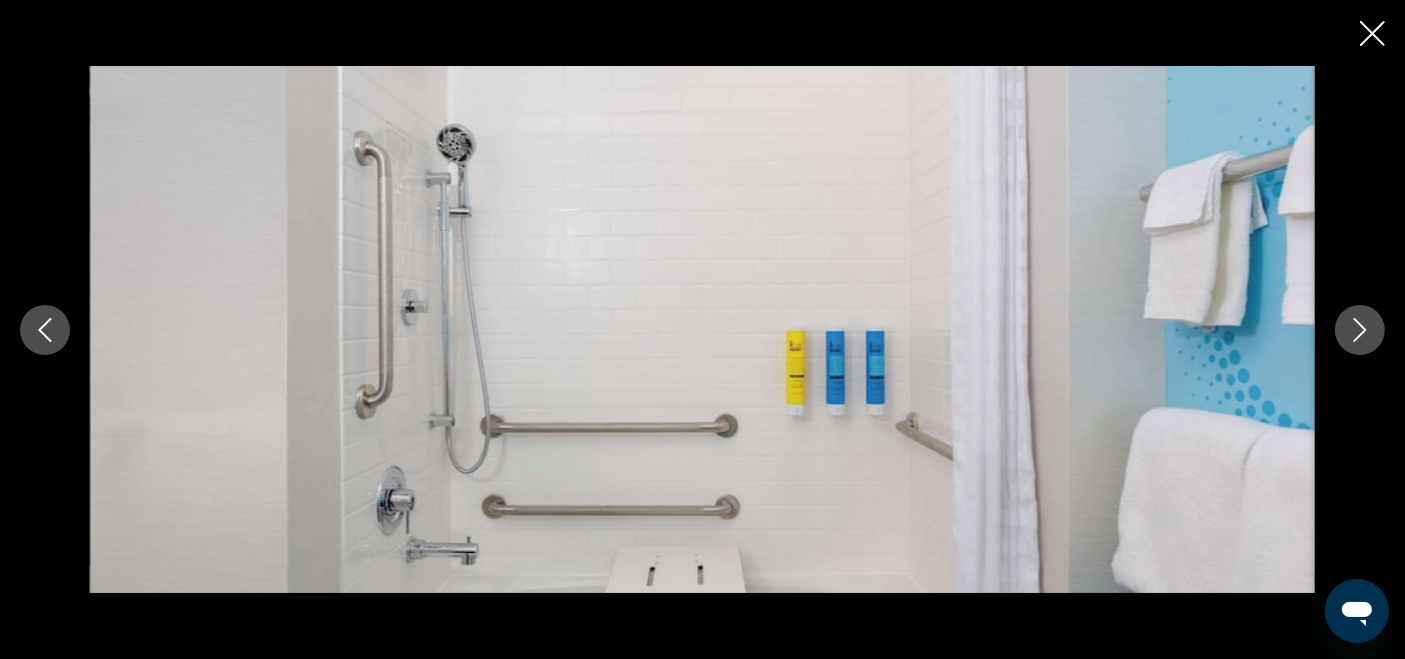 click 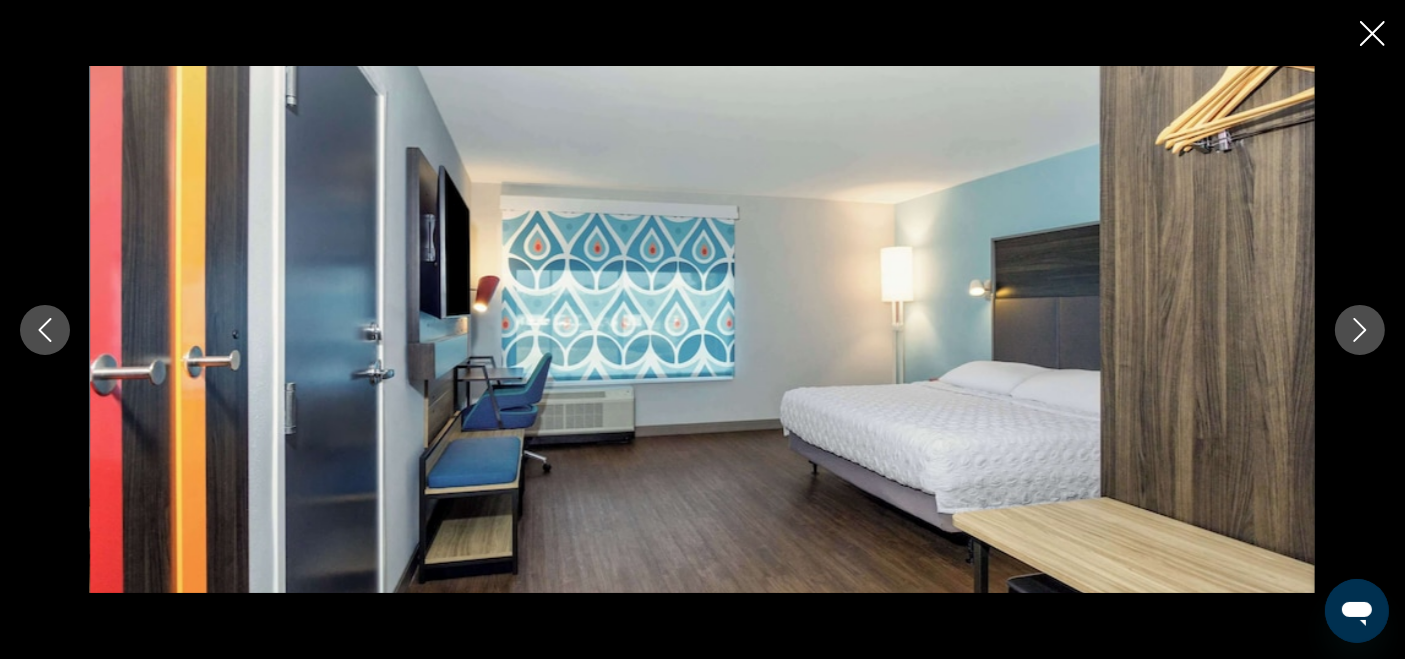 click 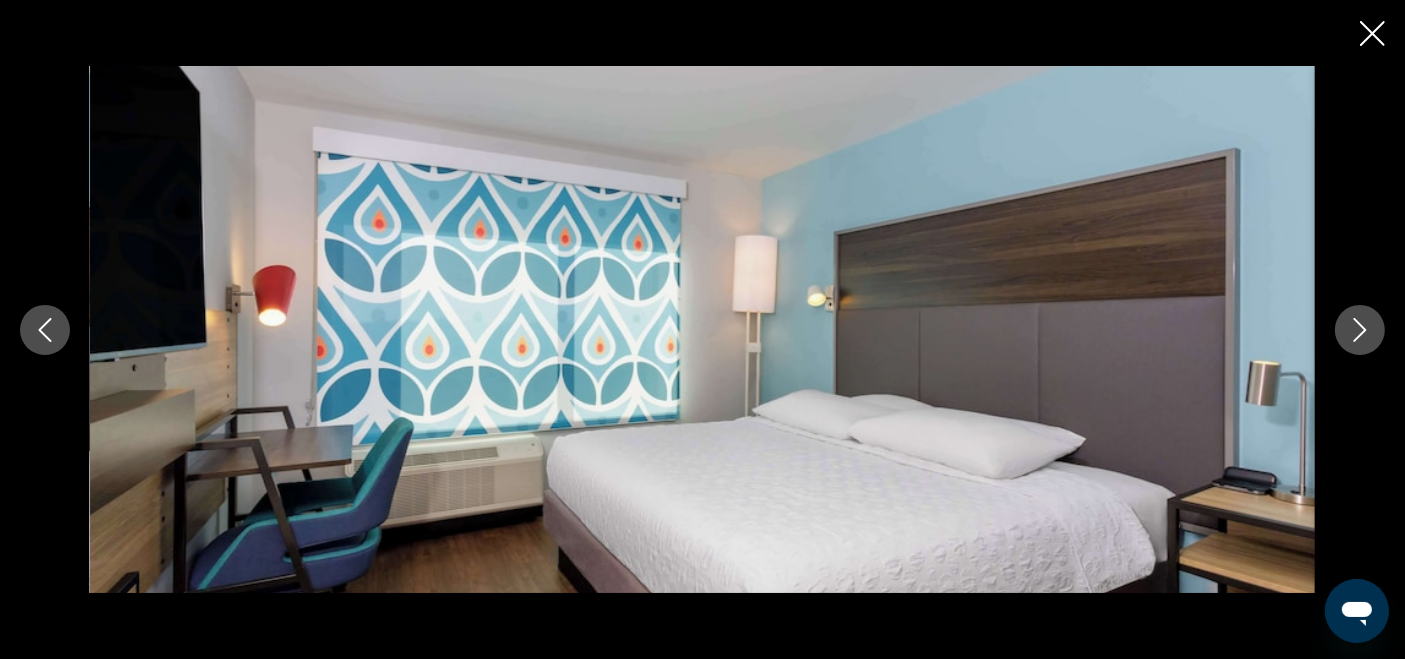click 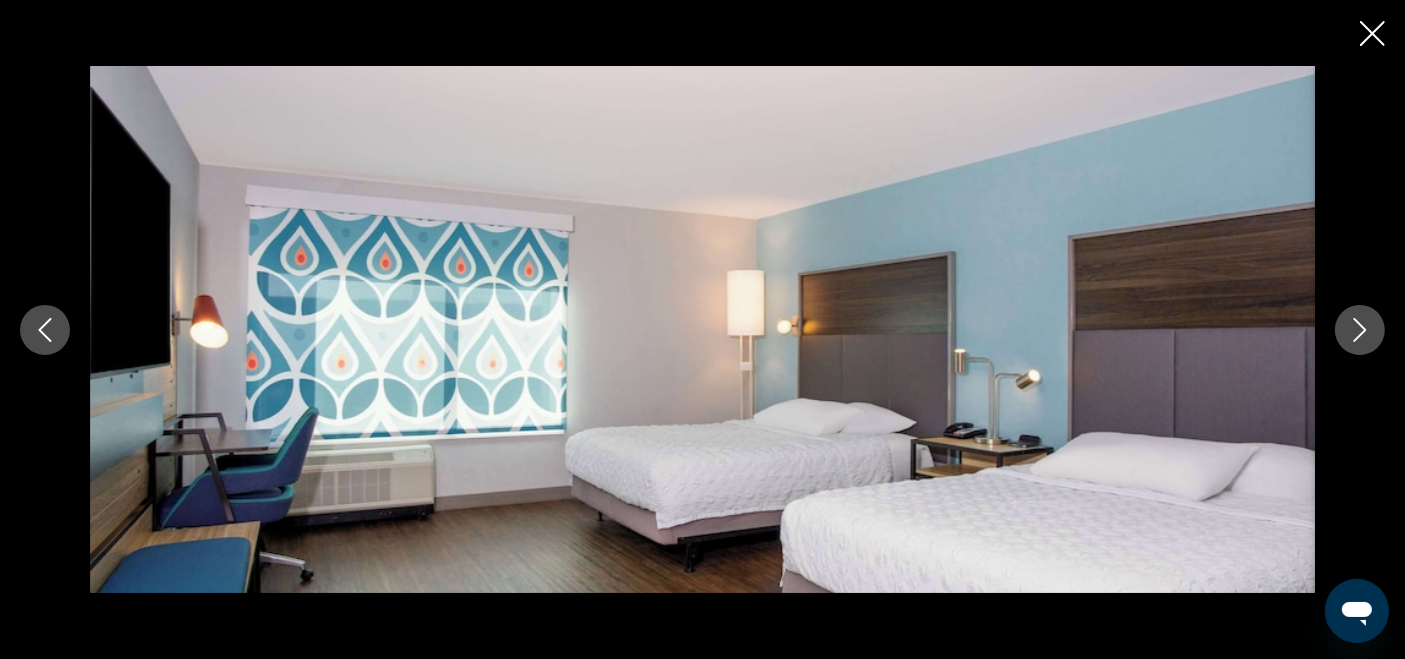 click 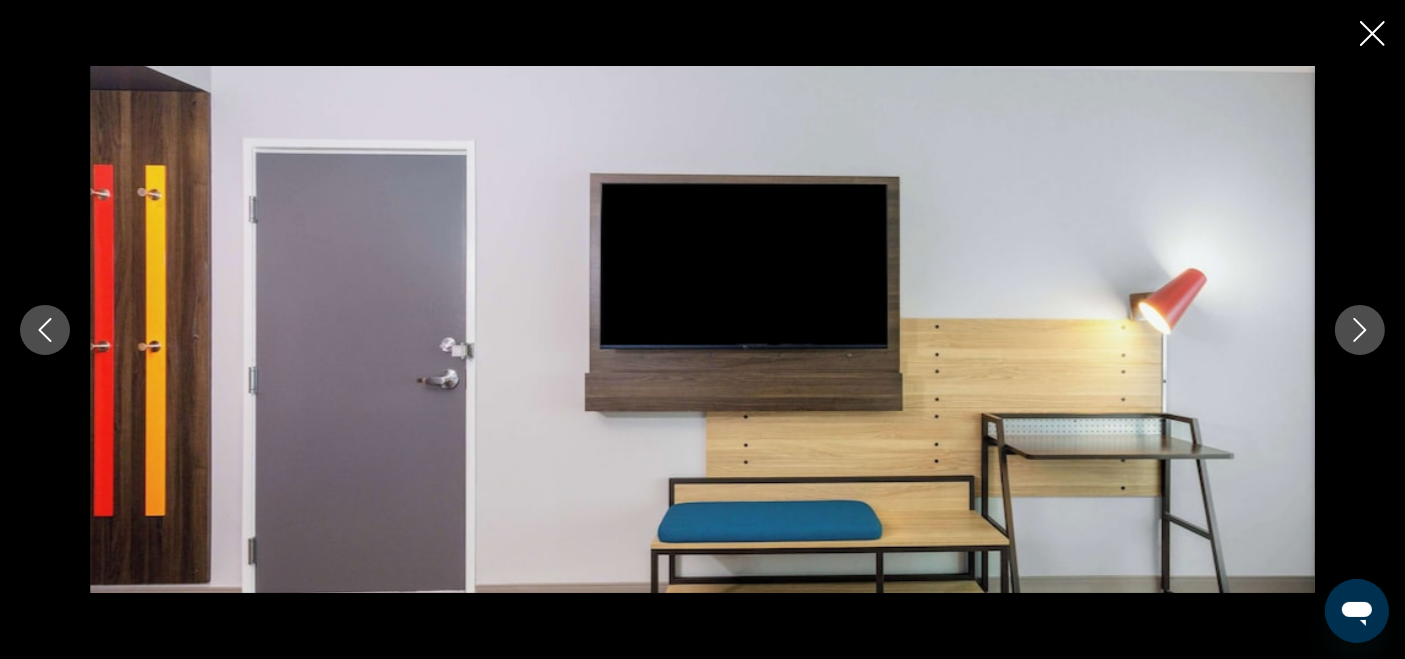 click 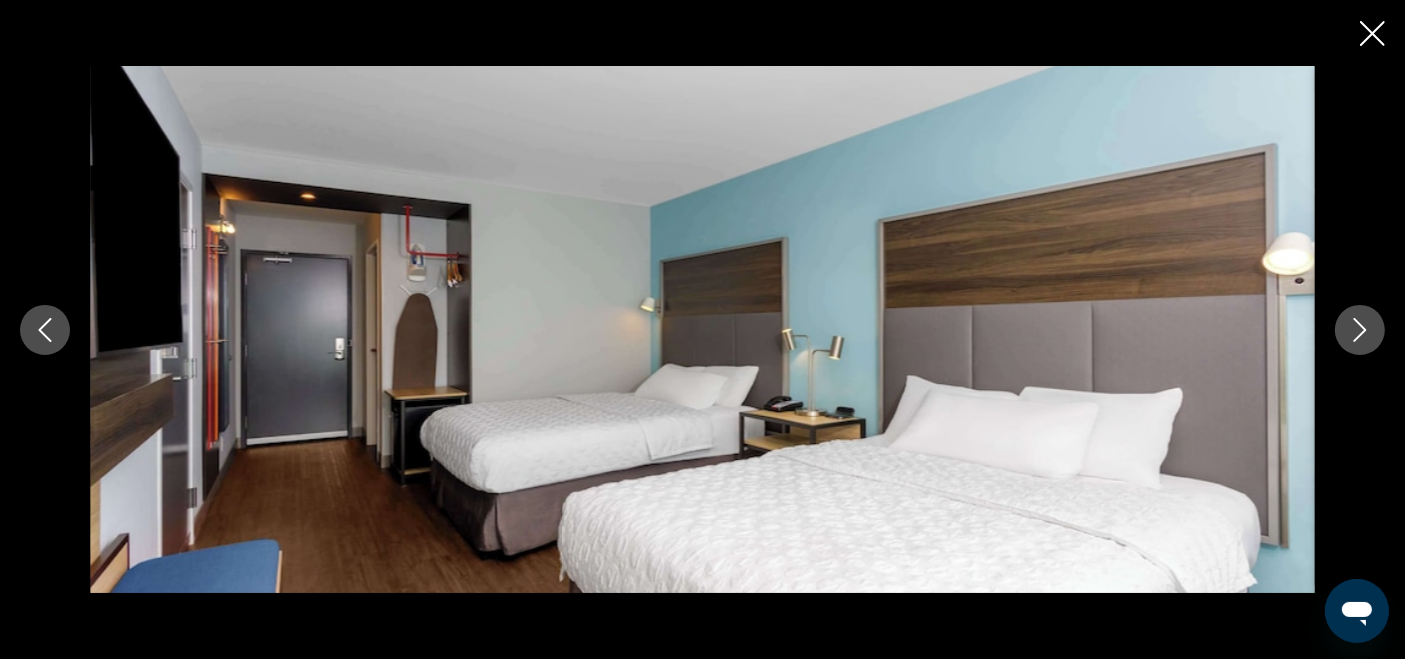 click 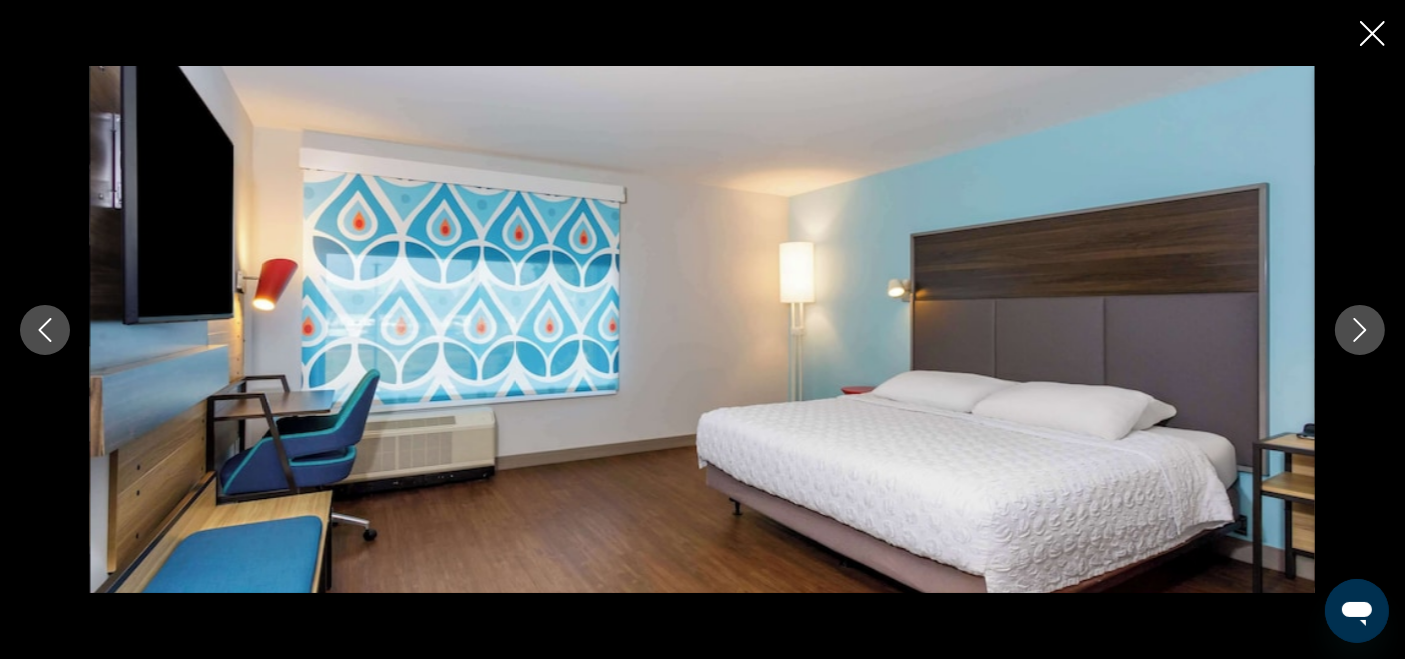 click 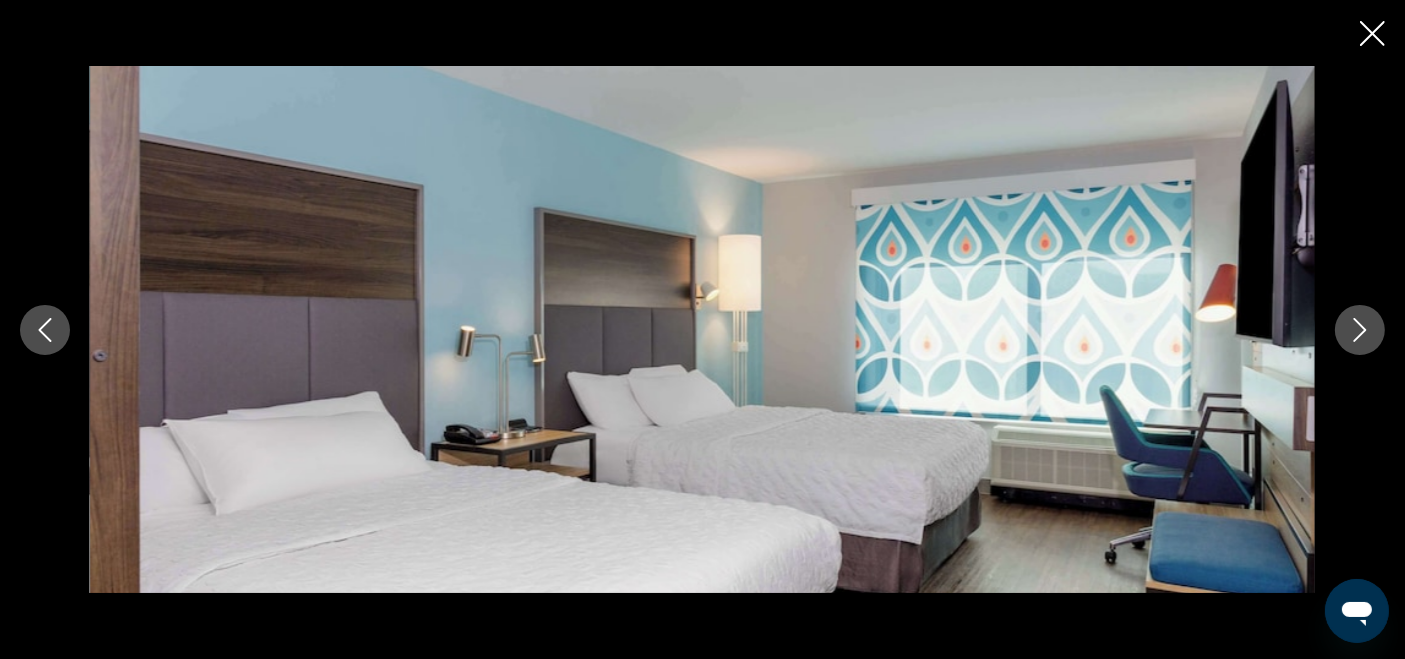 click 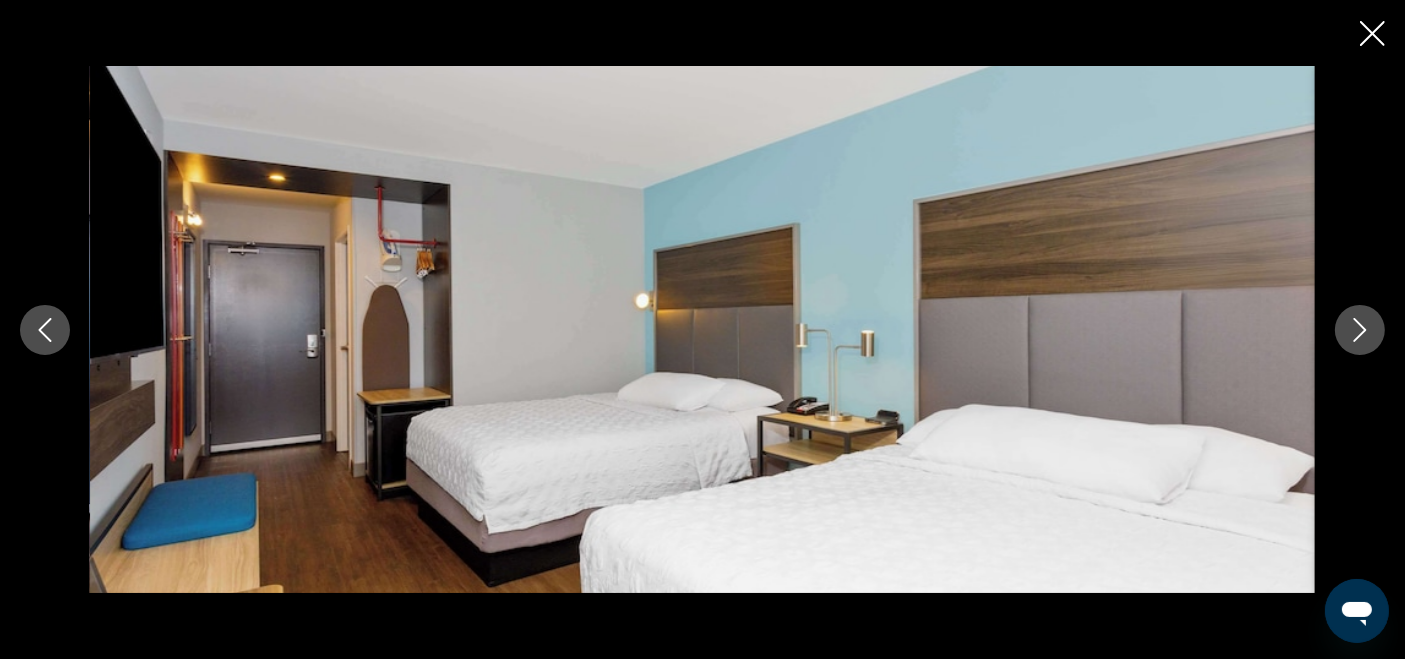 click 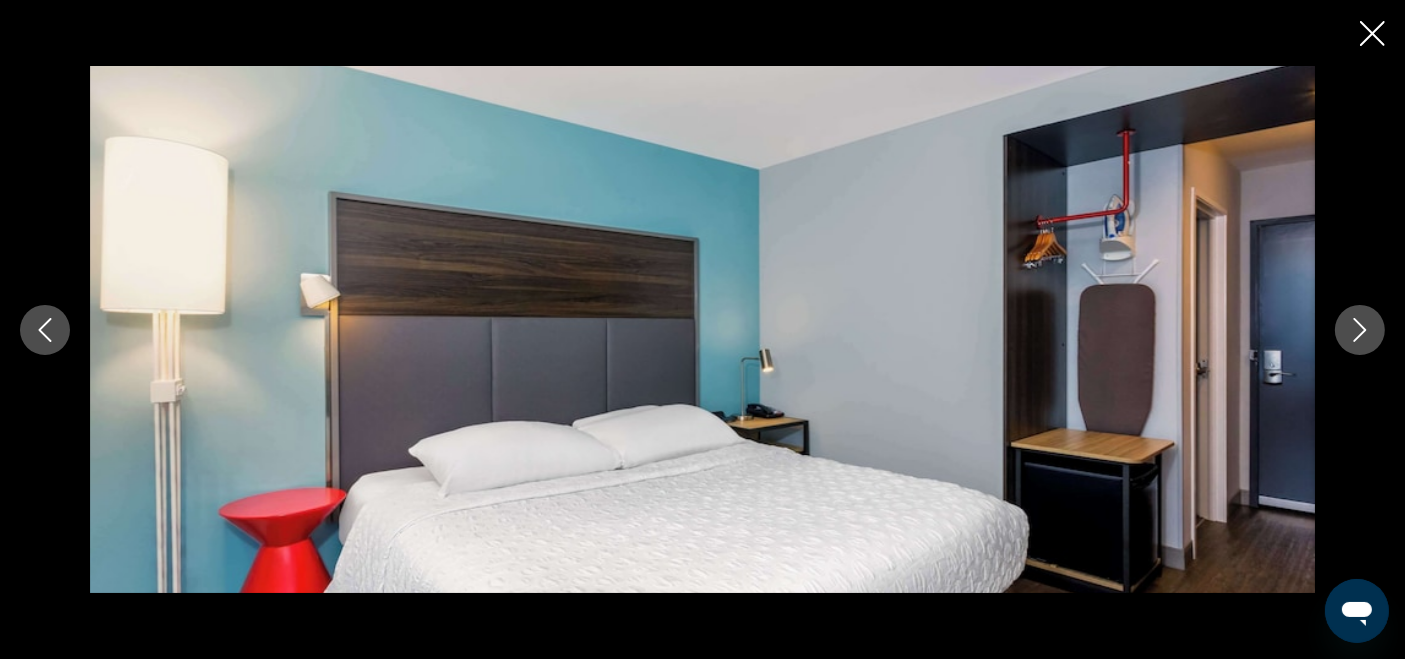 click 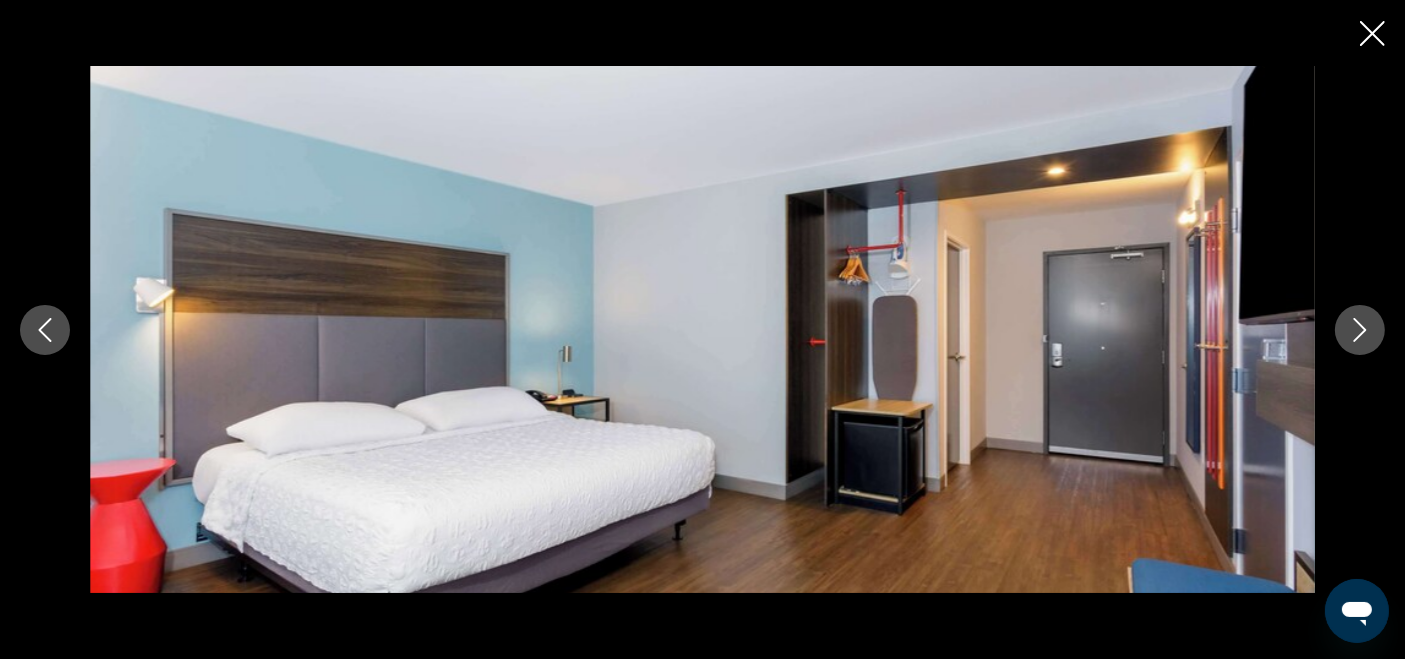 click 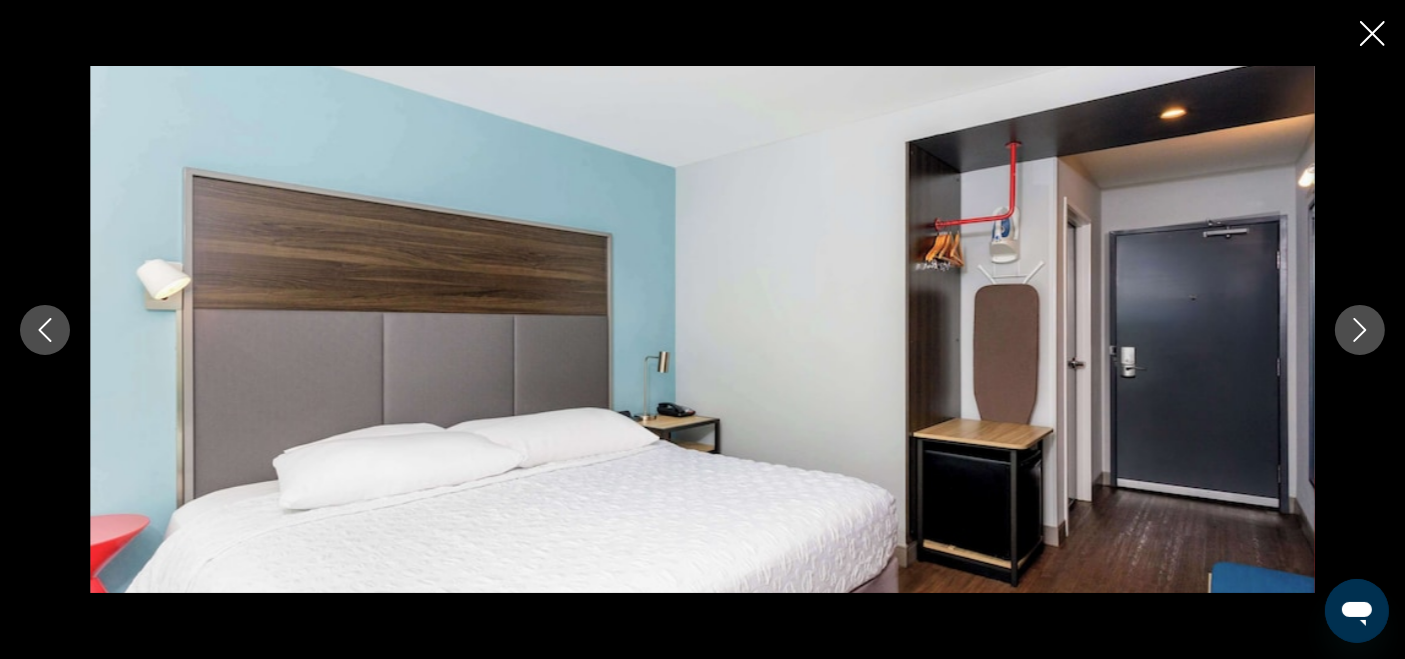 click 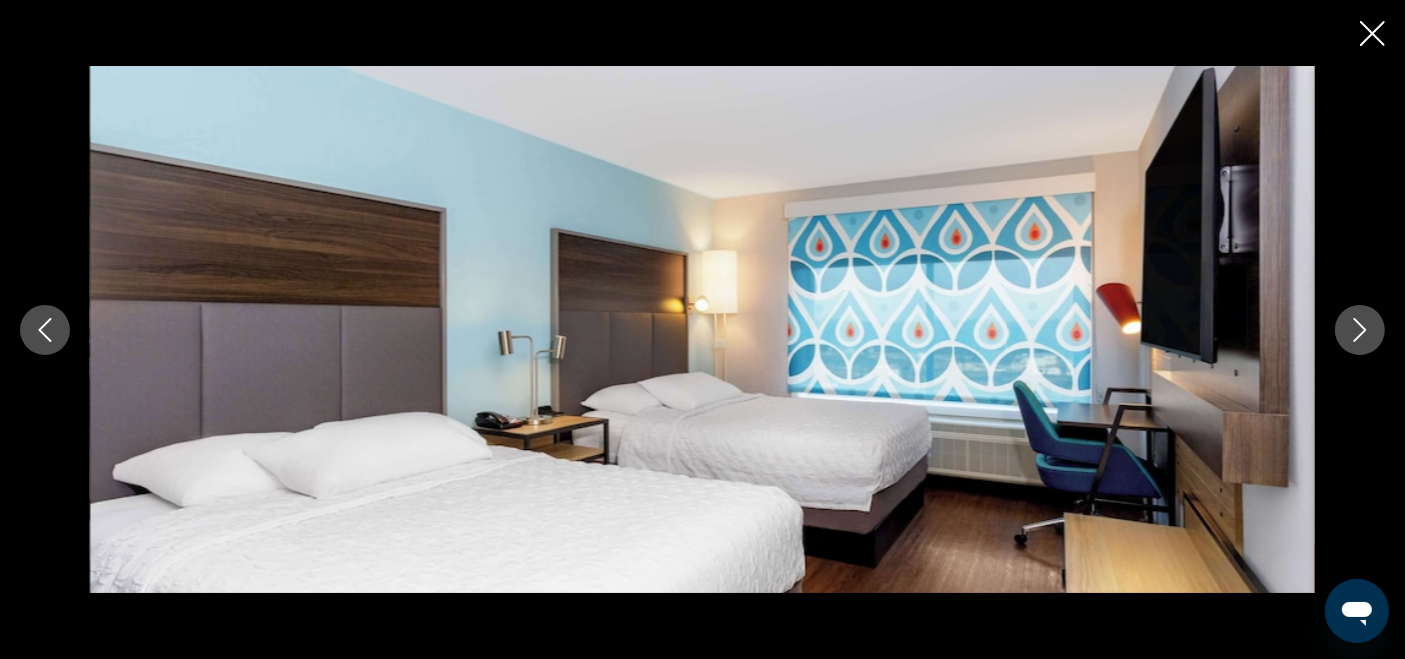 click 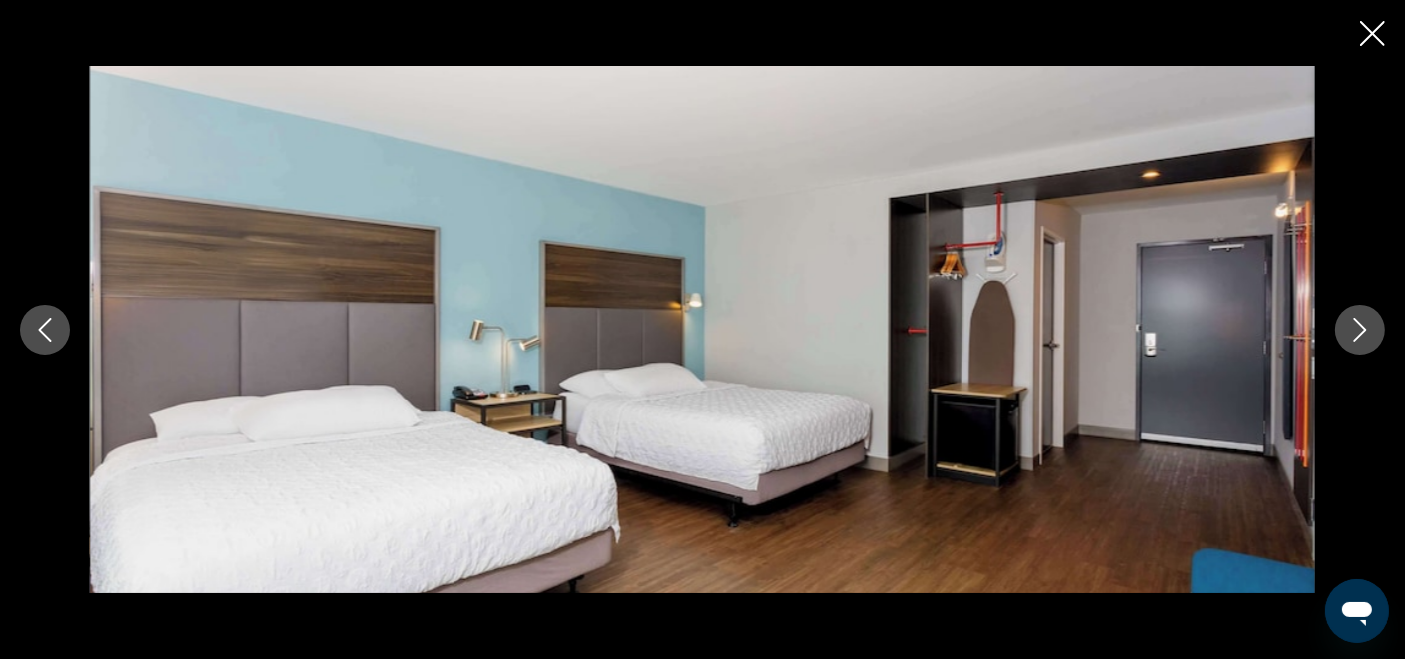 click 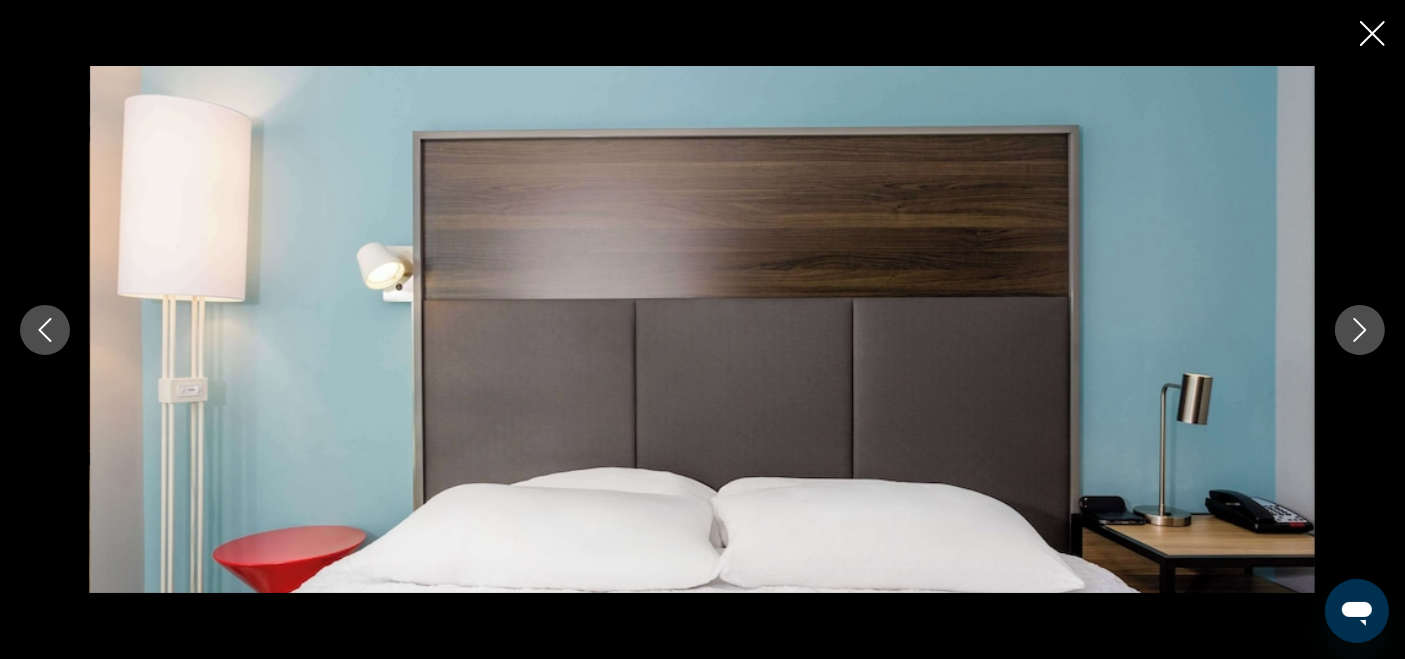 click 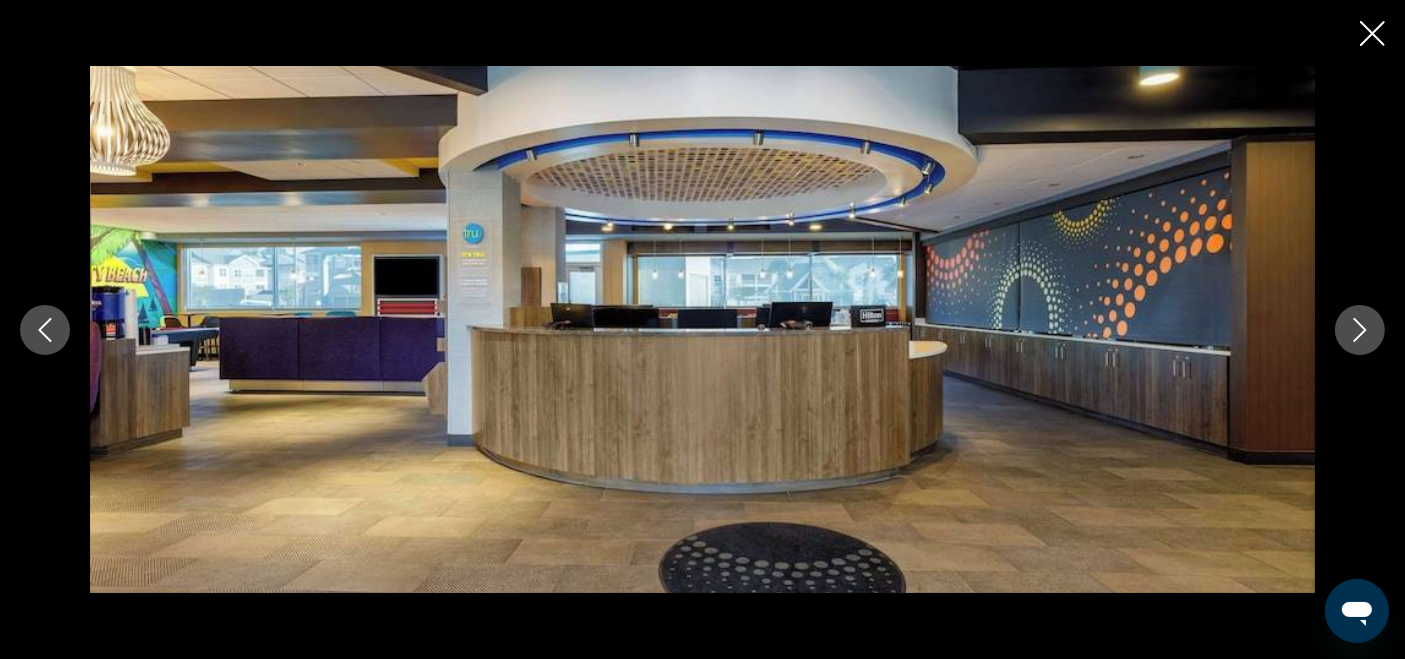 click 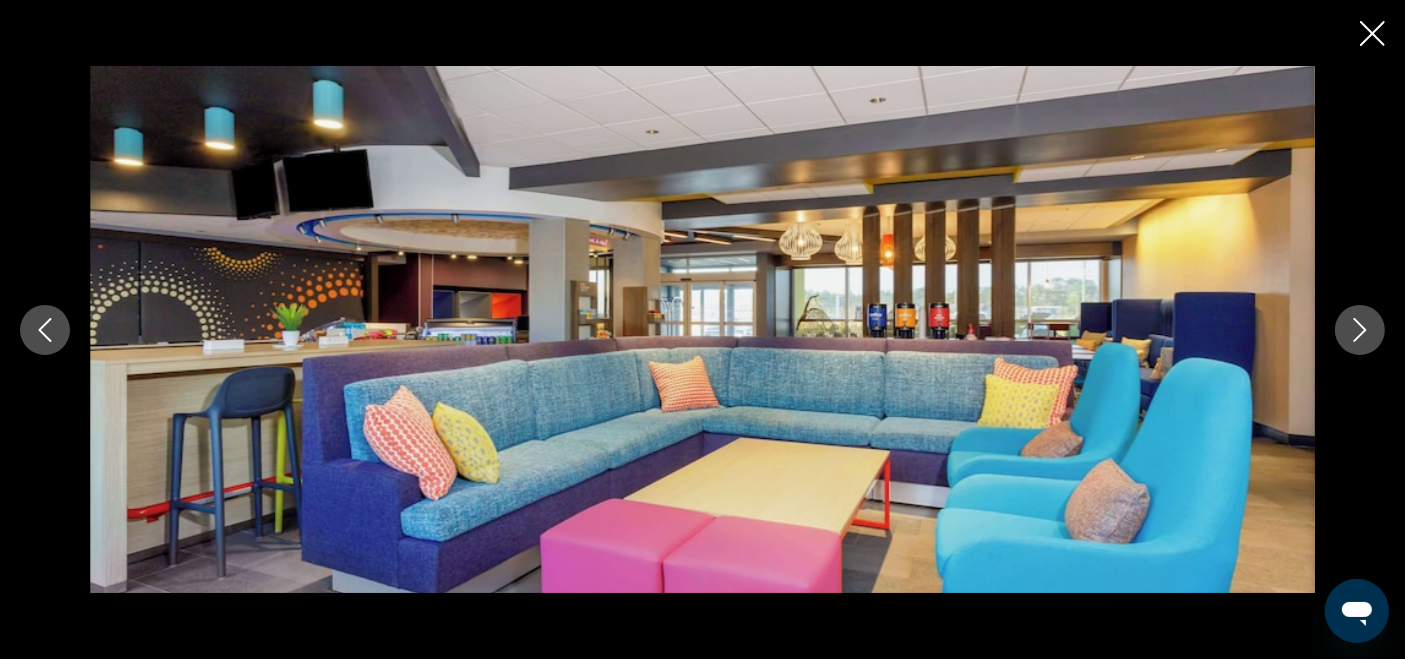 click 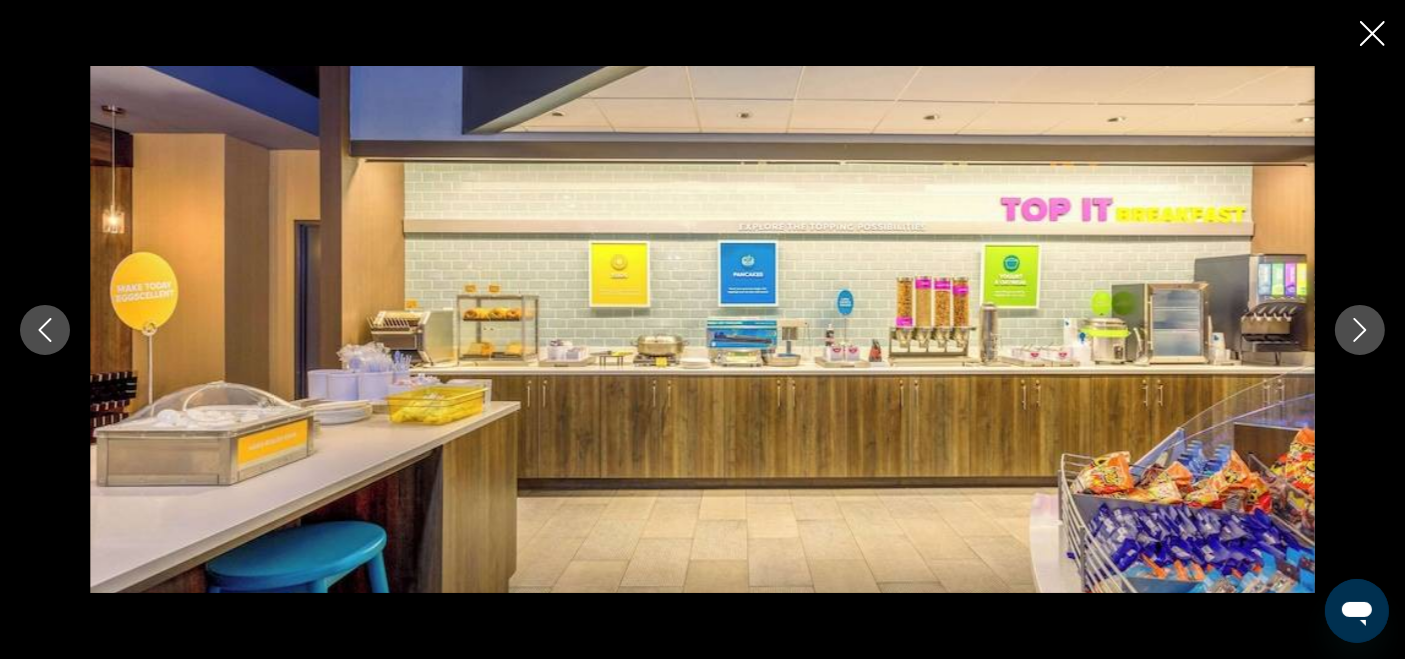 click 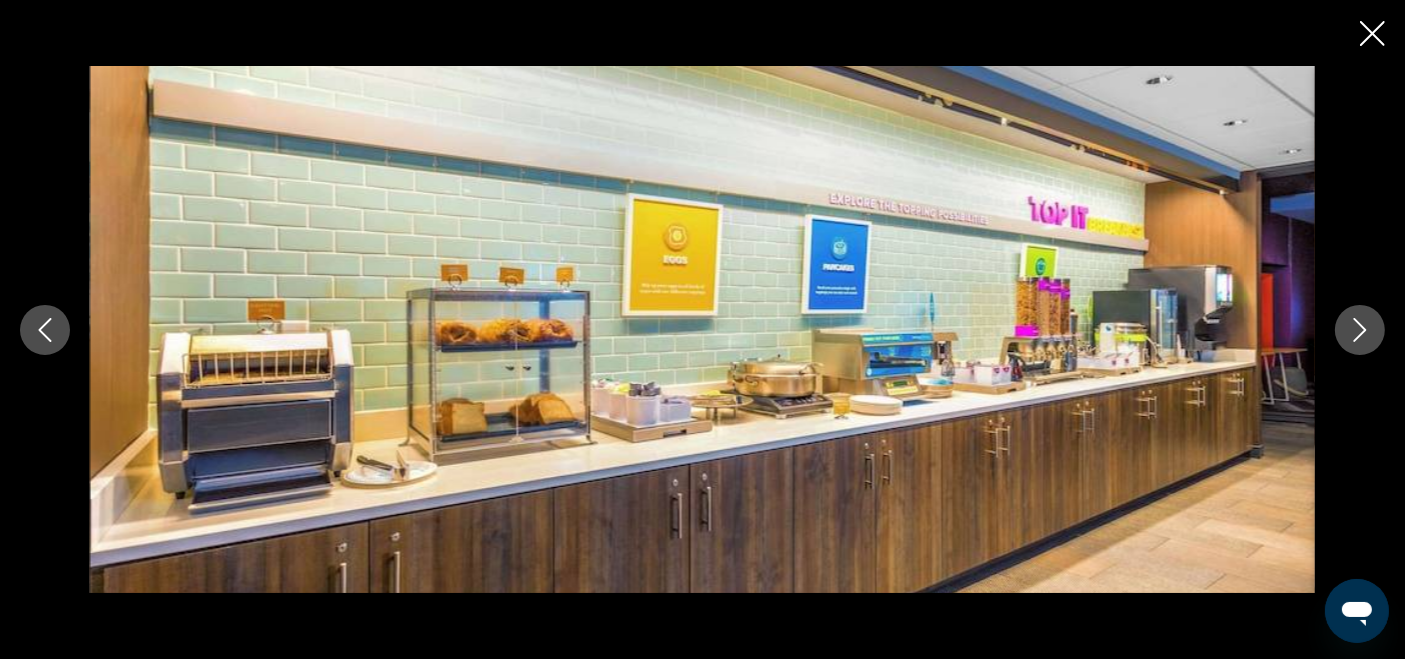 click 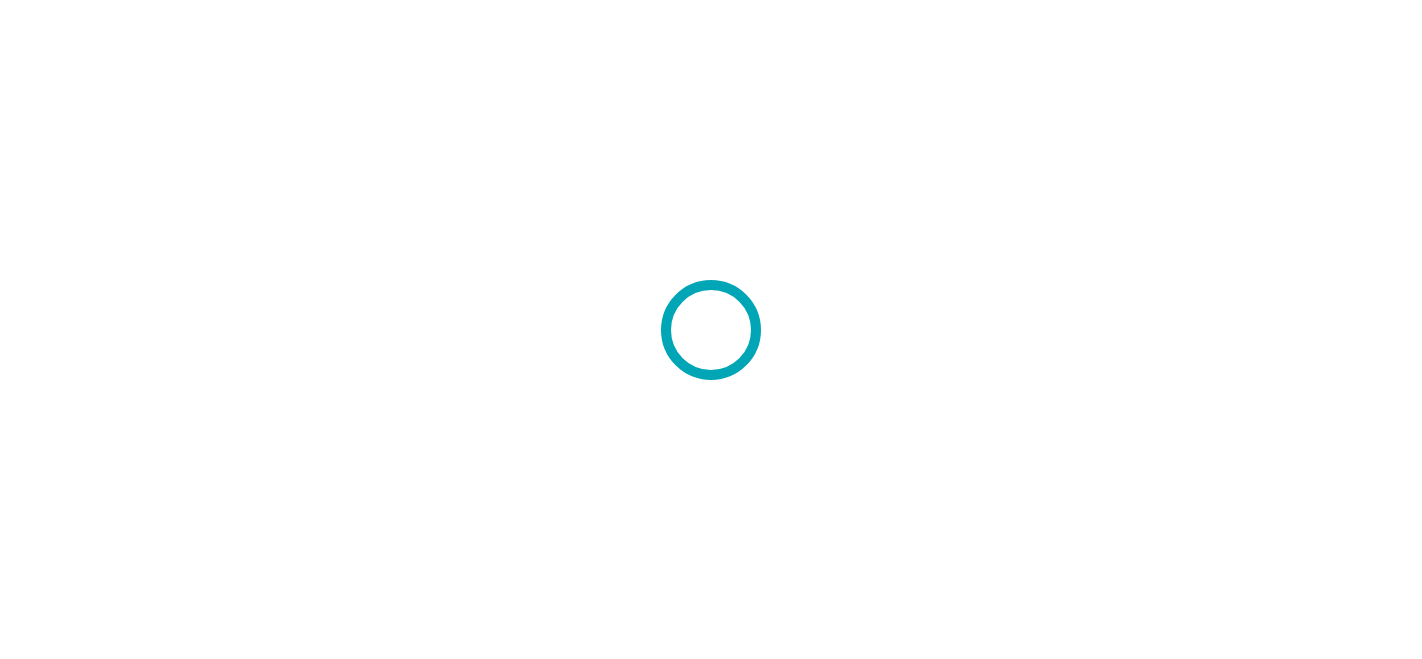 scroll, scrollTop: 0, scrollLeft: 0, axis: both 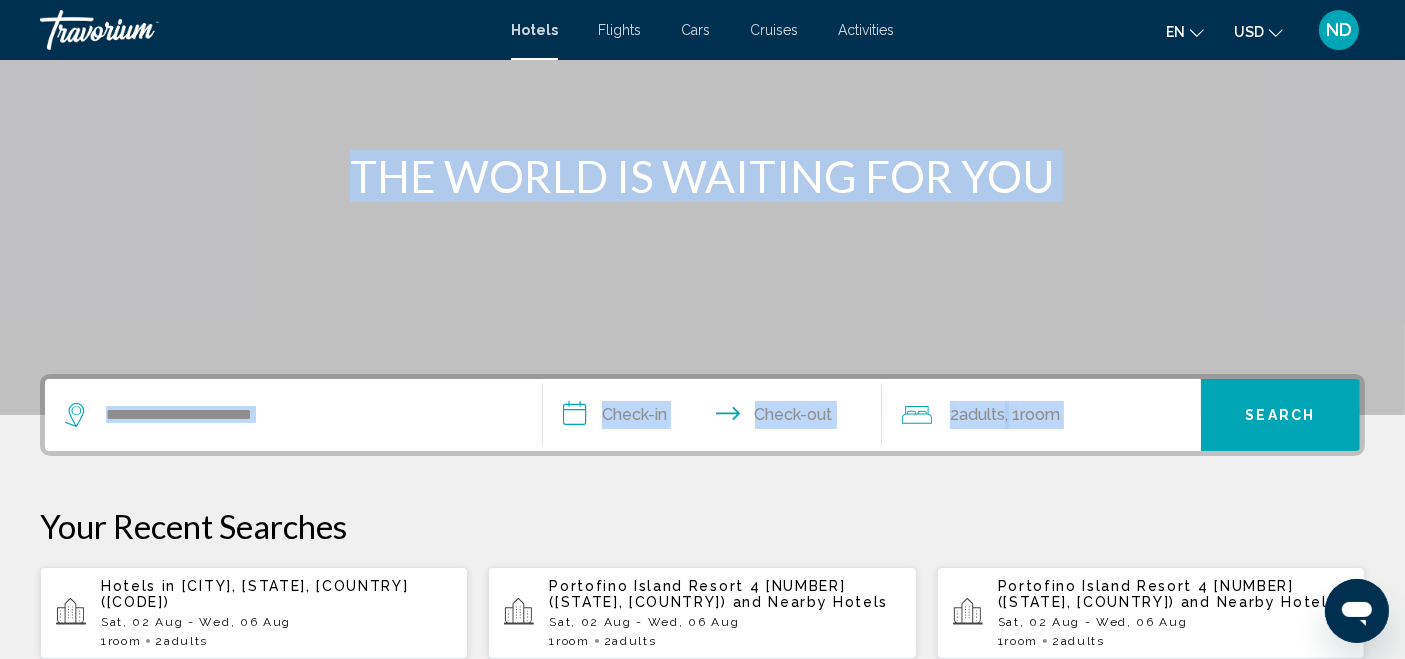 drag, startPoint x: 1404, startPoint y: 341, endPoint x: 1401, endPoint y: 381, distance: 40.112343 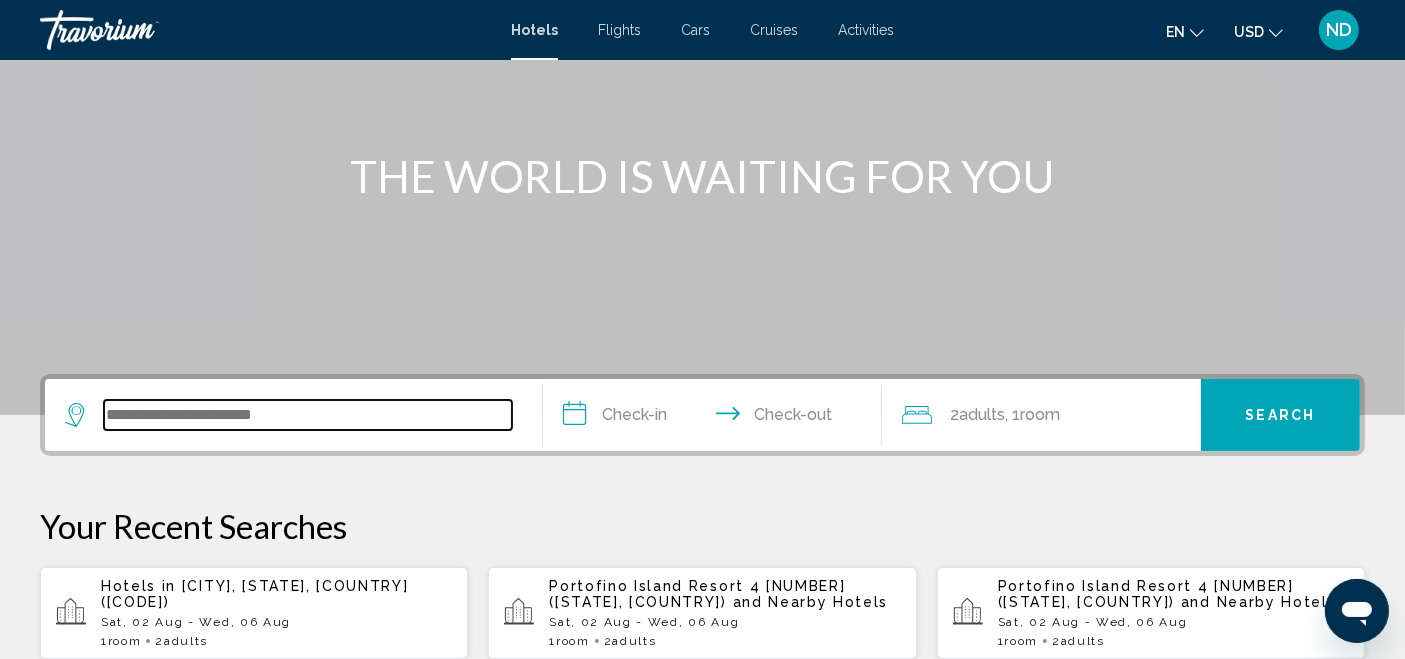 click at bounding box center [308, 415] 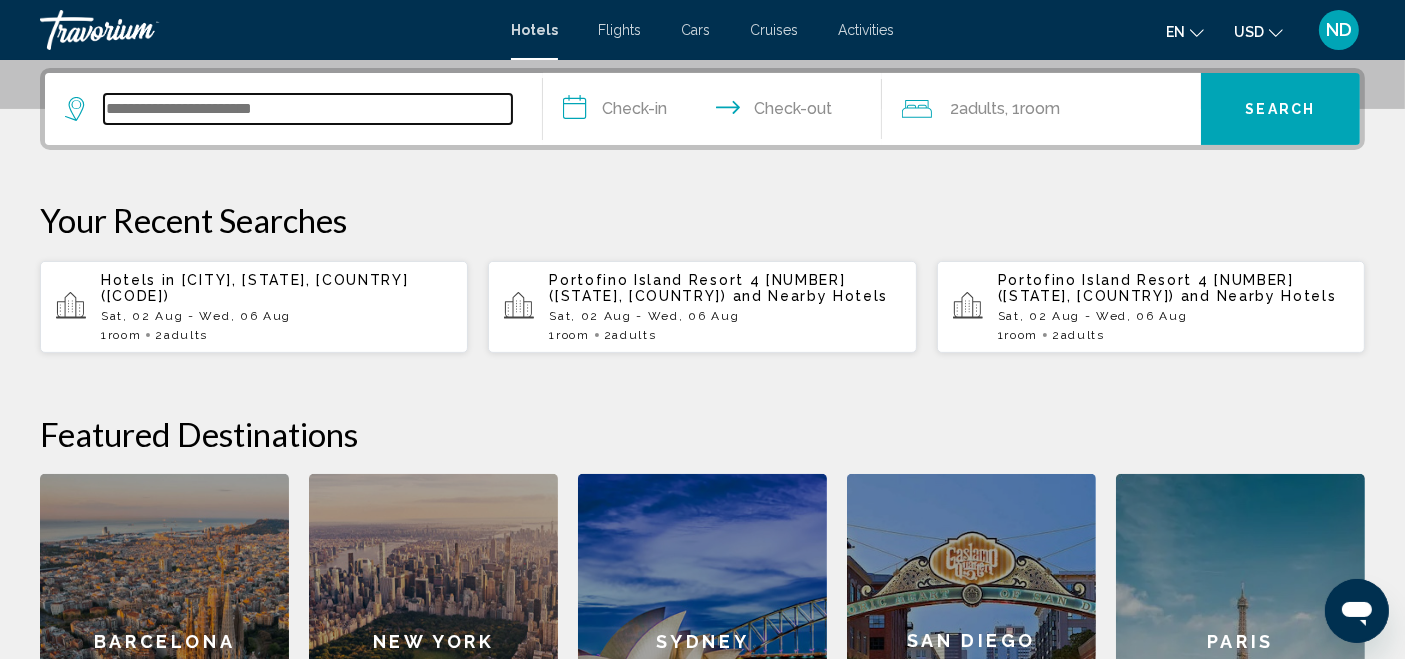 scroll, scrollTop: 493, scrollLeft: 0, axis: vertical 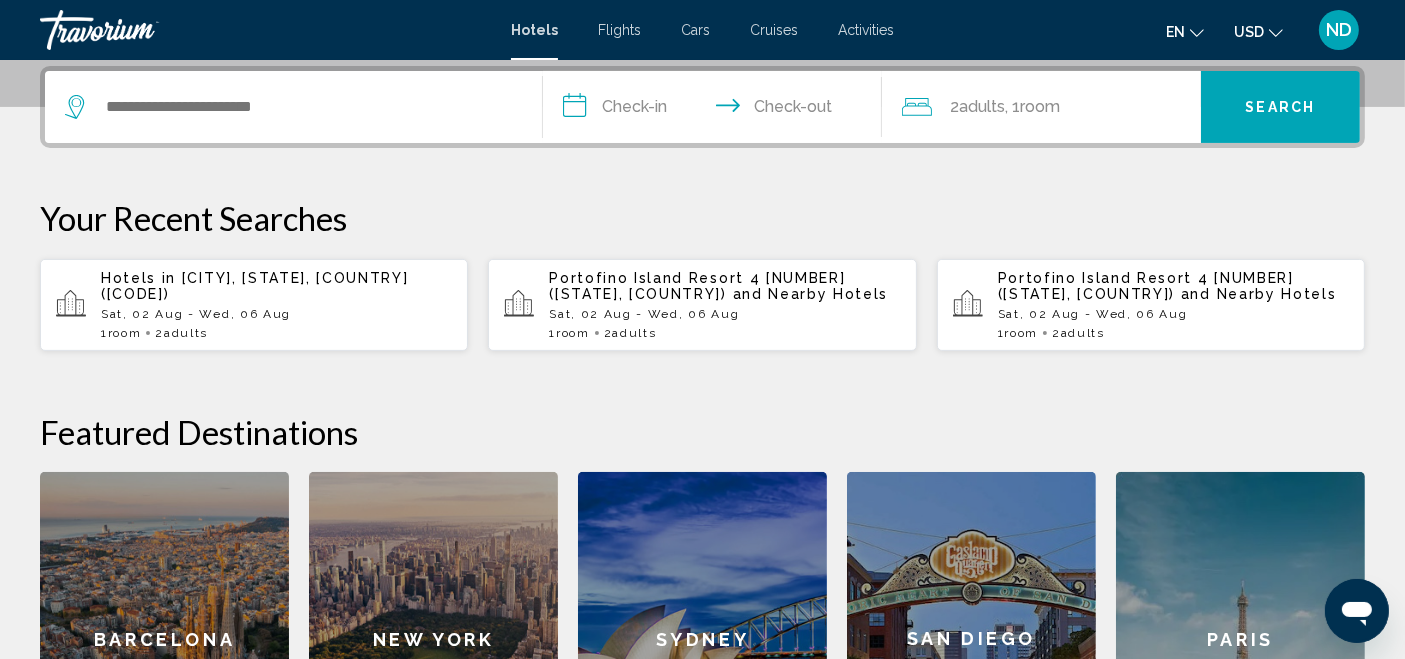 click on "Hotels in    Panama City, FL, United States (PFN)" at bounding box center [276, 286] 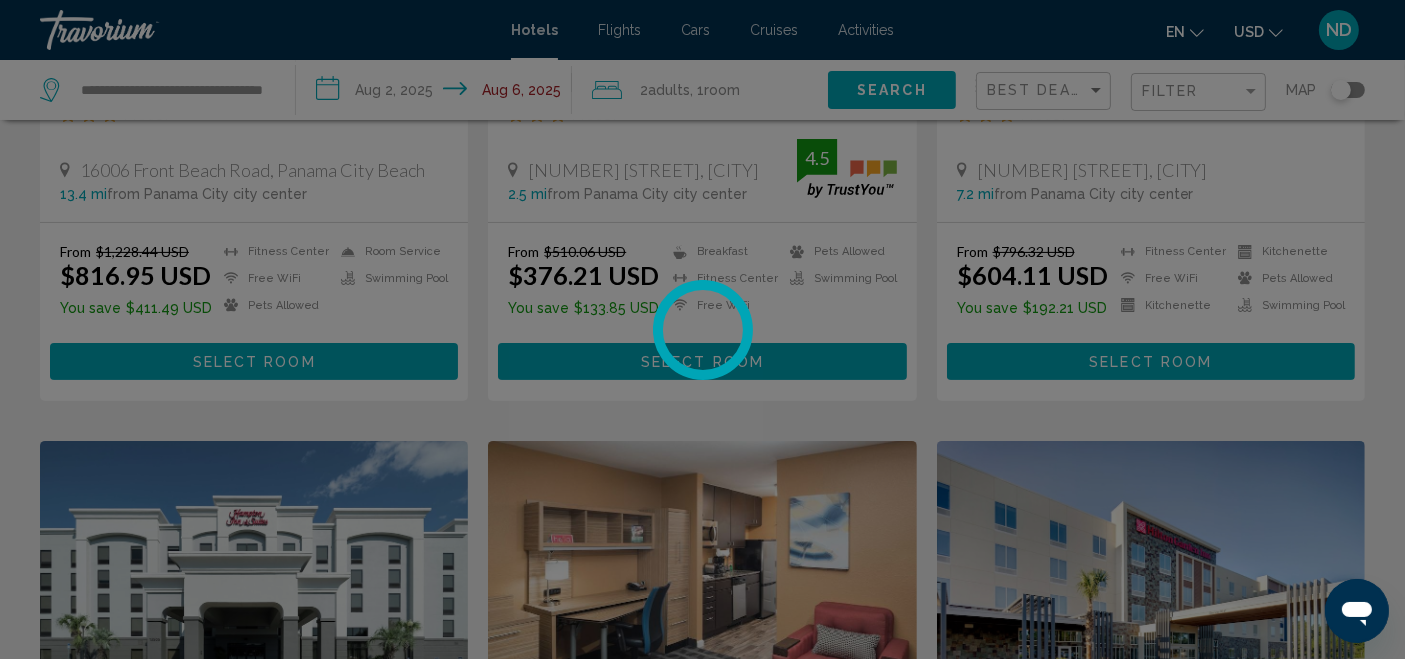 scroll, scrollTop: 0, scrollLeft: 0, axis: both 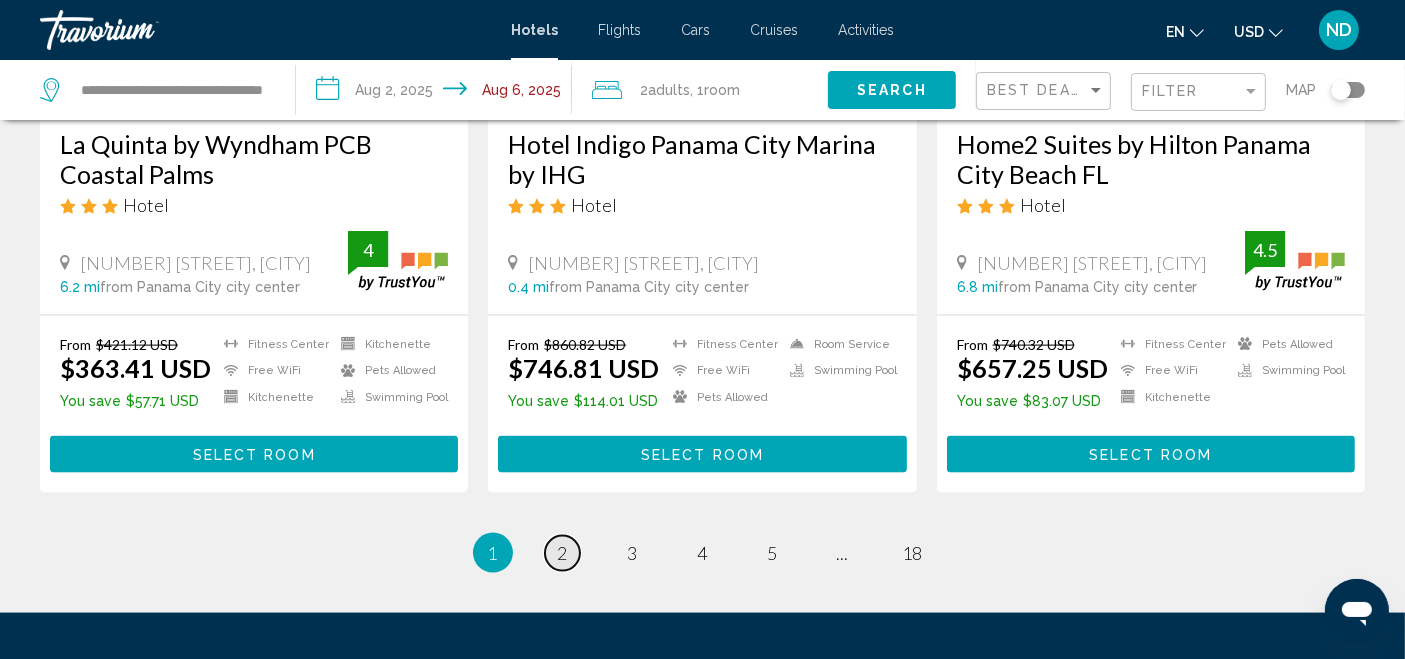click on "2" at bounding box center (563, 553) 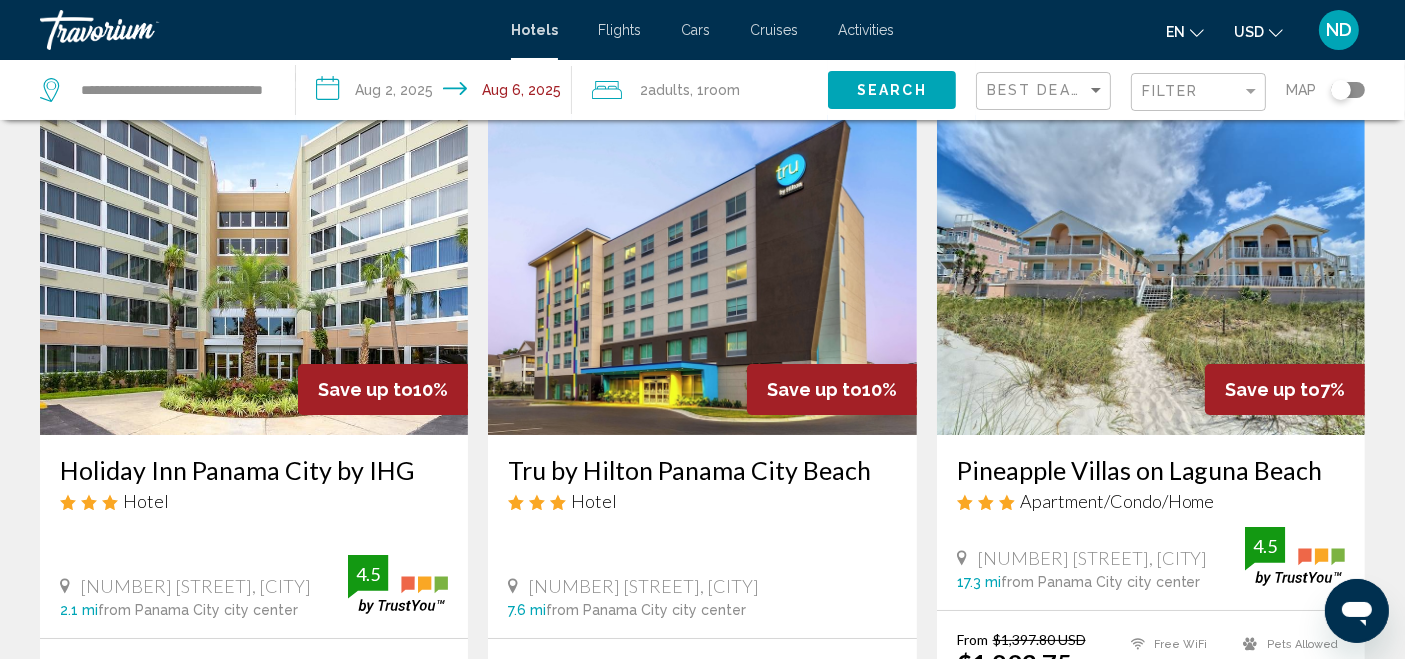 scroll, scrollTop: 0, scrollLeft: 0, axis: both 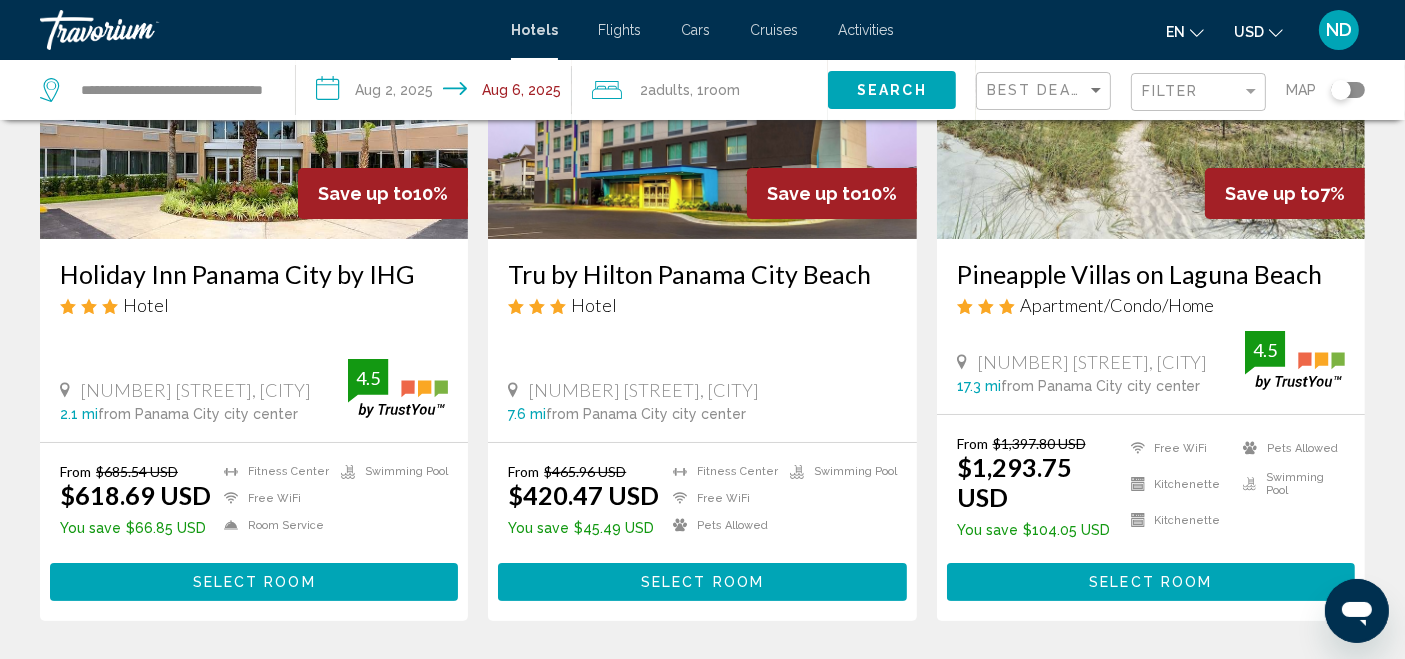click on "Select Room" at bounding box center (702, 583) 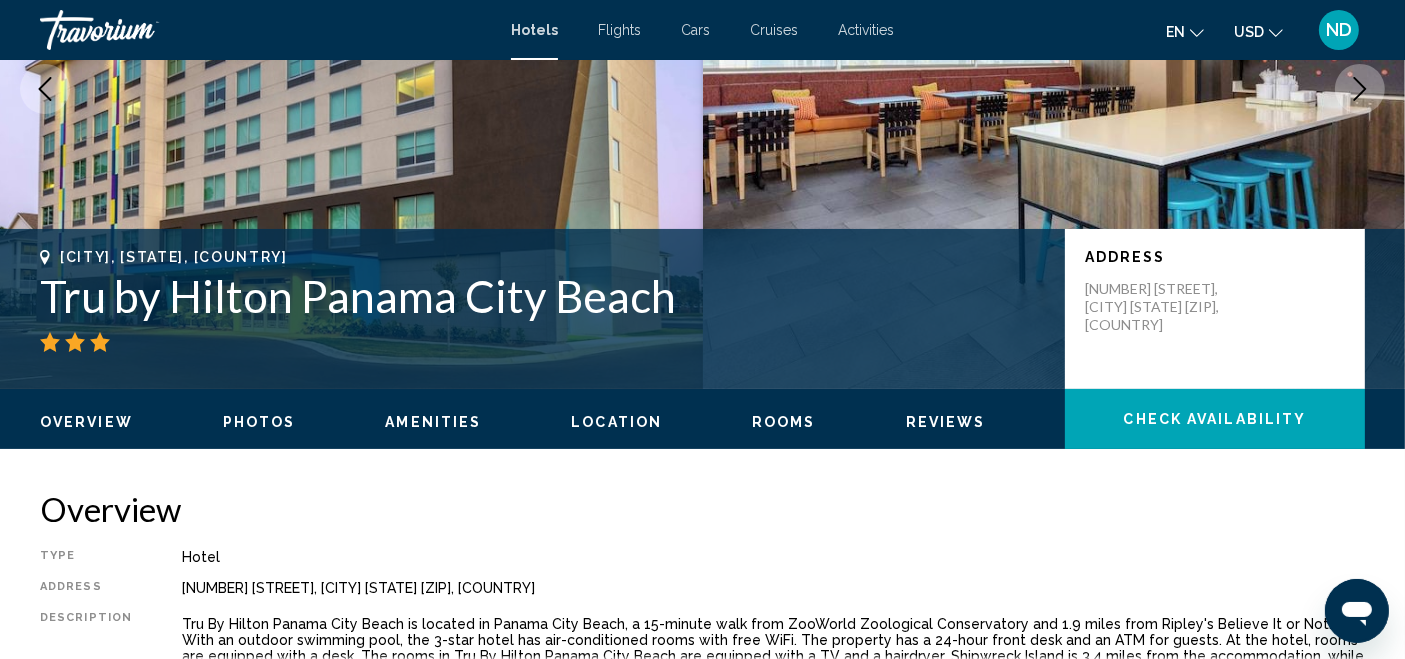 scroll, scrollTop: 30, scrollLeft: 0, axis: vertical 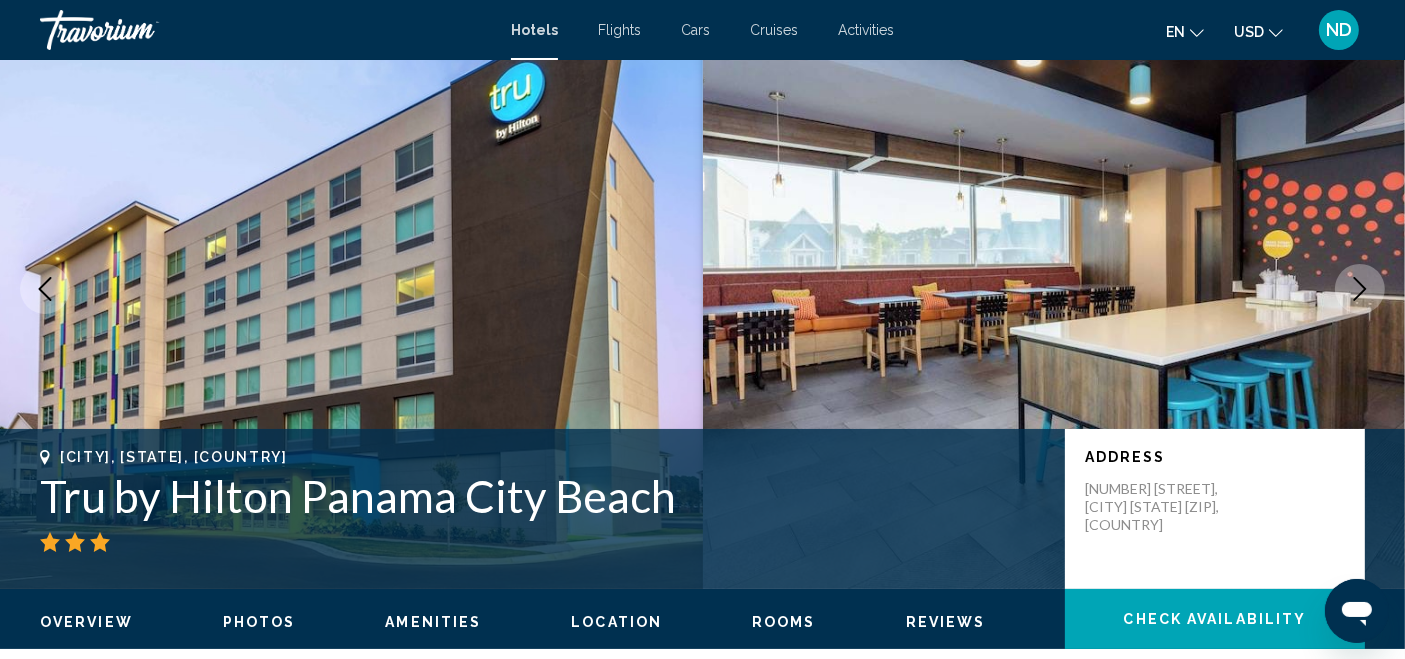 click on "Location" at bounding box center (616, 622) 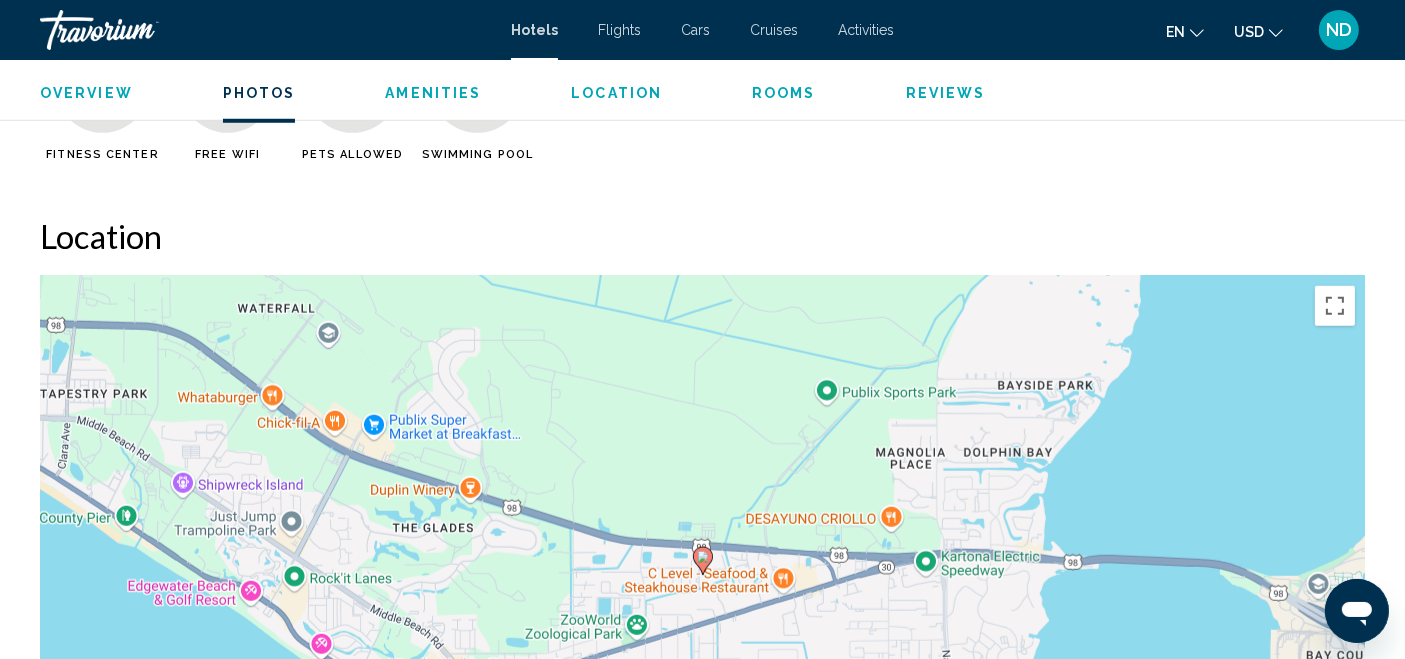 scroll, scrollTop: 1754, scrollLeft: 0, axis: vertical 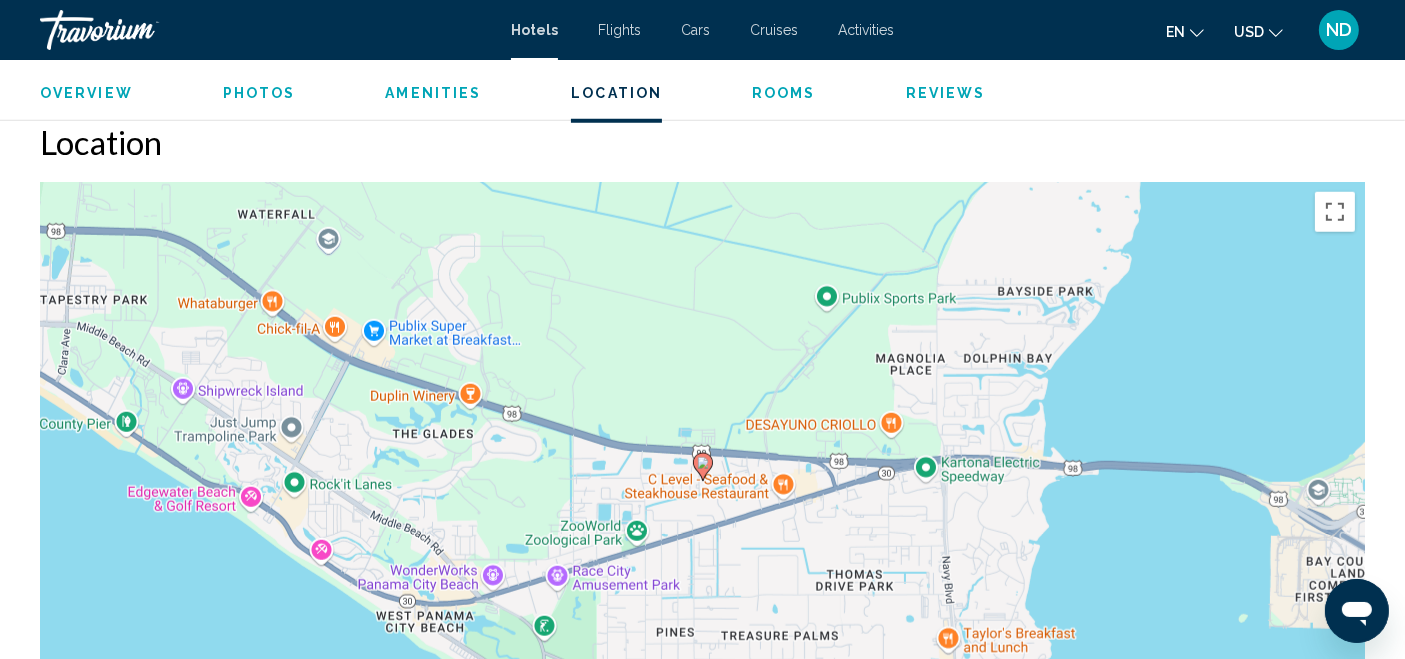 click on "To activate drag with keyboard, press Alt + Enter. Once in keyboard drag state, use the arrow keys to move the marker. To complete the drag, press the Enter key. To cancel, press Escape." at bounding box center [702, 482] 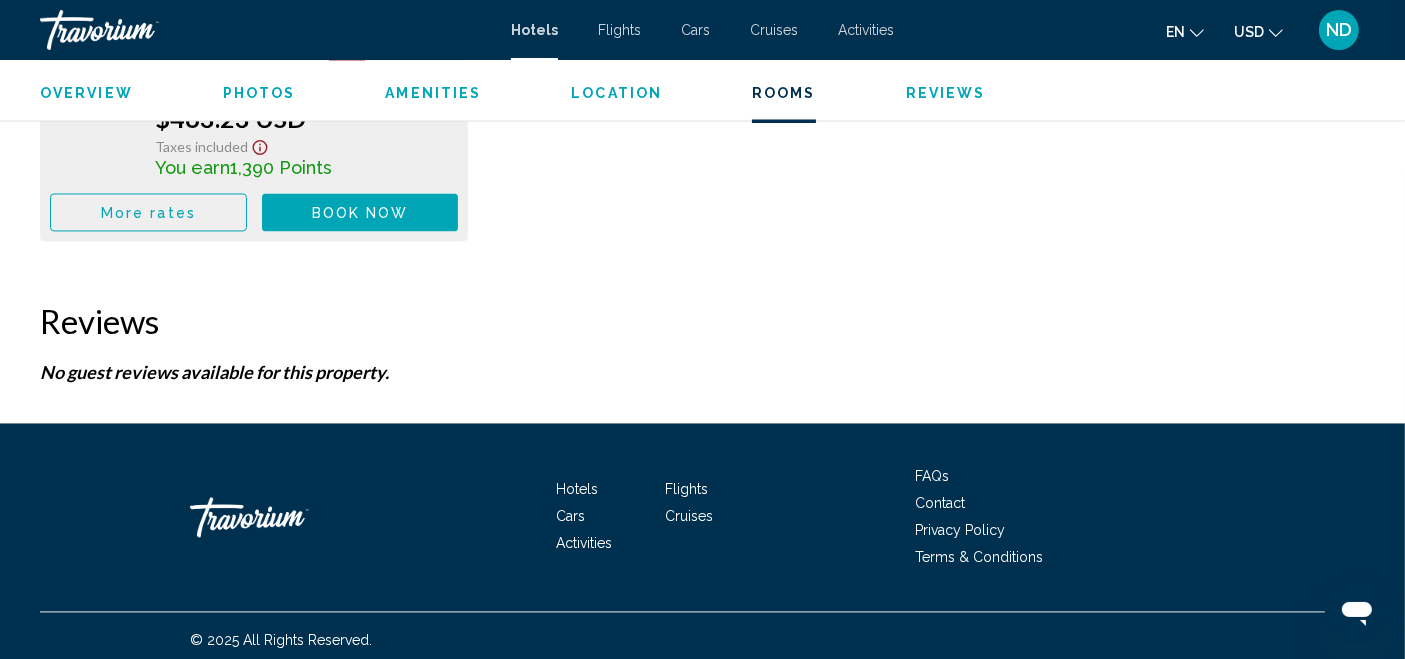 scroll, scrollTop: 3903, scrollLeft: 0, axis: vertical 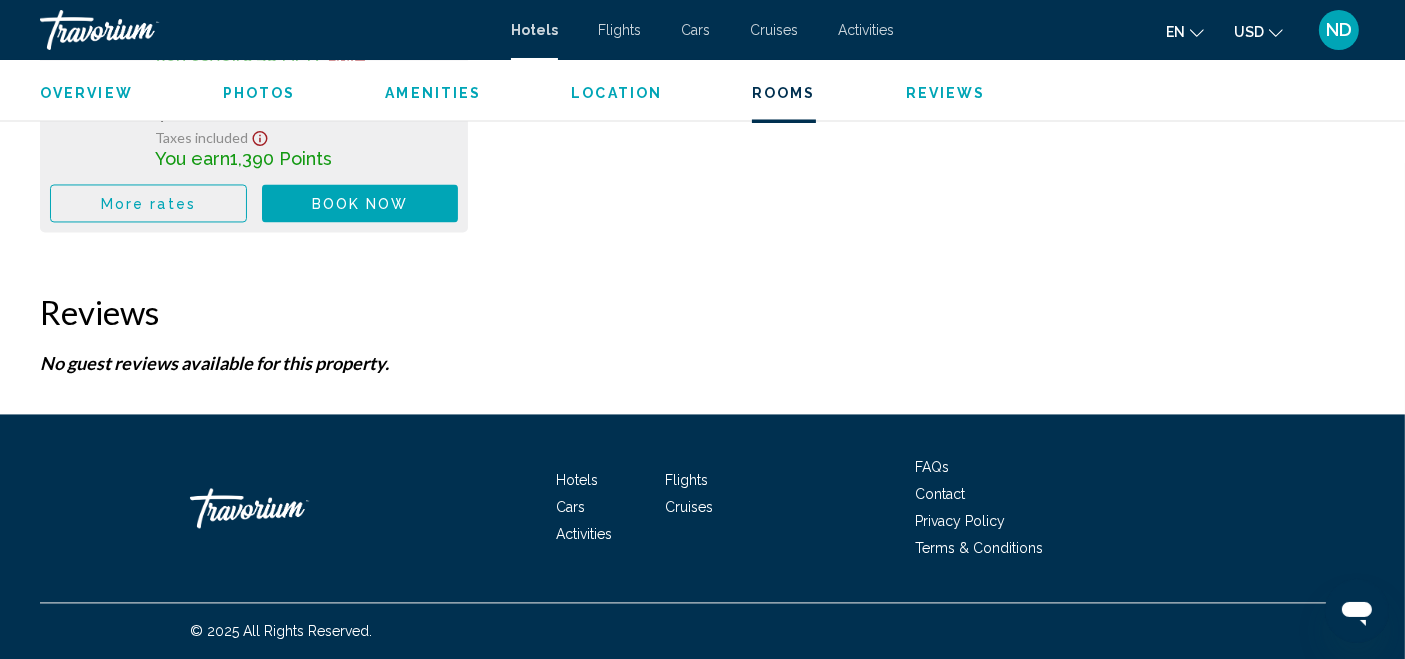 click on "Amenities" at bounding box center [433, 93] 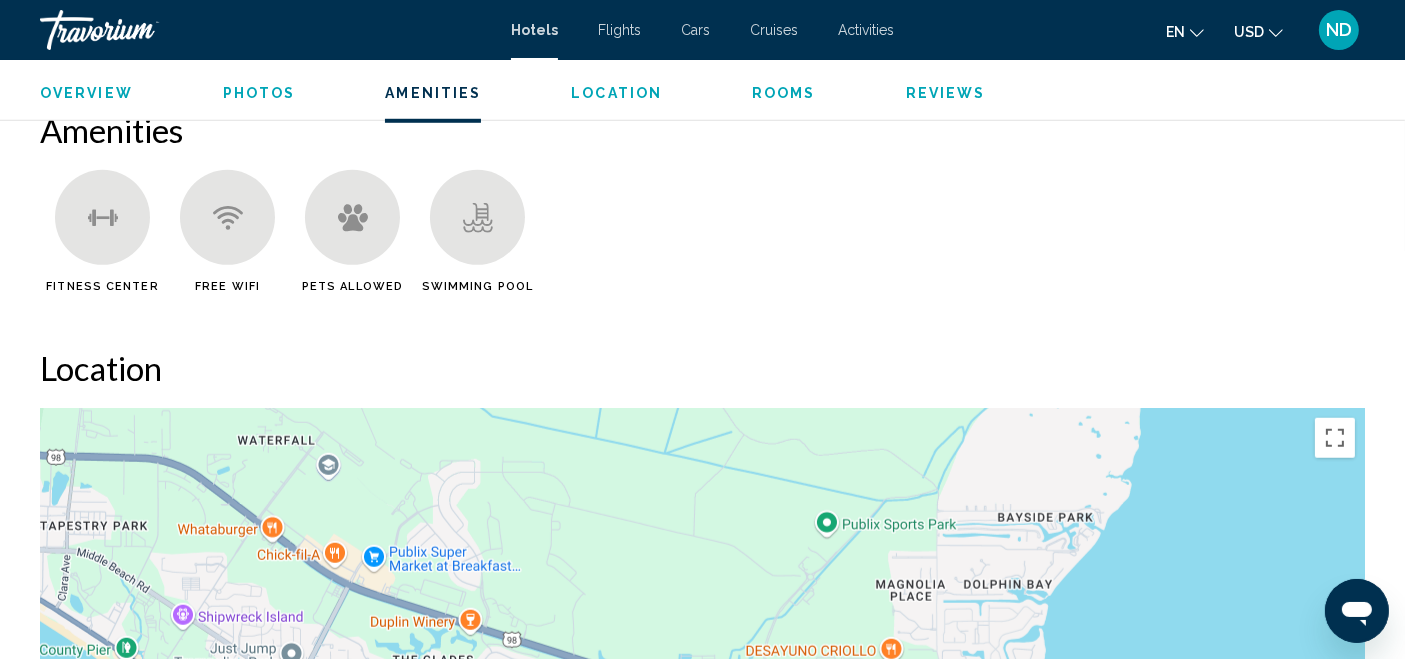 scroll, scrollTop: 1517, scrollLeft: 0, axis: vertical 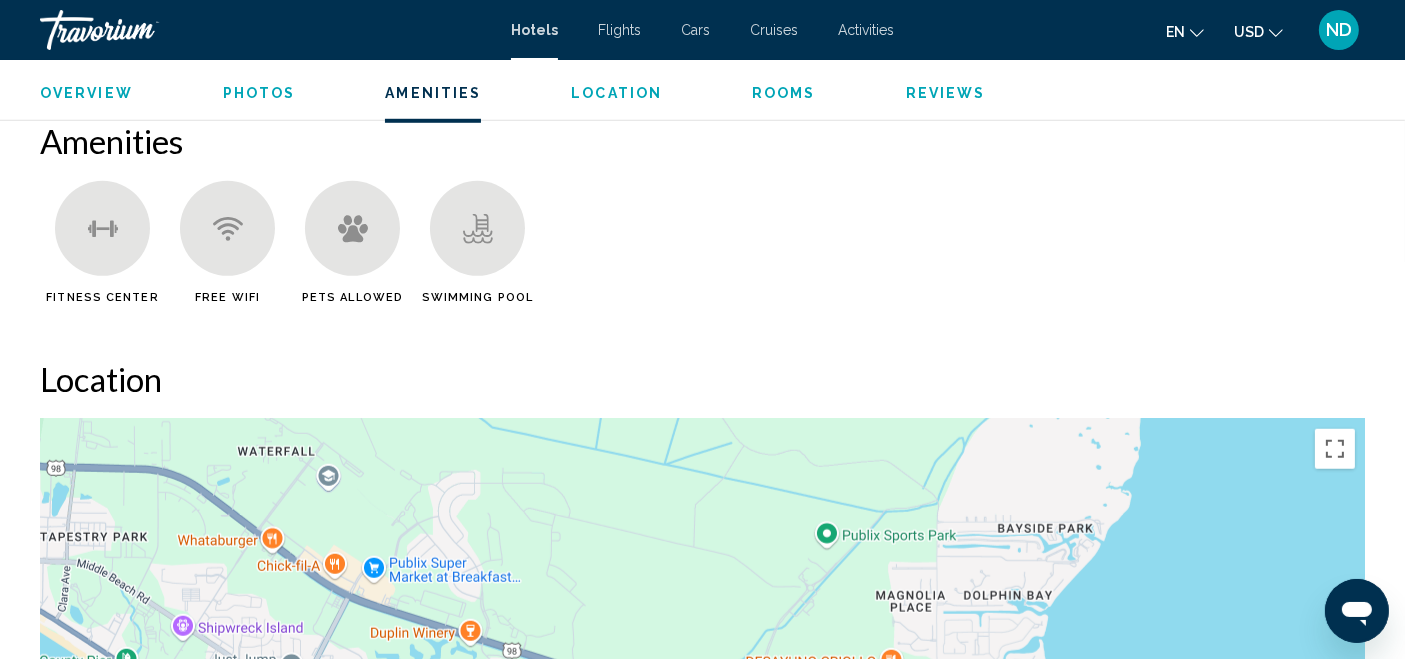 click on "Photos" at bounding box center (259, 93) 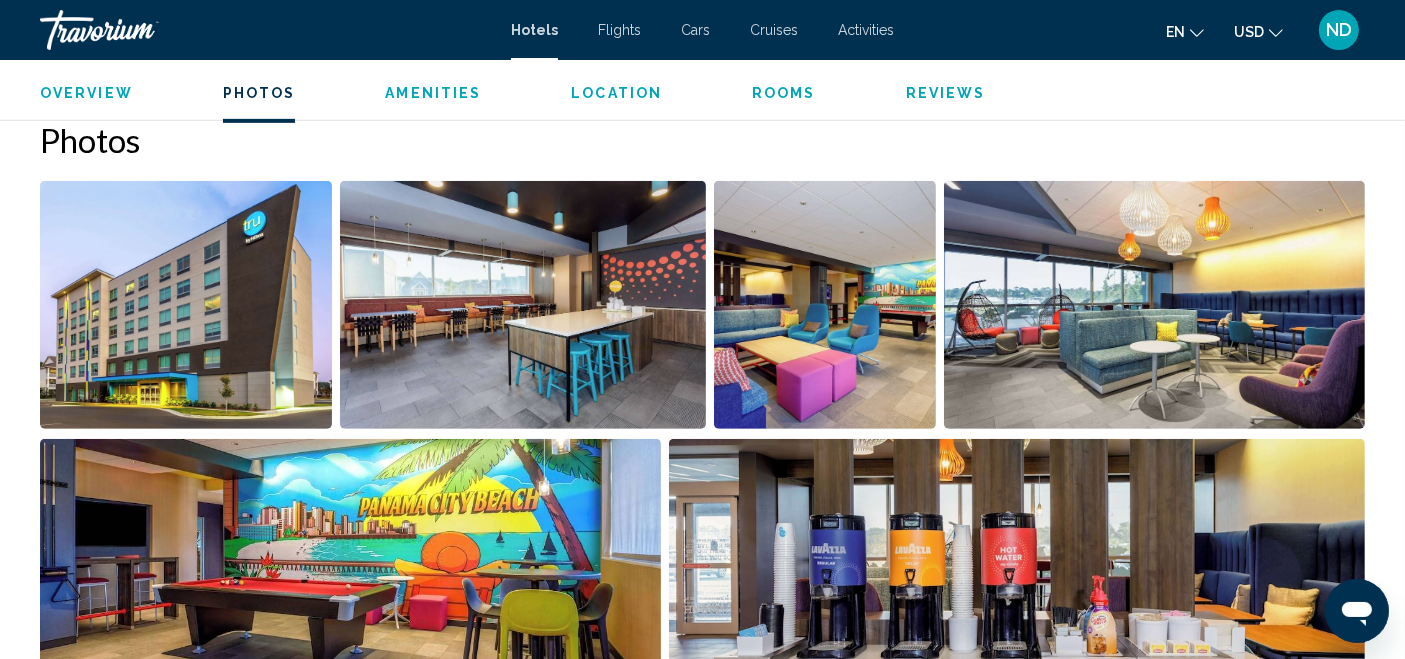 scroll, scrollTop: 901, scrollLeft: 0, axis: vertical 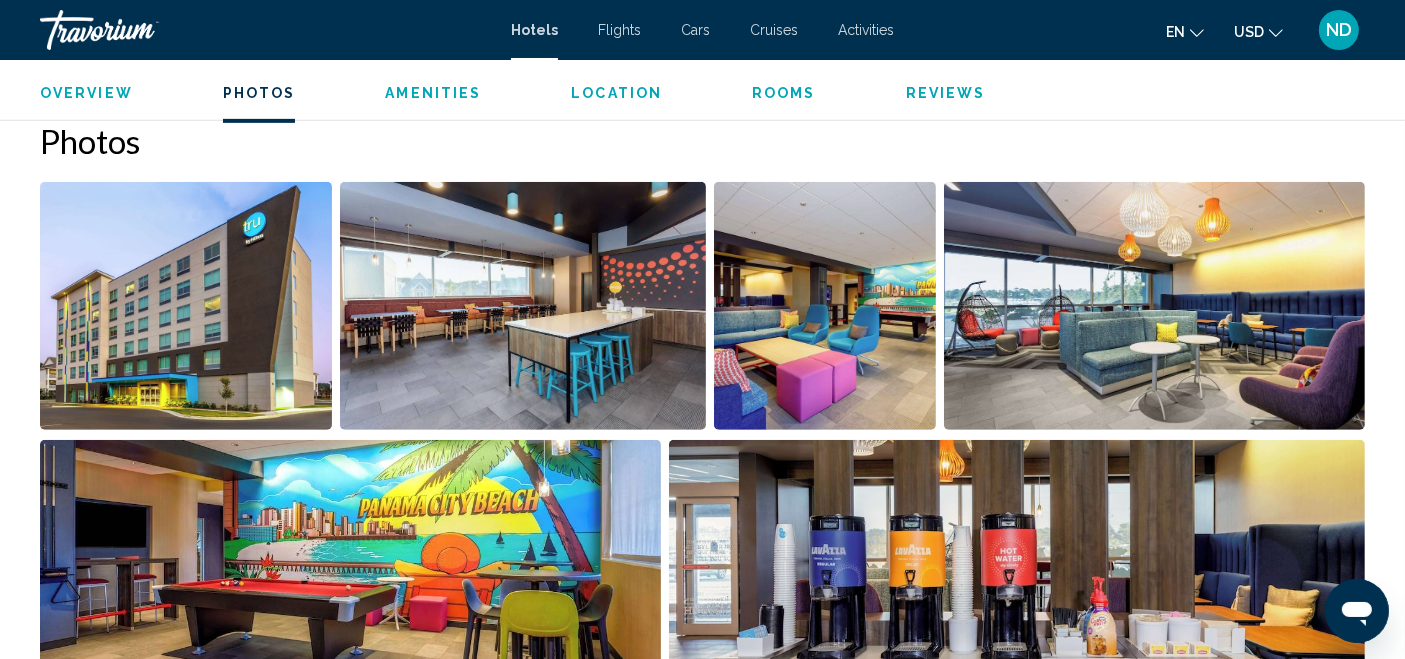 click on "Overview" at bounding box center [86, 93] 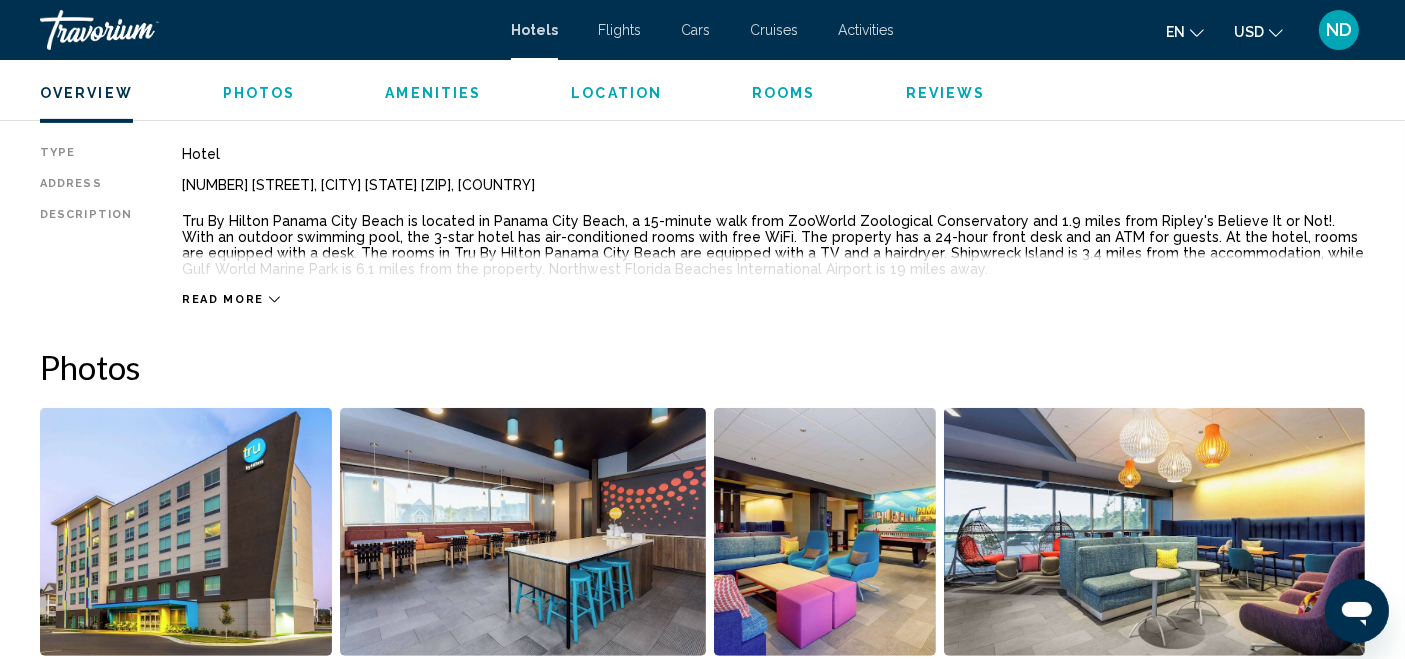 scroll, scrollTop: 640, scrollLeft: 0, axis: vertical 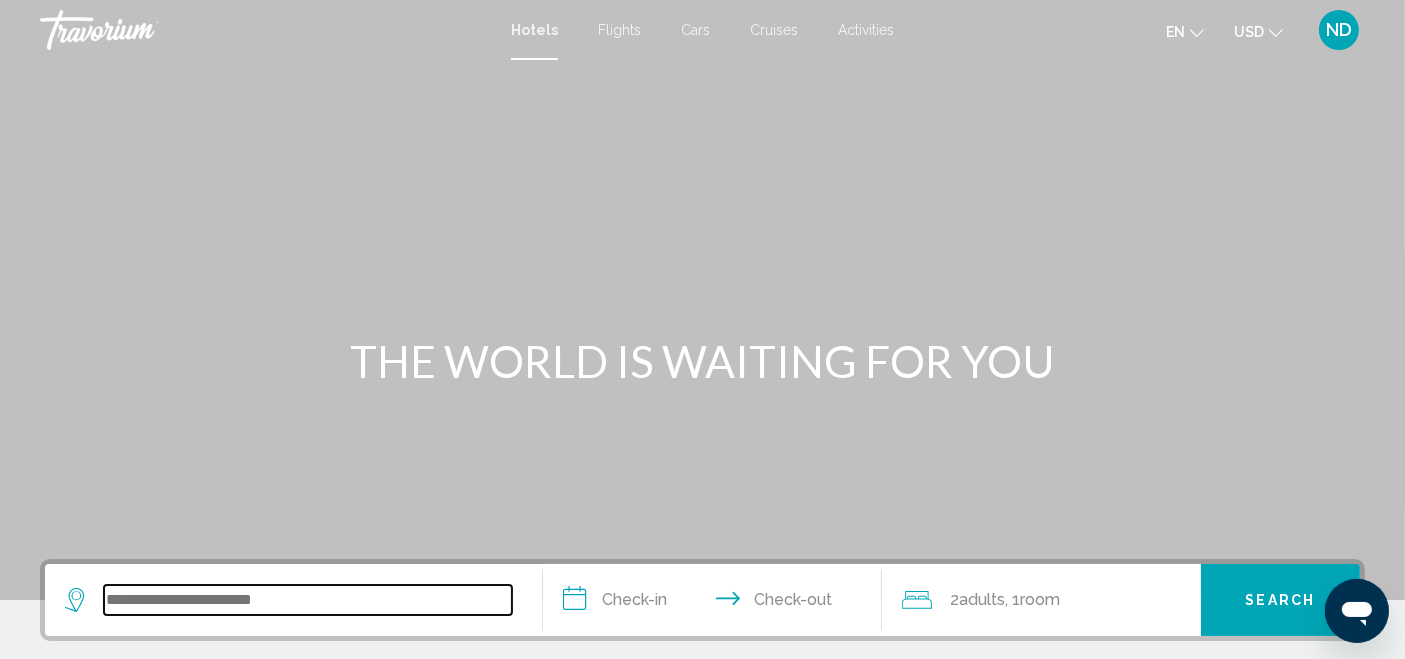 click at bounding box center [308, 600] 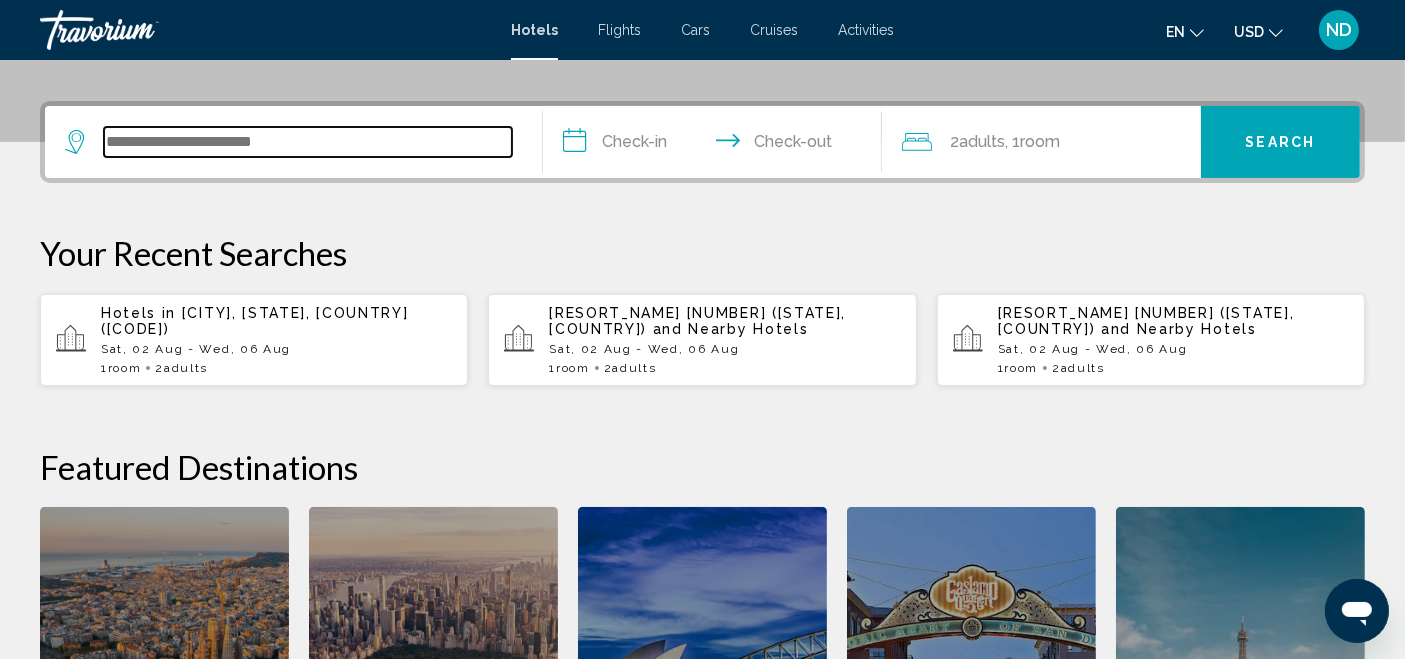 scroll, scrollTop: 493, scrollLeft: 0, axis: vertical 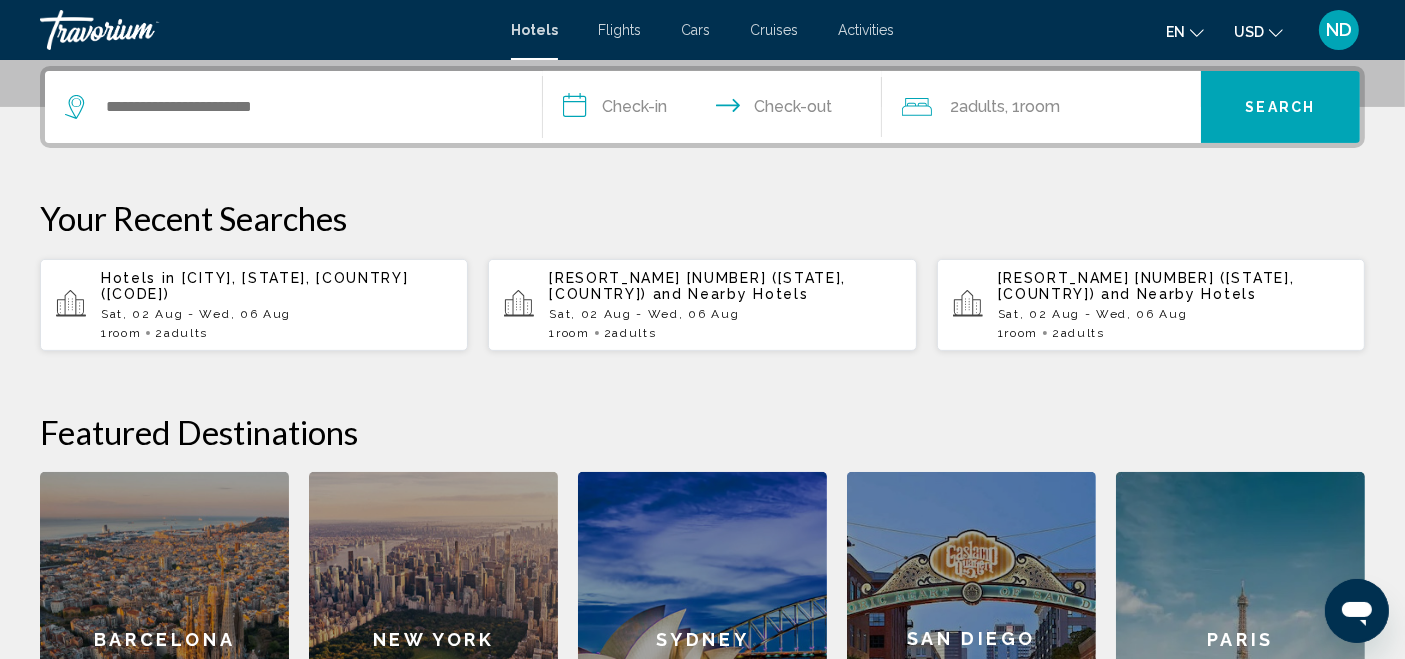 click on "Sat, 02 Aug - Wed, 06 Aug" at bounding box center [276, 314] 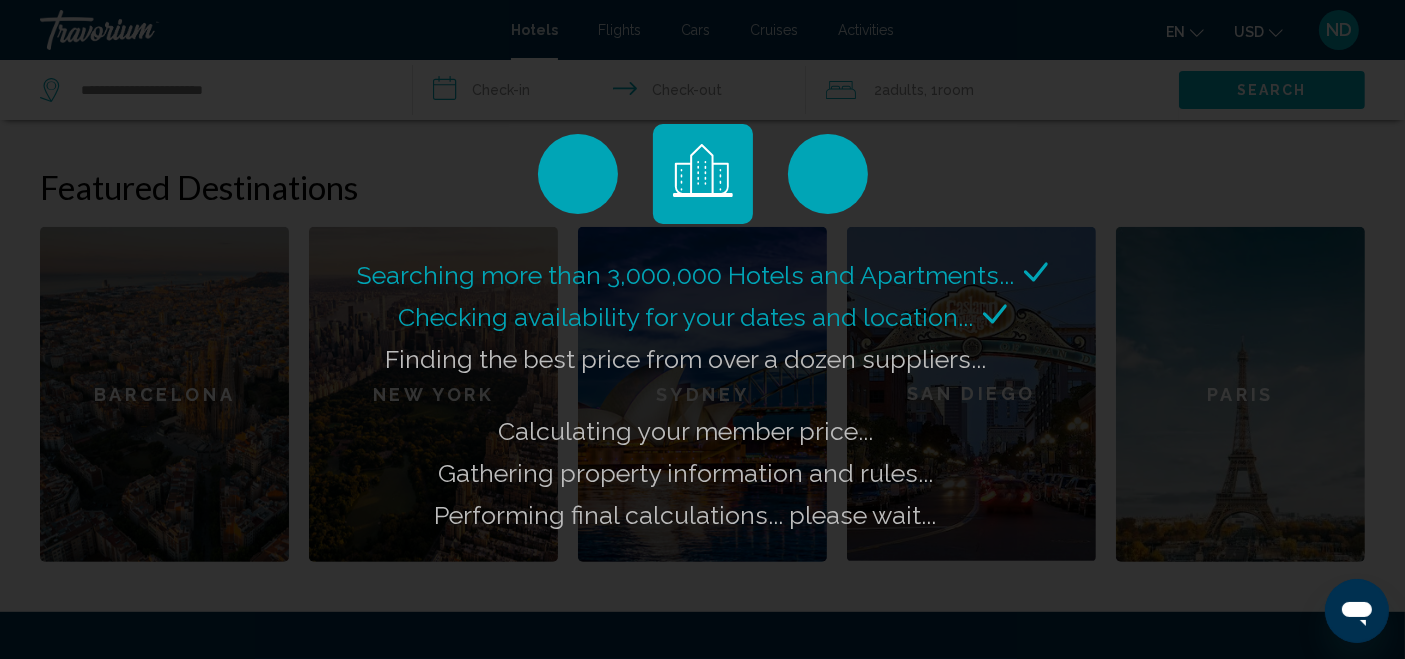 scroll, scrollTop: 740, scrollLeft: 0, axis: vertical 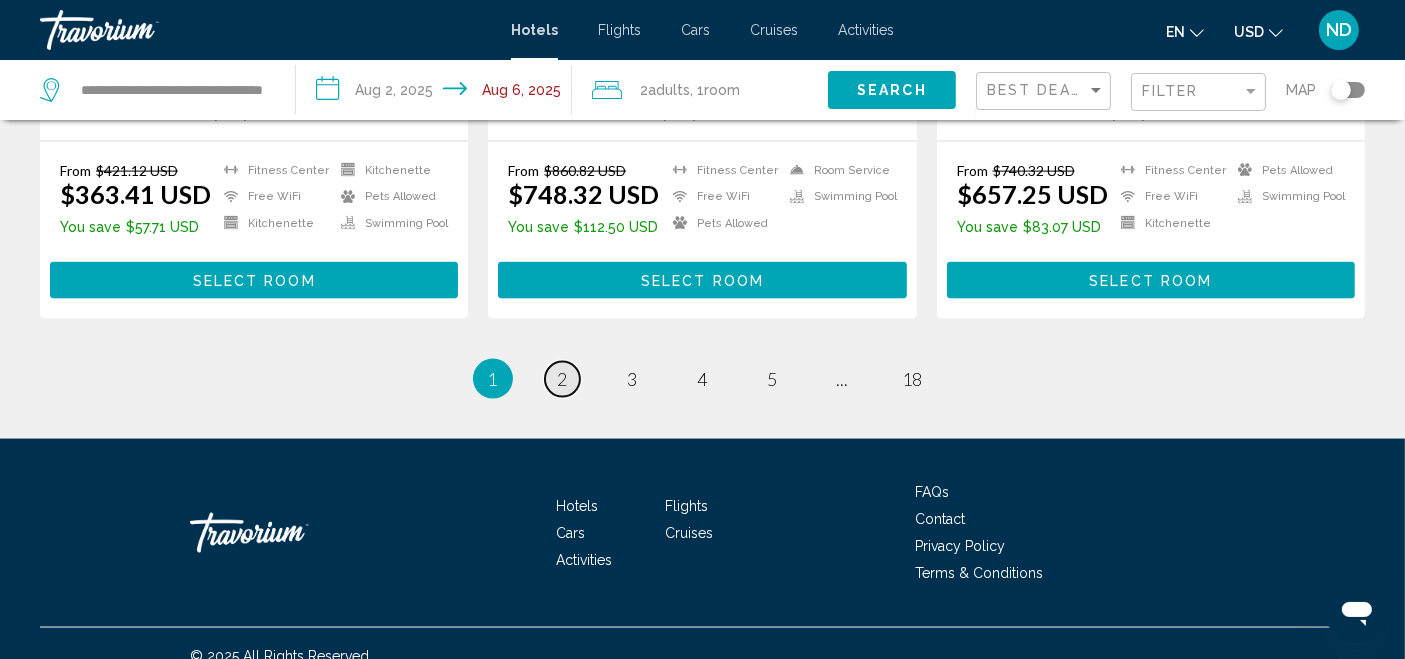 click on "2" at bounding box center (563, 379) 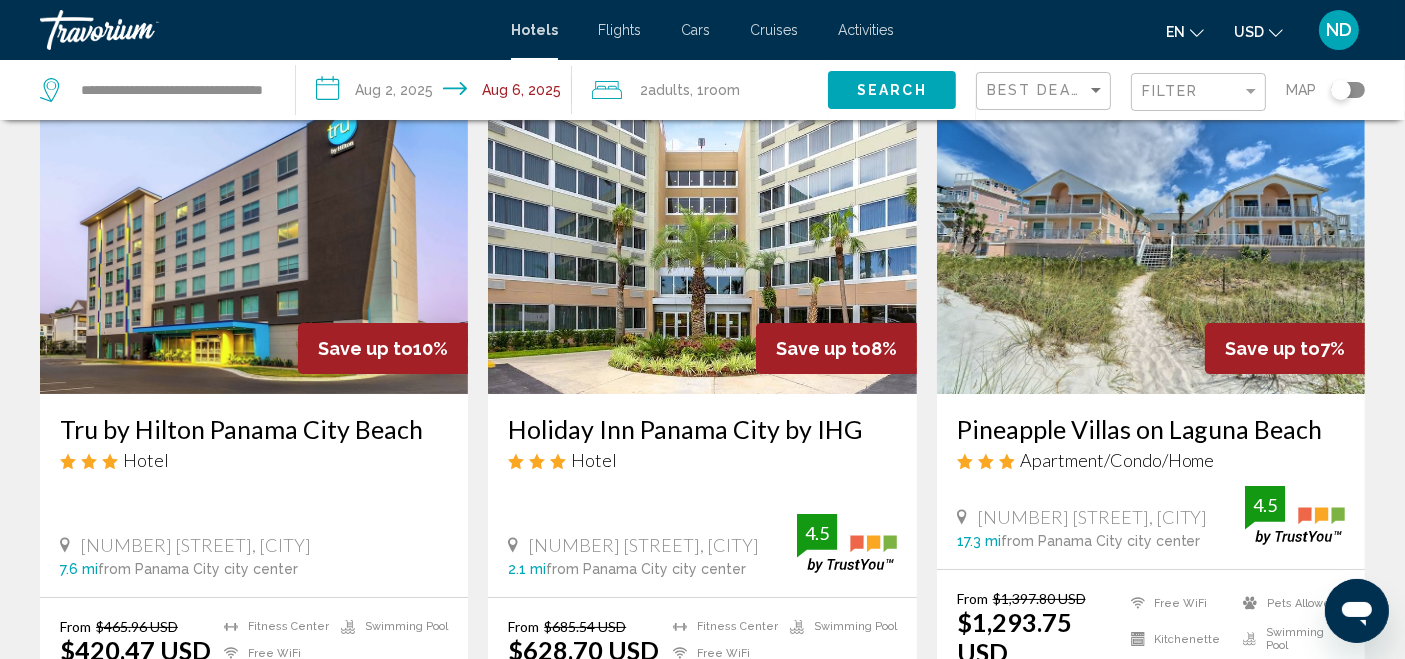 scroll, scrollTop: 0, scrollLeft: 0, axis: both 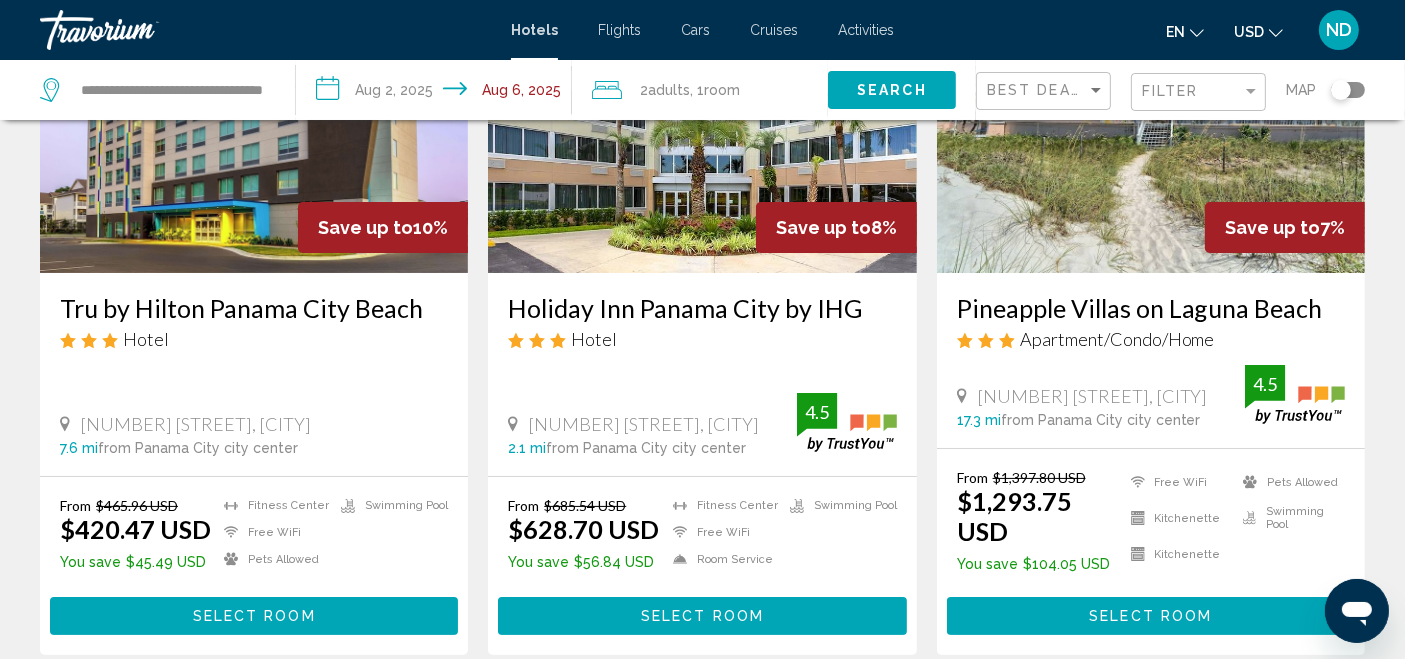 click on "Select Room" at bounding box center (254, 617) 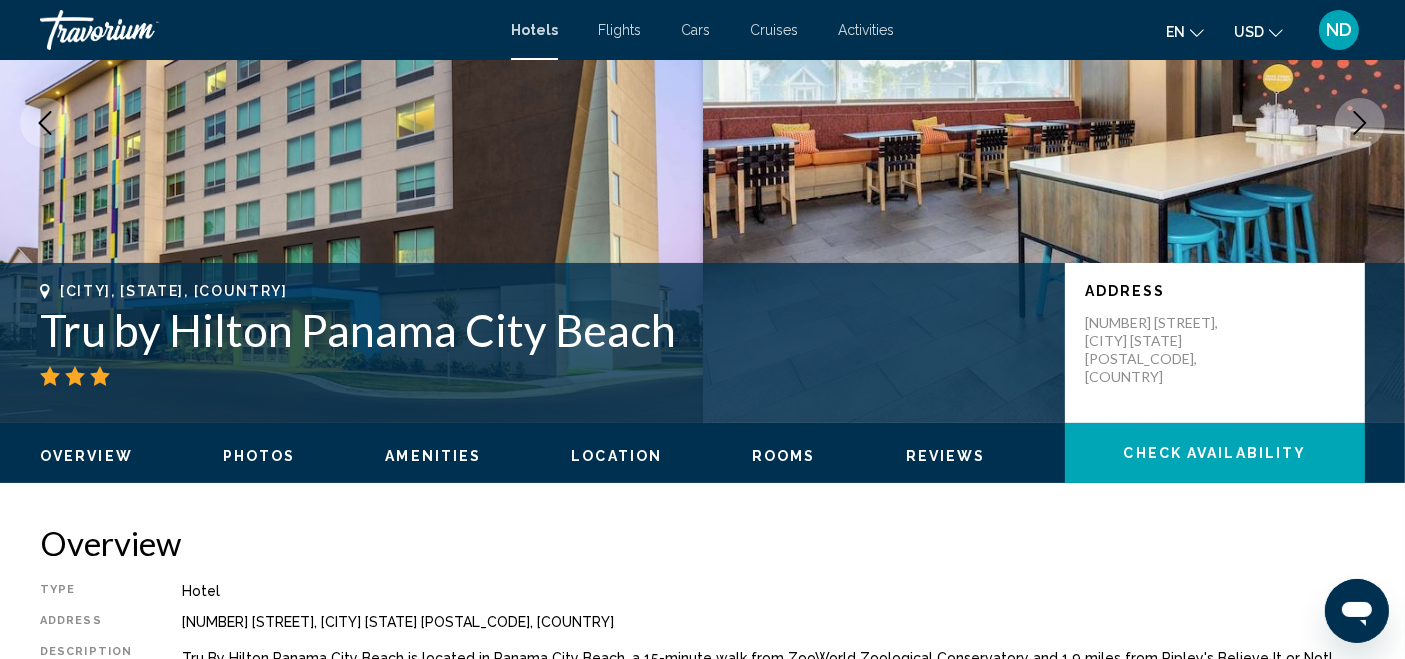 scroll, scrollTop: 30, scrollLeft: 0, axis: vertical 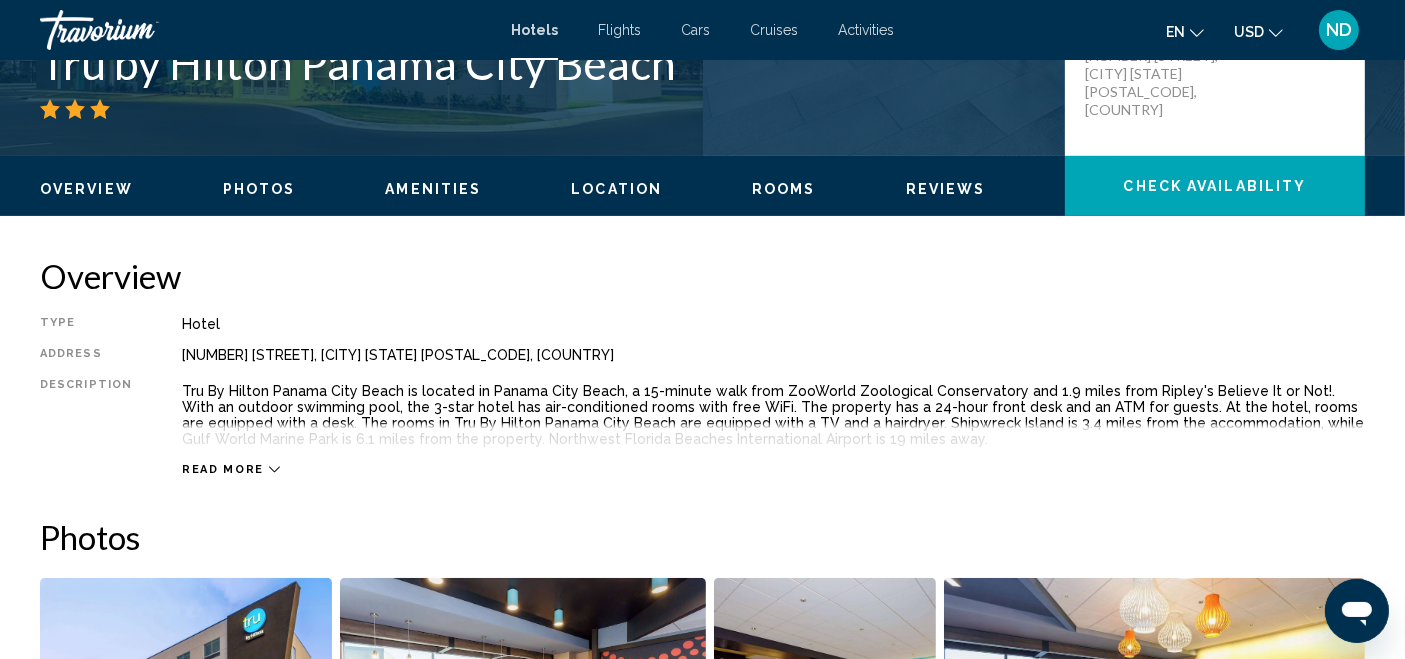 click on "Check Availability" 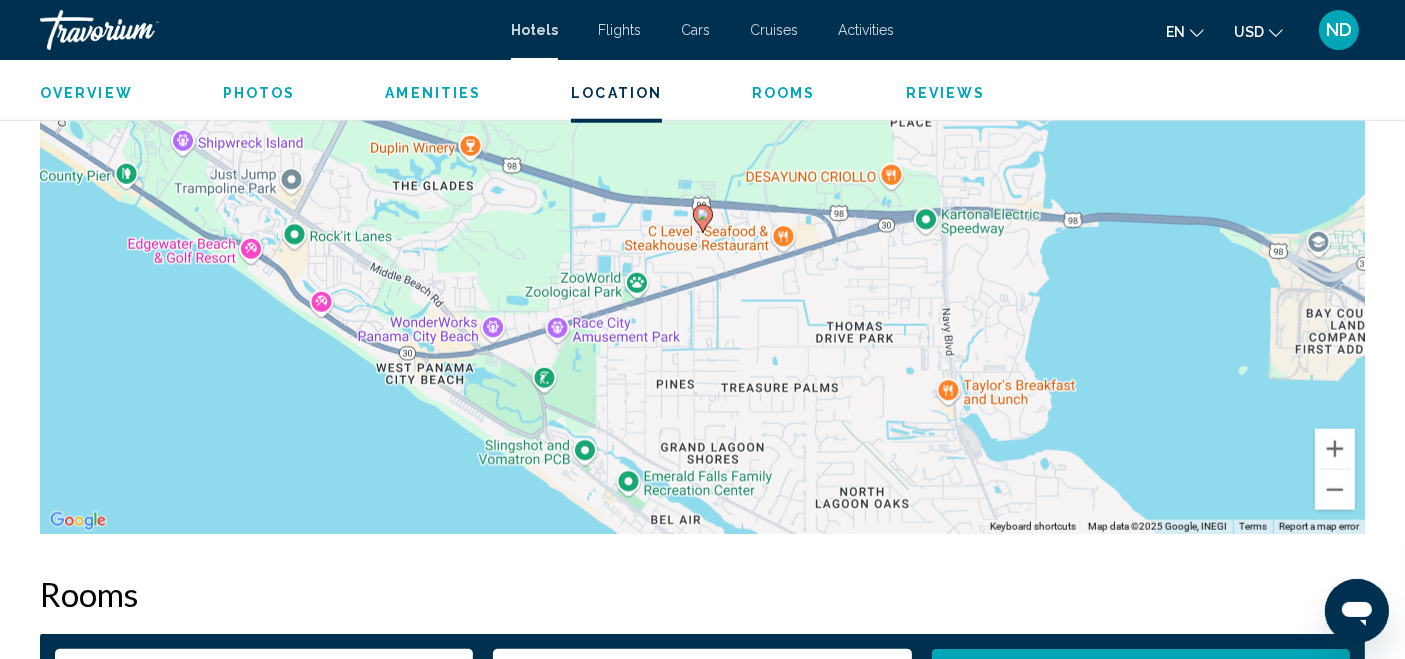 scroll, scrollTop: 2454, scrollLeft: 0, axis: vertical 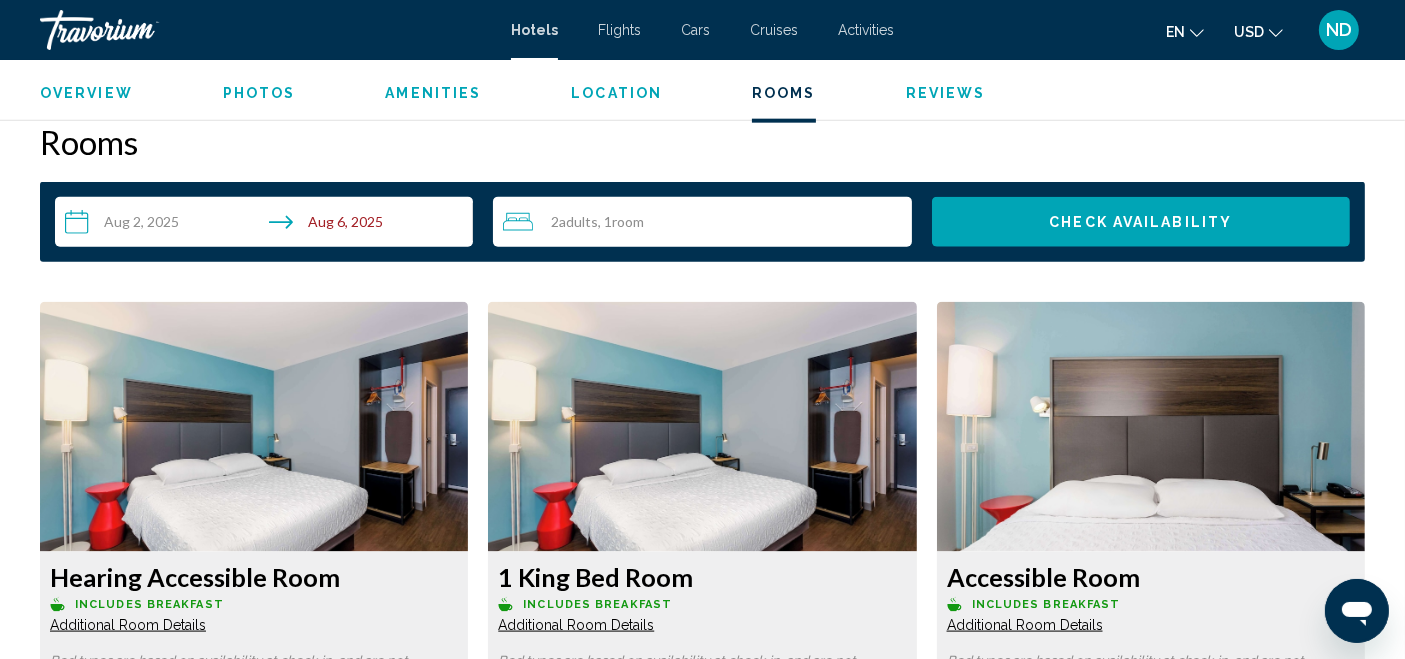 click on "Check Availability" at bounding box center (1140, 223) 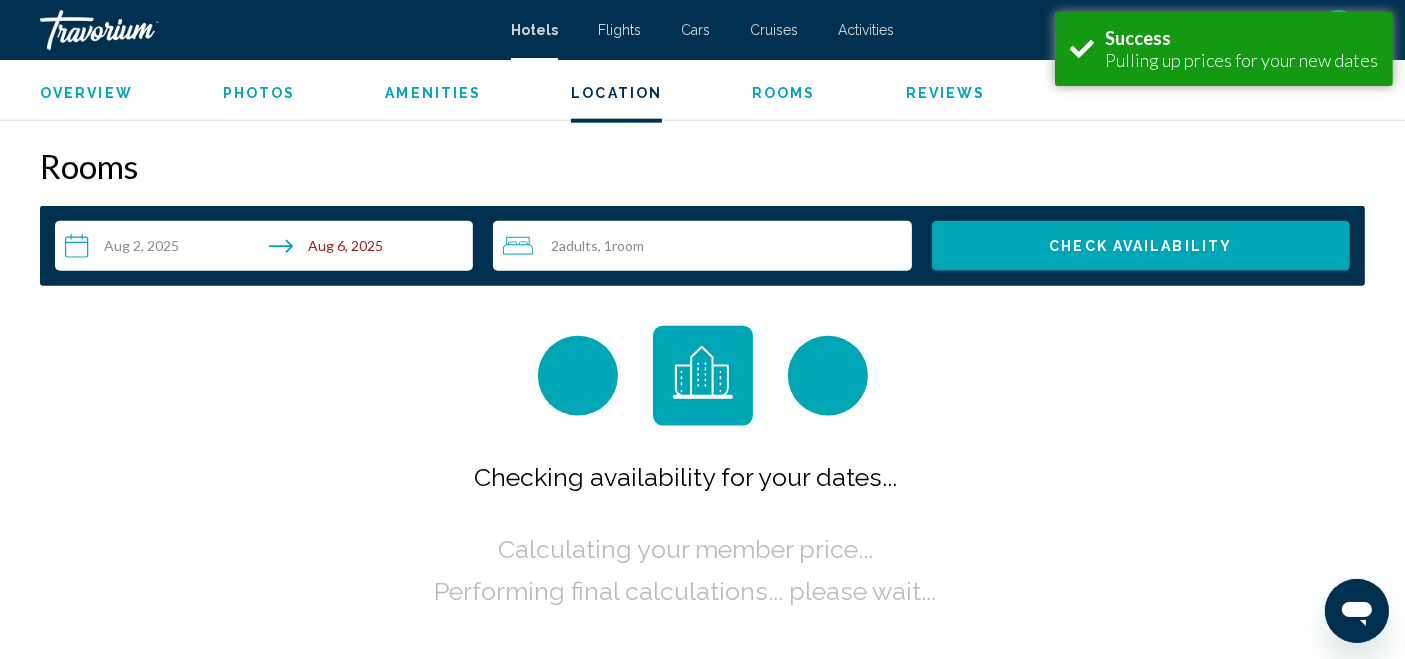 scroll, scrollTop: 2454, scrollLeft: 0, axis: vertical 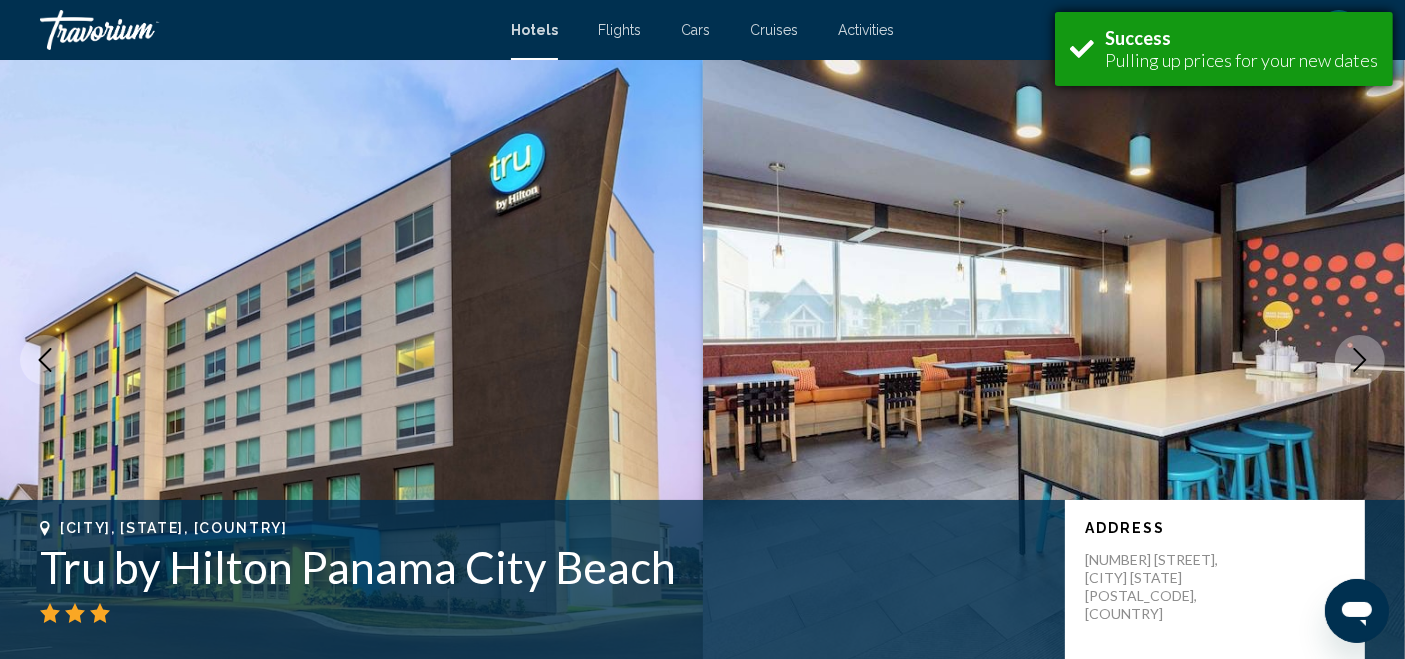 click on "Pulling up prices for your new dates" at bounding box center (1241, 60) 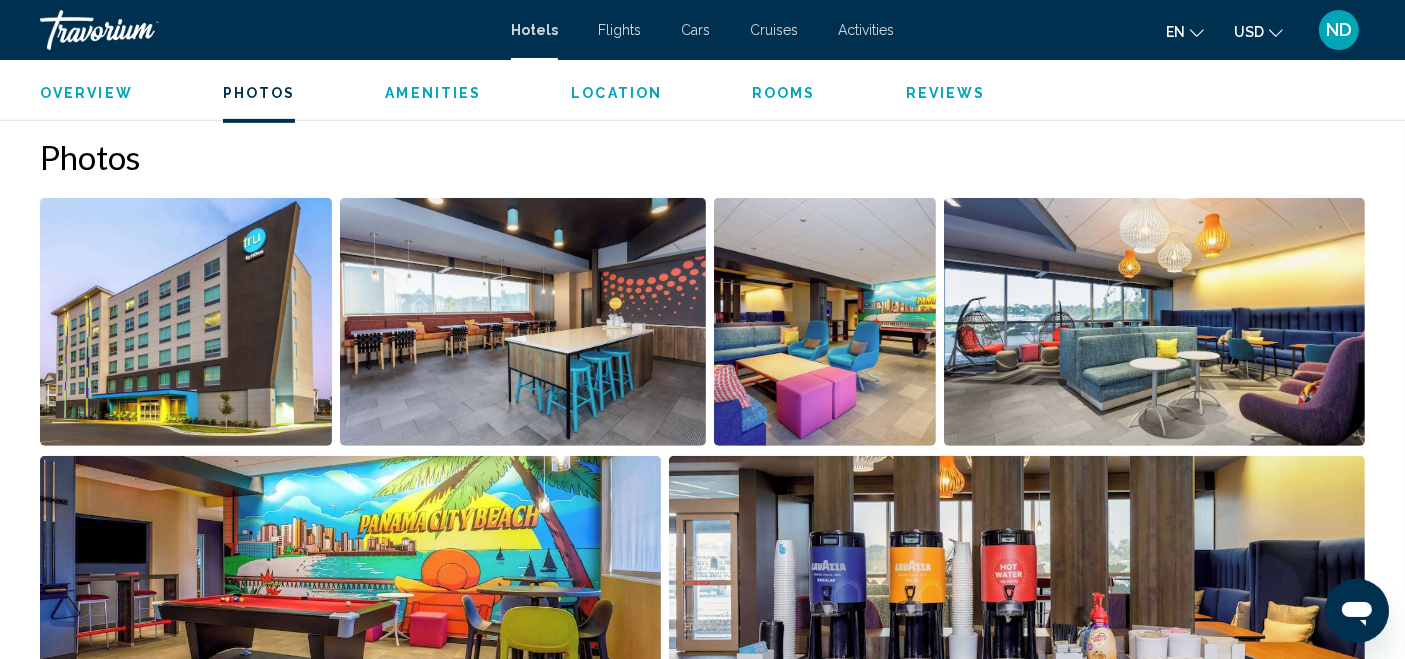scroll, scrollTop: 0, scrollLeft: 0, axis: both 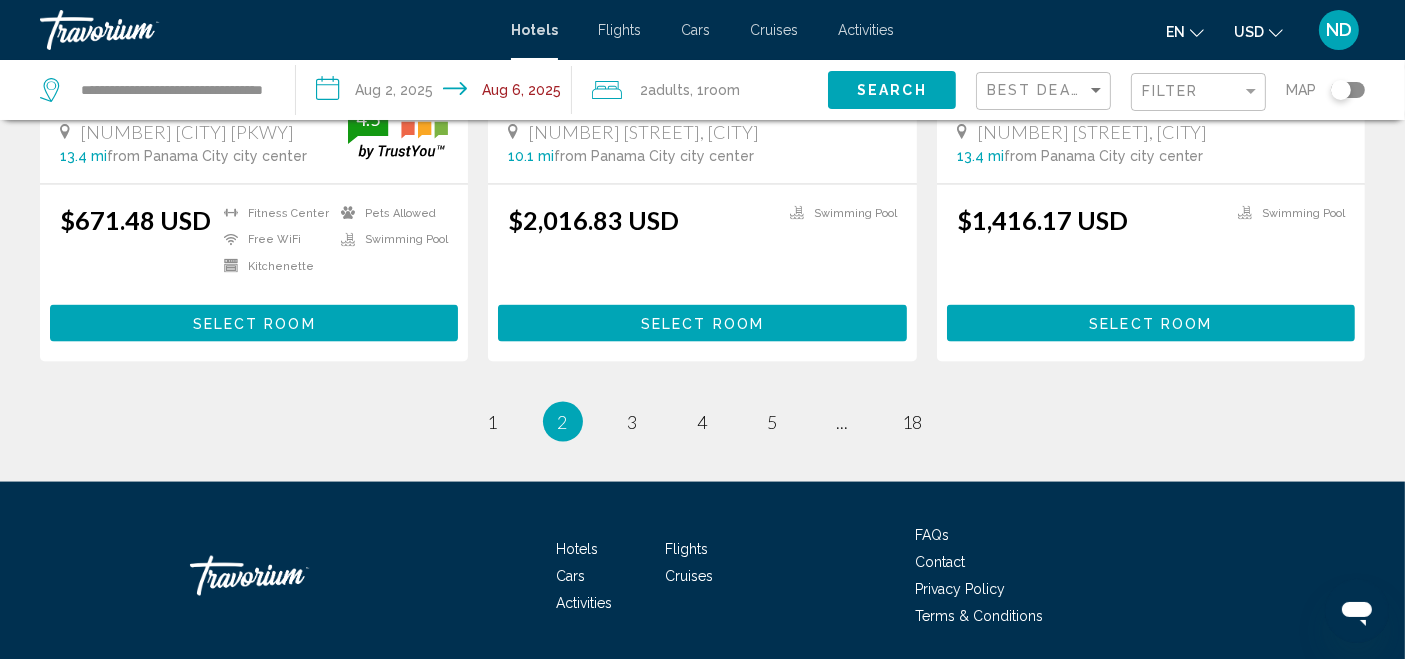 drag, startPoint x: 1410, startPoint y: 173, endPoint x: 37, endPoint y: 32, distance: 1380.221 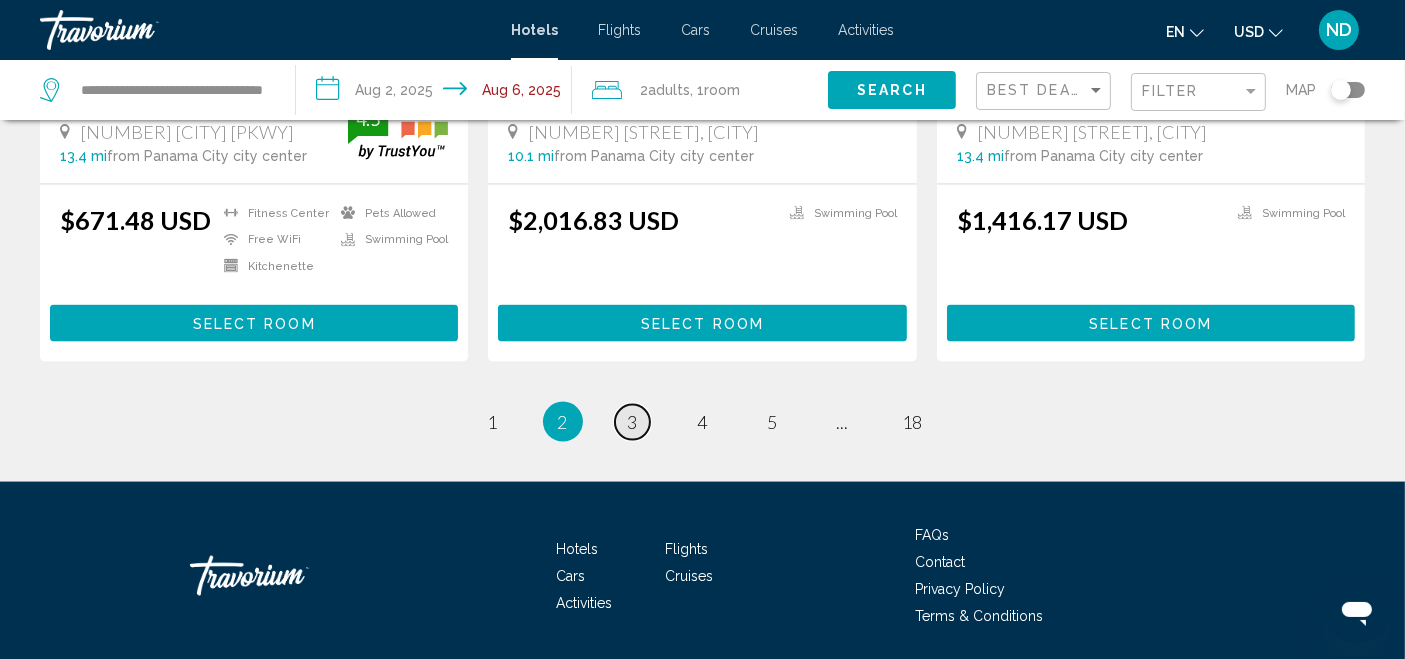 click on "3" at bounding box center (633, 422) 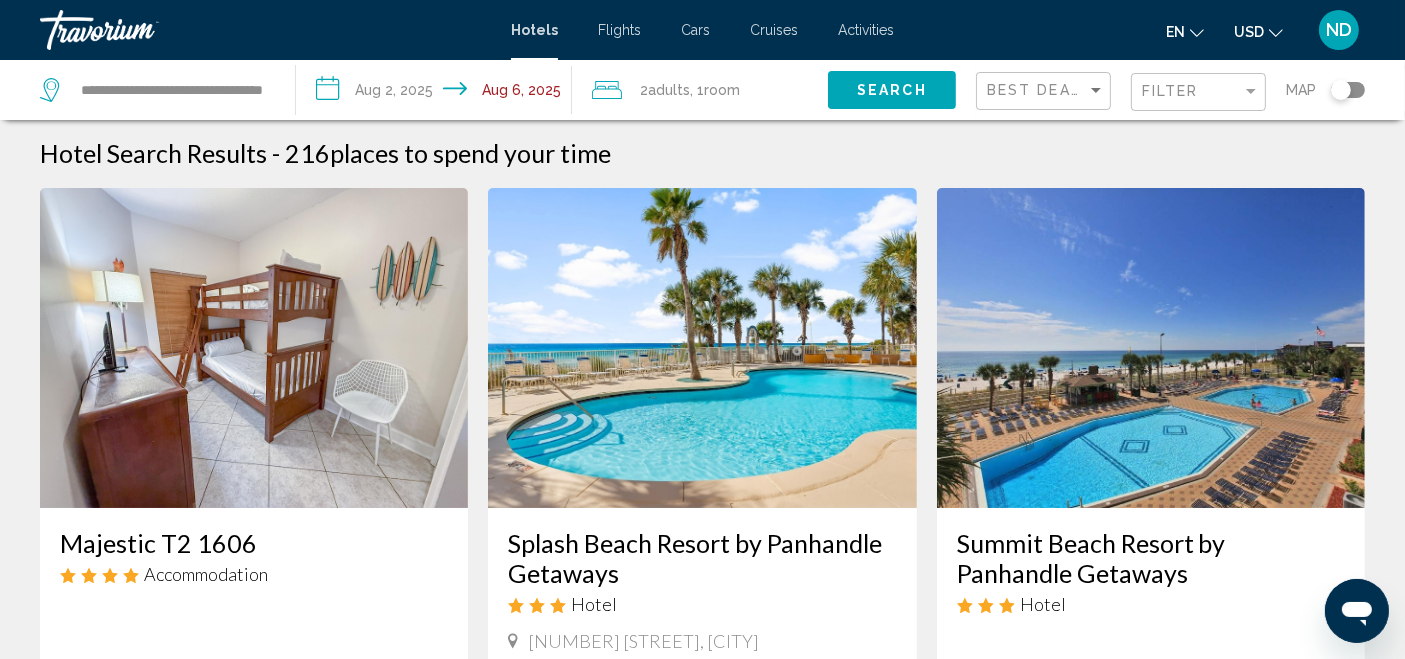 scroll, scrollTop: 0, scrollLeft: 0, axis: both 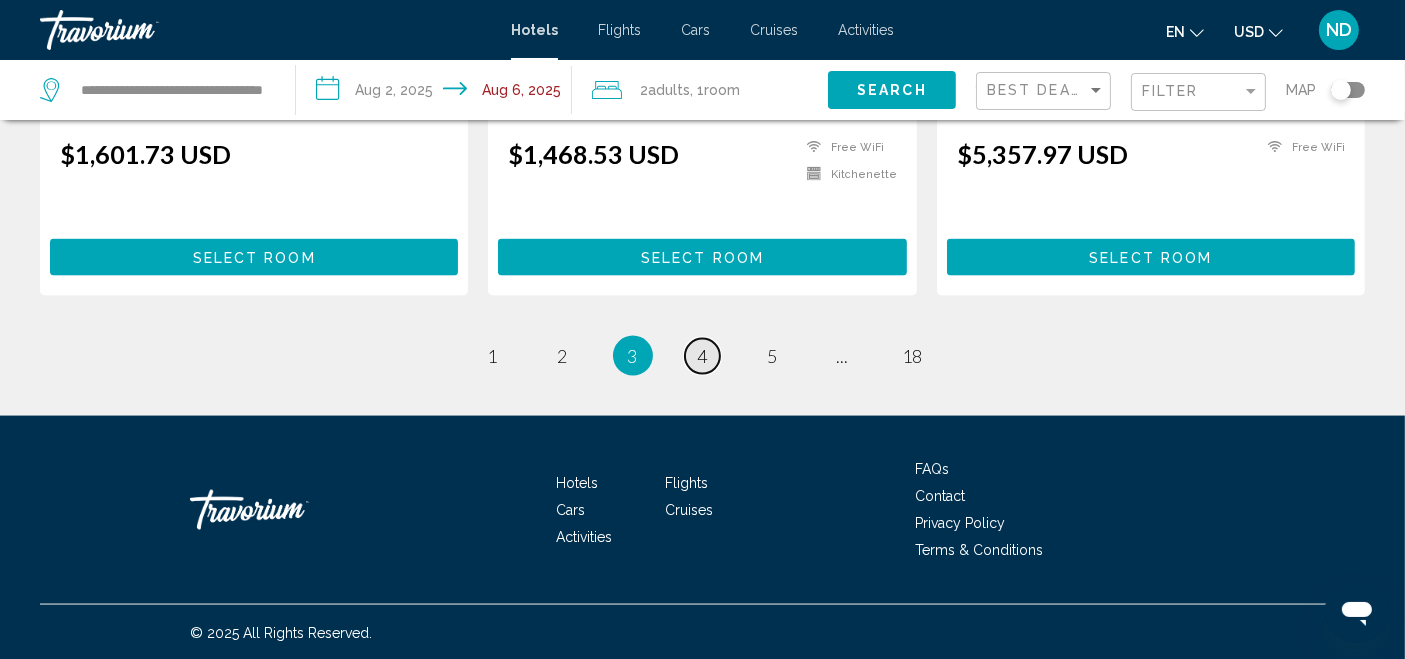 click on "4" at bounding box center [703, 356] 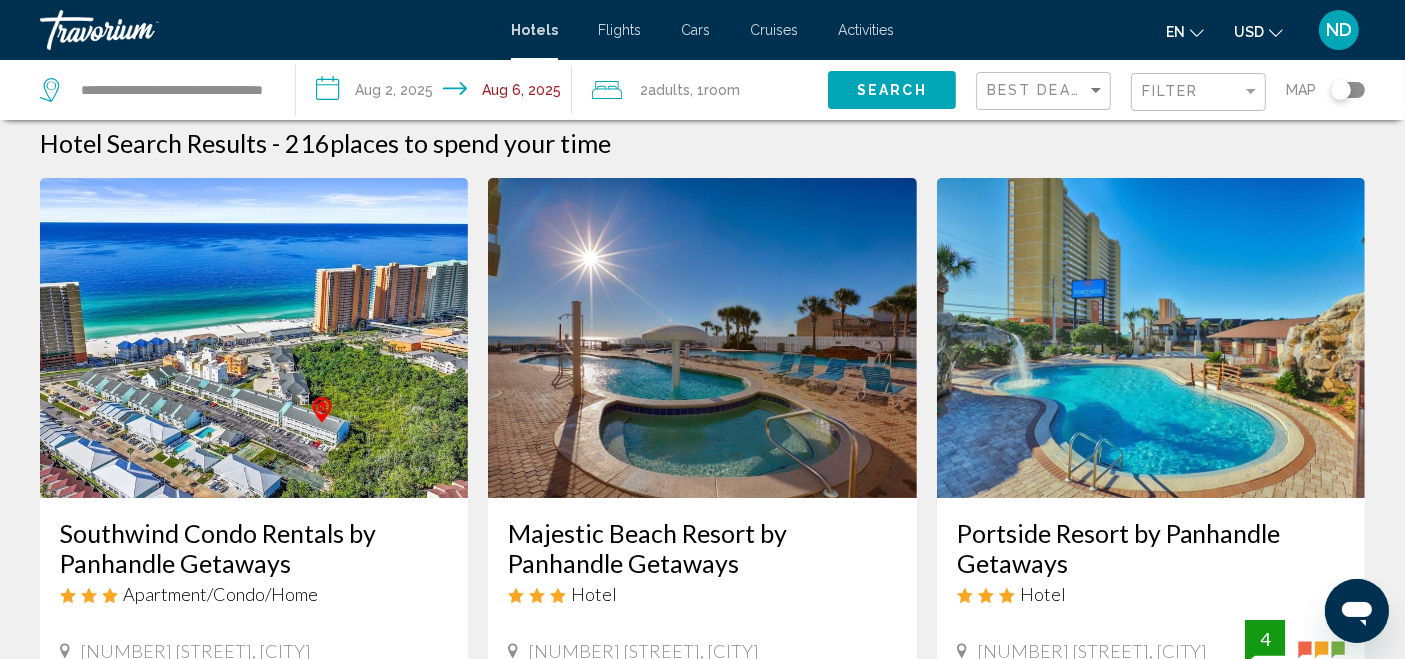 scroll, scrollTop: 0, scrollLeft: 0, axis: both 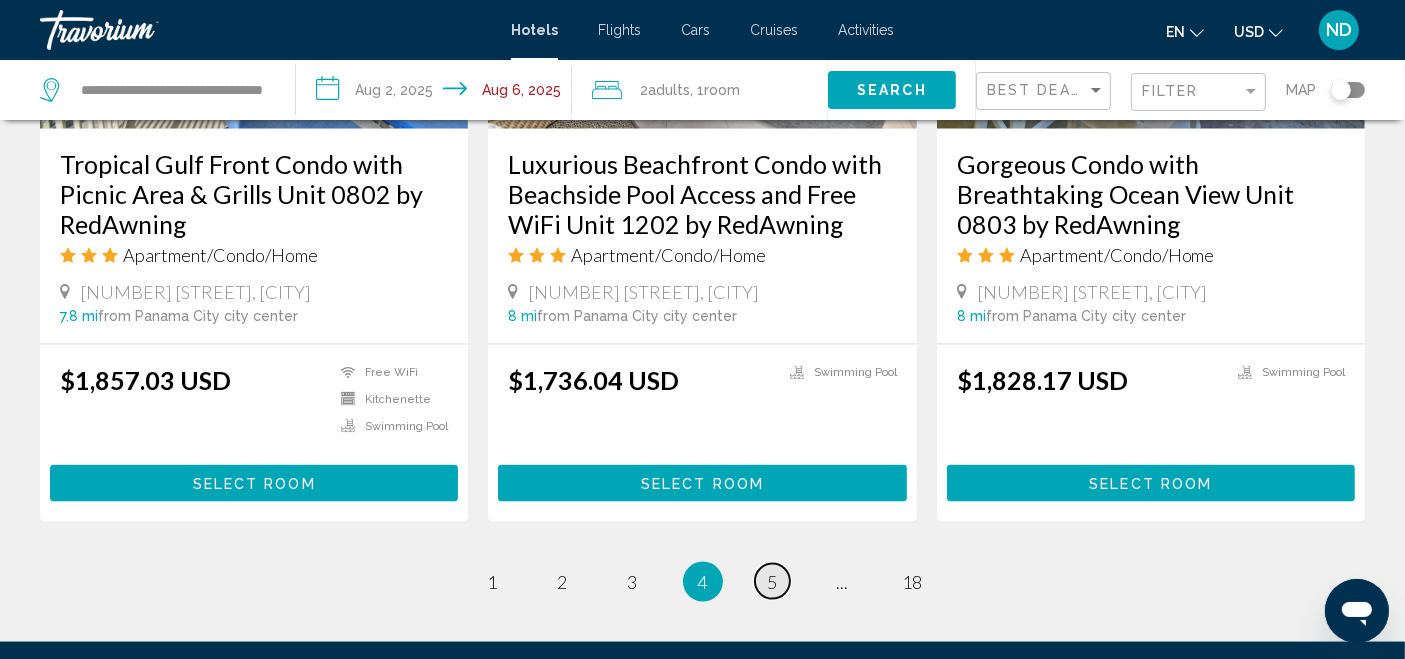 click on "5" at bounding box center (773, 582) 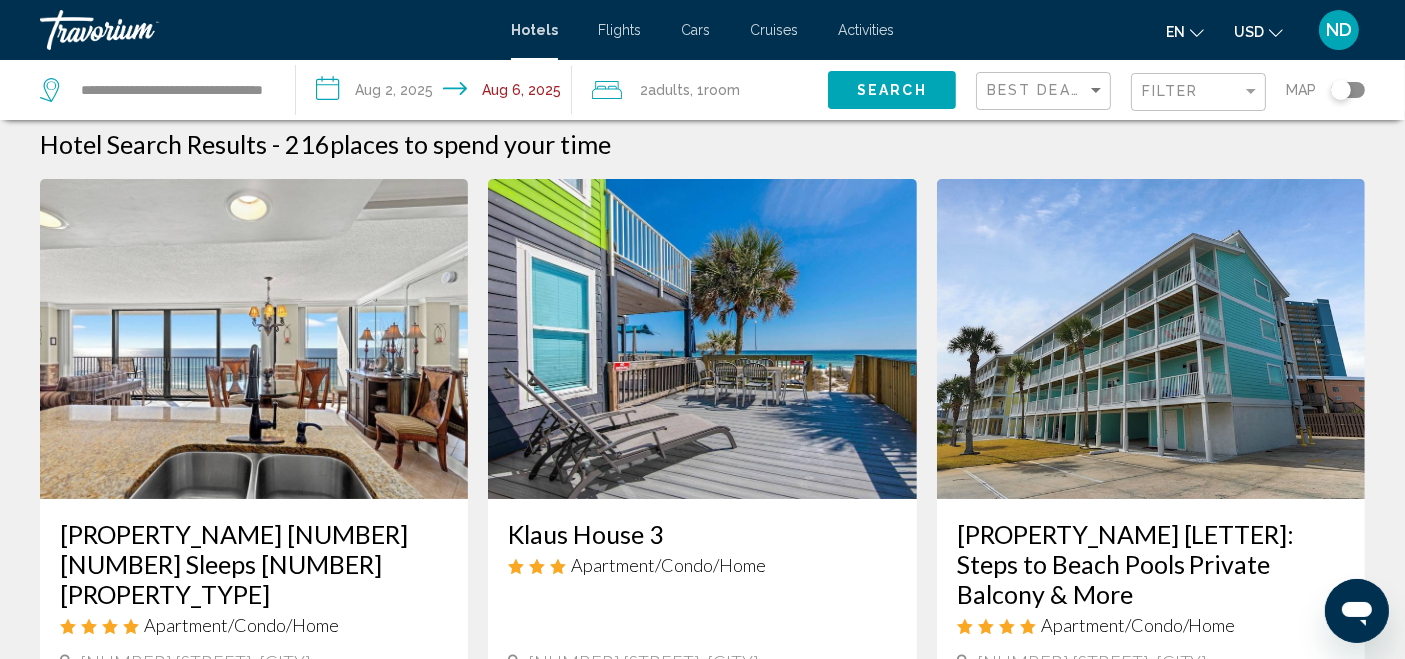 scroll, scrollTop: 0, scrollLeft: 0, axis: both 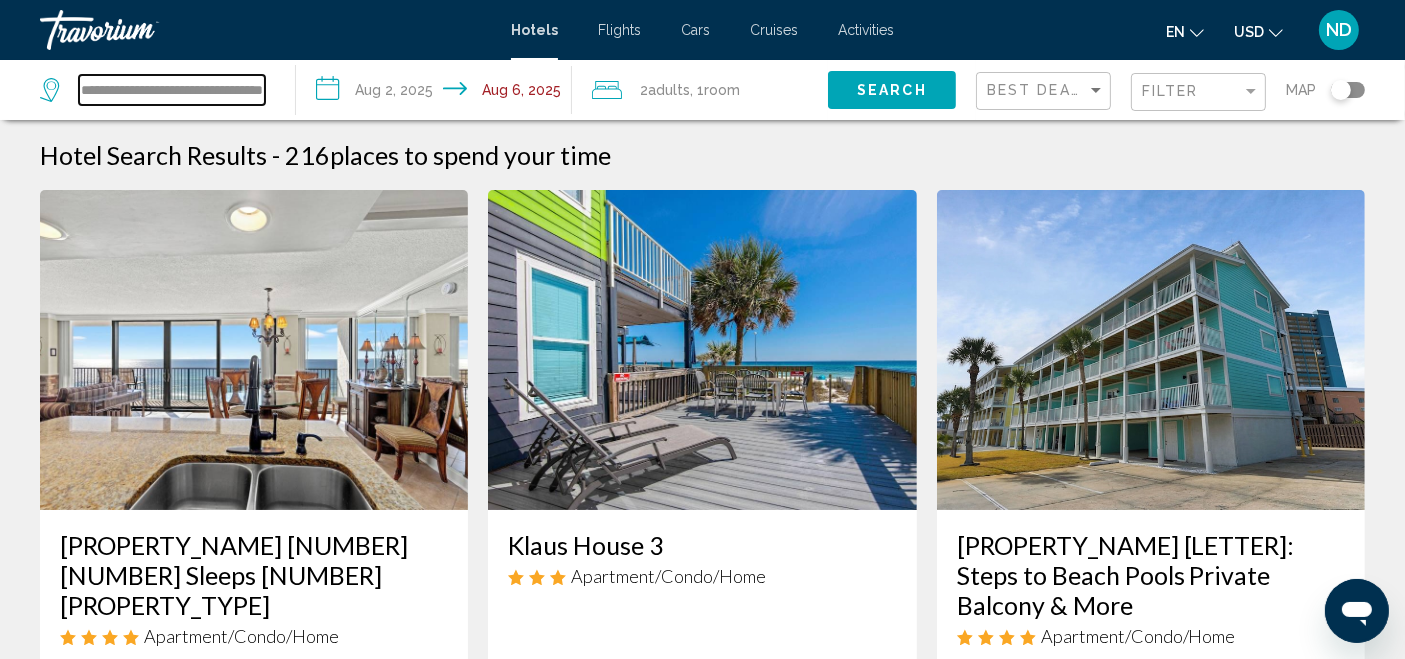 click on "**********" at bounding box center (172, 90) 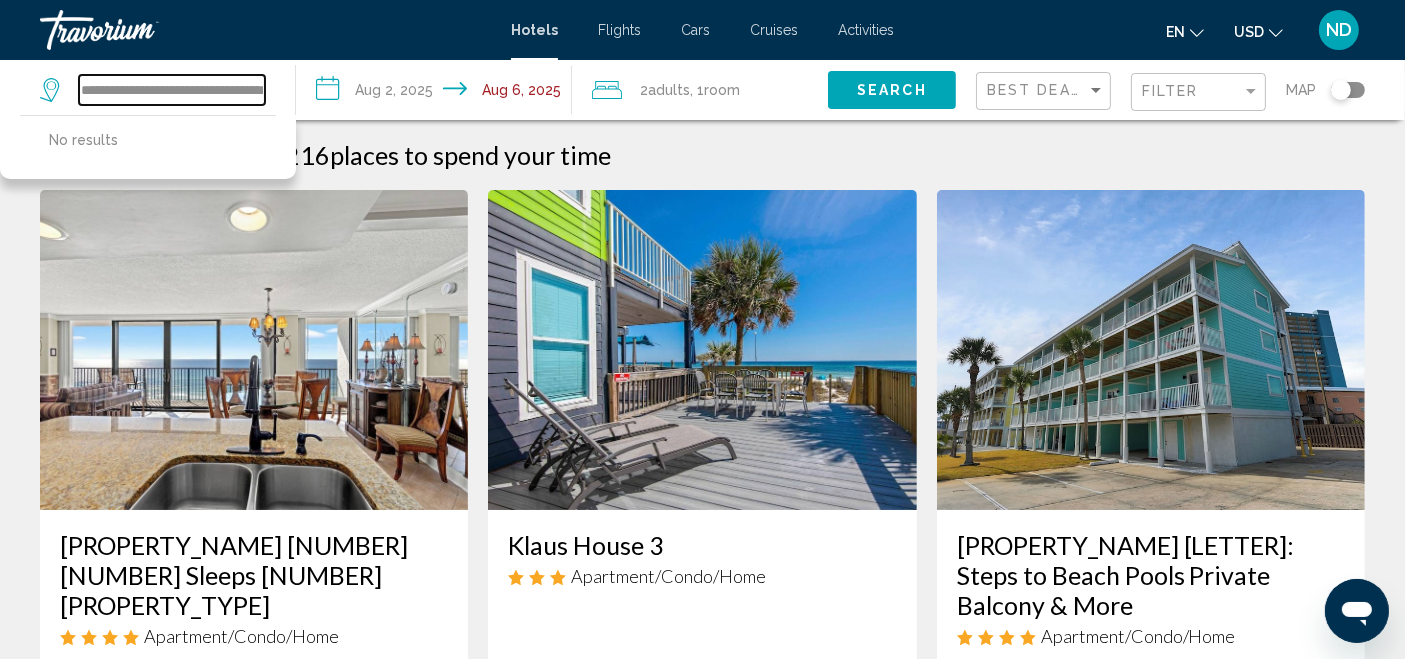 type on "**********" 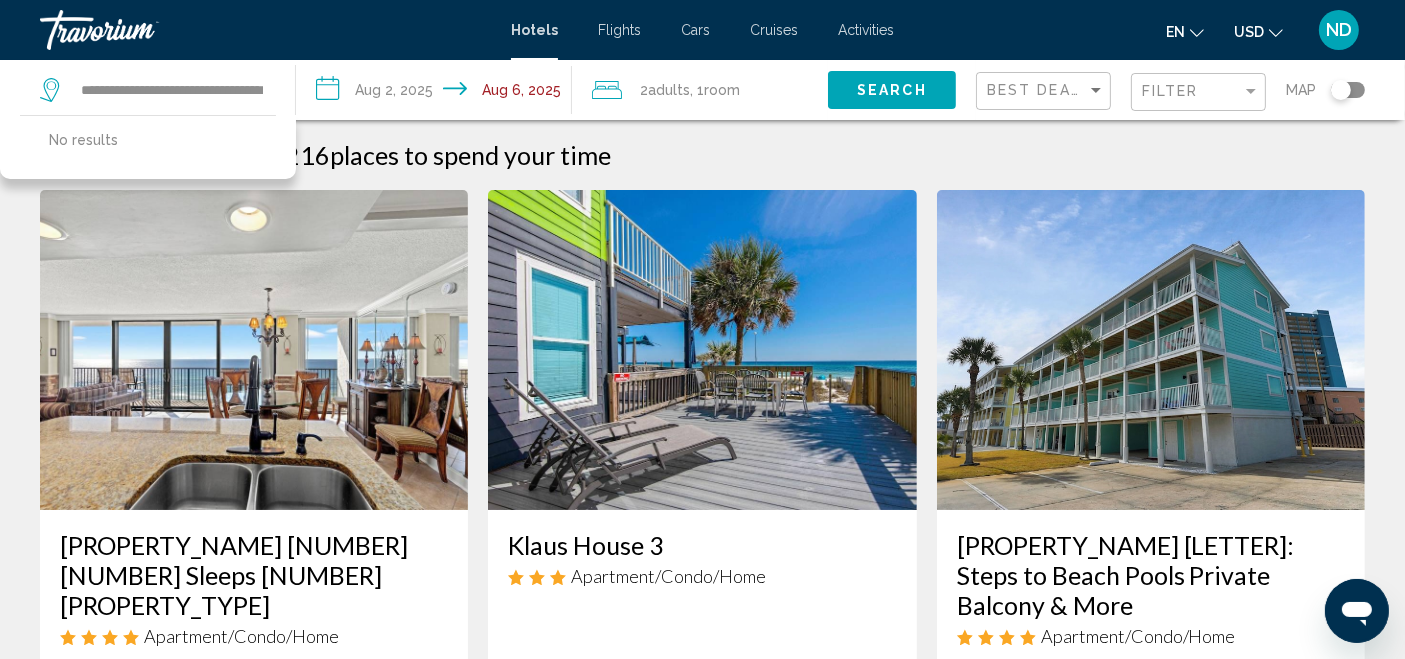 click on "Search" 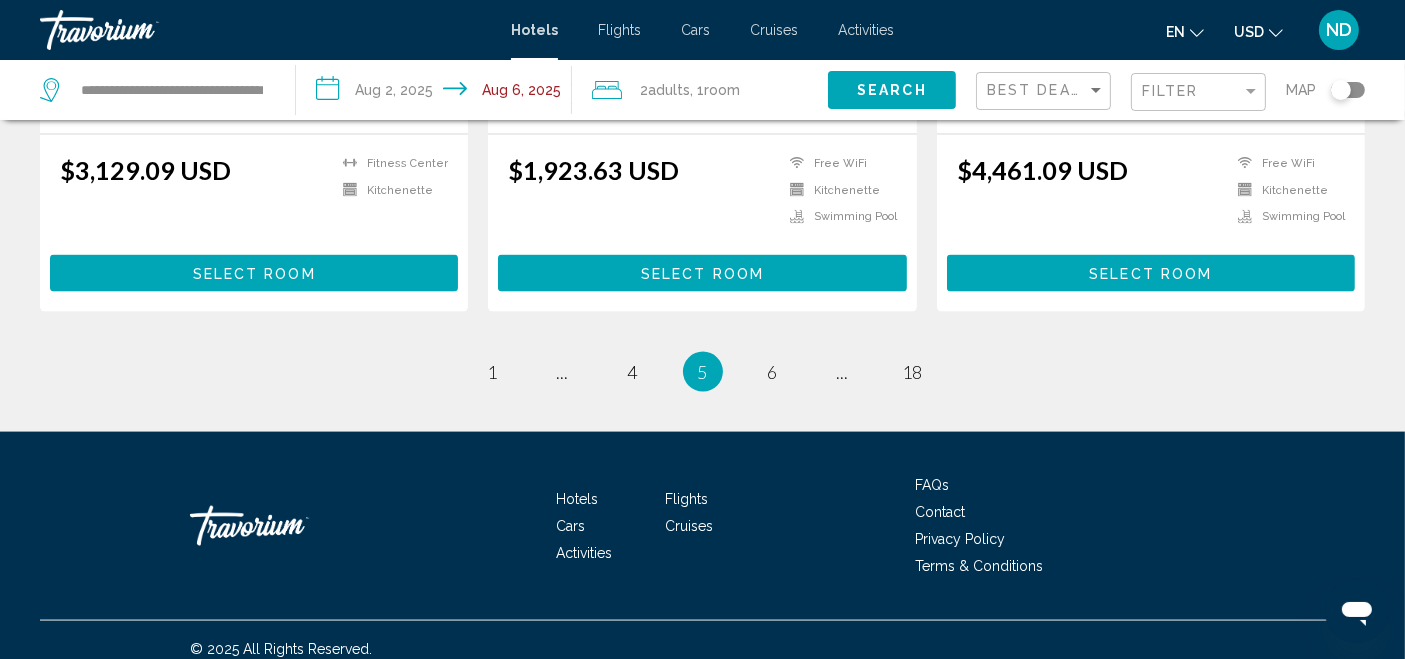 scroll, scrollTop: 2735, scrollLeft: 0, axis: vertical 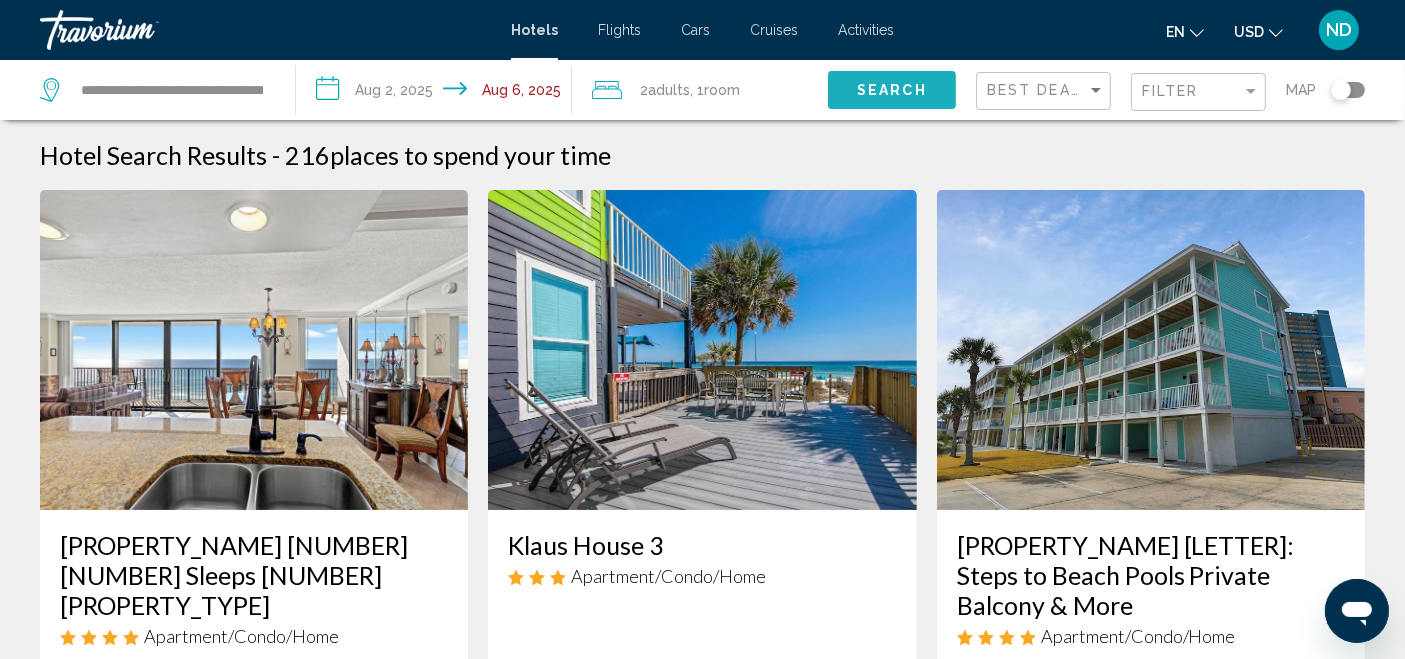 click on "Search" 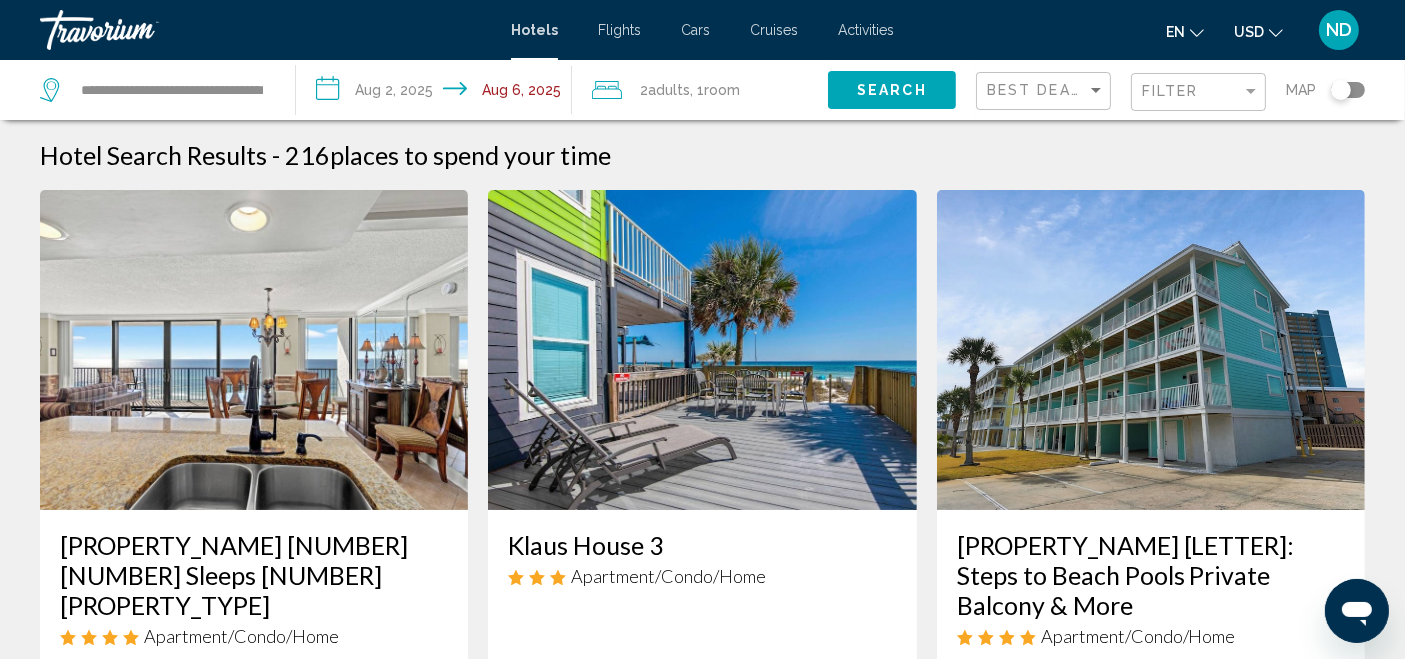 click on "Search" 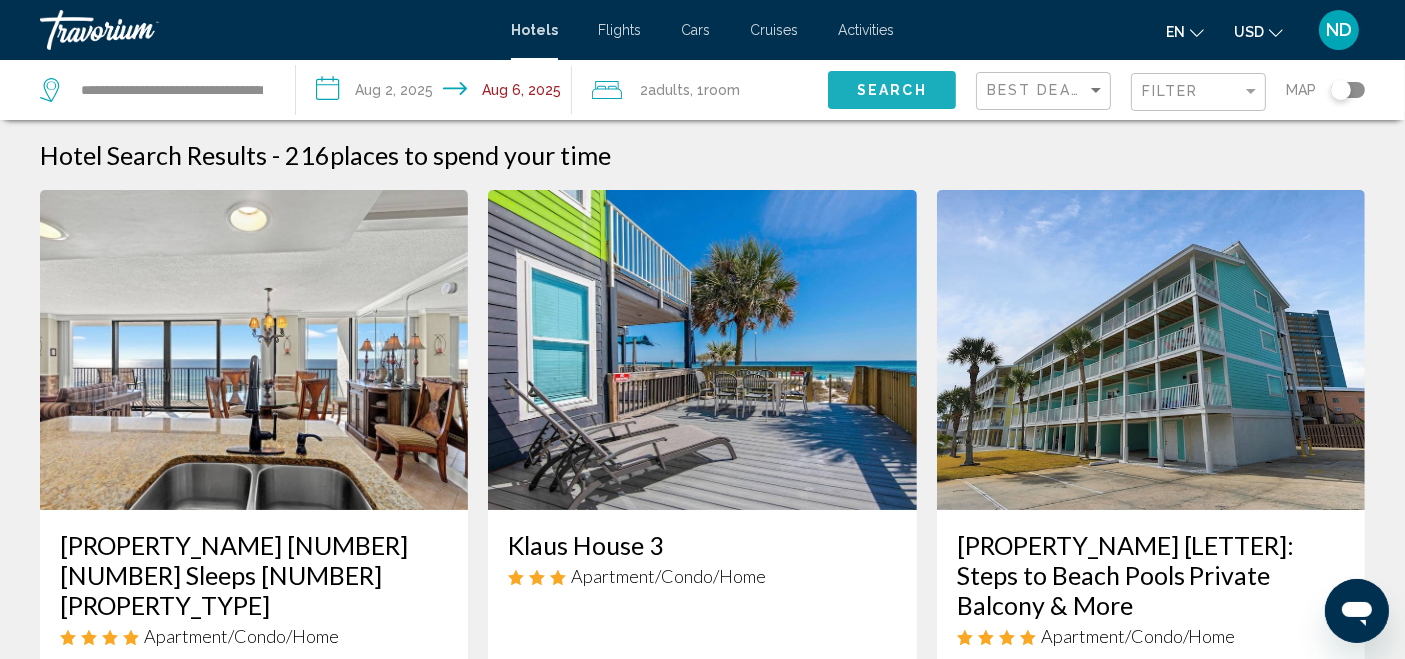 click on "Search" 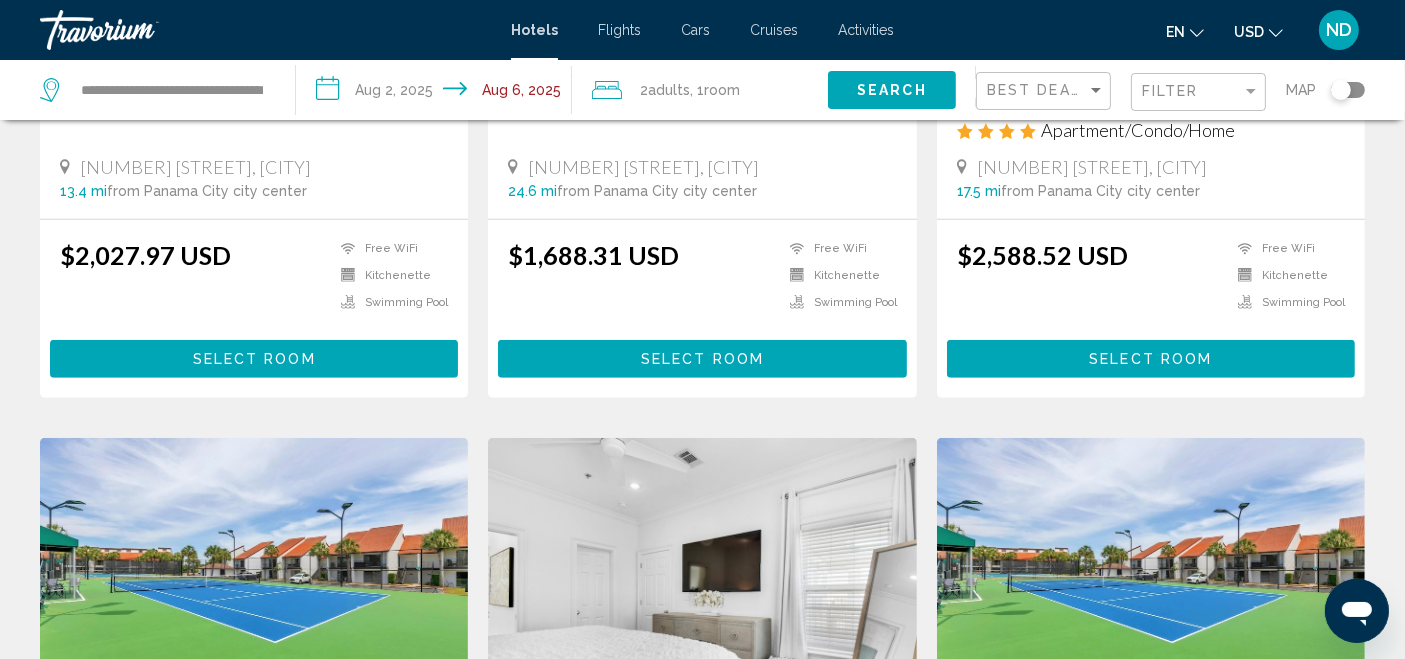 scroll, scrollTop: 1451, scrollLeft: 0, axis: vertical 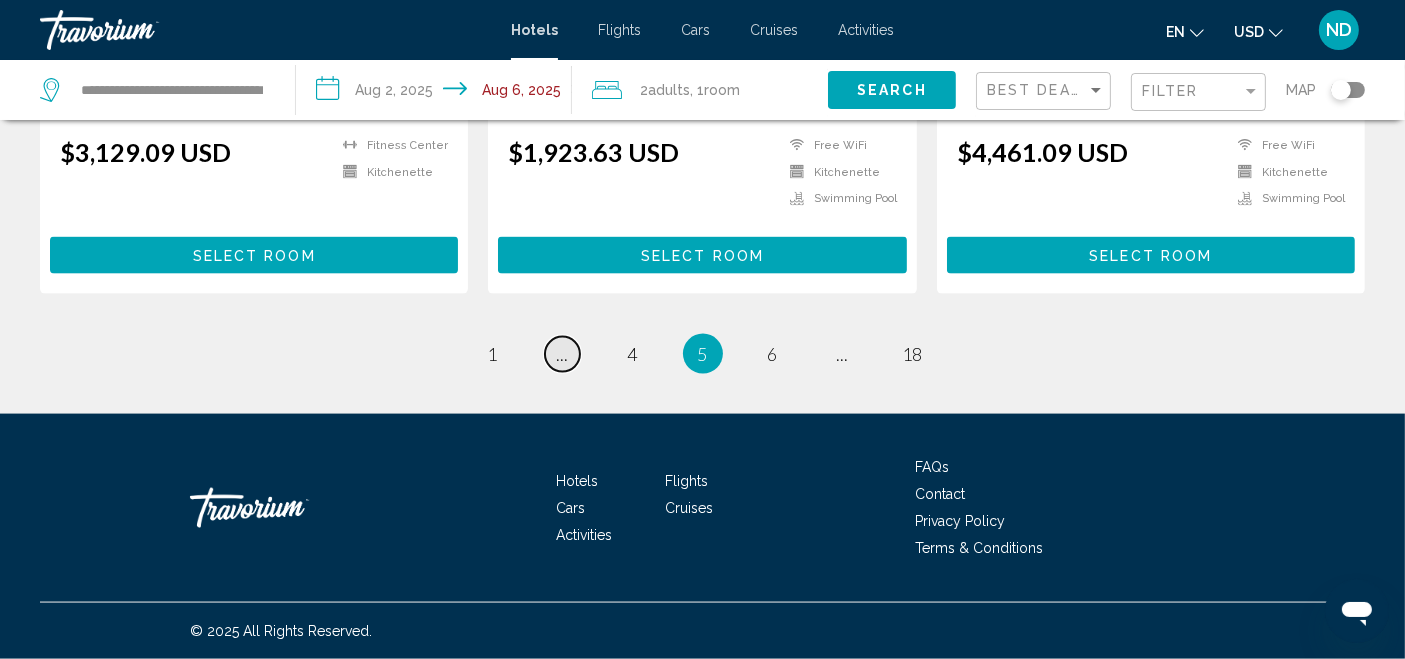 click on "..." at bounding box center (563, 354) 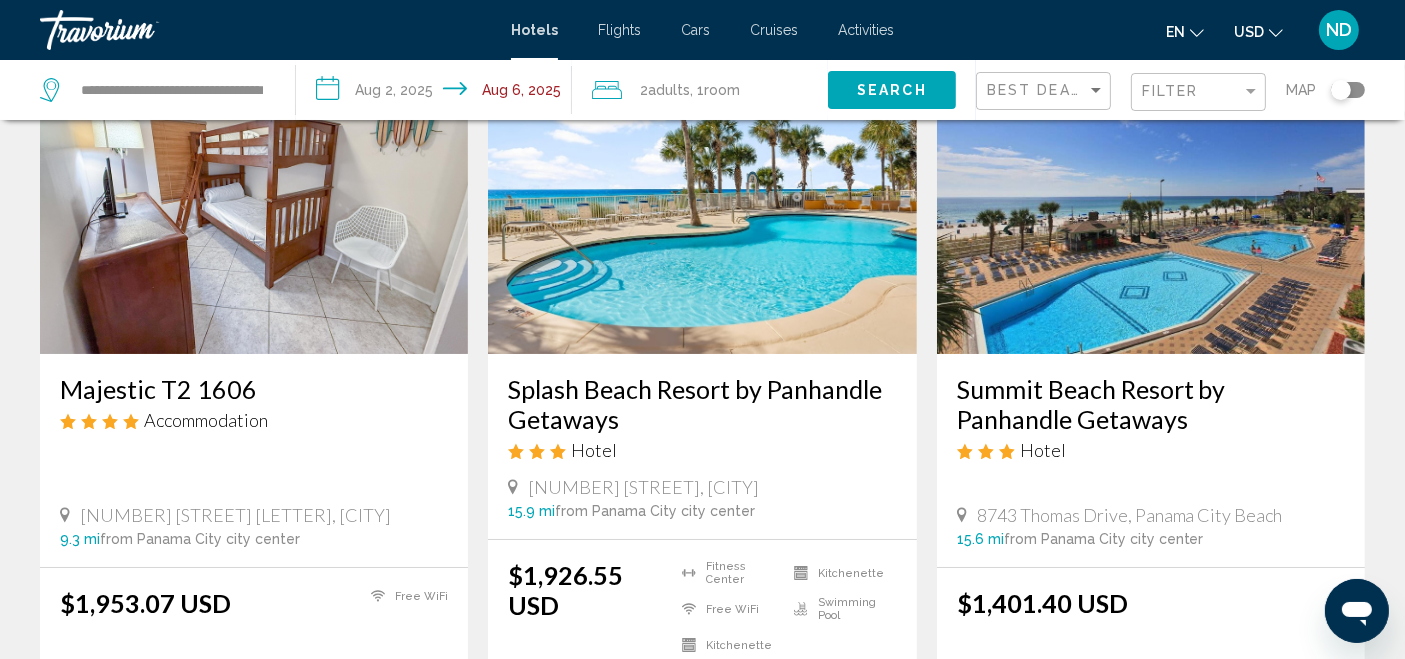 scroll, scrollTop: 0, scrollLeft: 0, axis: both 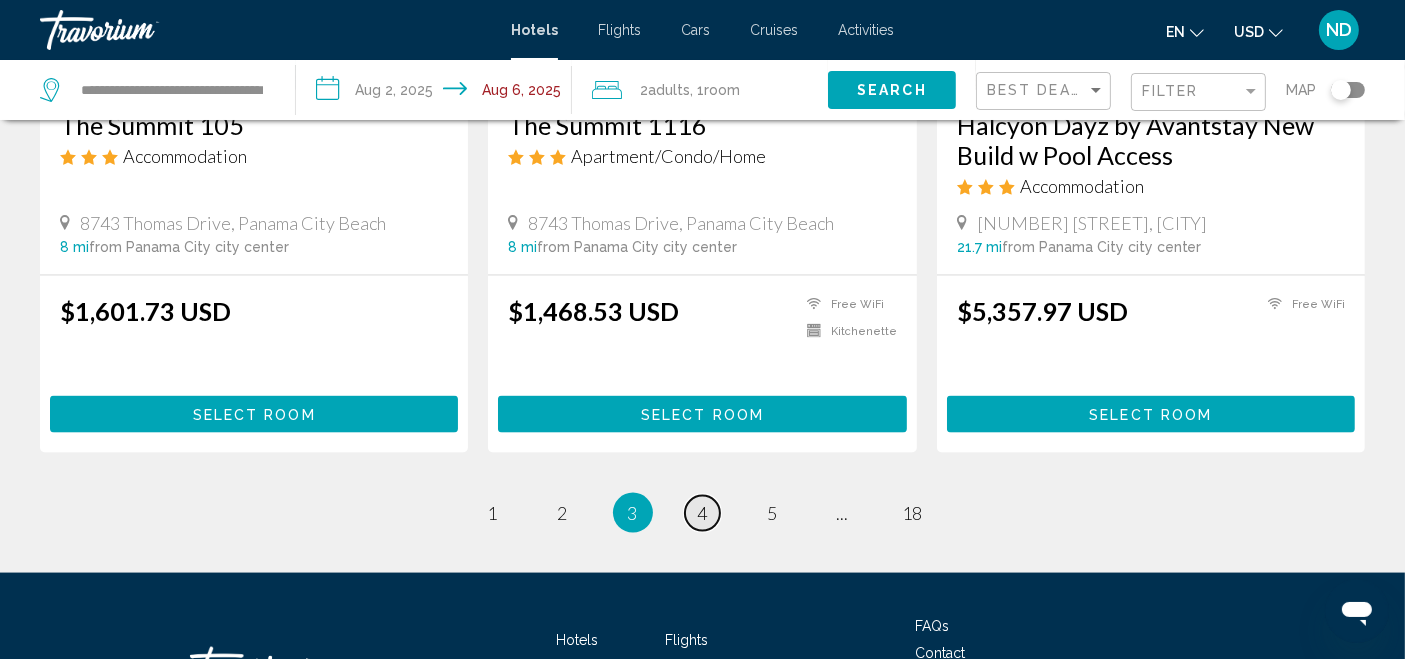 click on "4" at bounding box center [703, 513] 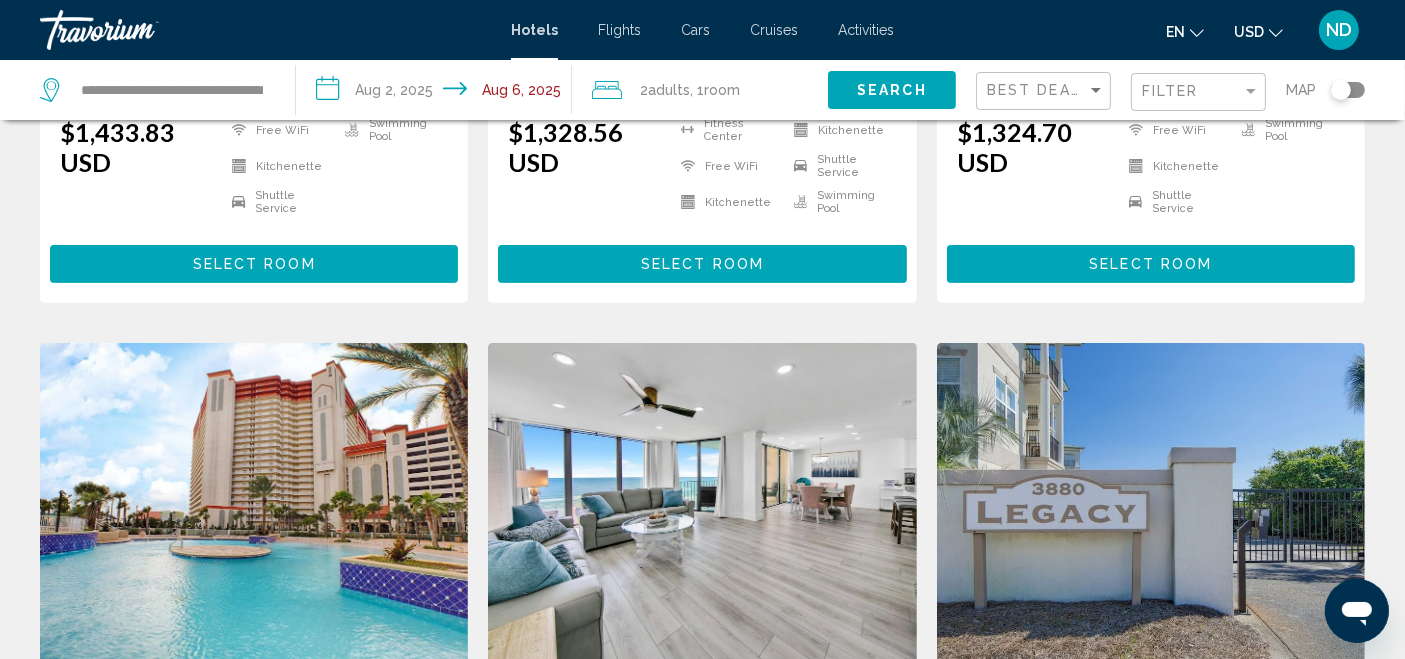 scroll, scrollTop: 0, scrollLeft: 0, axis: both 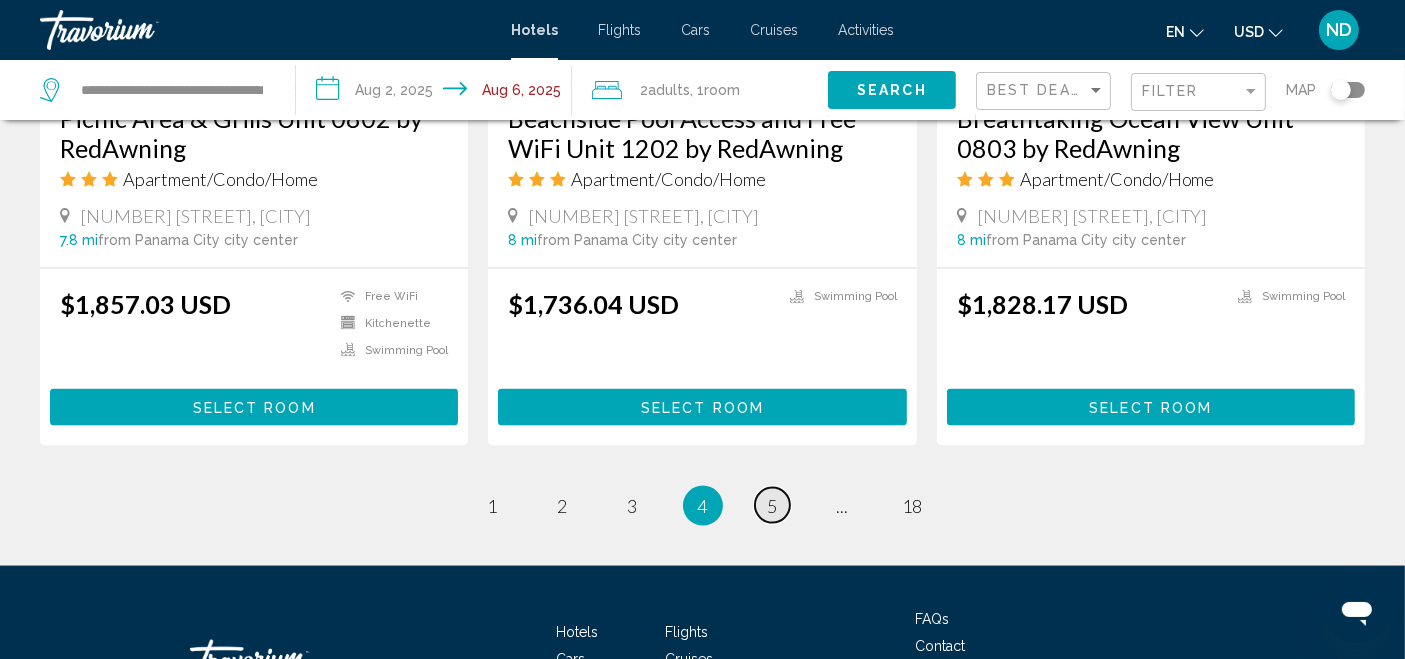click on "5" at bounding box center (773, 506) 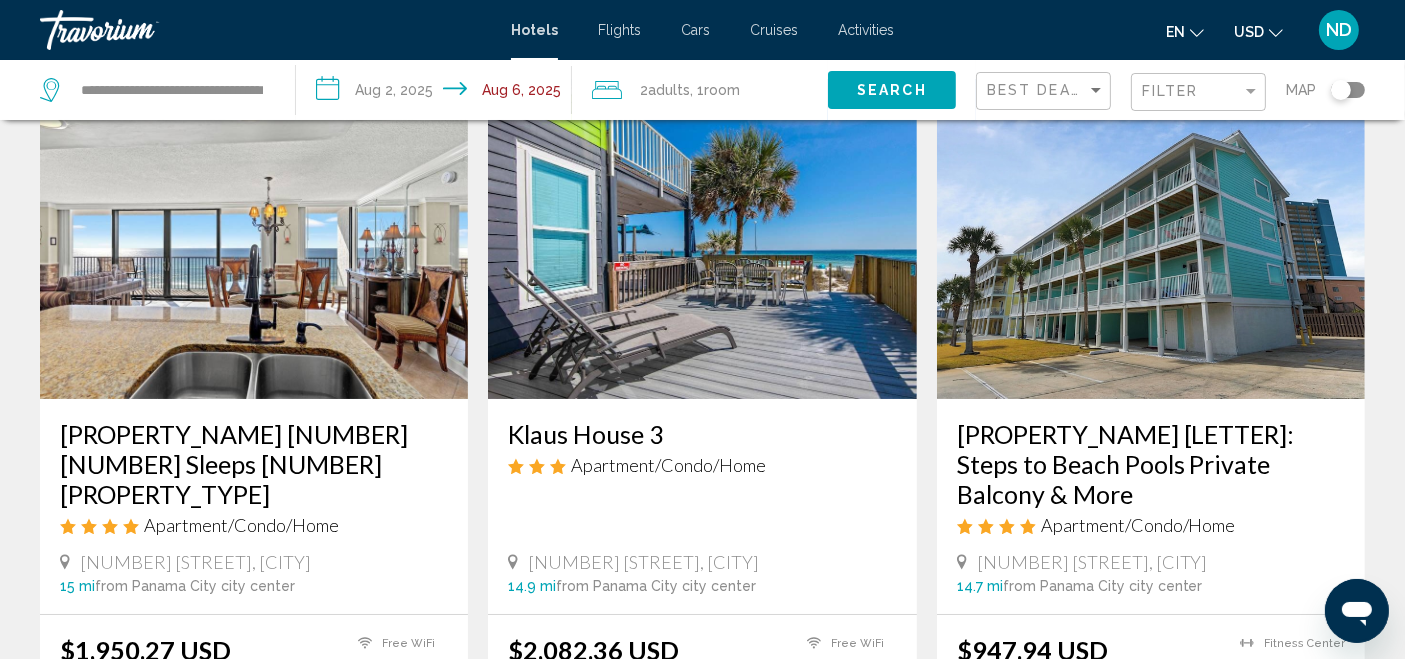scroll, scrollTop: 0, scrollLeft: 0, axis: both 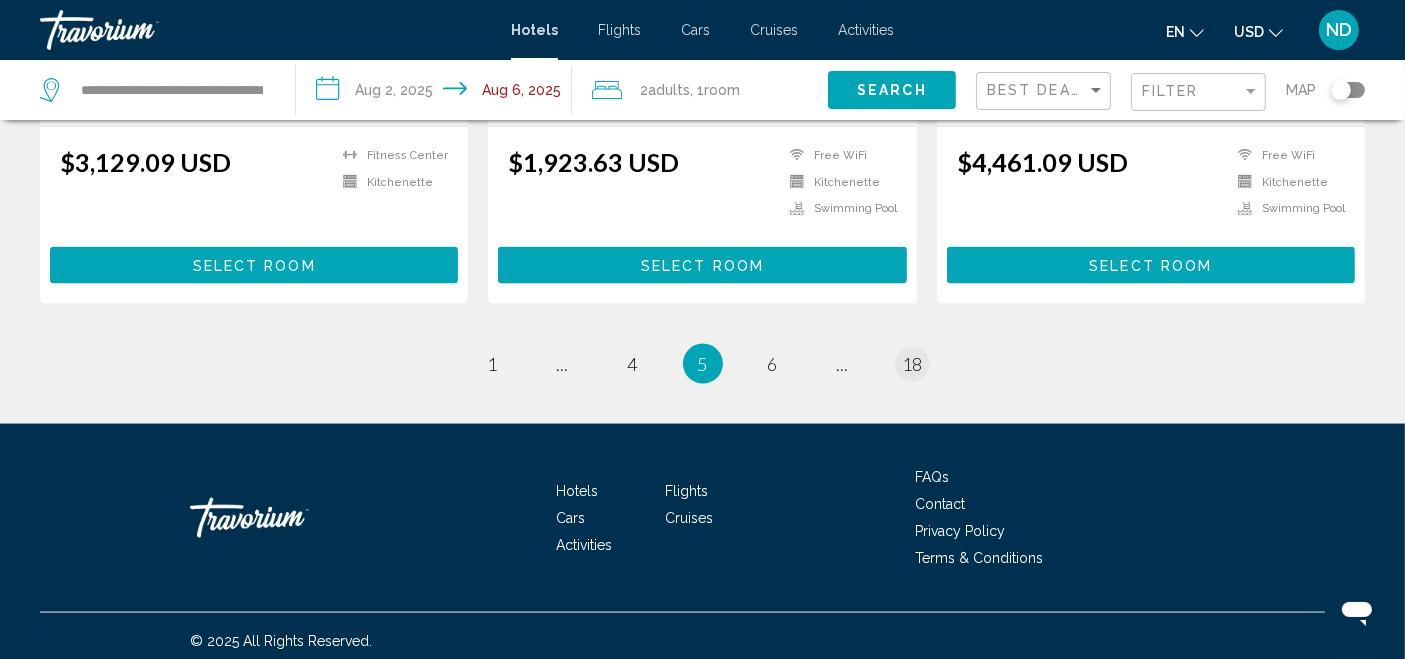 click on "18" at bounding box center (913, 364) 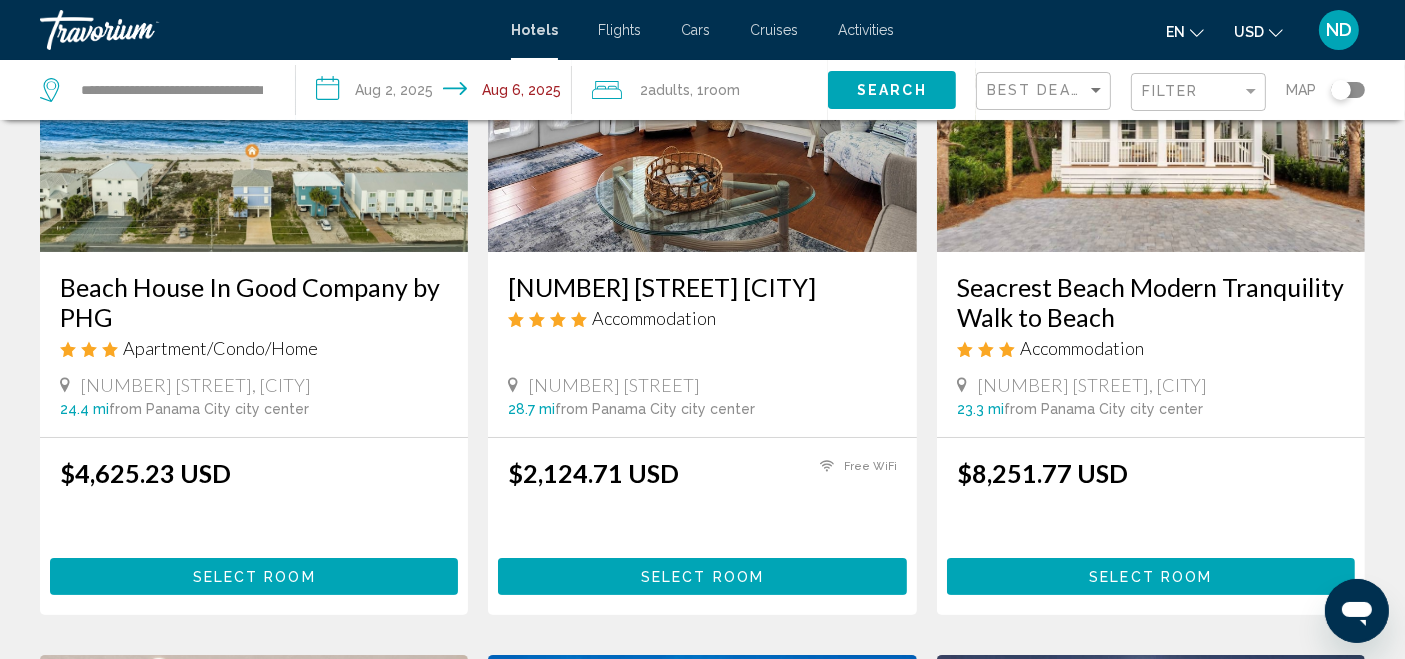 scroll, scrollTop: 0, scrollLeft: 0, axis: both 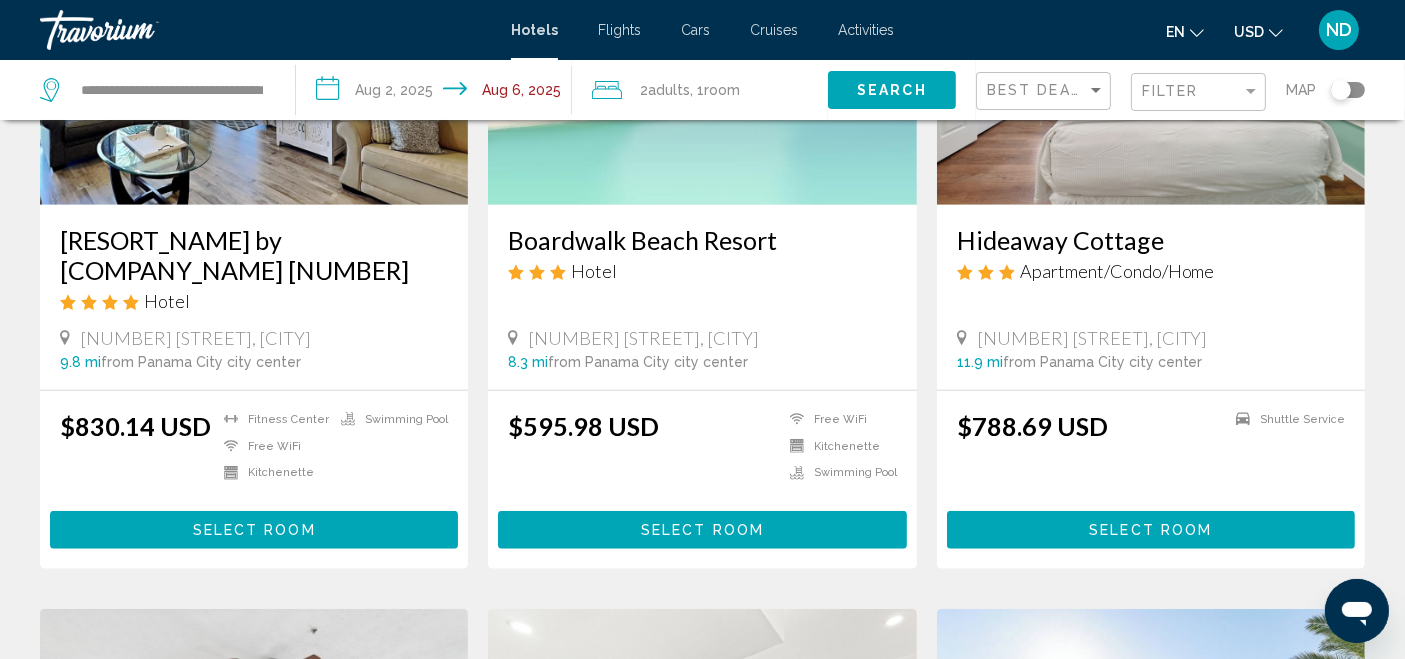 click on "[CURRENCY]
Shuttle Service  Select Room" at bounding box center [1151, 479] 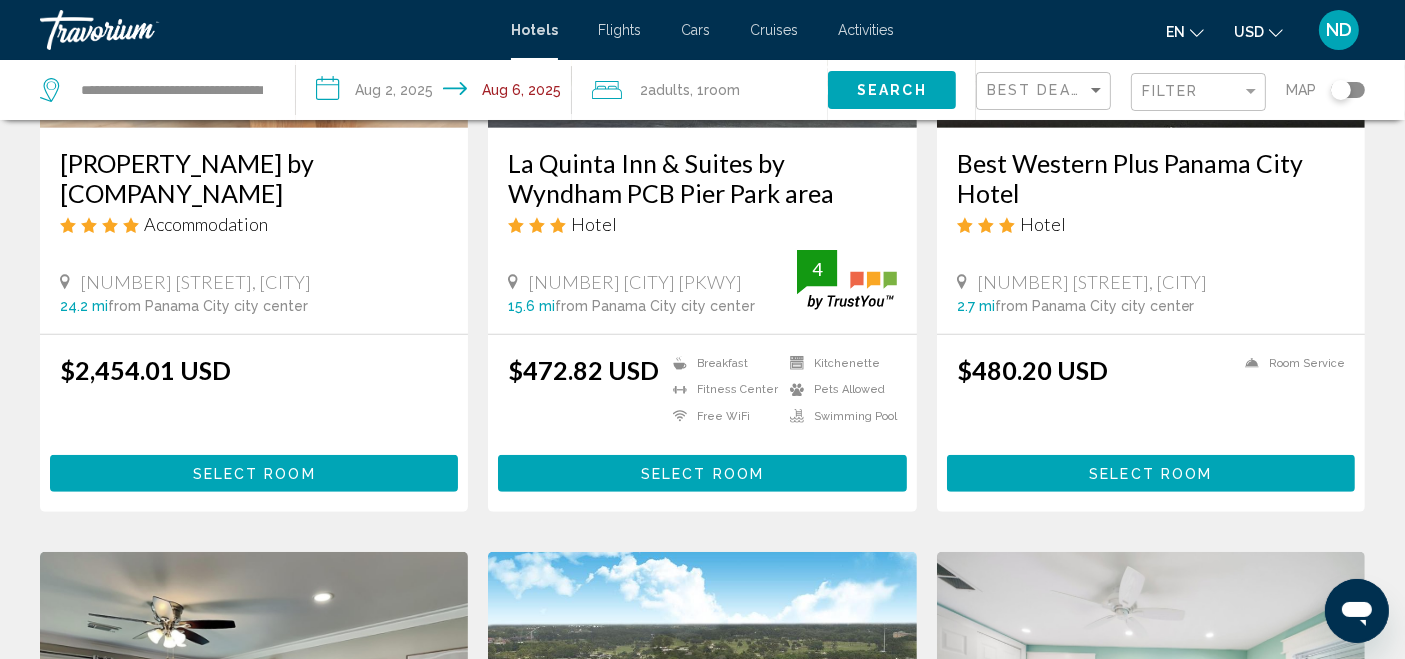scroll, scrollTop: 1114, scrollLeft: 0, axis: vertical 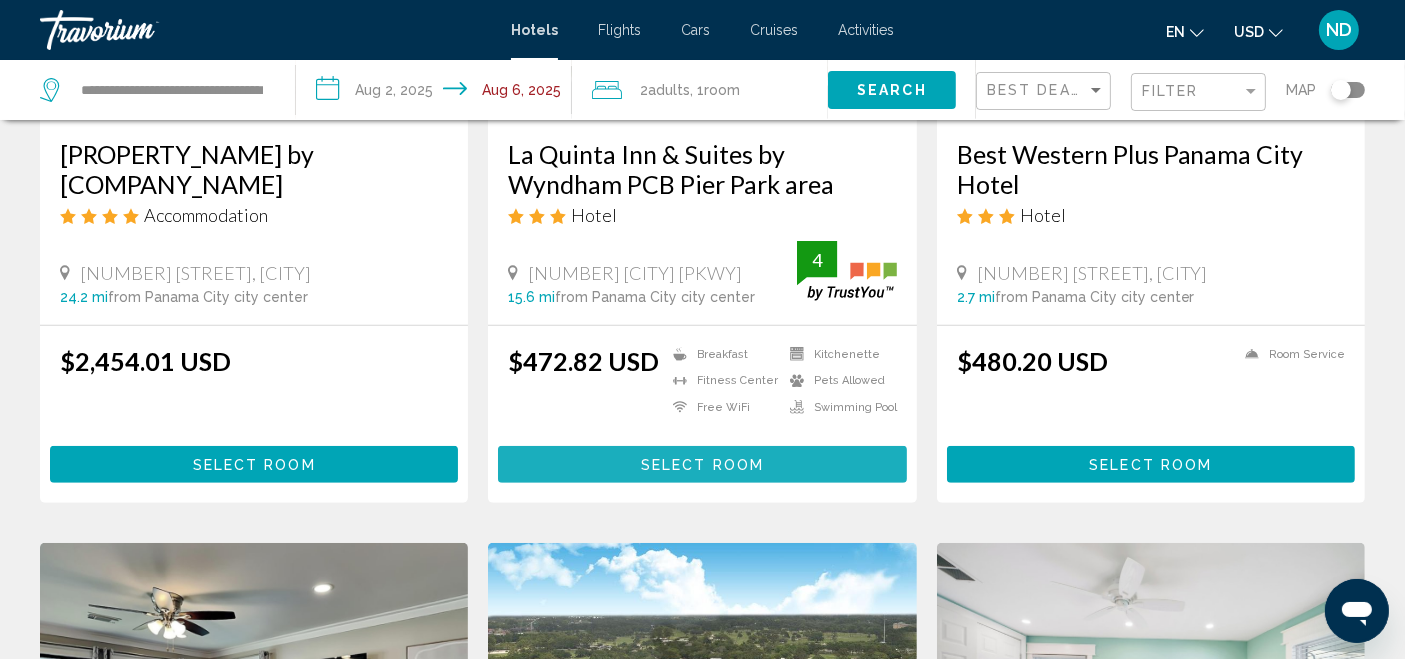 click on "Select Room" at bounding box center (702, 465) 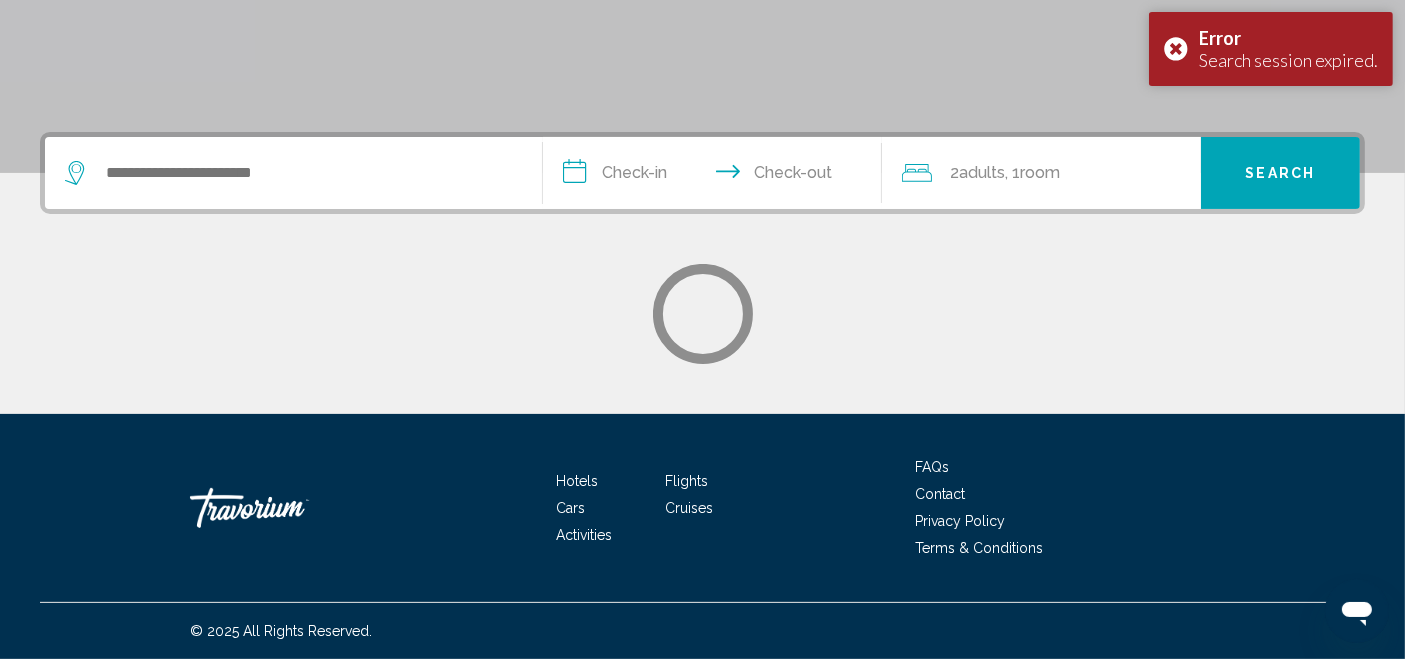 scroll, scrollTop: 0, scrollLeft: 0, axis: both 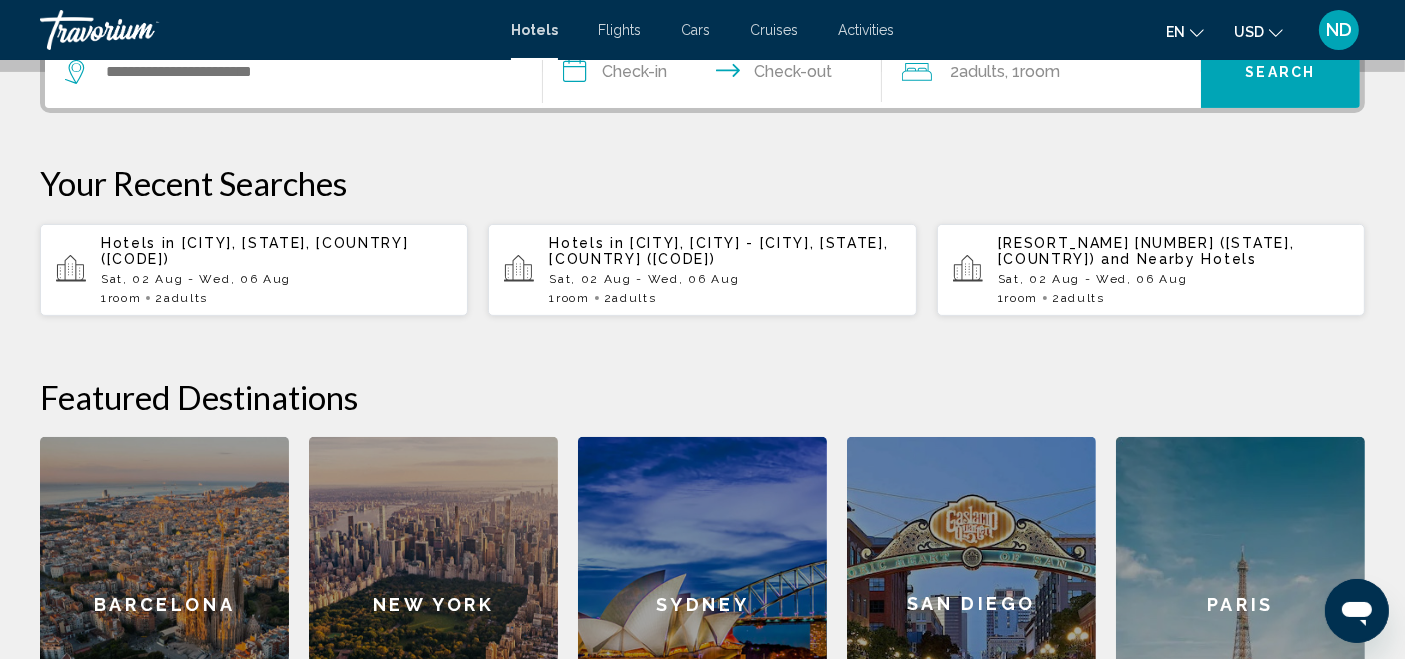 click on "1  Room rooms 2  Adult Adults" at bounding box center [276, 298] 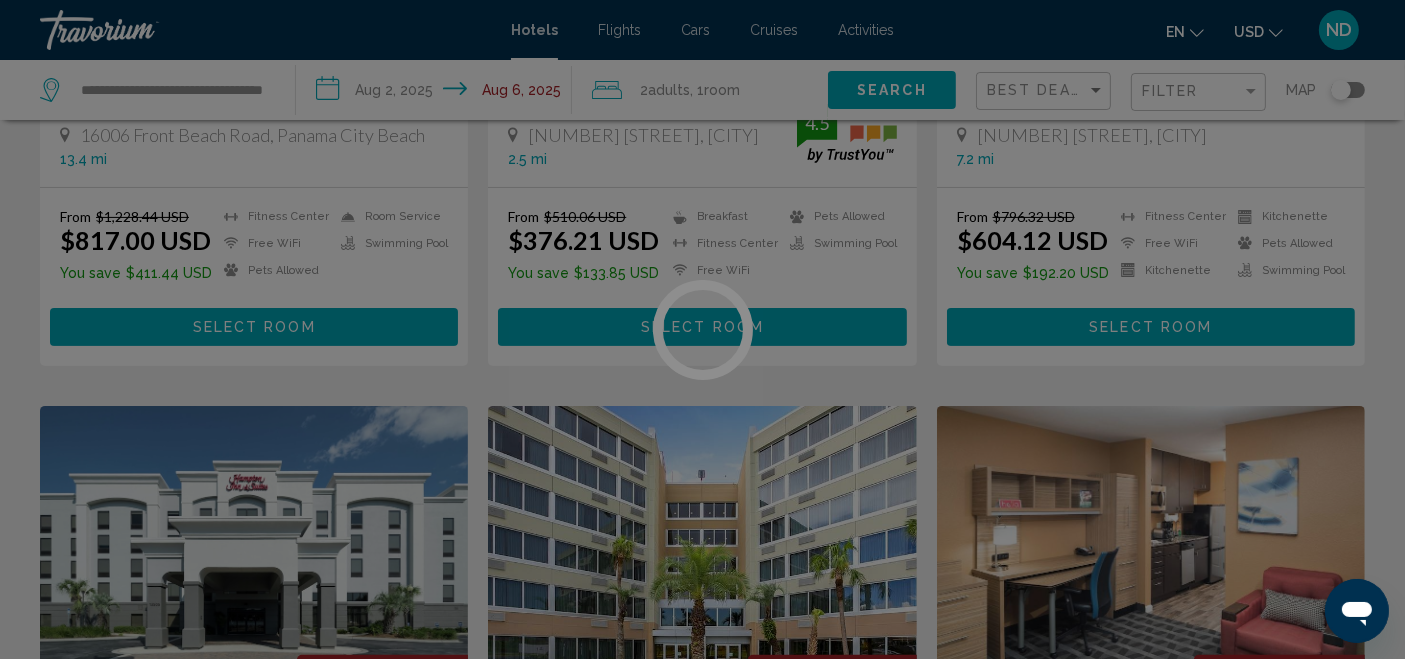 scroll, scrollTop: 0, scrollLeft: 0, axis: both 